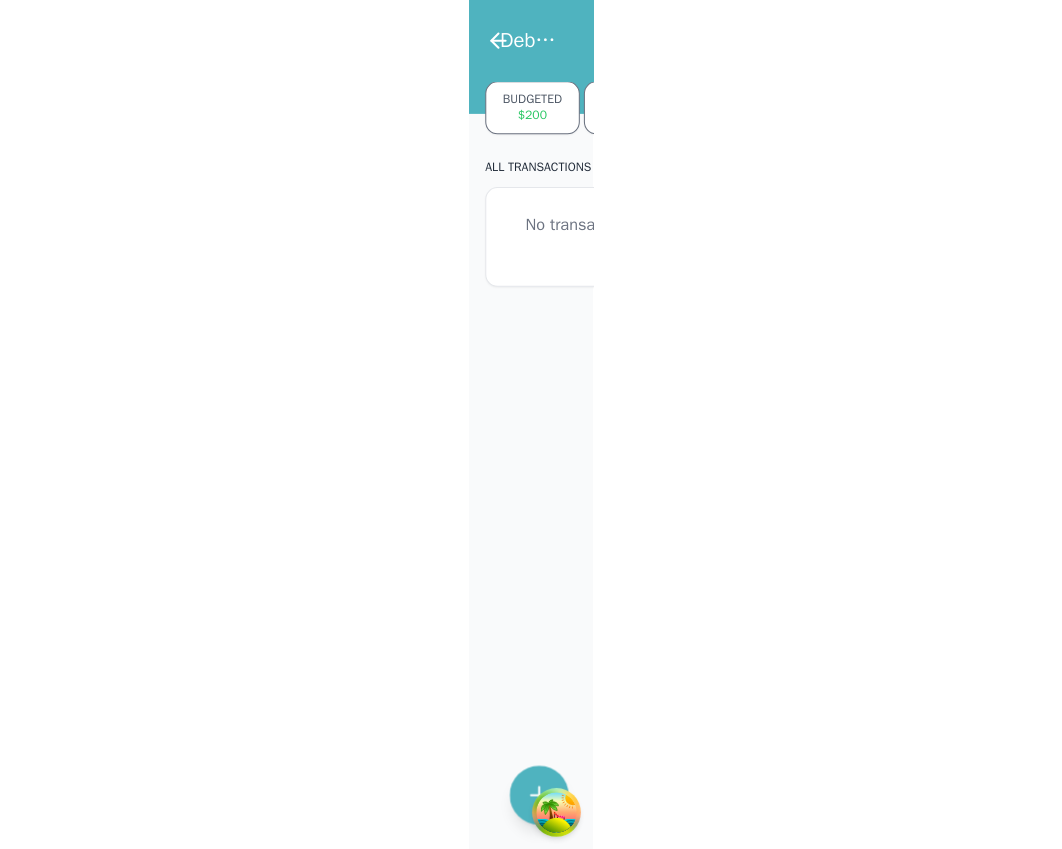 scroll, scrollTop: 0, scrollLeft: 0, axis: both 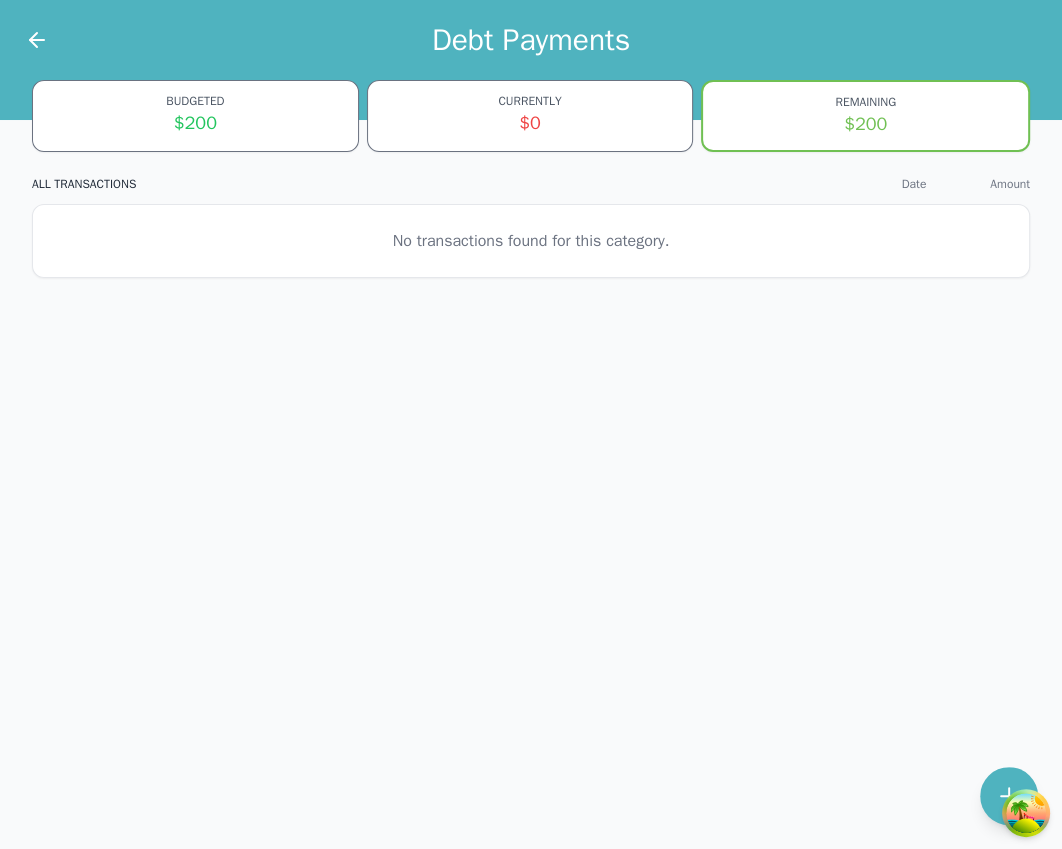click on "BUDGETED $200 CURRENTLY $0 REMAINING $200 ALL TRANSACTIONS Date Amount No transactions found for this category." at bounding box center [531, 191] 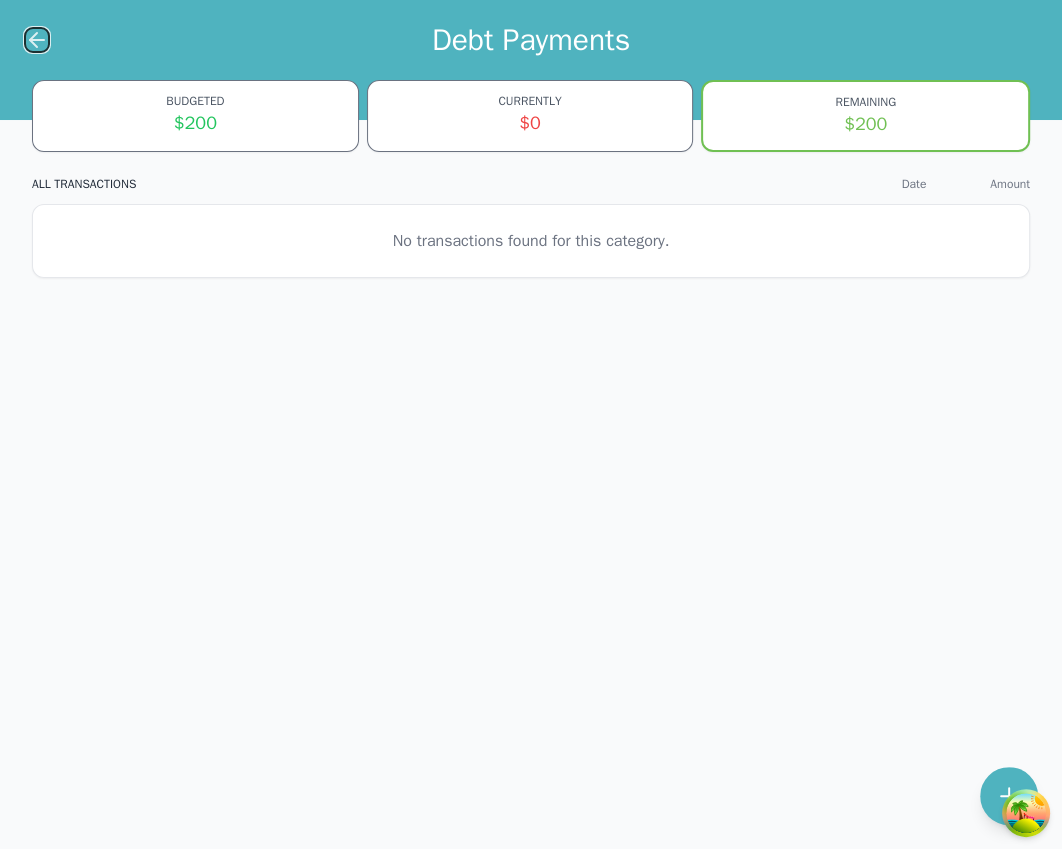 click 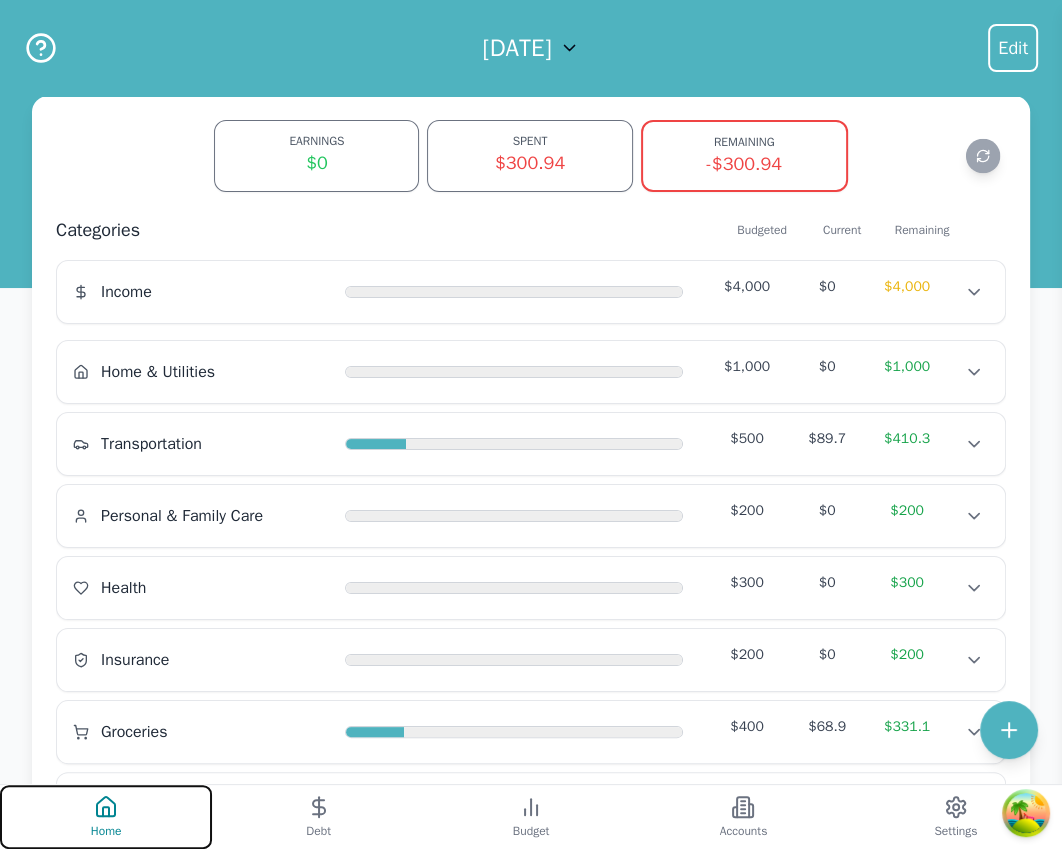 click on "Home" at bounding box center [106, 831] 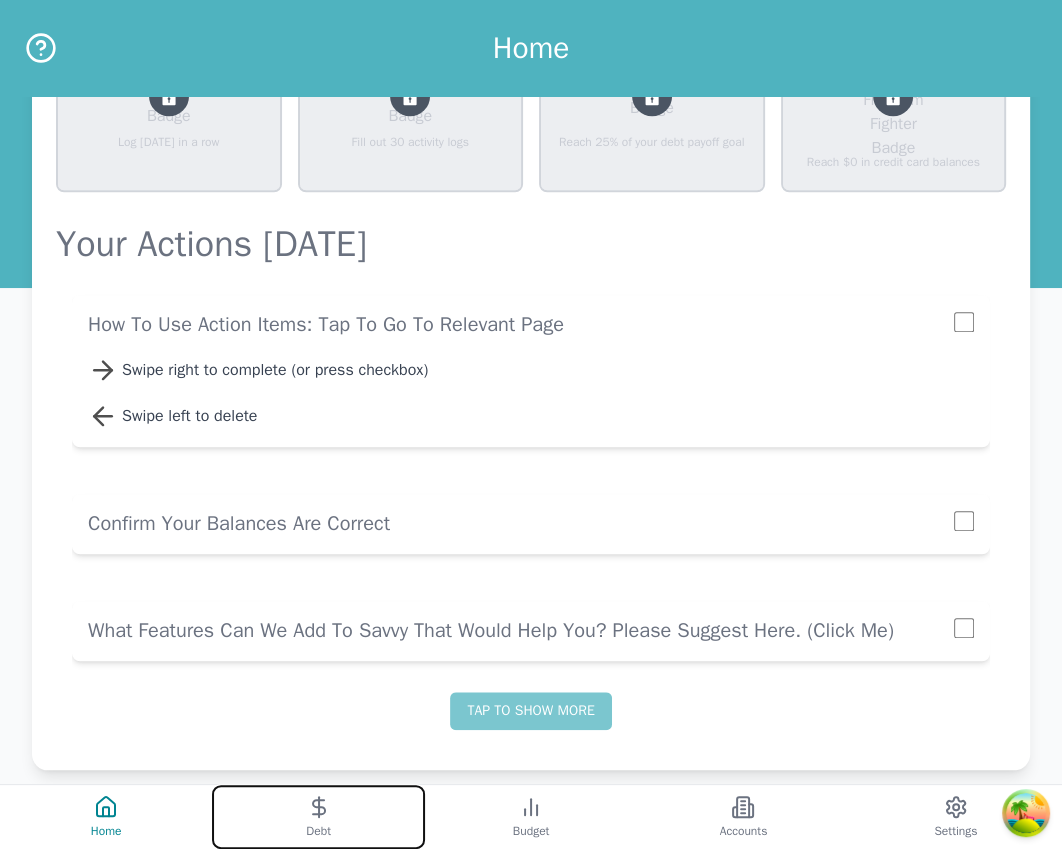 click 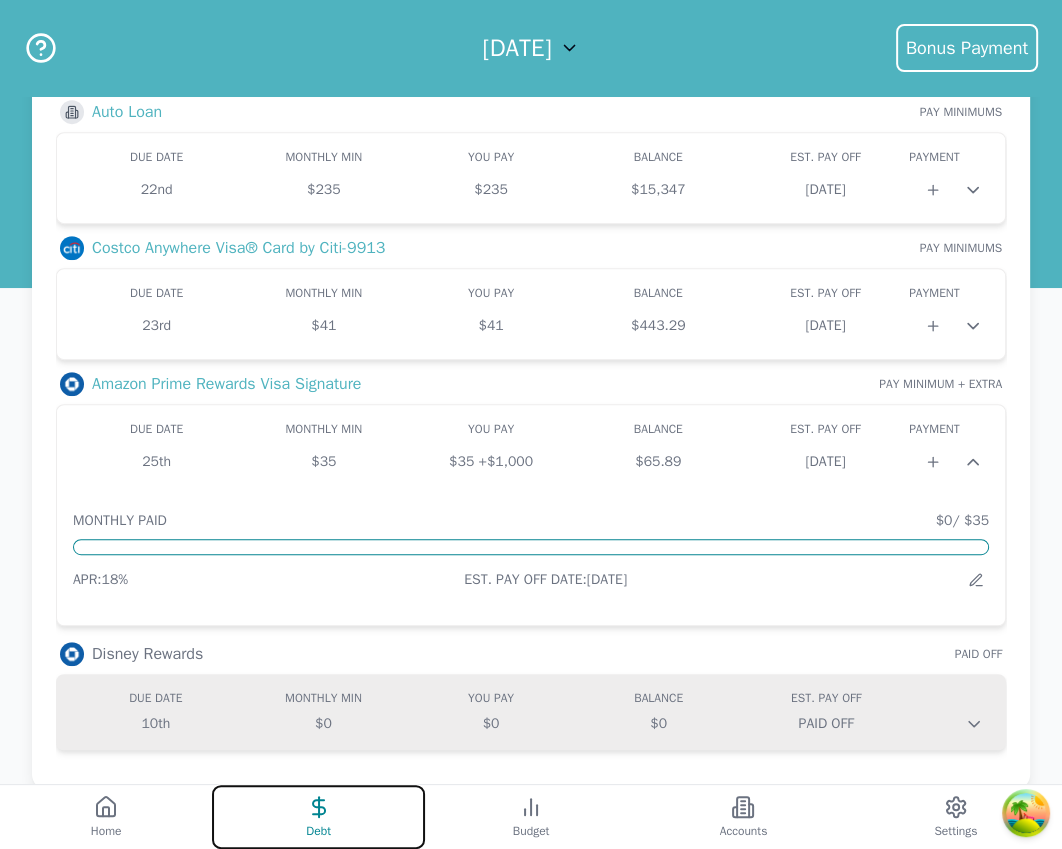scroll, scrollTop: 642, scrollLeft: 0, axis: vertical 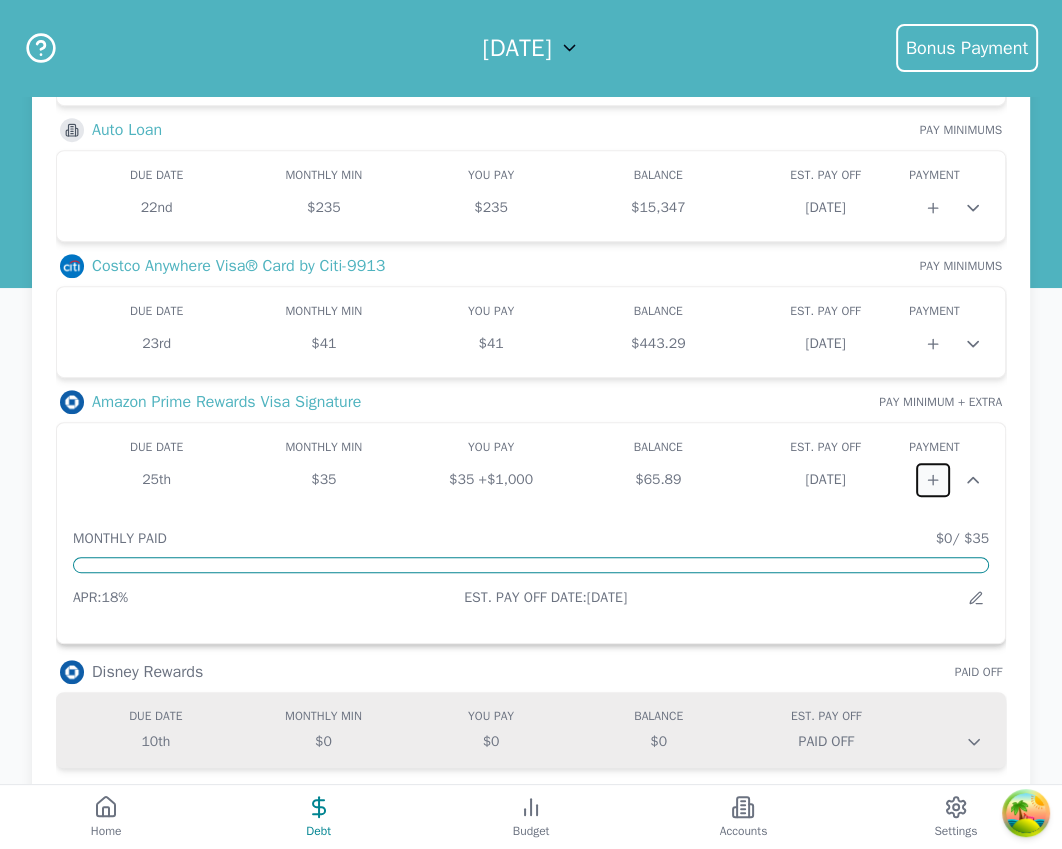 click 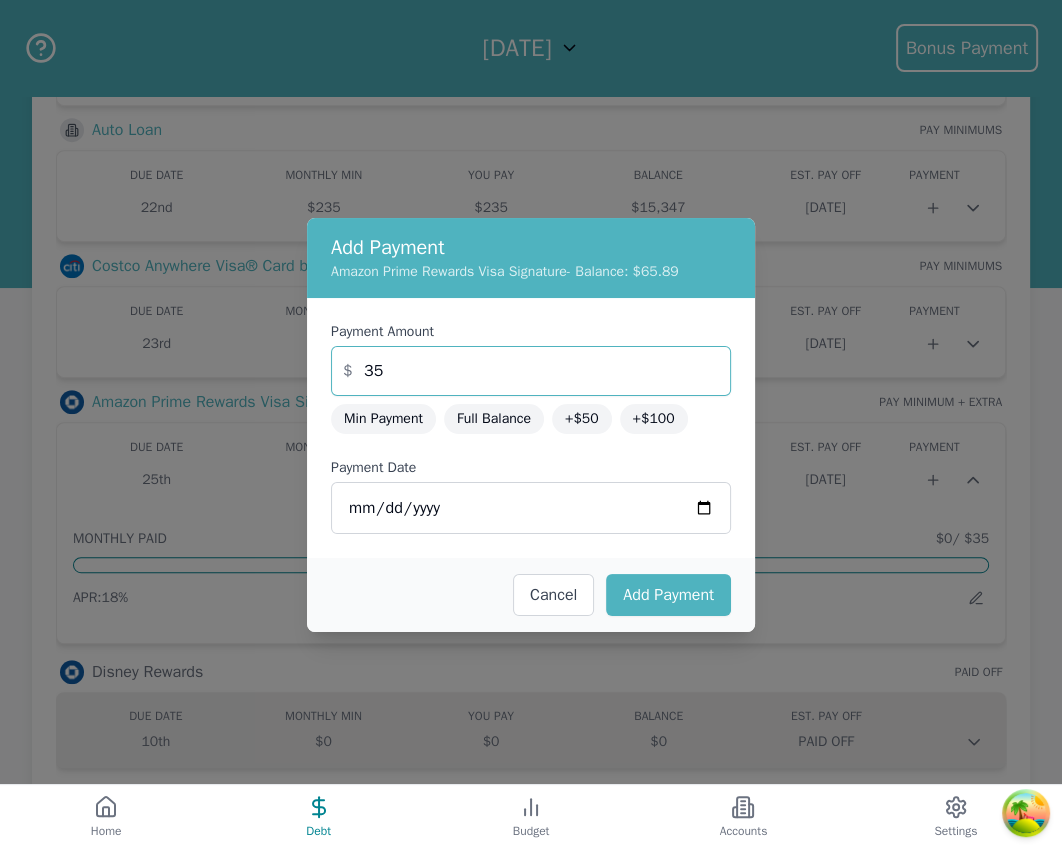 drag, startPoint x: 446, startPoint y: 364, endPoint x: 16, endPoint y: 324, distance: 431.85645 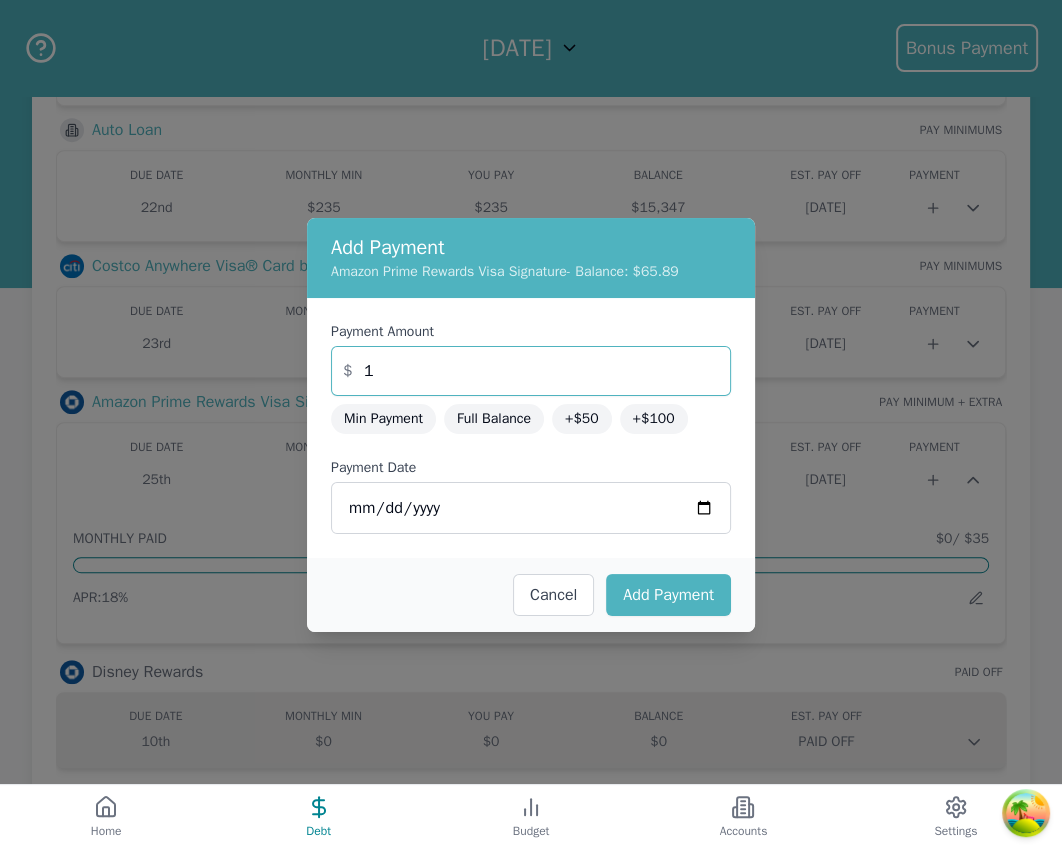 type on "1" 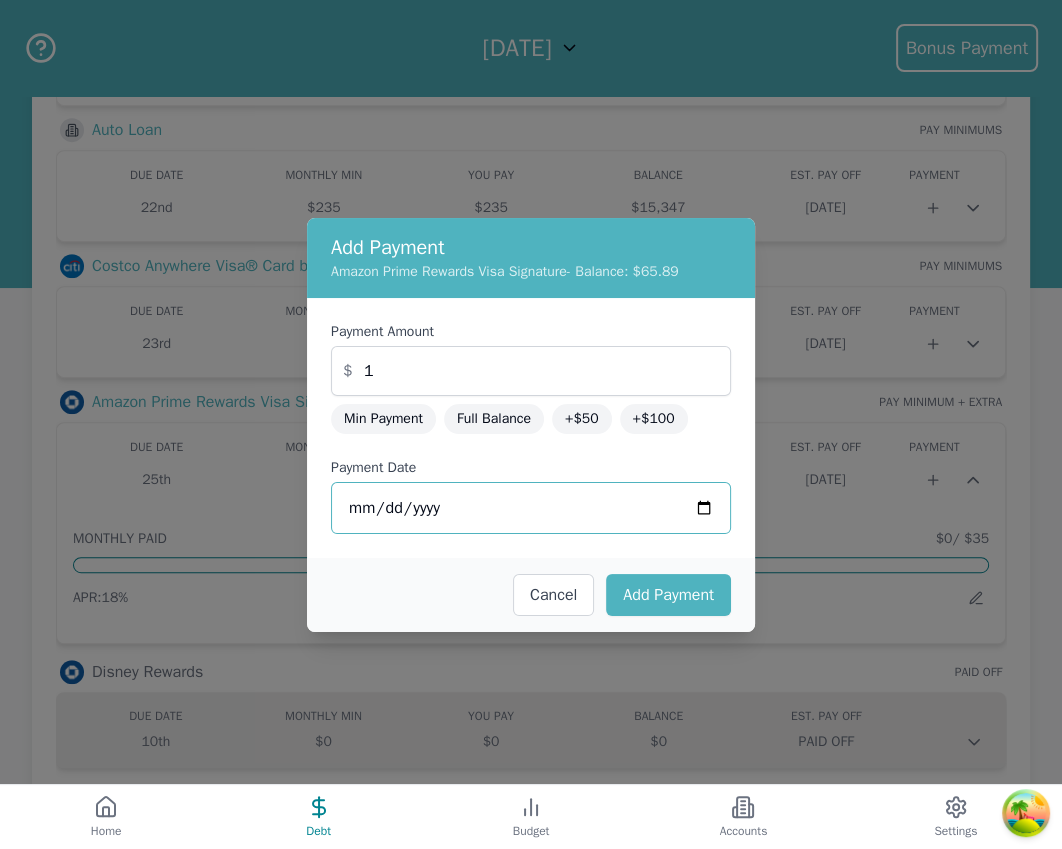 click on "2025-07-14" at bounding box center (531, 508) 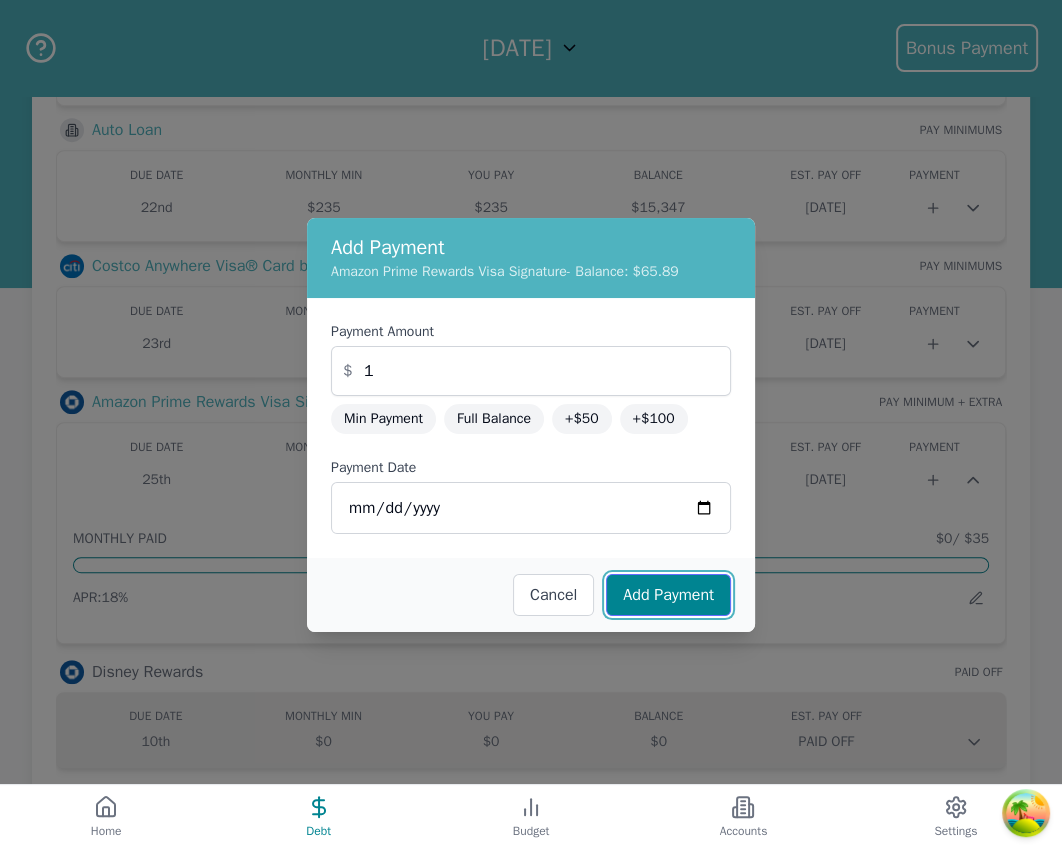 click on "Add Payment" at bounding box center [668, 595] 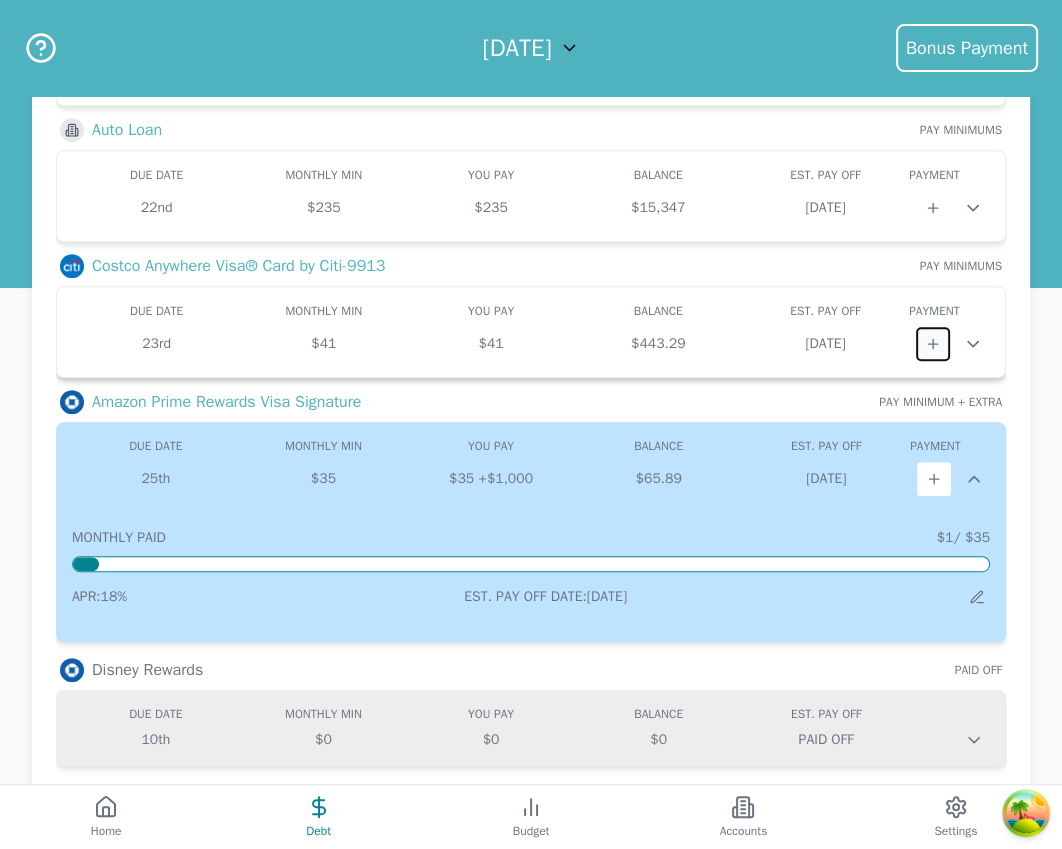 click 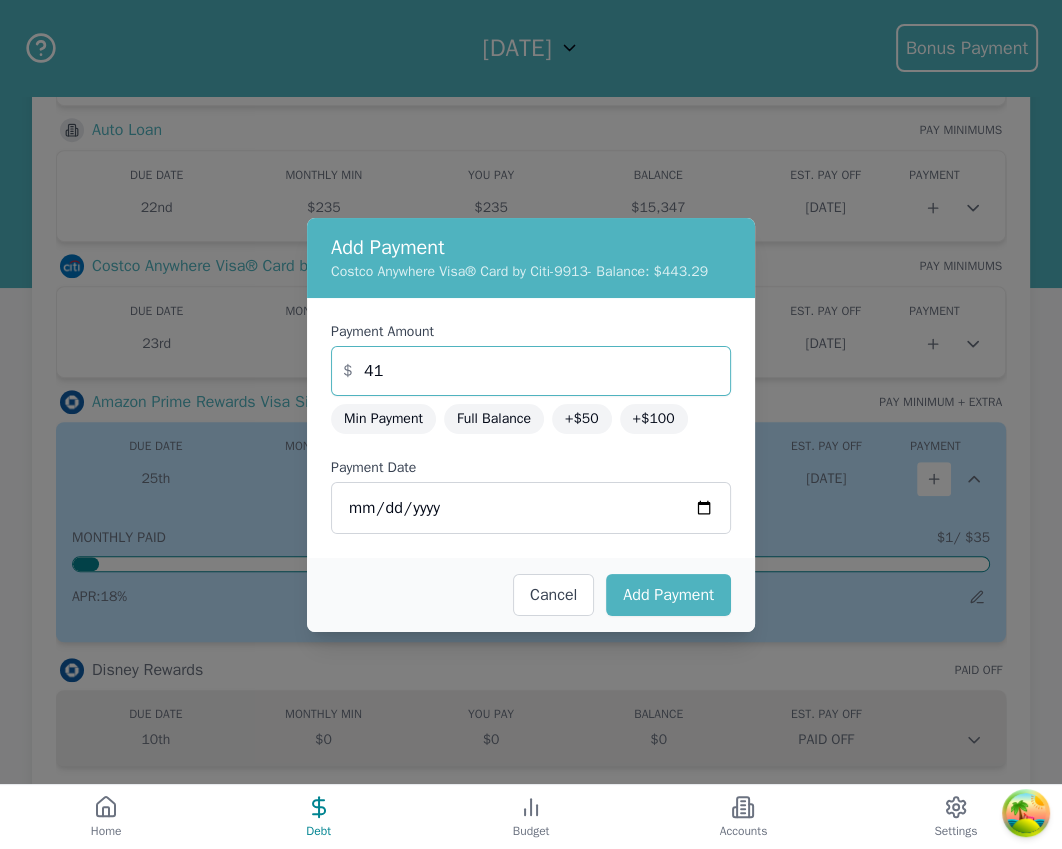 drag, startPoint x: 414, startPoint y: 384, endPoint x: 280, endPoint y: 382, distance: 134.01492 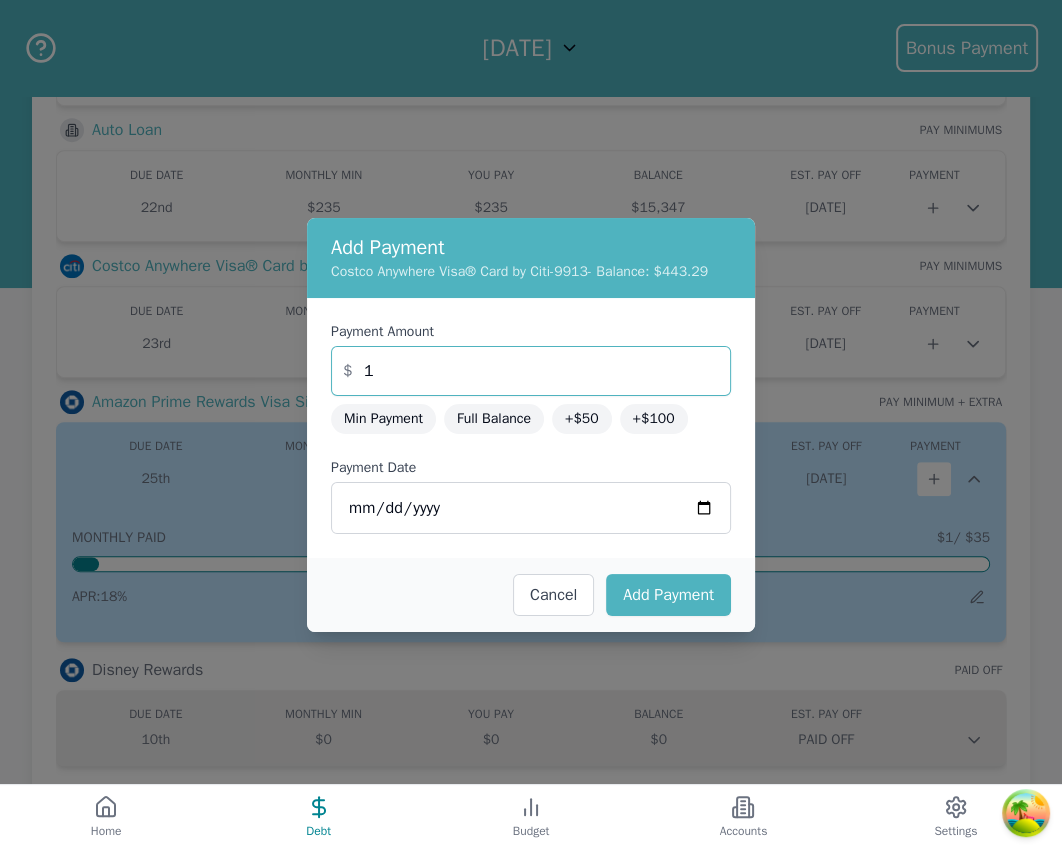 type on "1" 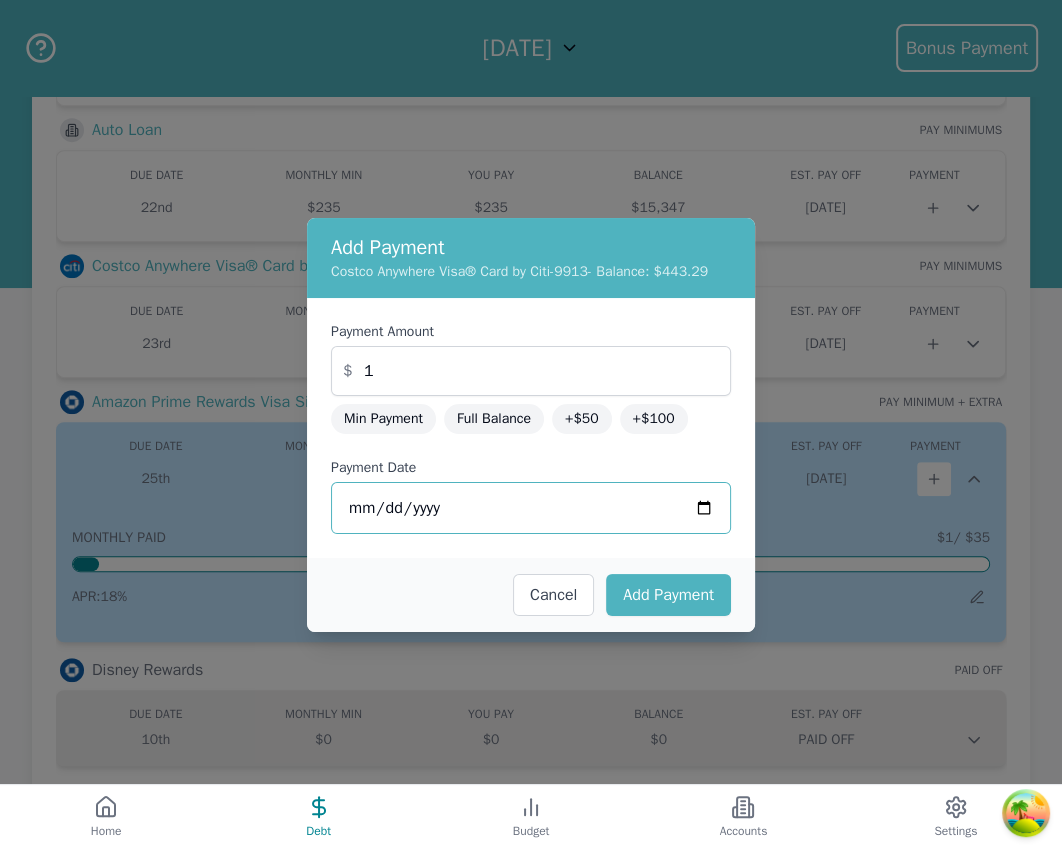 click on "[DATE]" at bounding box center (531, 508) 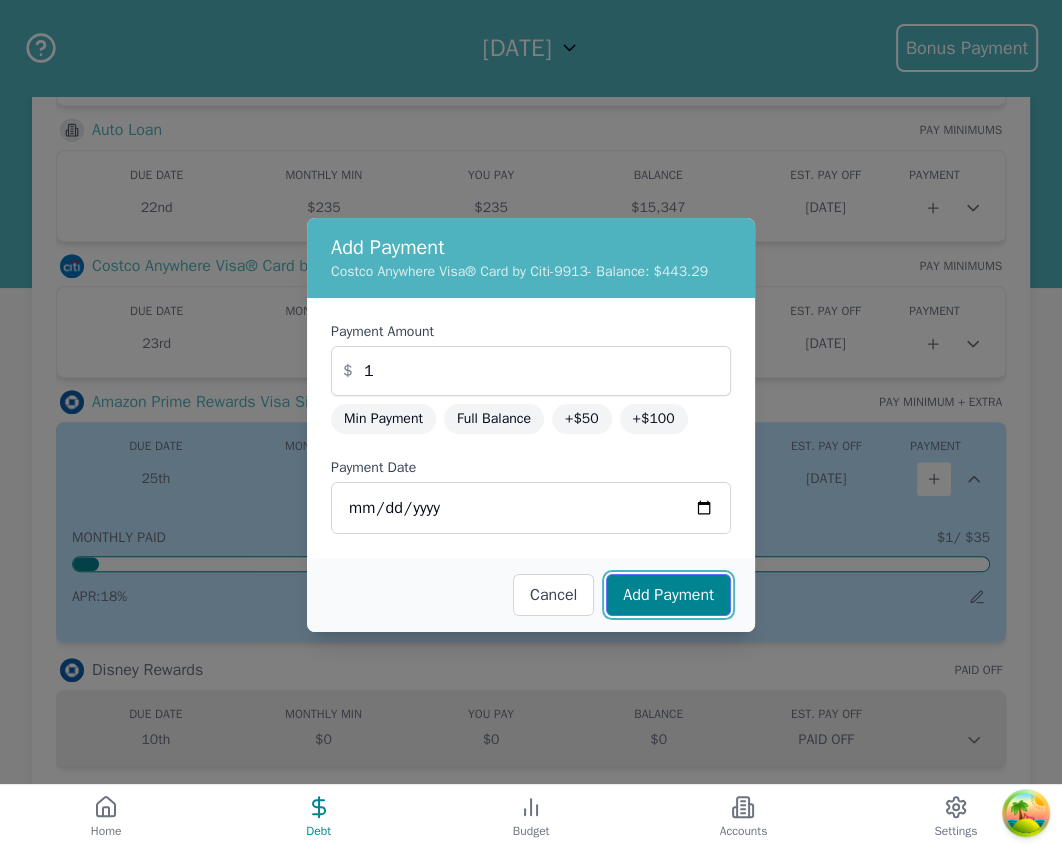 click on "Add Payment" at bounding box center [668, 595] 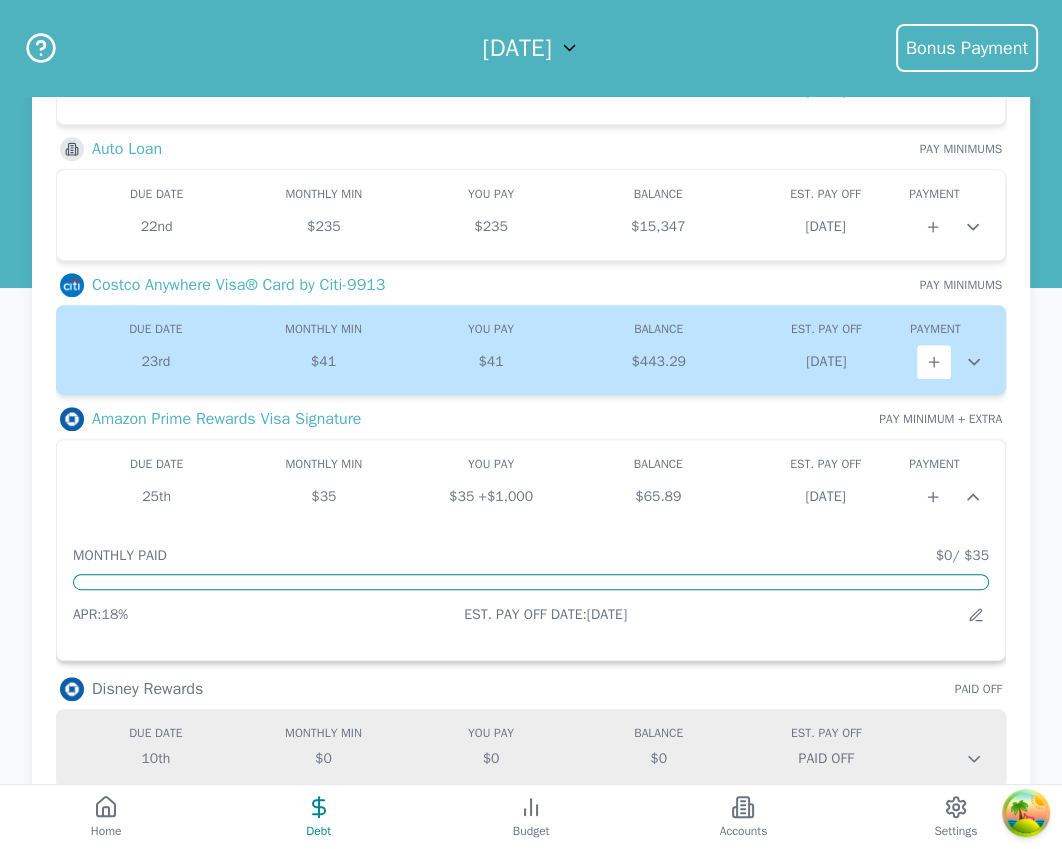 scroll, scrollTop: 613, scrollLeft: 0, axis: vertical 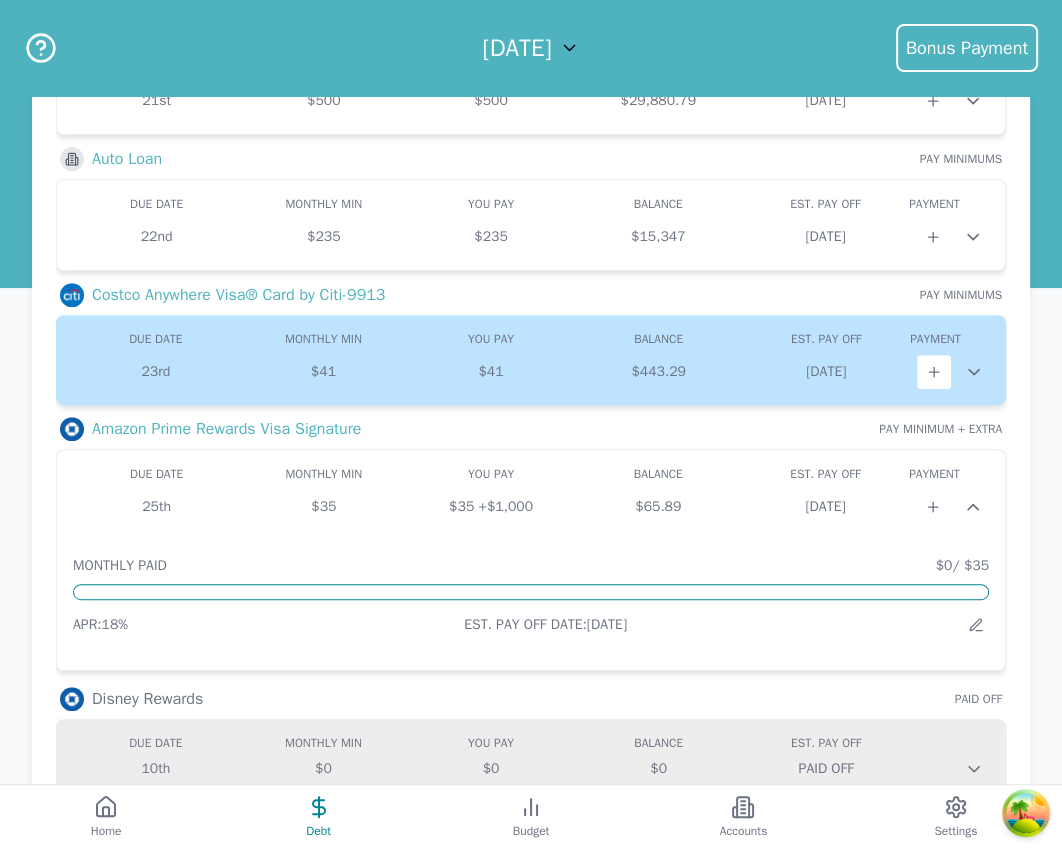 click on "Amazon Prime Rewards Visa Signature PAY MINIMUM + EXTRA" at bounding box center [531, 429] 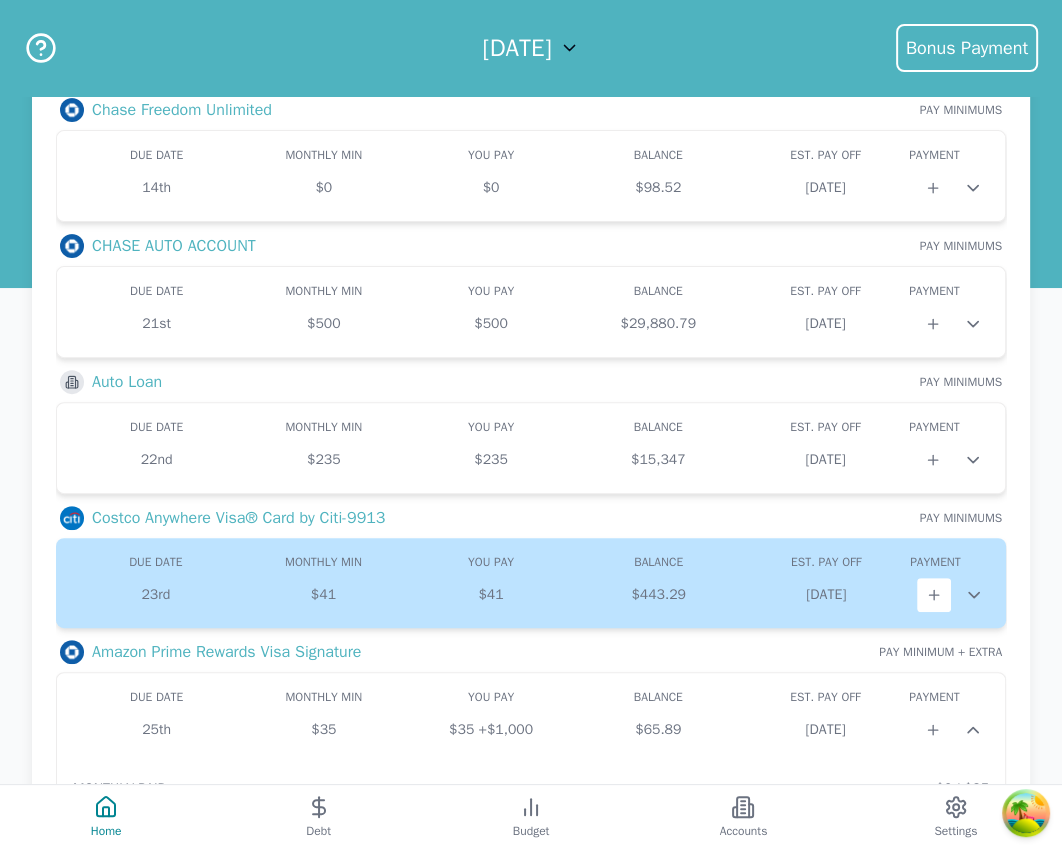 scroll, scrollTop: 700, scrollLeft: 0, axis: vertical 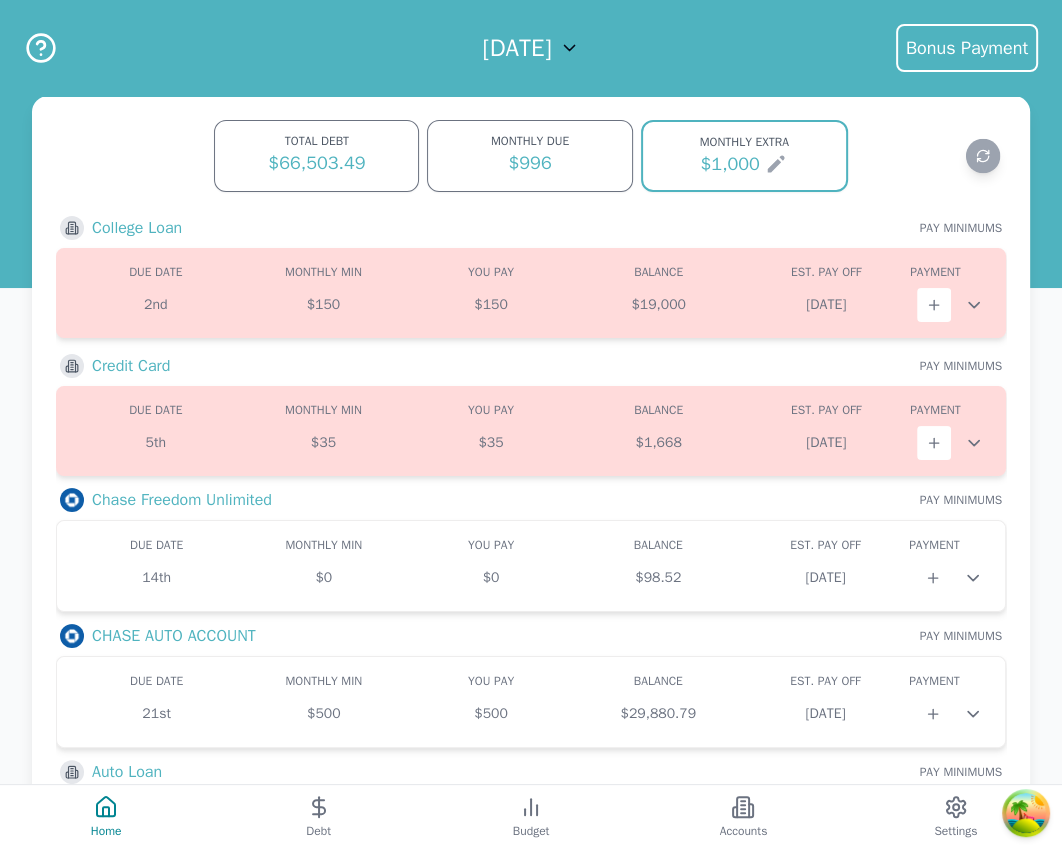 click on "Credit Card PAY MINIMUMS" at bounding box center [531, 366] 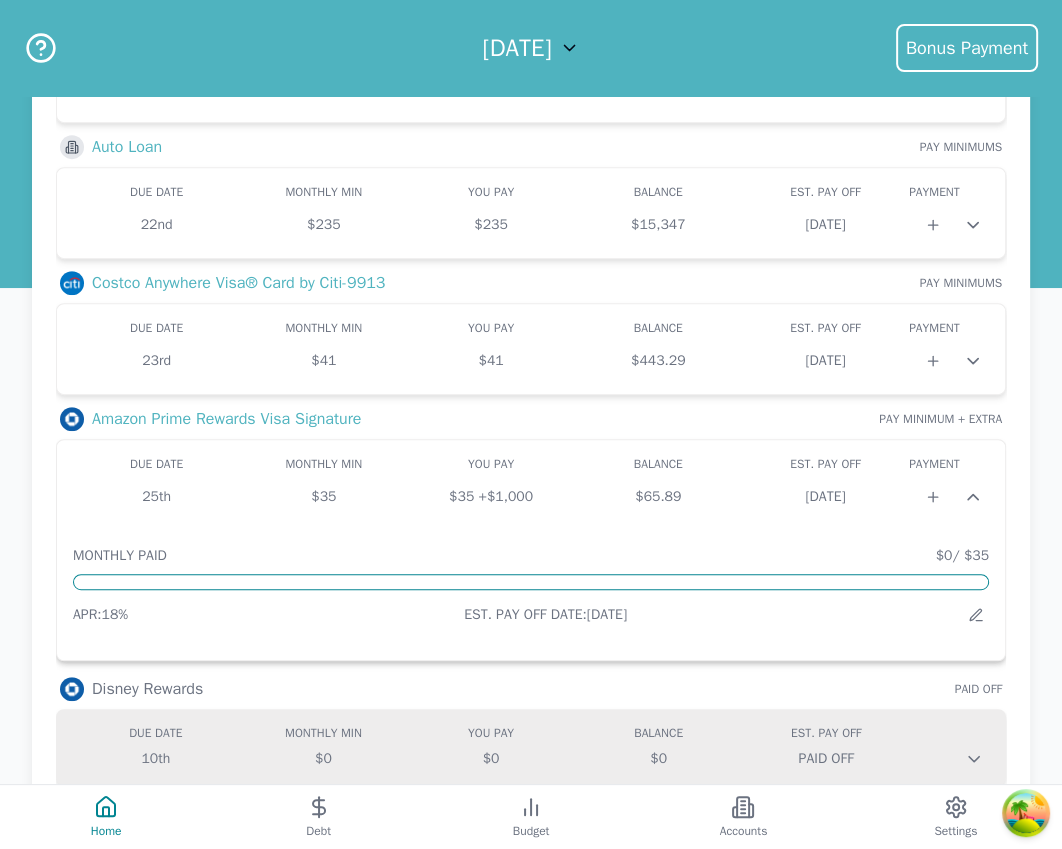 scroll, scrollTop: 701, scrollLeft: 0, axis: vertical 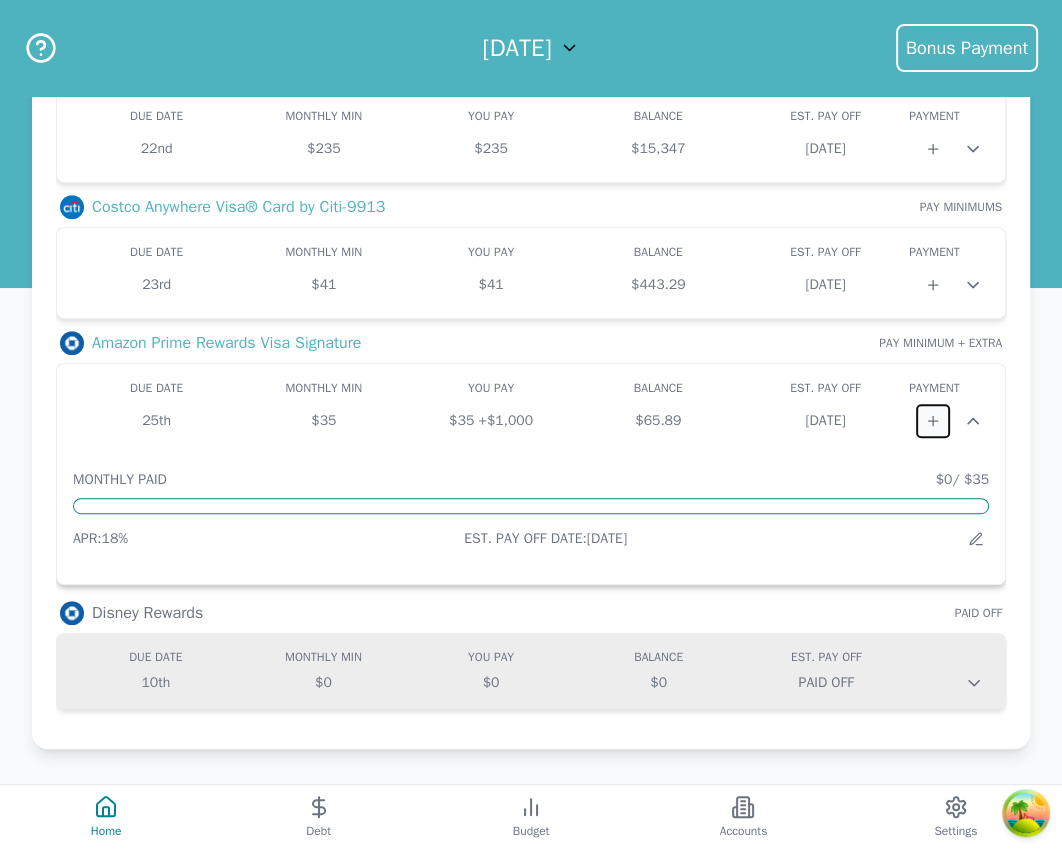 click at bounding box center (933, 421) 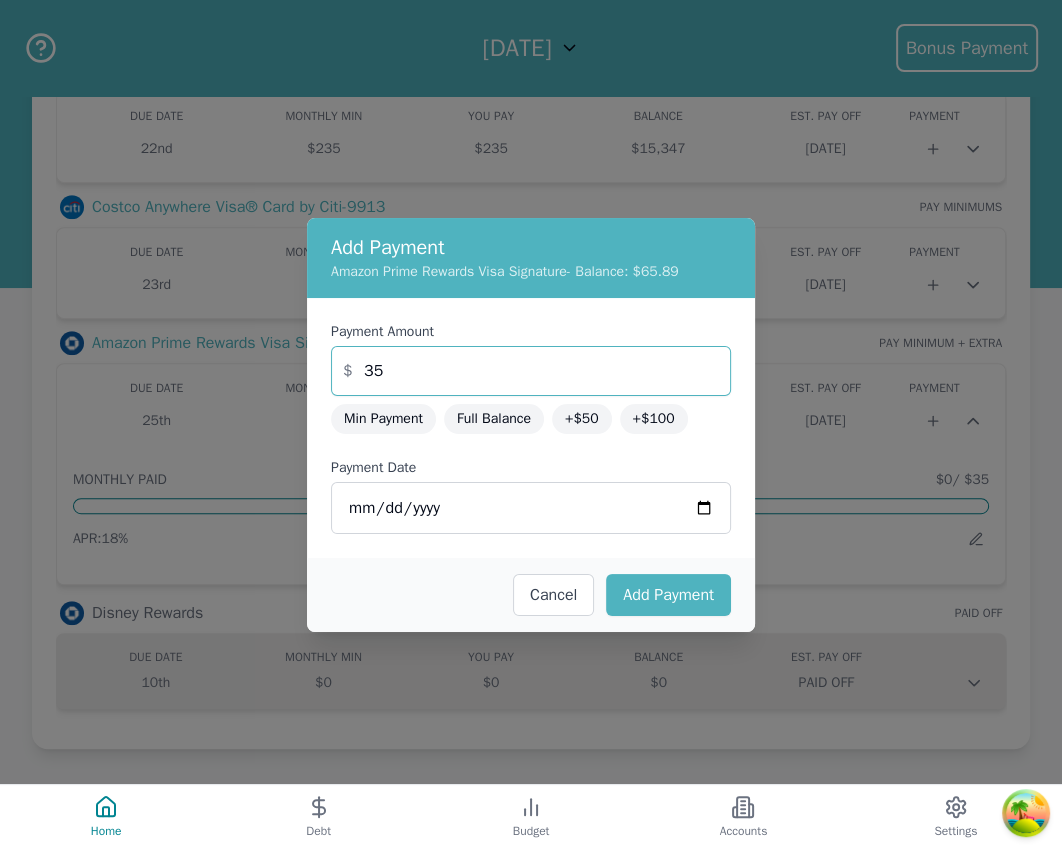 drag, startPoint x: 435, startPoint y: 387, endPoint x: 227, endPoint y: 351, distance: 211.09239 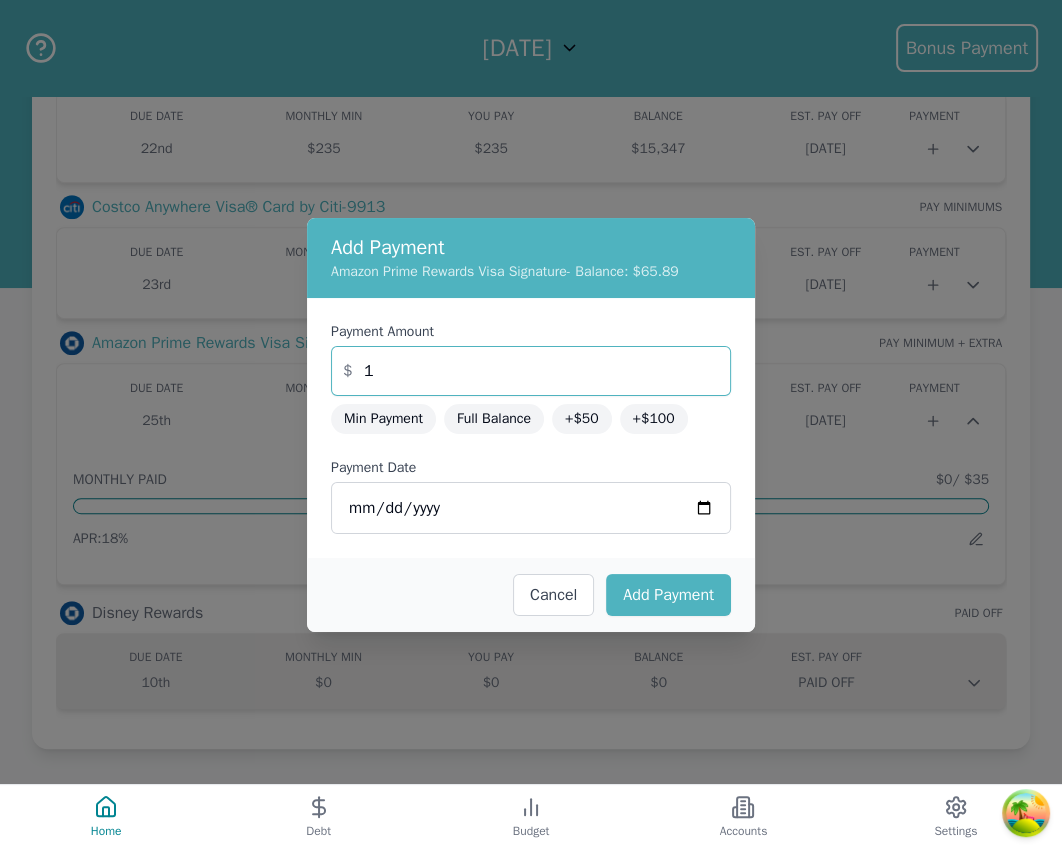 type on "1" 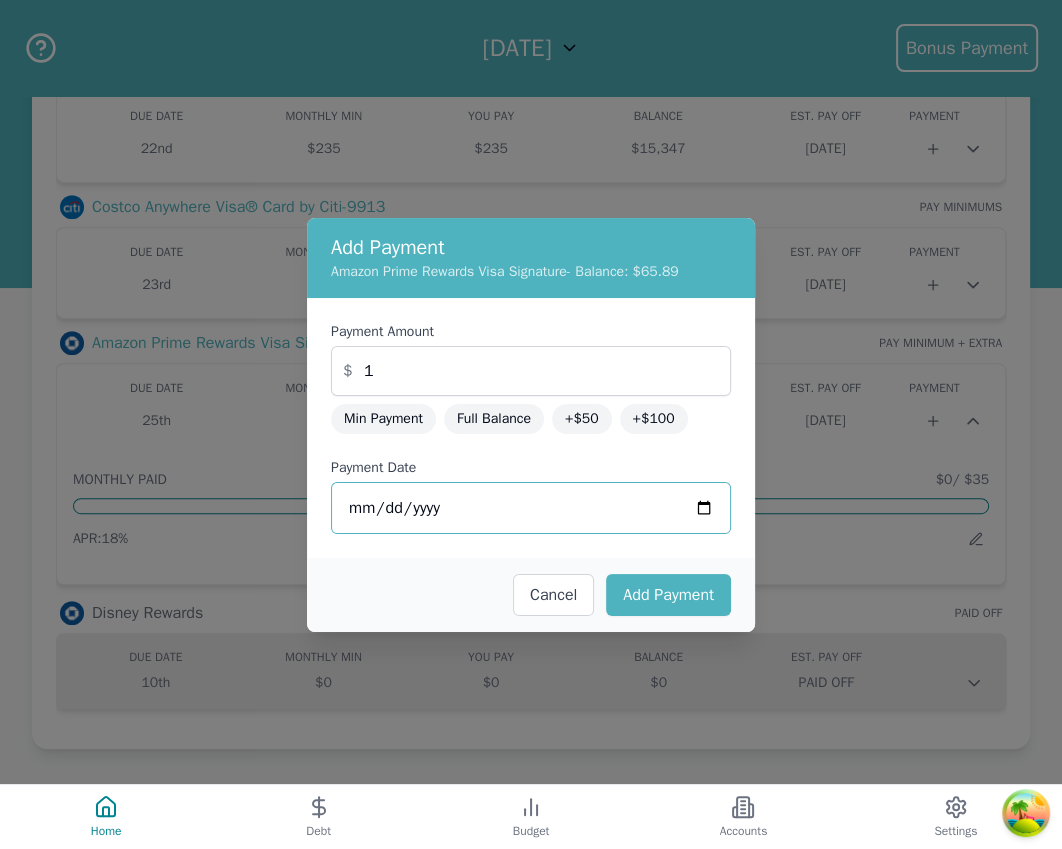 click on "2025-07-14" at bounding box center [531, 508] 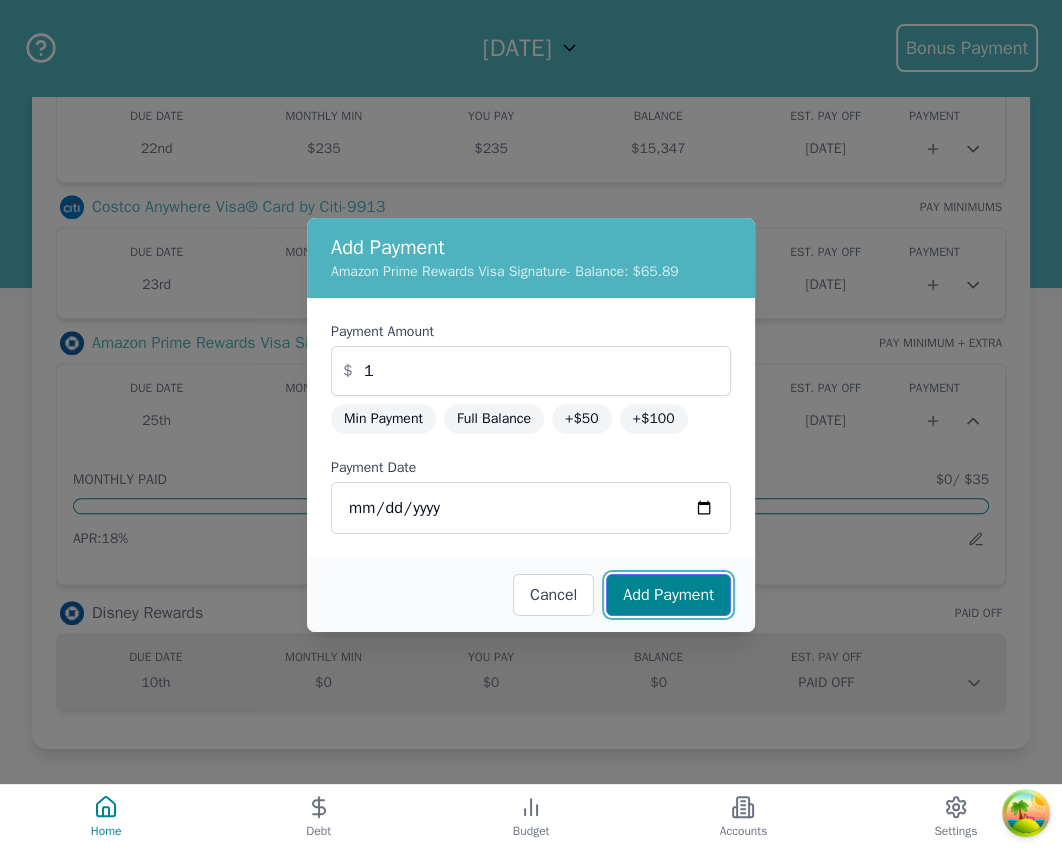 click on "Add Payment" at bounding box center [668, 595] 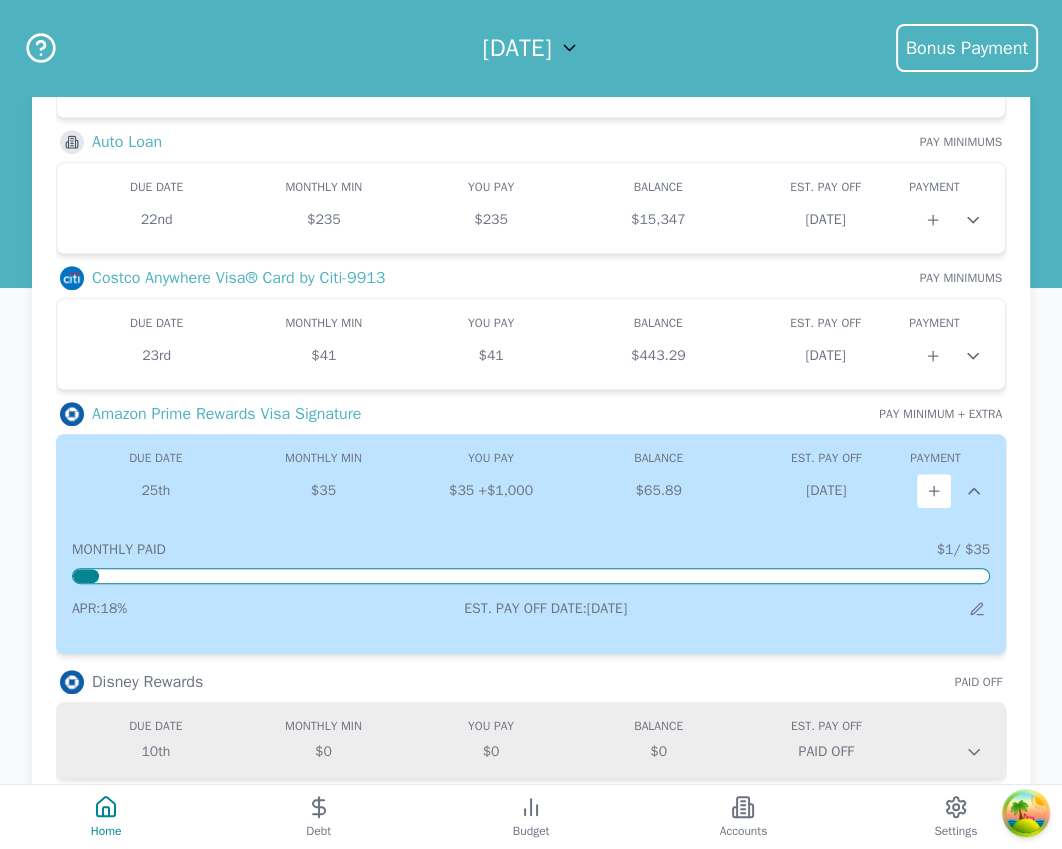scroll, scrollTop: 614, scrollLeft: 0, axis: vertical 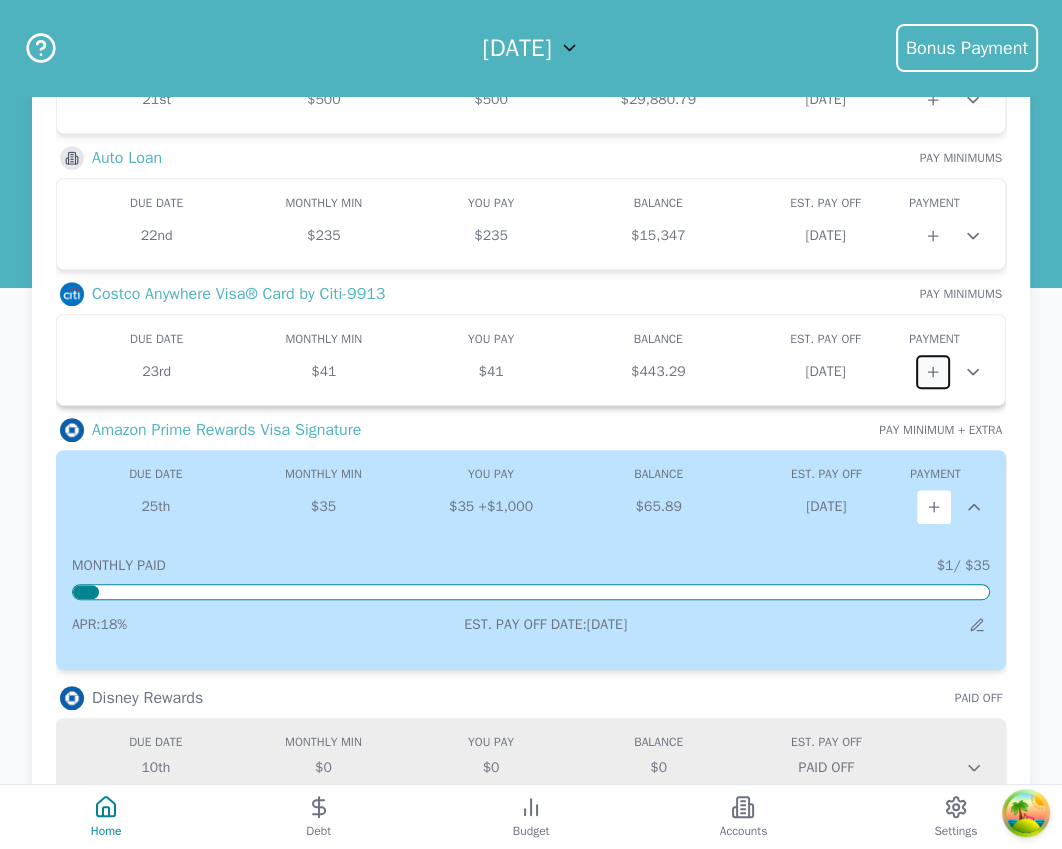 click 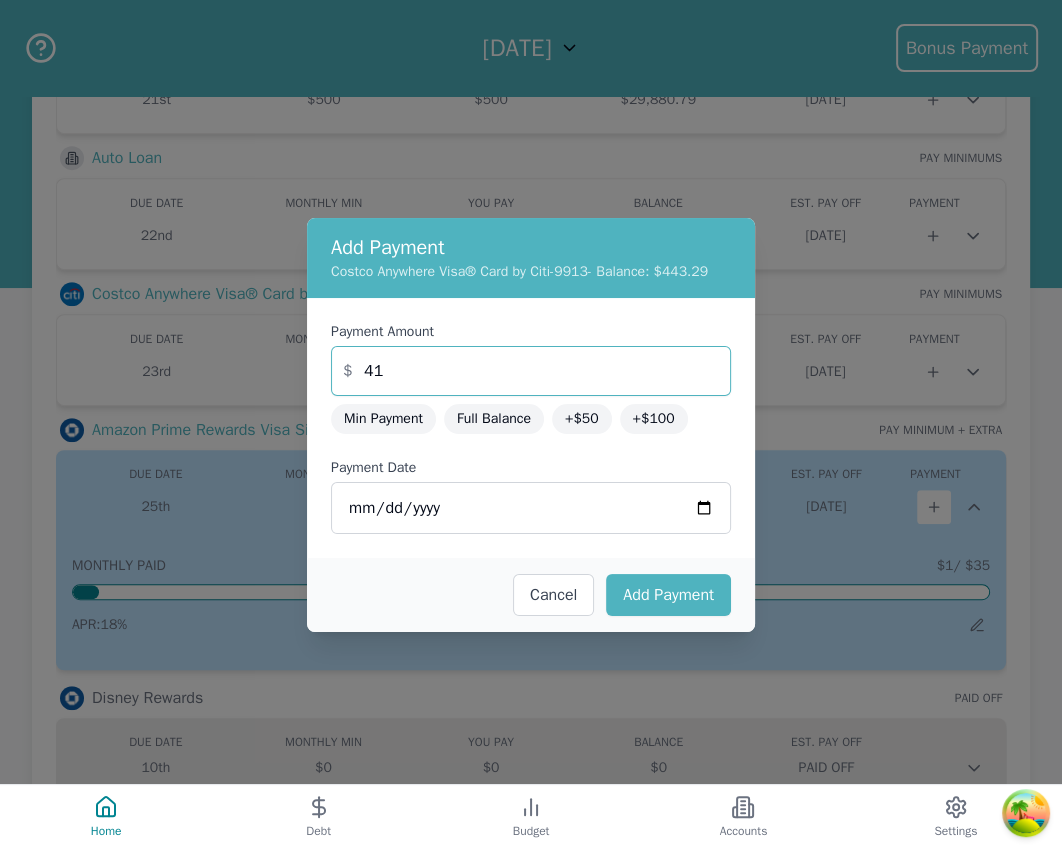 drag, startPoint x: 510, startPoint y: 388, endPoint x: 240, endPoint y: 379, distance: 270.14996 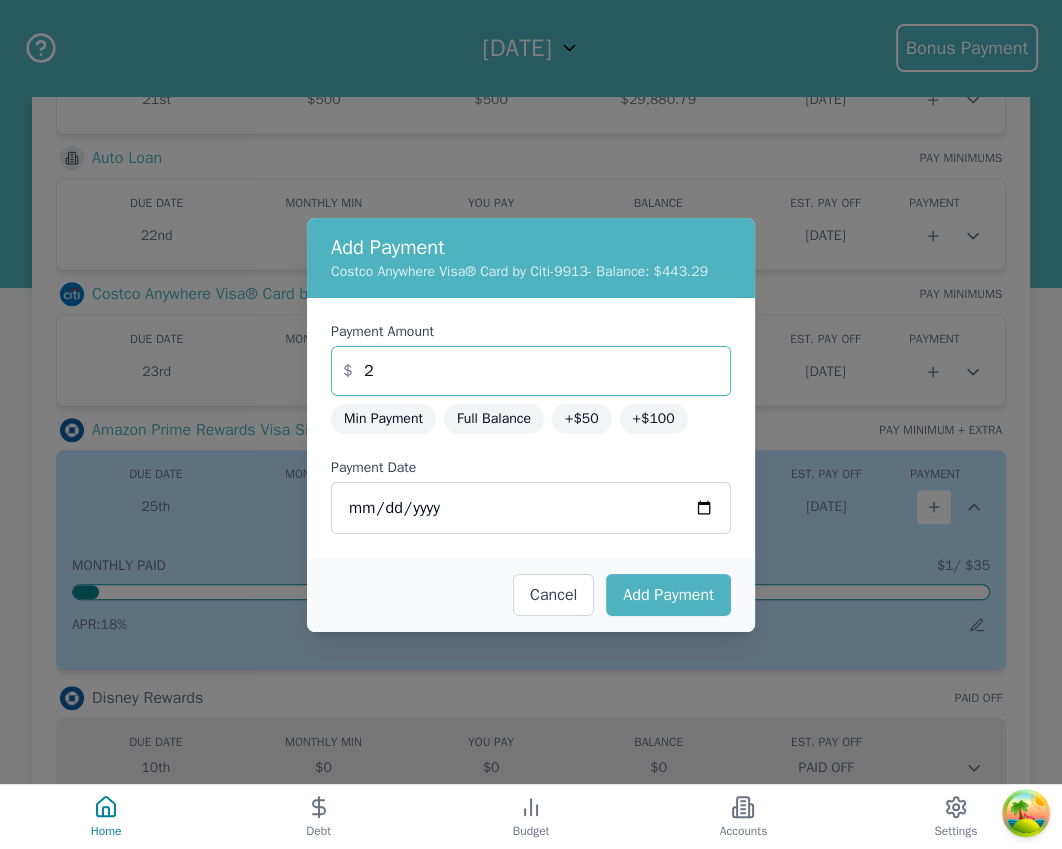type on "2" 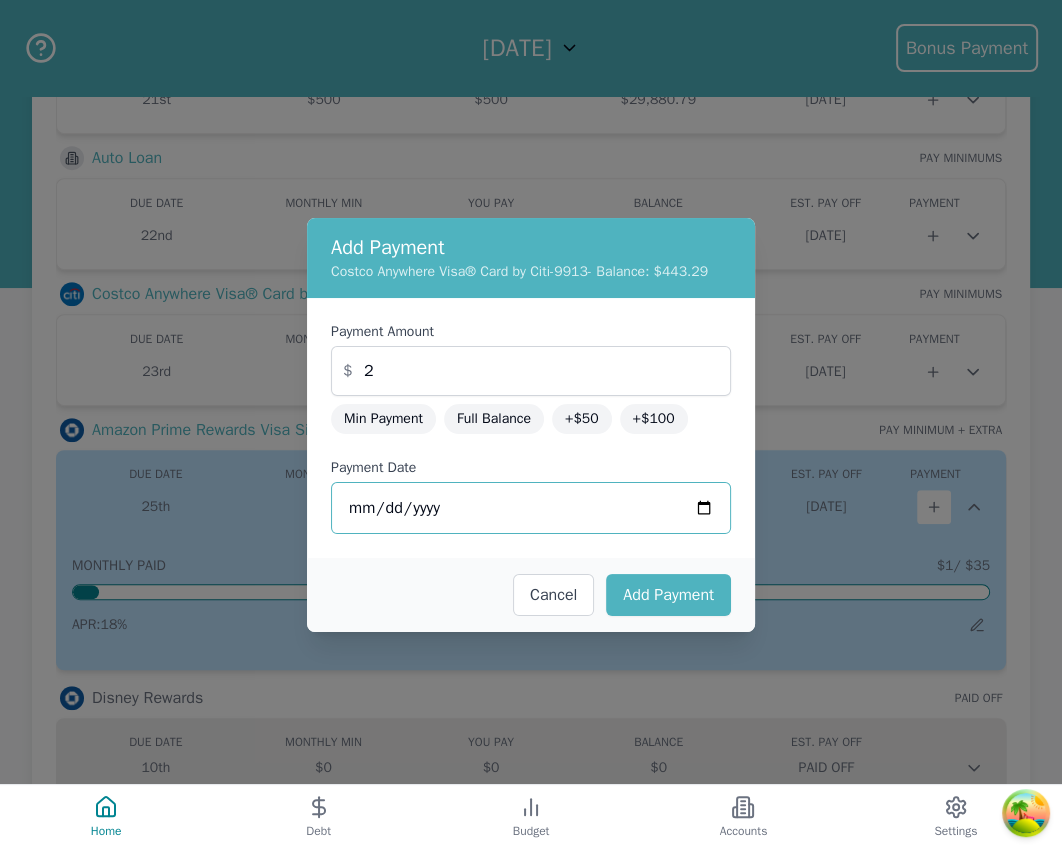 click on "2025-07-14" at bounding box center [531, 508] 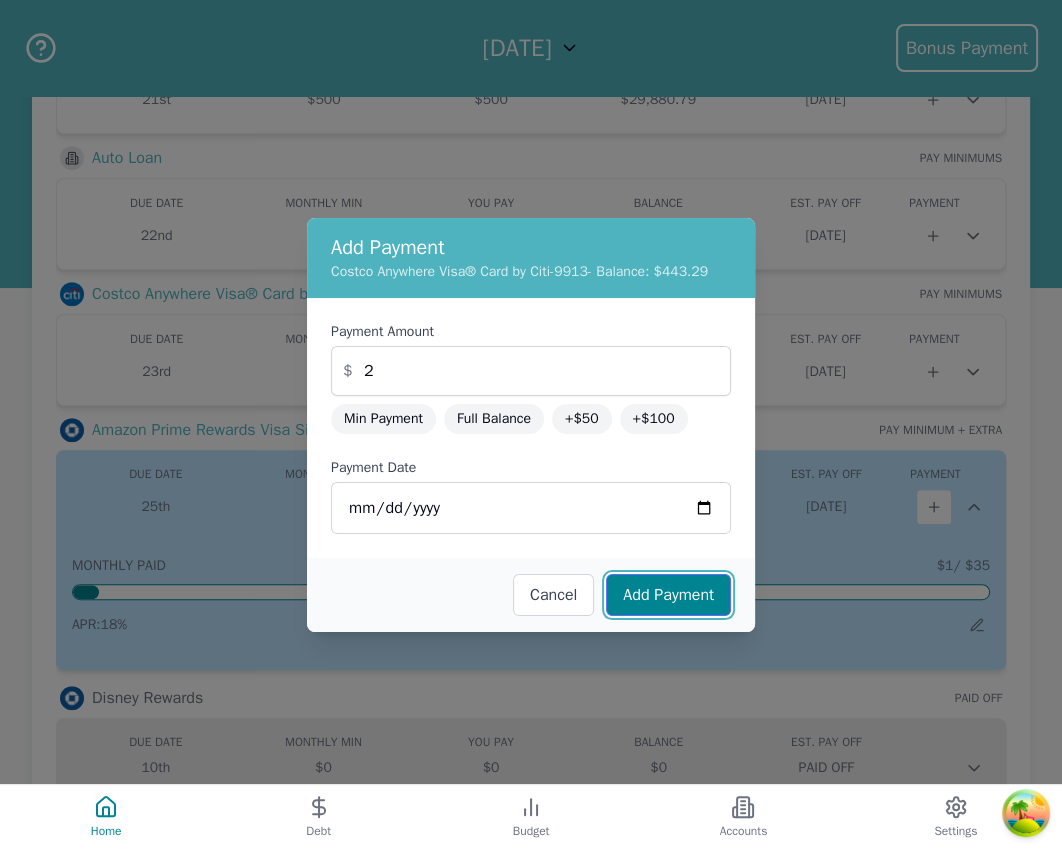 click on "Add Payment" at bounding box center (668, 595) 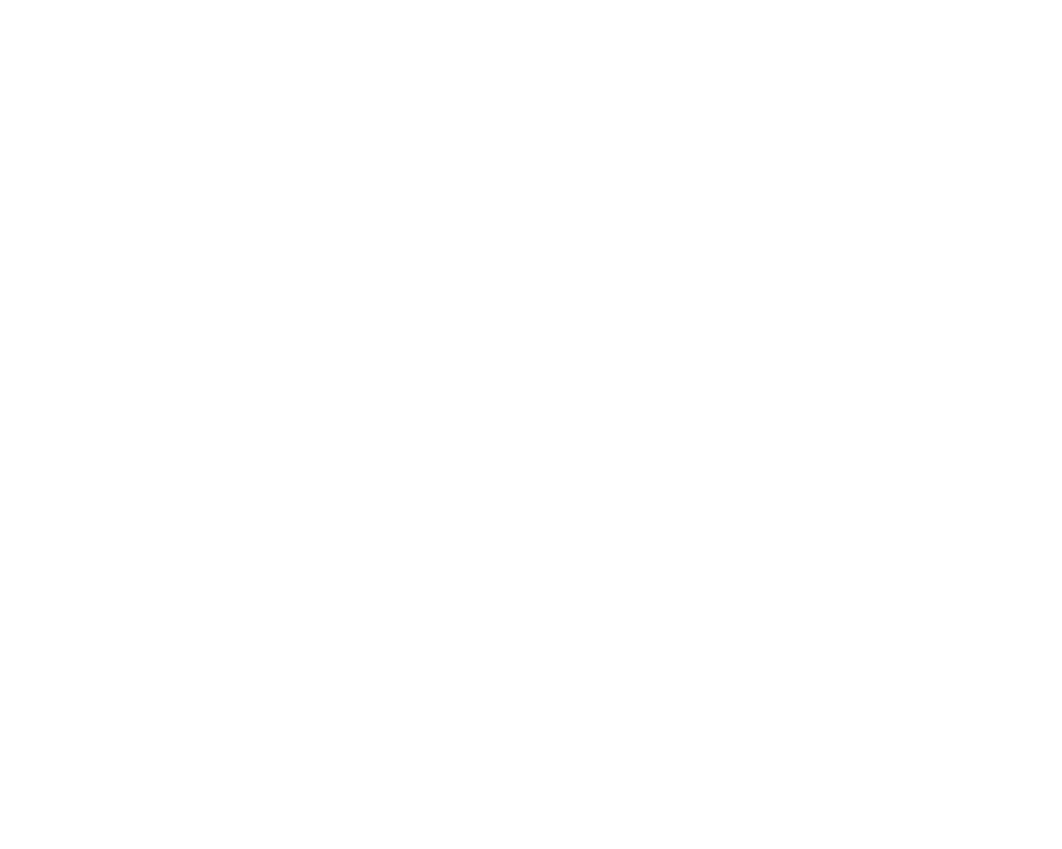scroll, scrollTop: 0, scrollLeft: 0, axis: both 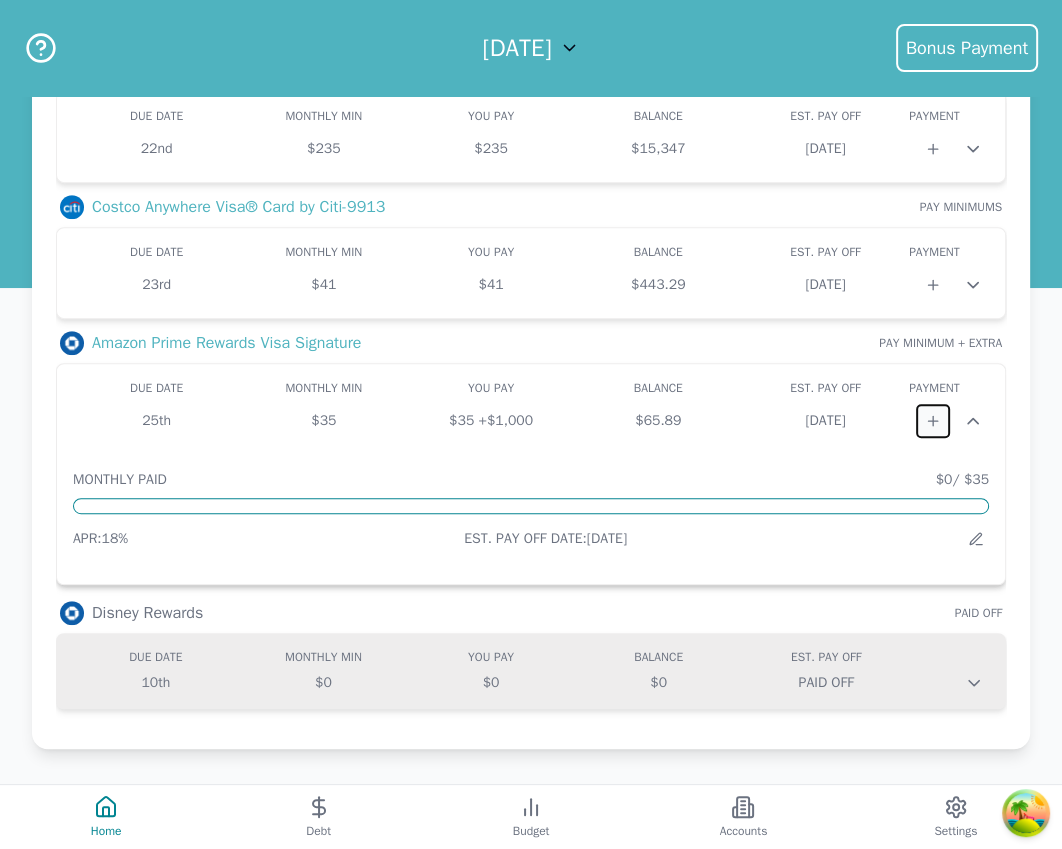 click 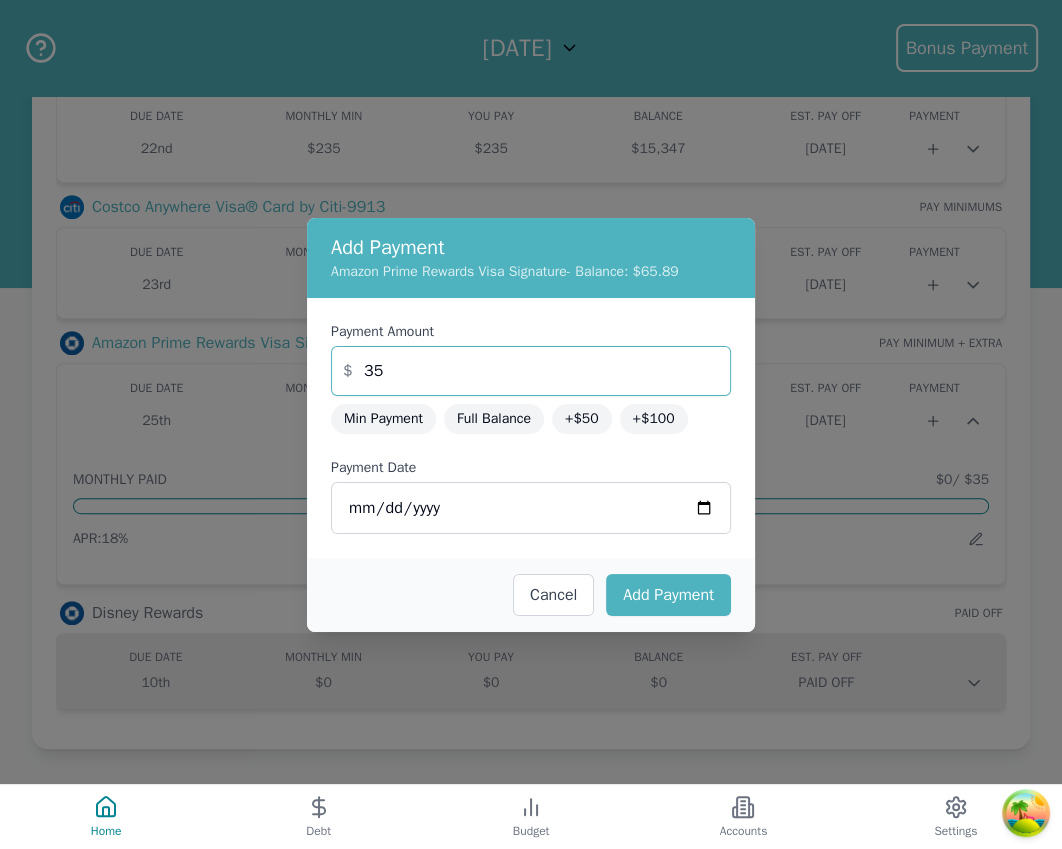 drag, startPoint x: 447, startPoint y: 379, endPoint x: 358, endPoint y: 355, distance: 92.17918 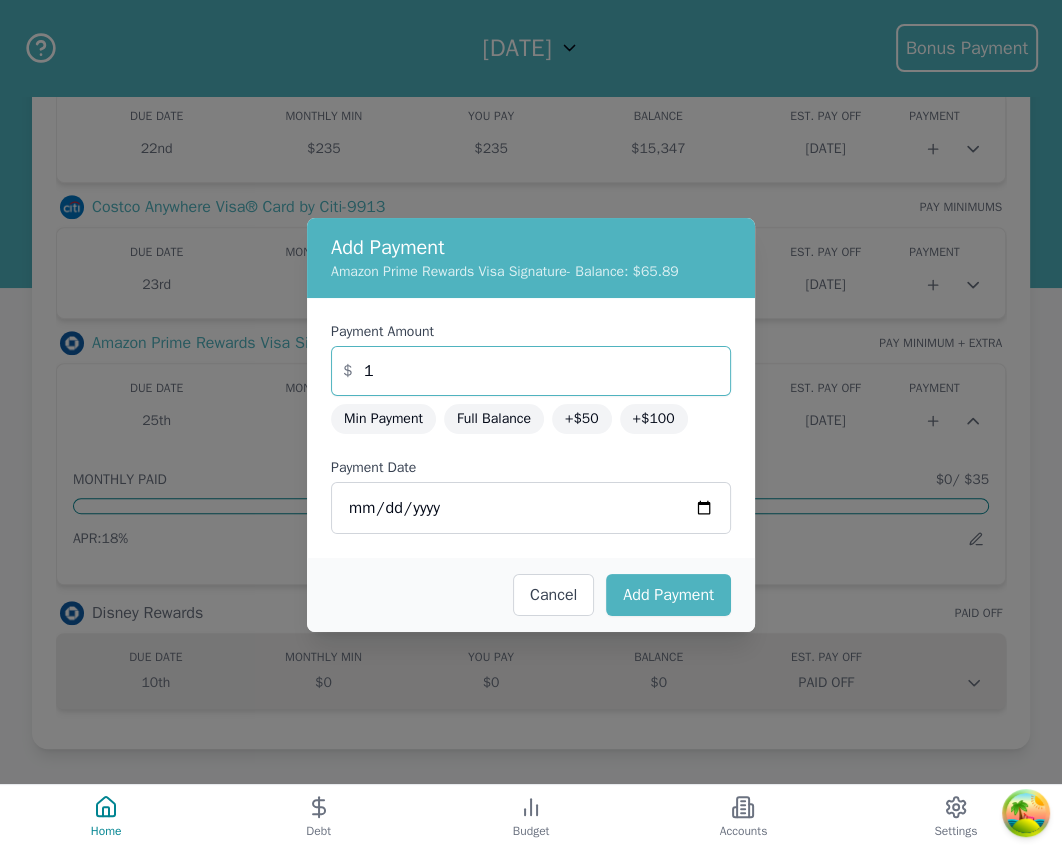 type on "1" 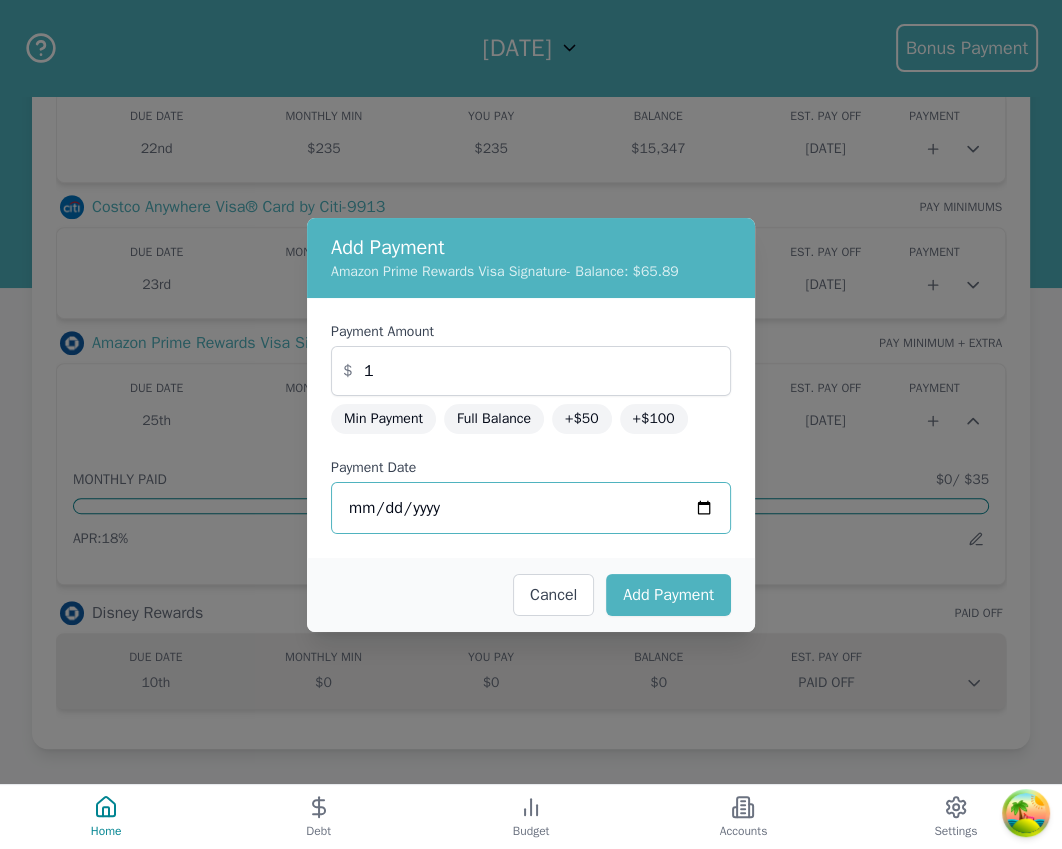click on "2025-07-14" at bounding box center (531, 508) 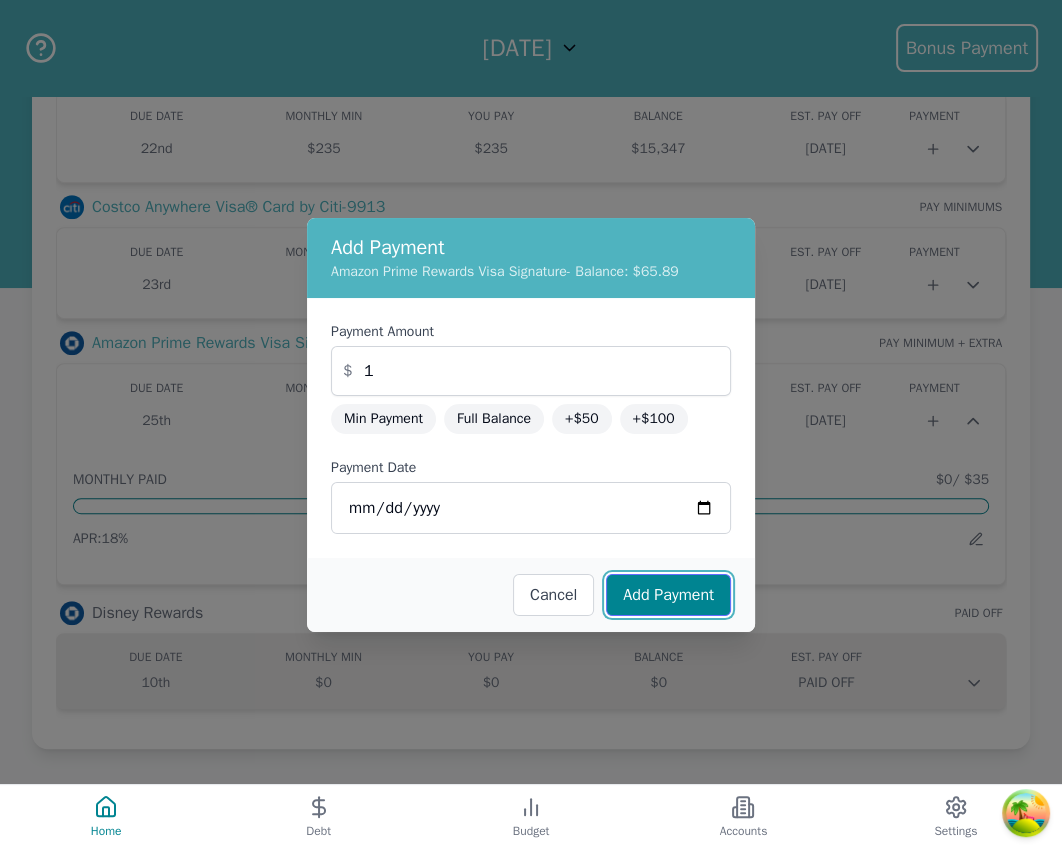 click on "Add Payment" at bounding box center (668, 595) 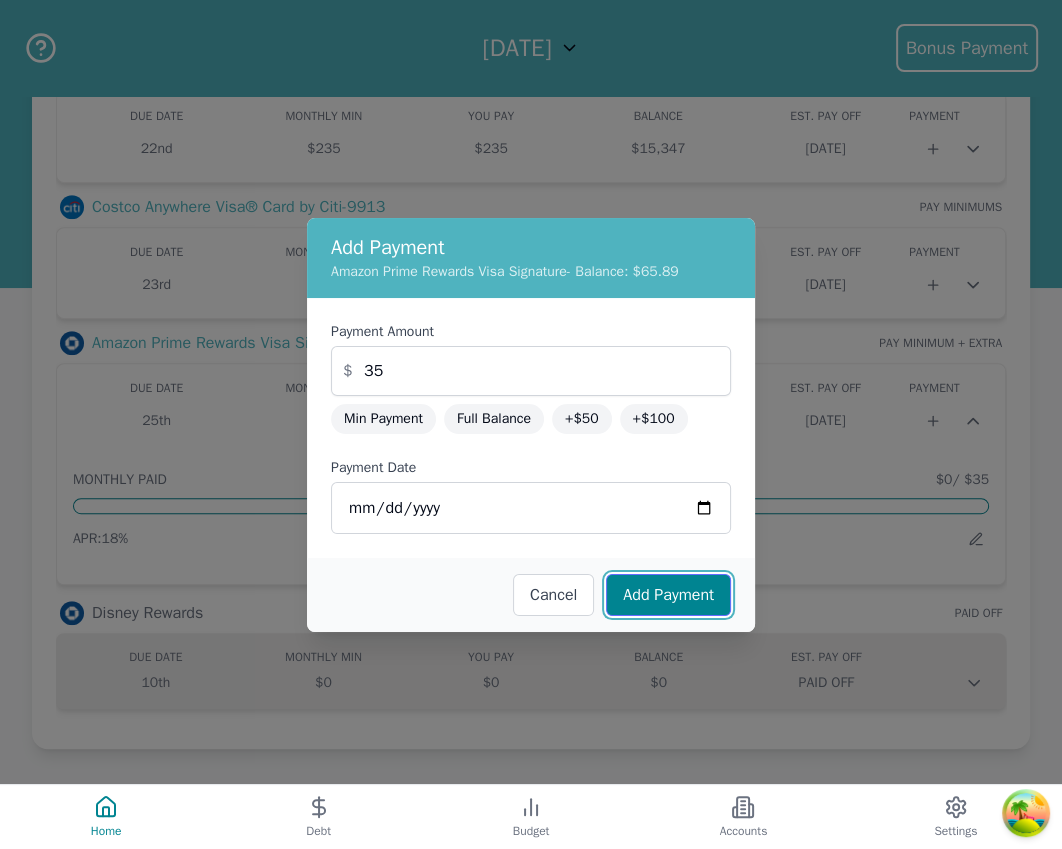 type on "2025-07-14" 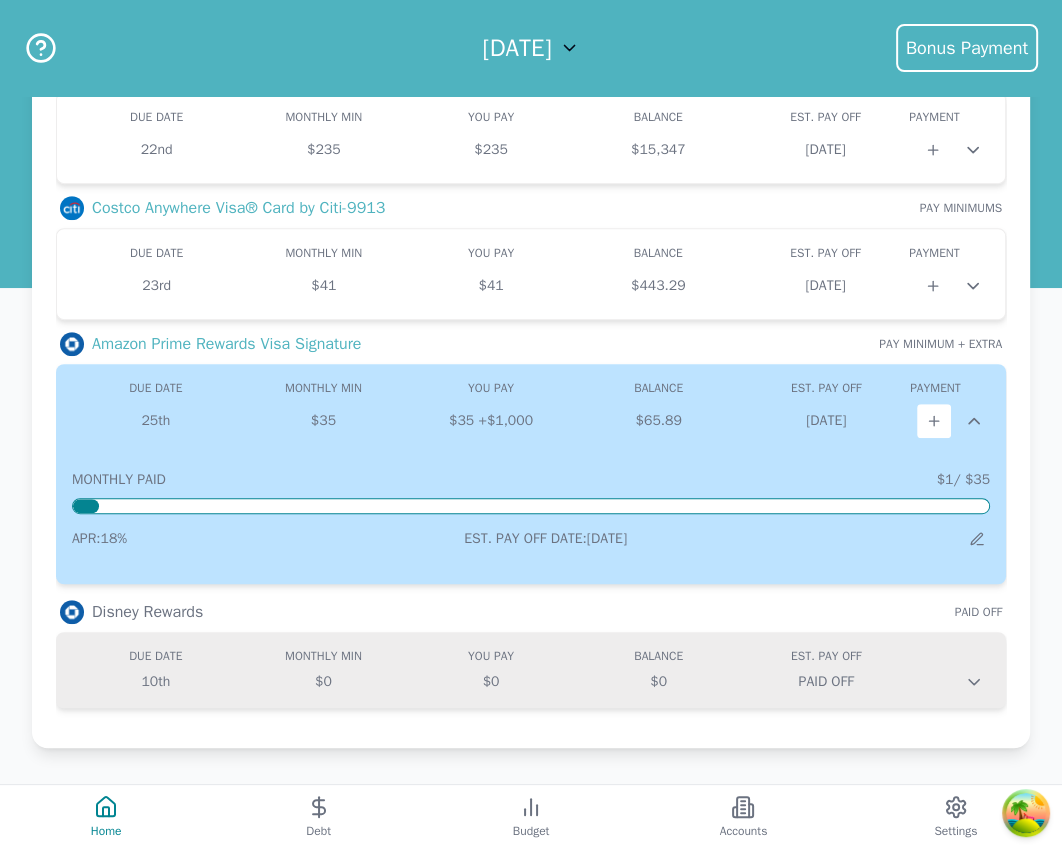 scroll, scrollTop: 700, scrollLeft: 0, axis: vertical 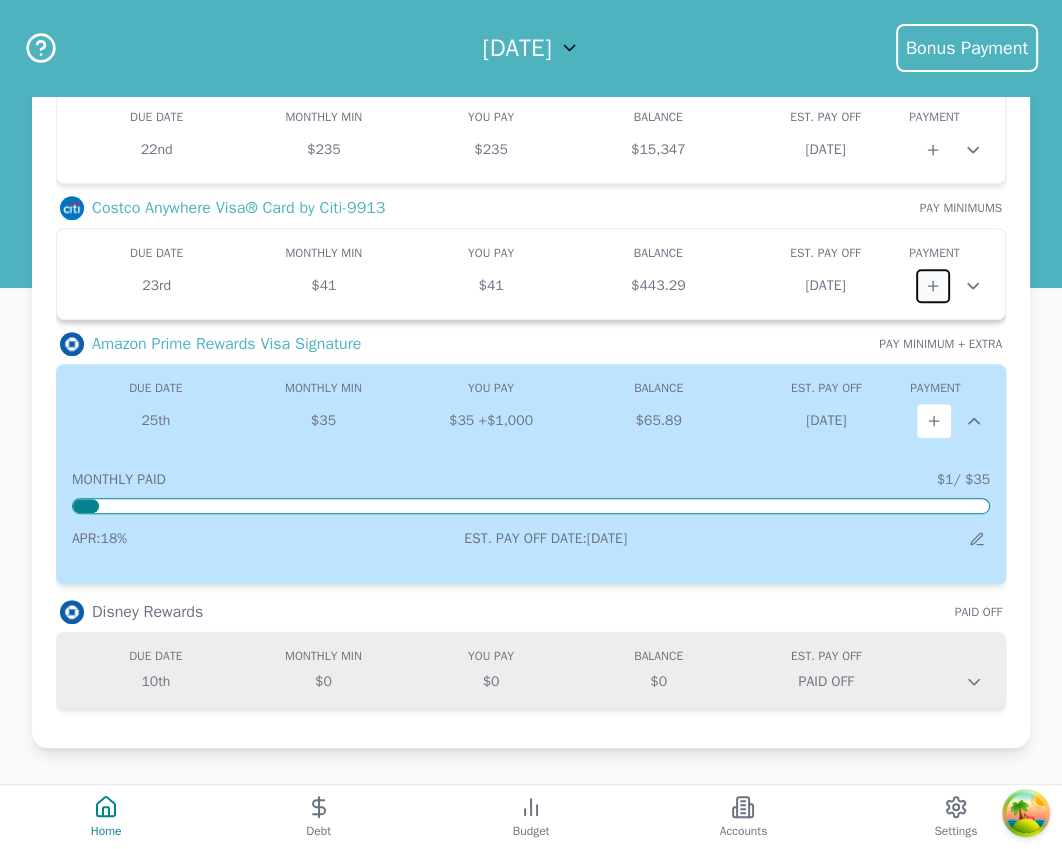 click at bounding box center (933, 286) 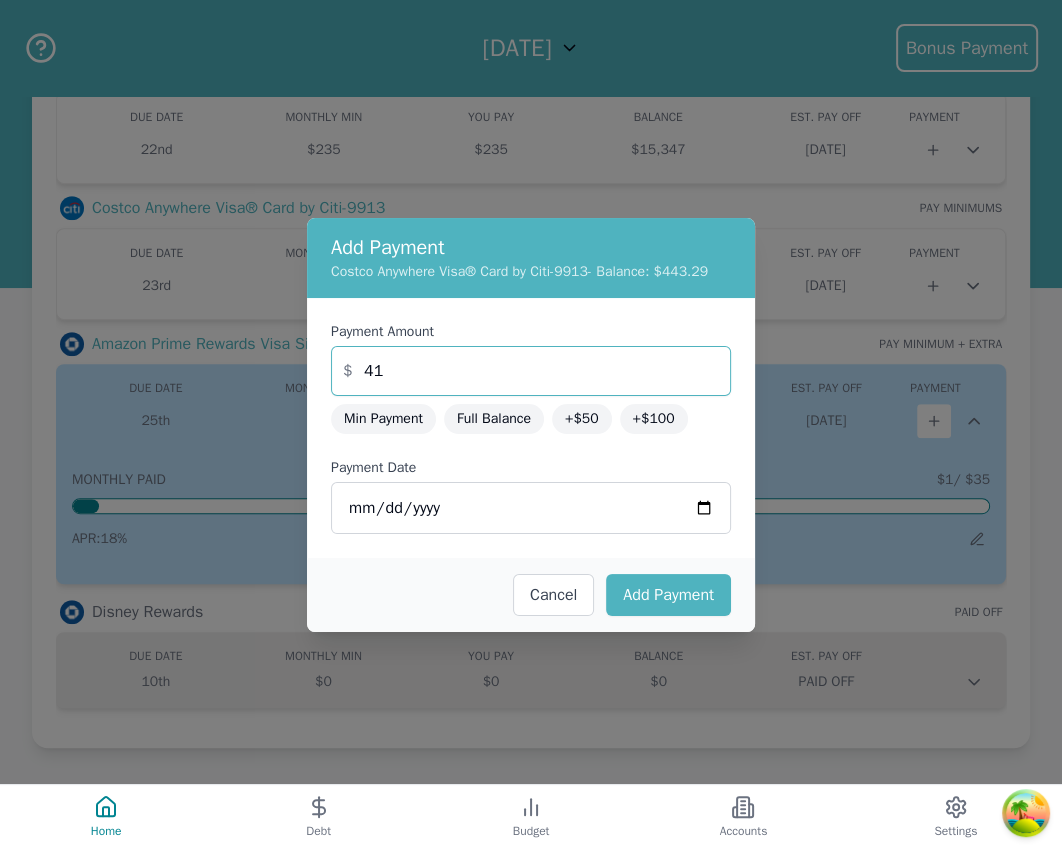 drag, startPoint x: 487, startPoint y: 385, endPoint x: 315, endPoint y: 379, distance: 172.10461 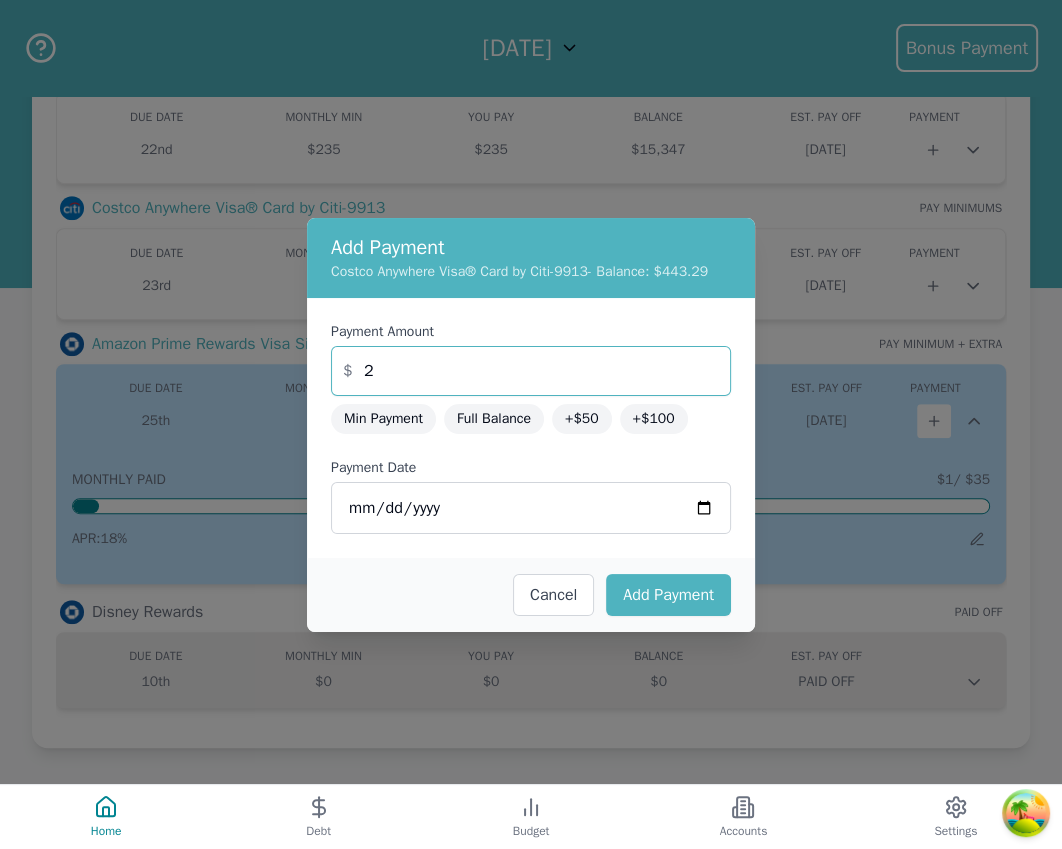 type on "2" 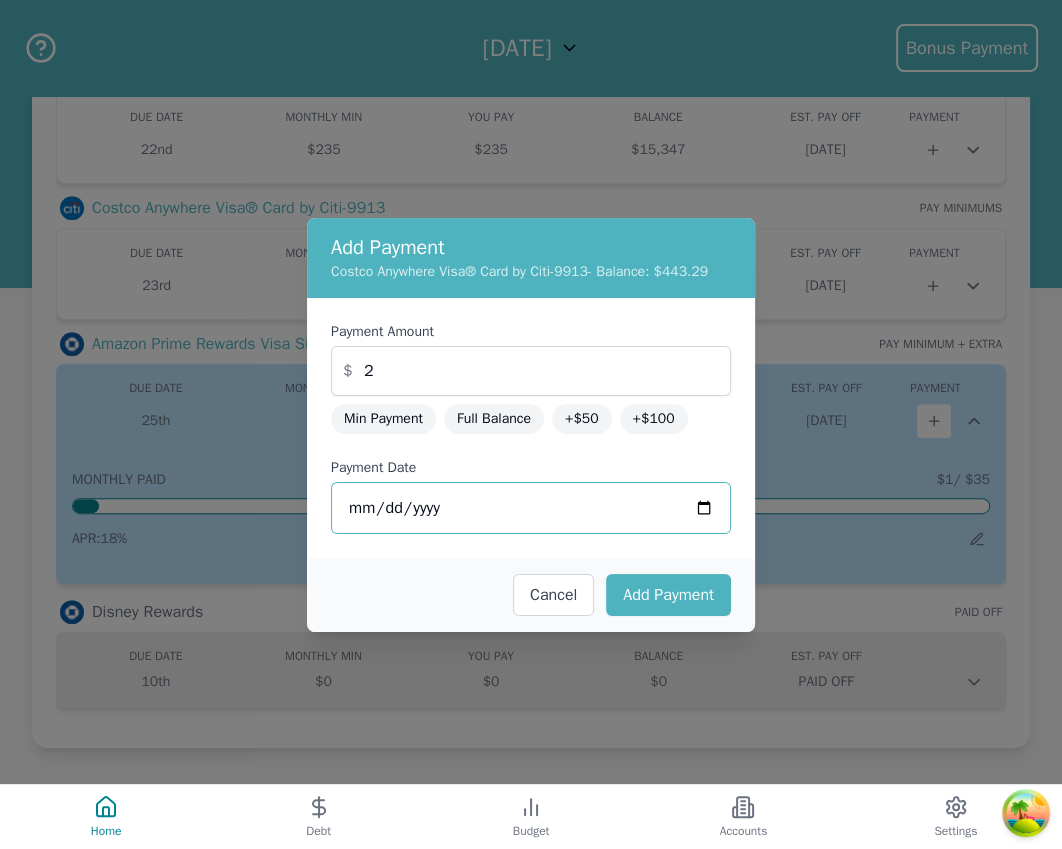 click on "2025-07-14" at bounding box center [531, 508] 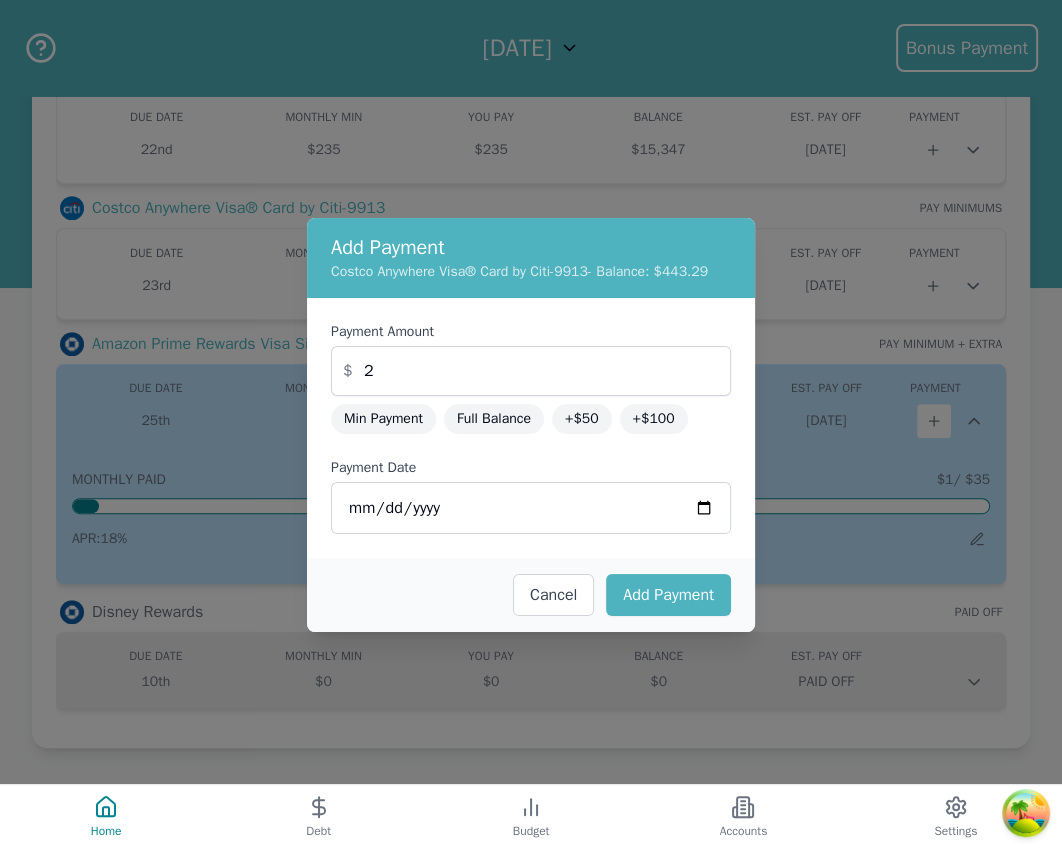click on "Cancel Add Payment" at bounding box center (531, 595) 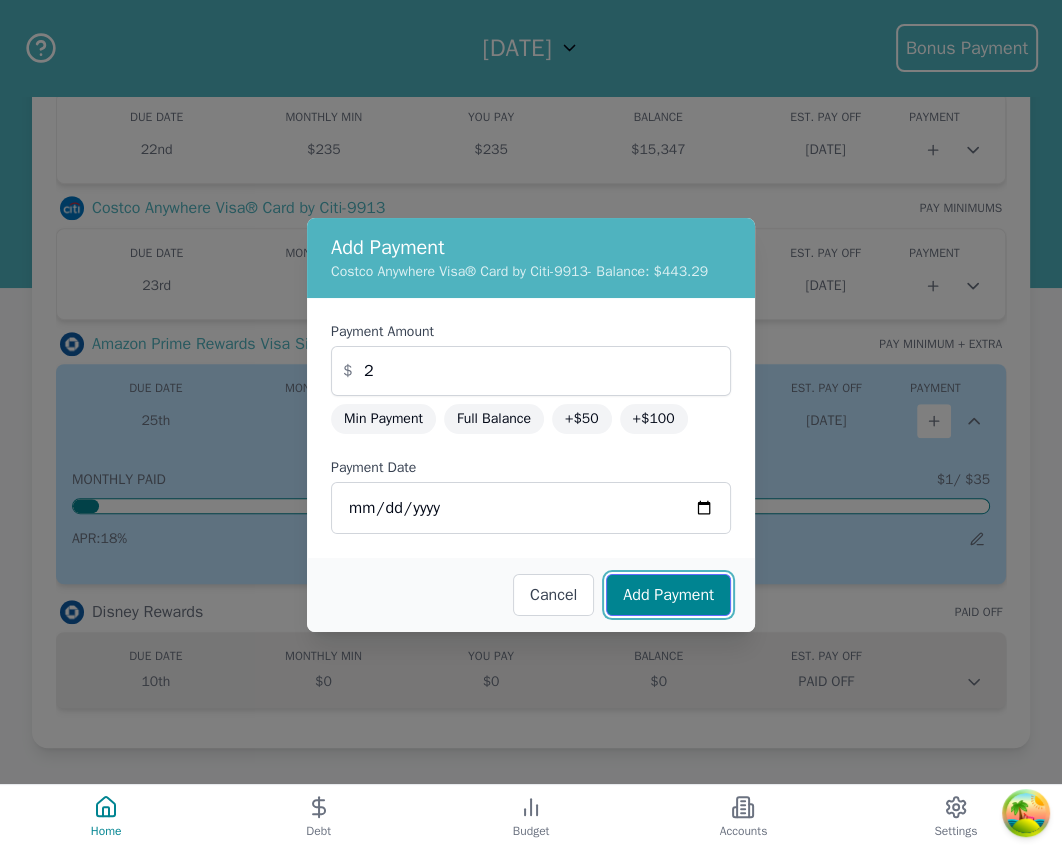 click on "Add Payment" at bounding box center (668, 595) 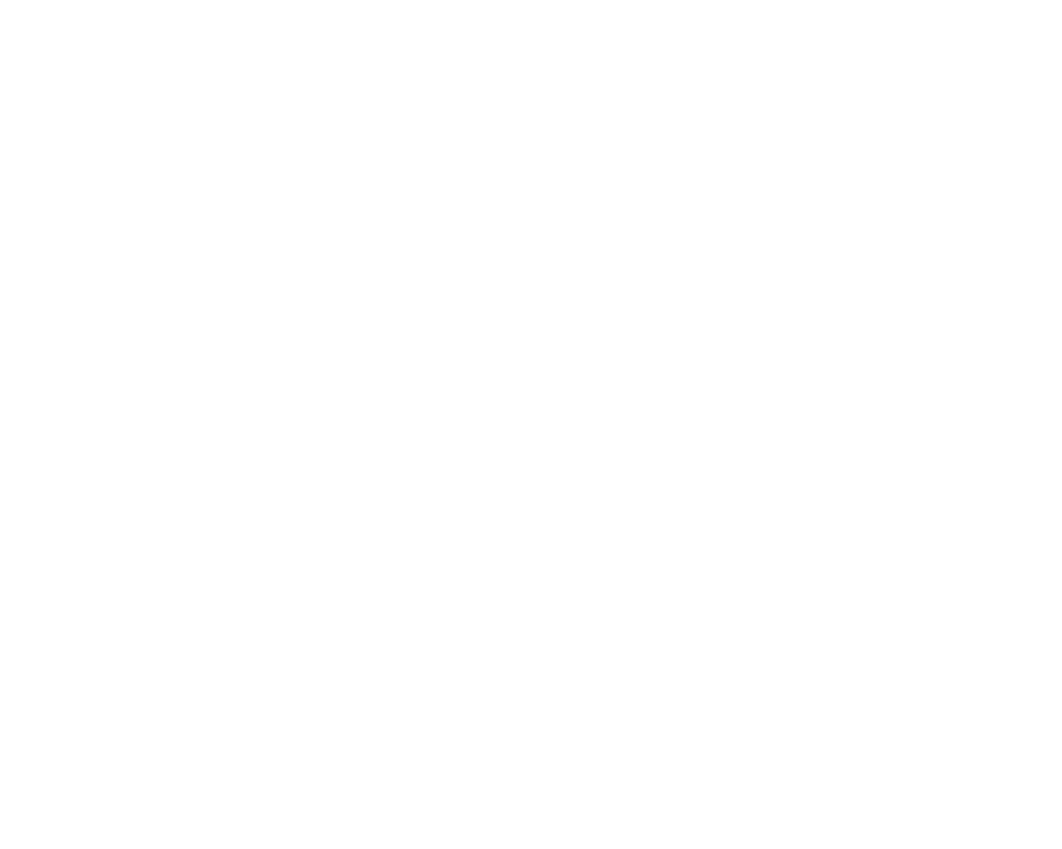 scroll, scrollTop: 0, scrollLeft: 0, axis: both 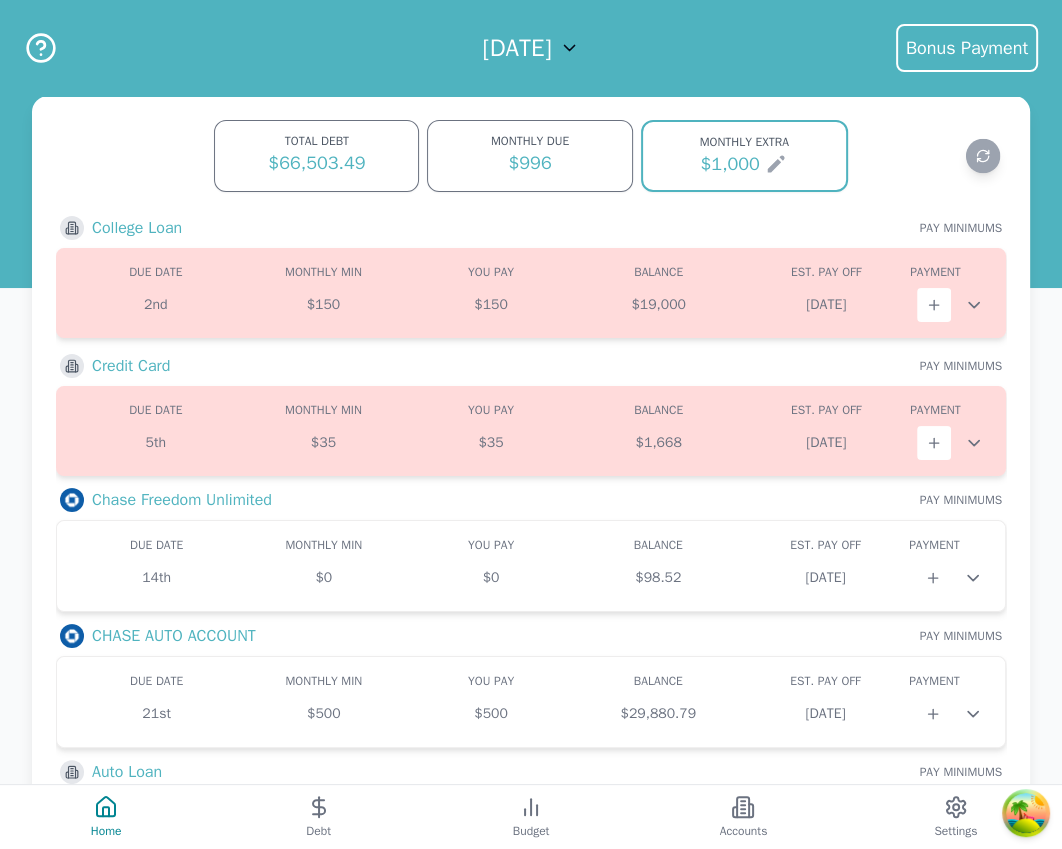 click on "Credit Card PAY MINIMUMS" at bounding box center [531, 366] 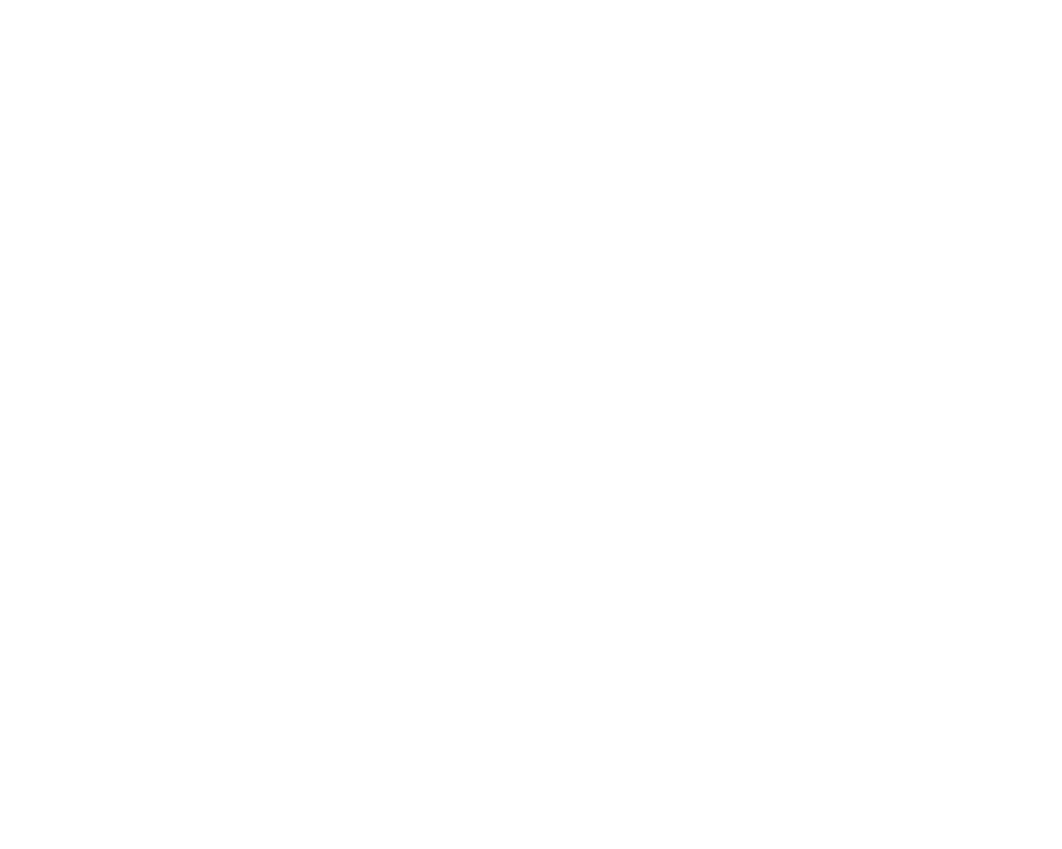 scroll, scrollTop: 0, scrollLeft: 0, axis: both 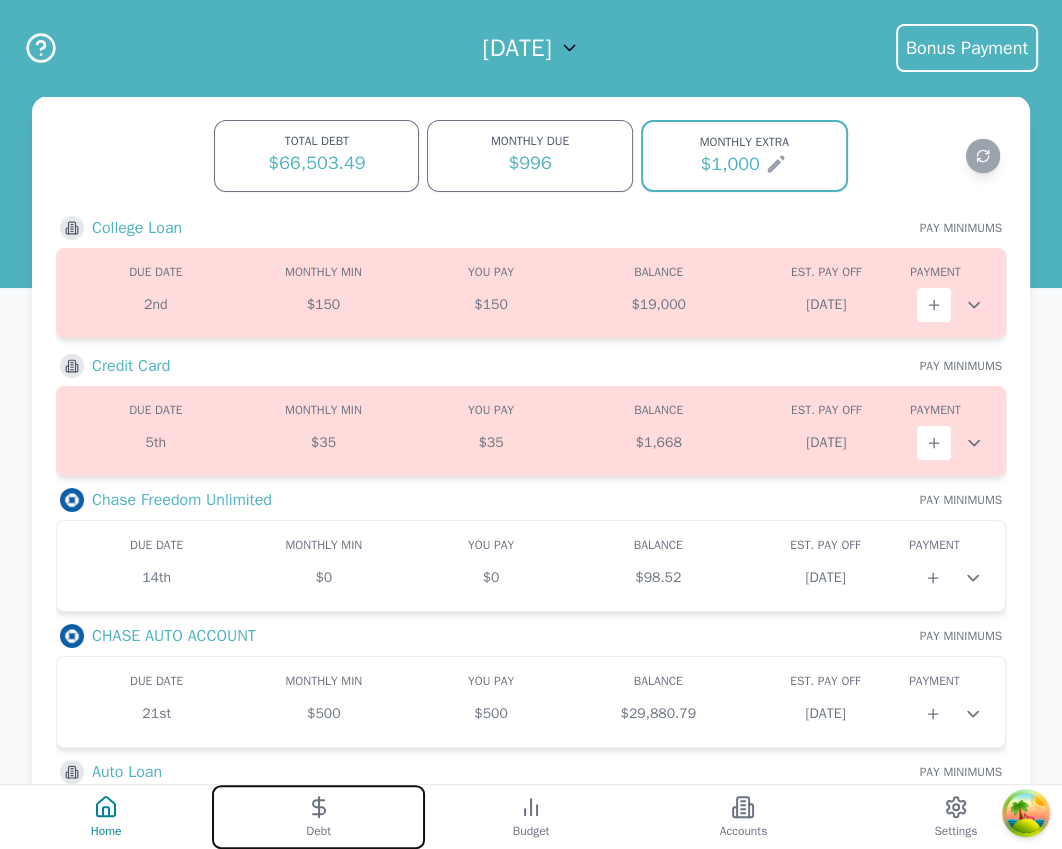 click 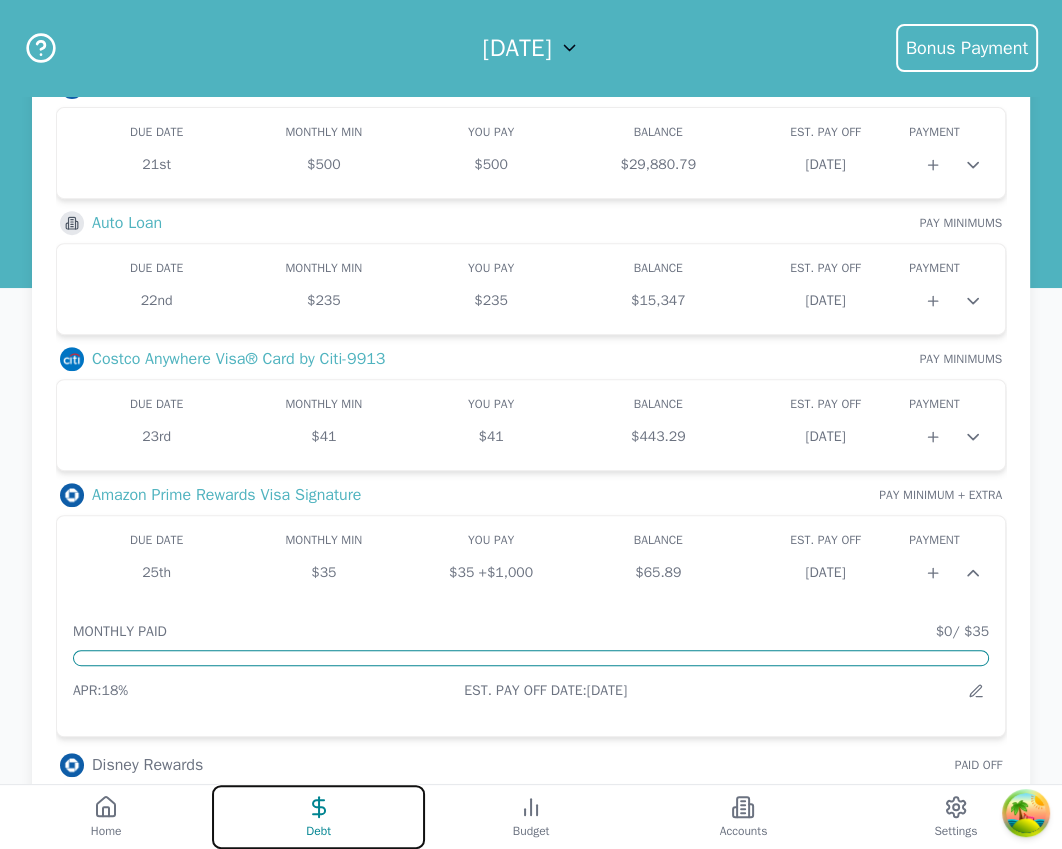 scroll, scrollTop: 701, scrollLeft: 0, axis: vertical 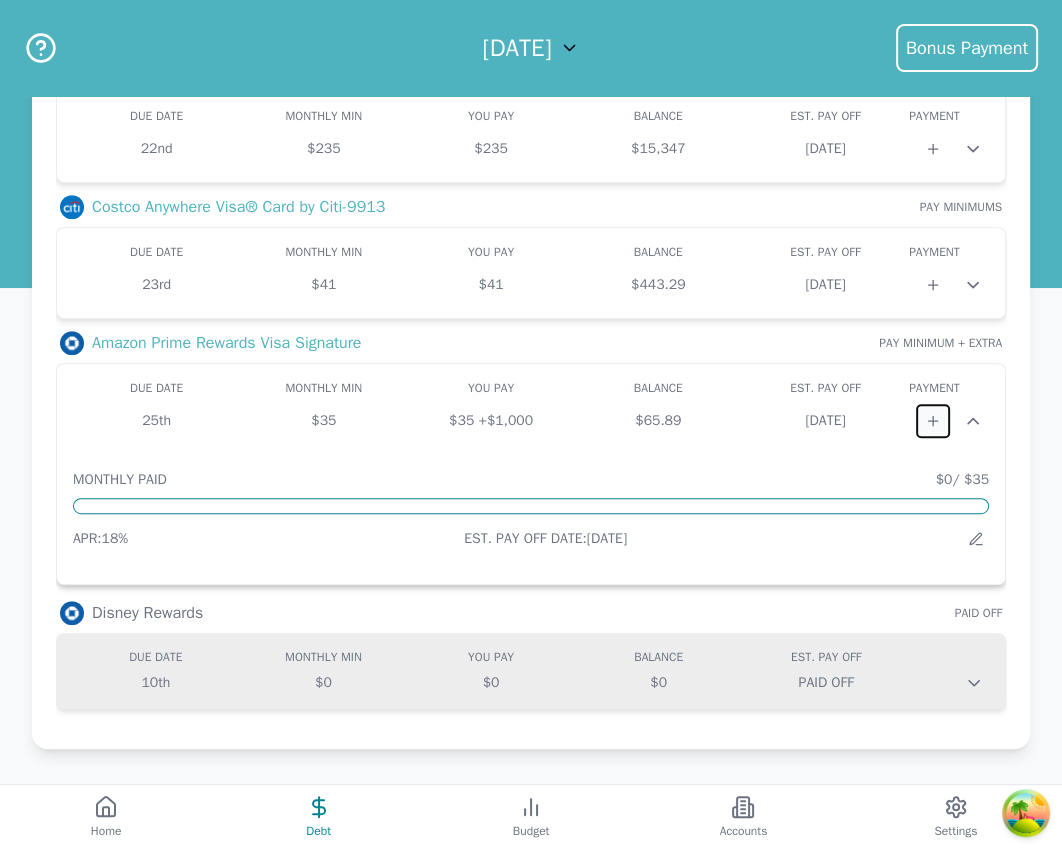 click 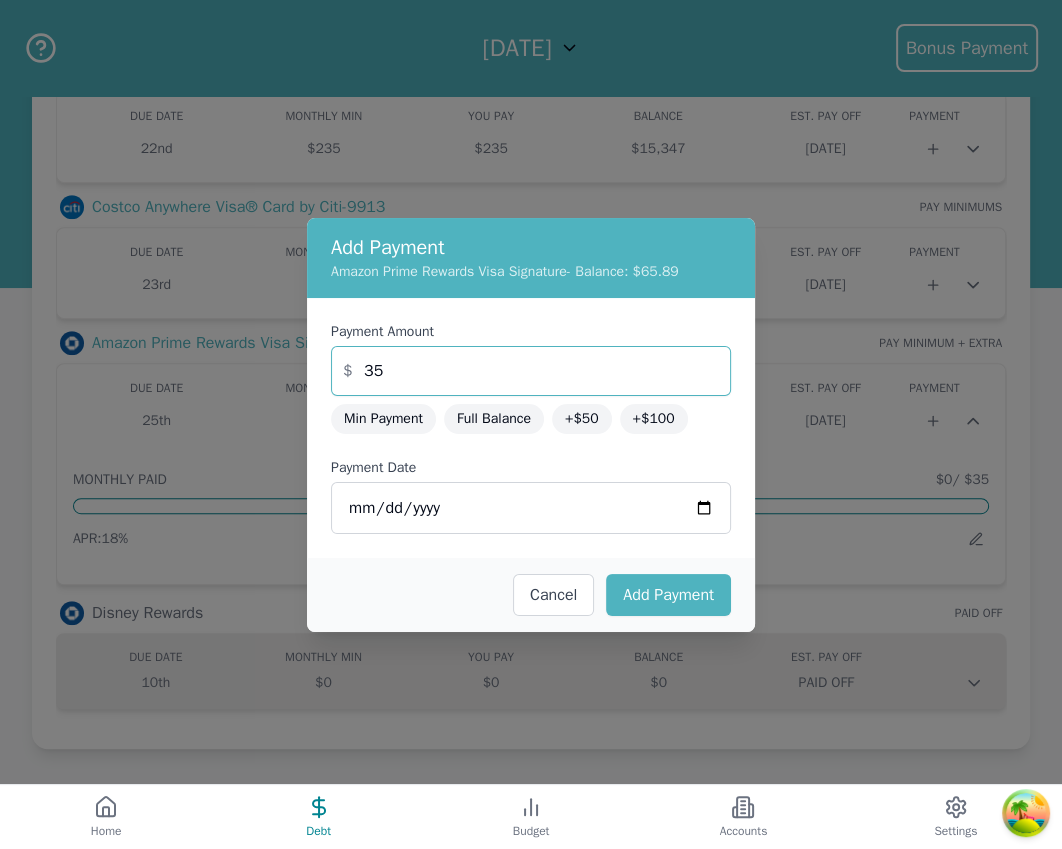 click on "35" at bounding box center [531, 371] 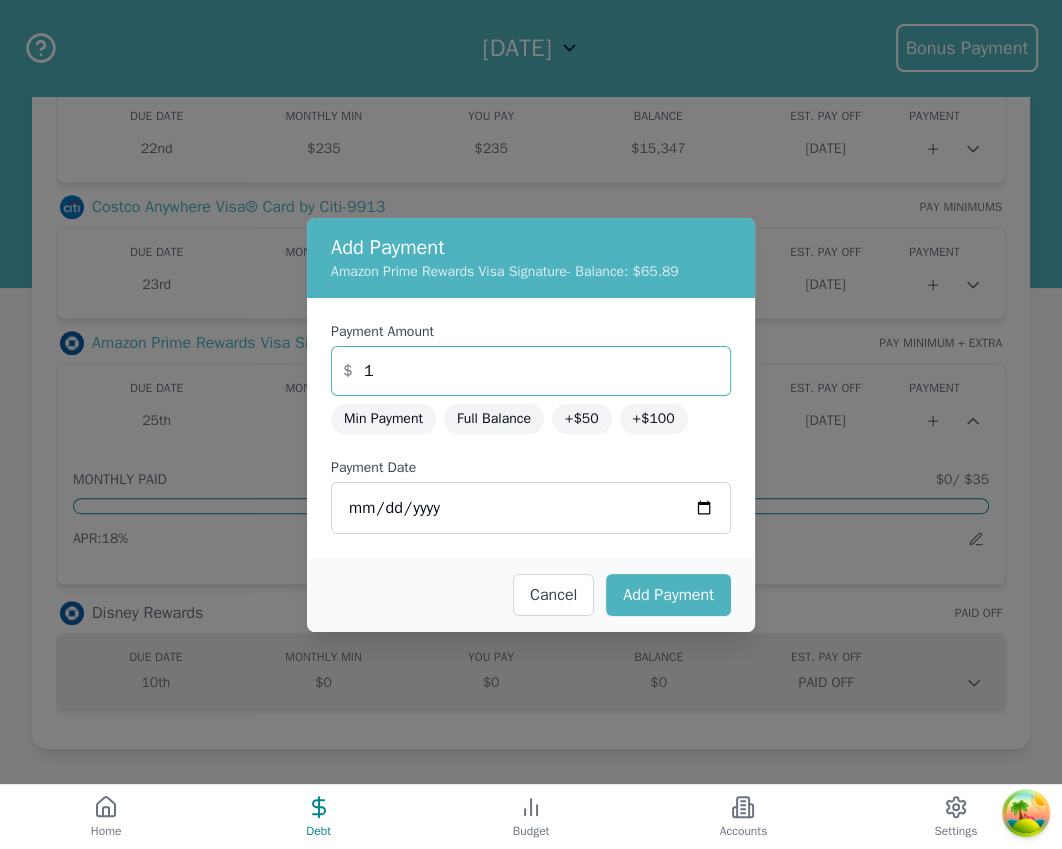 type on "1" 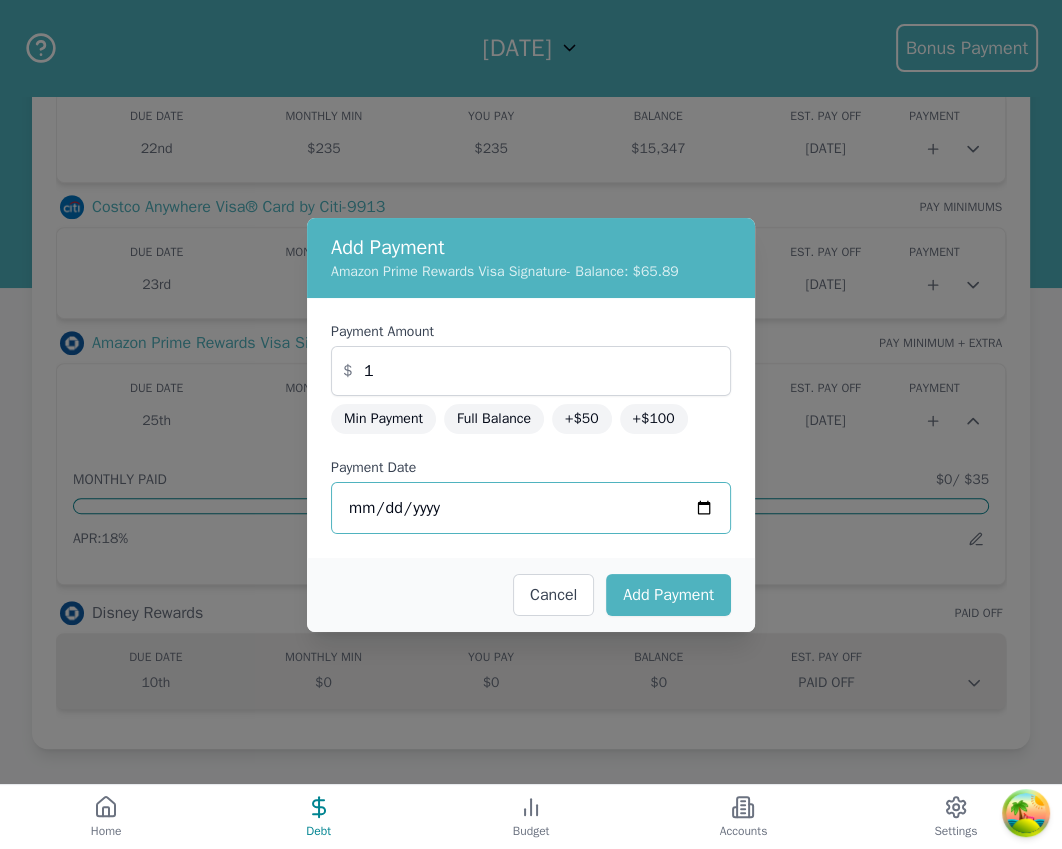 click on "[DATE]" at bounding box center [531, 508] 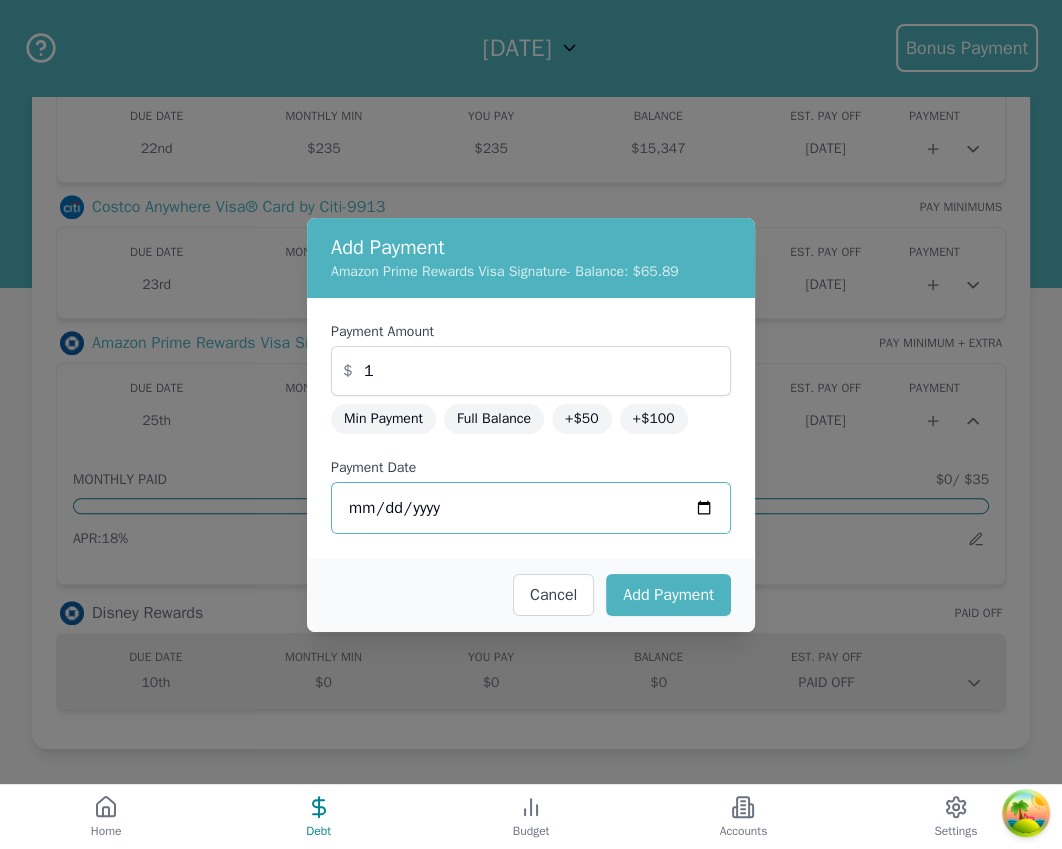 type on "[DATE]" 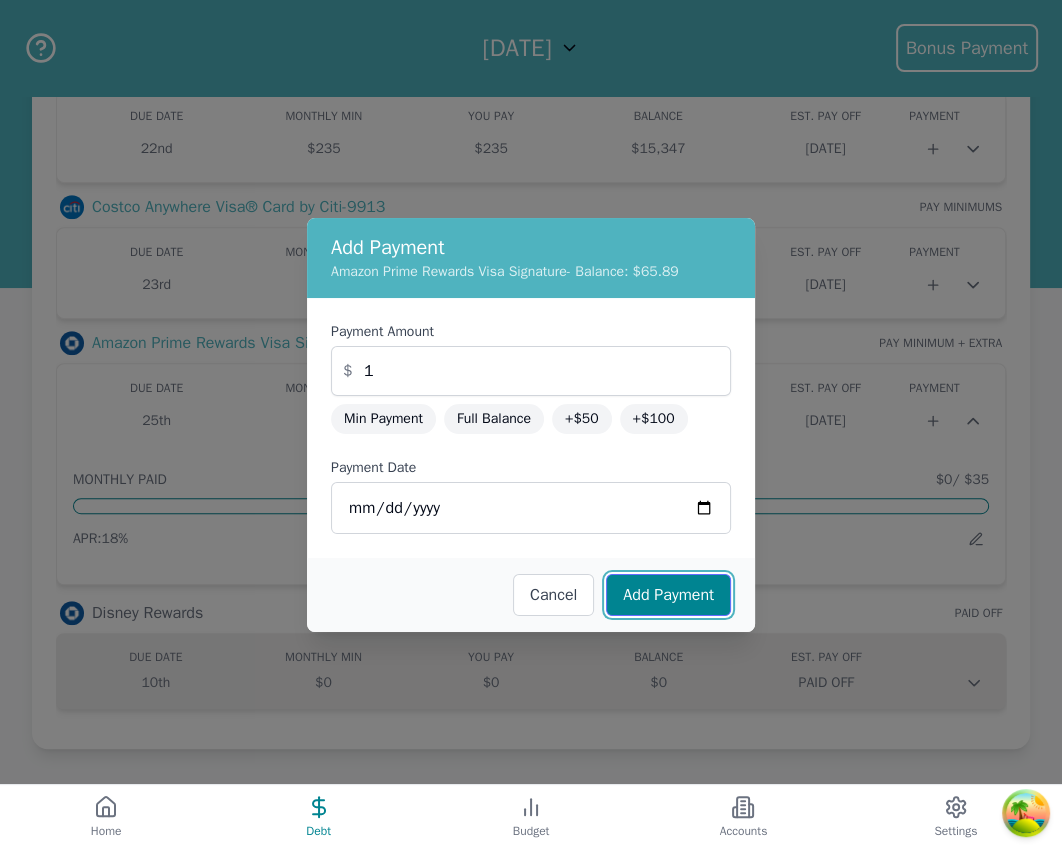 click on "Add Payment" at bounding box center [668, 595] 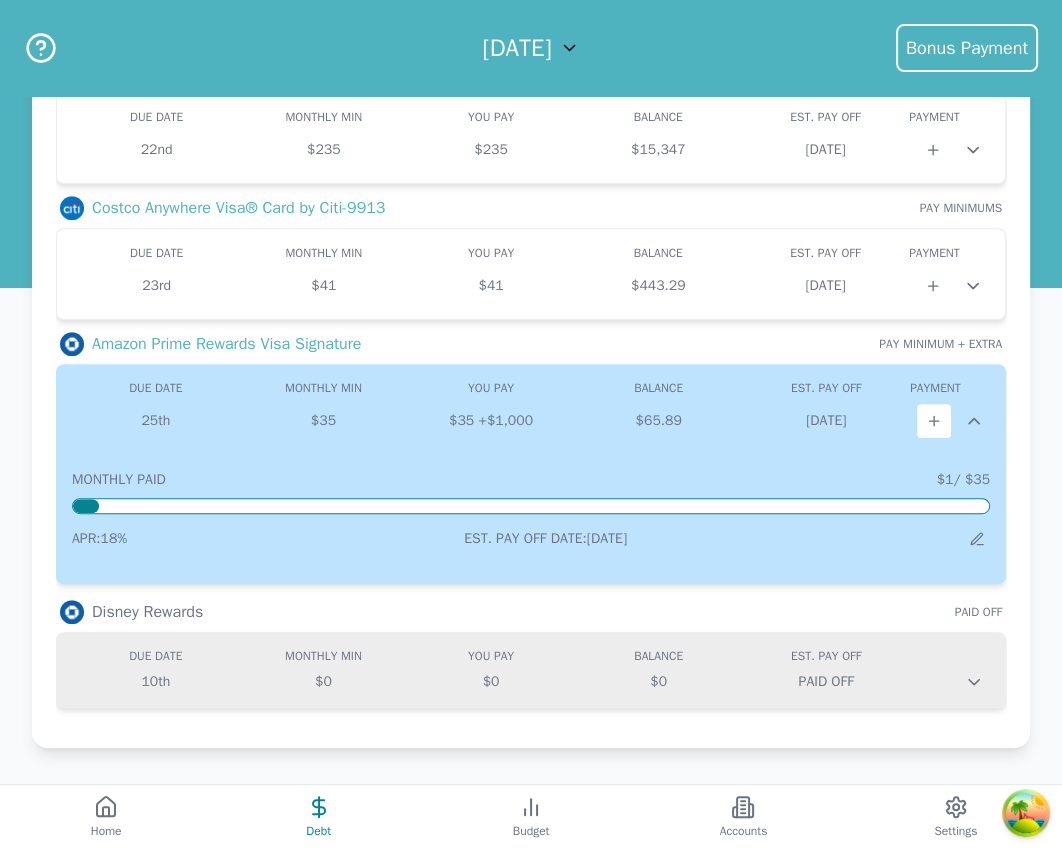 scroll, scrollTop: 700, scrollLeft: 0, axis: vertical 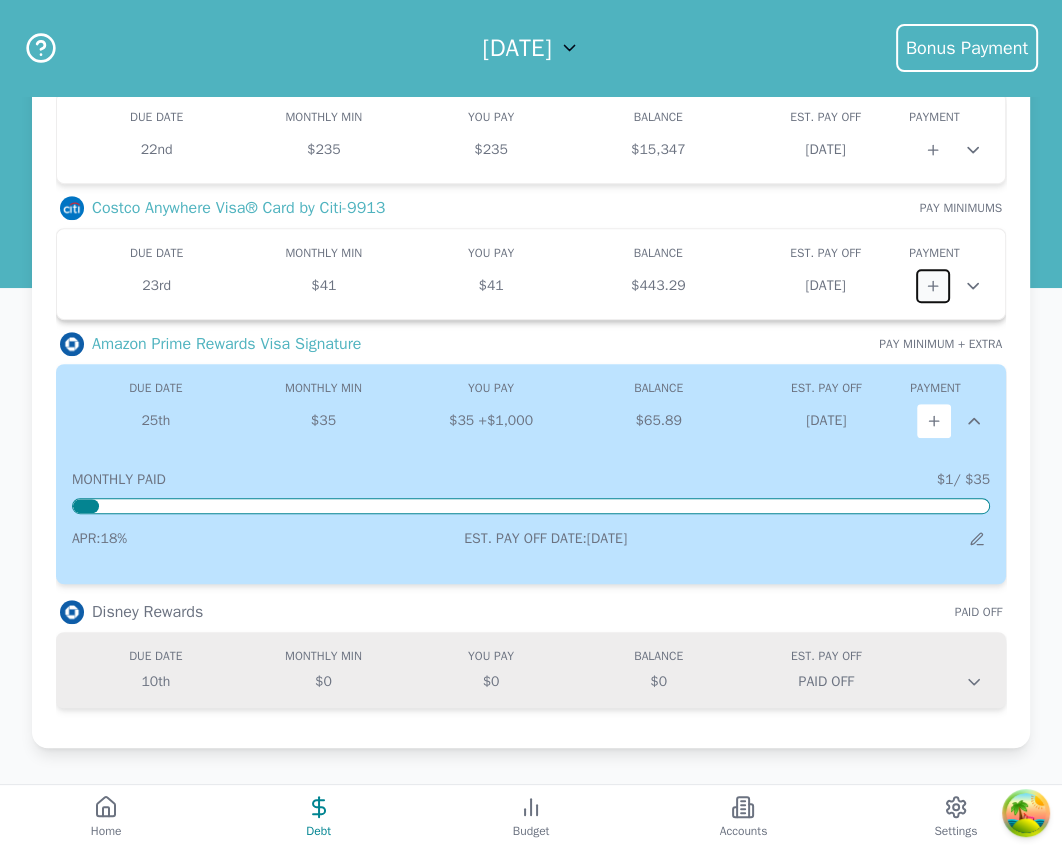 click 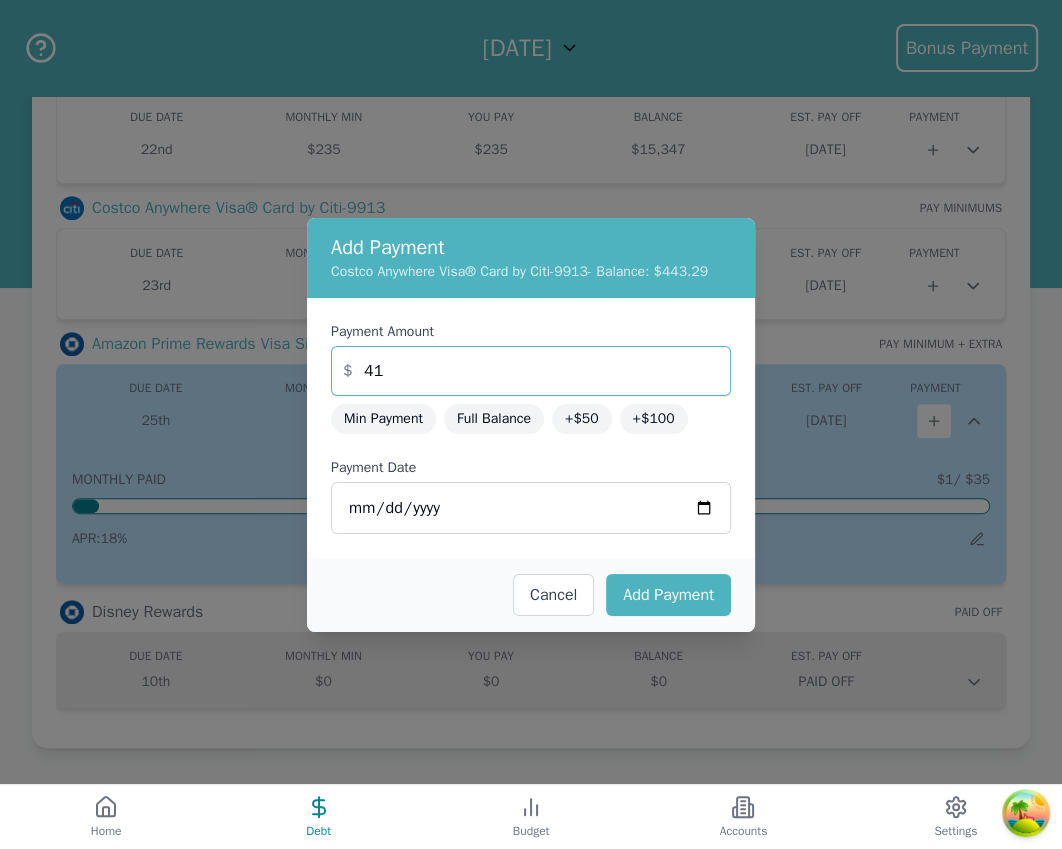 drag, startPoint x: 394, startPoint y: 377, endPoint x: 355, endPoint y: 364, distance: 41.109608 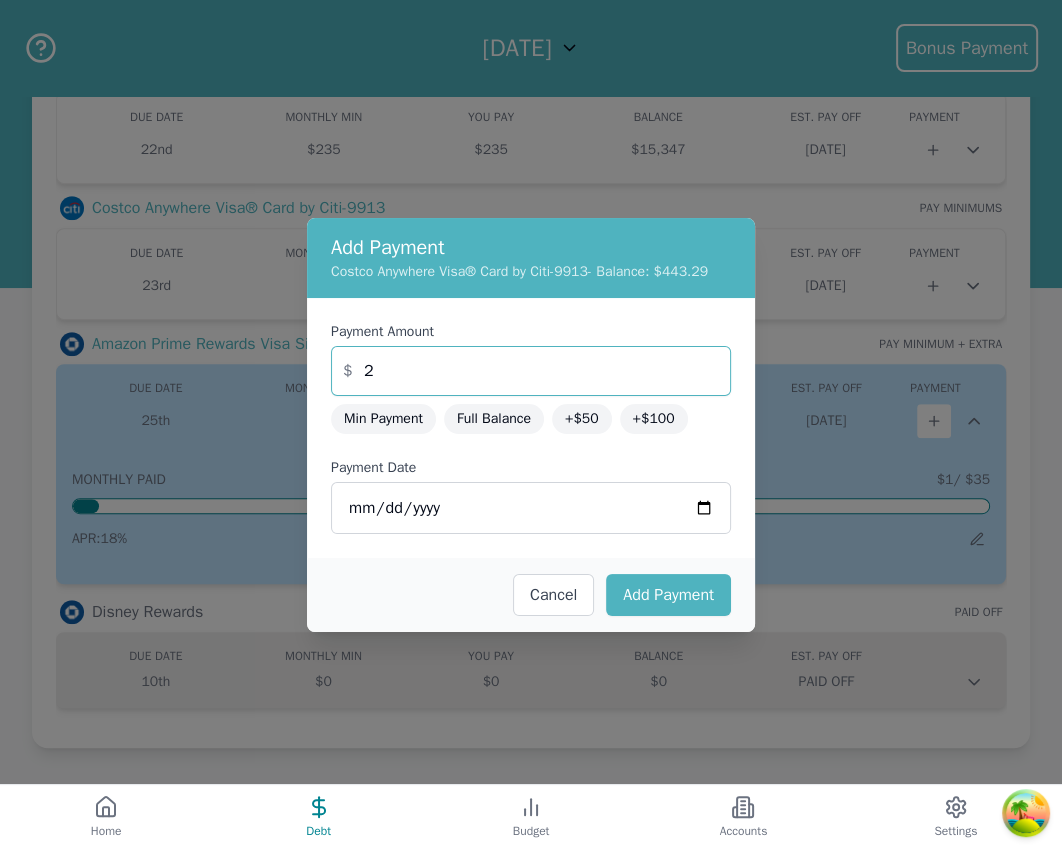 type on "2" 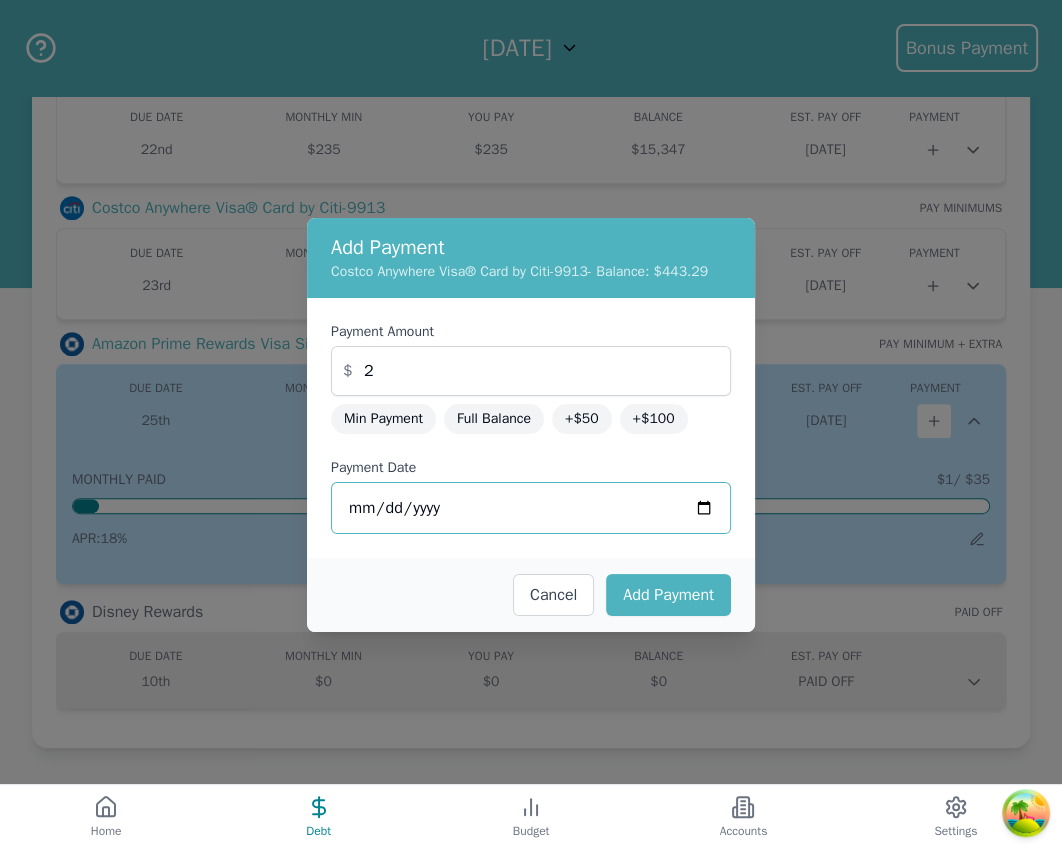 click on "[DATE]" at bounding box center [531, 508] 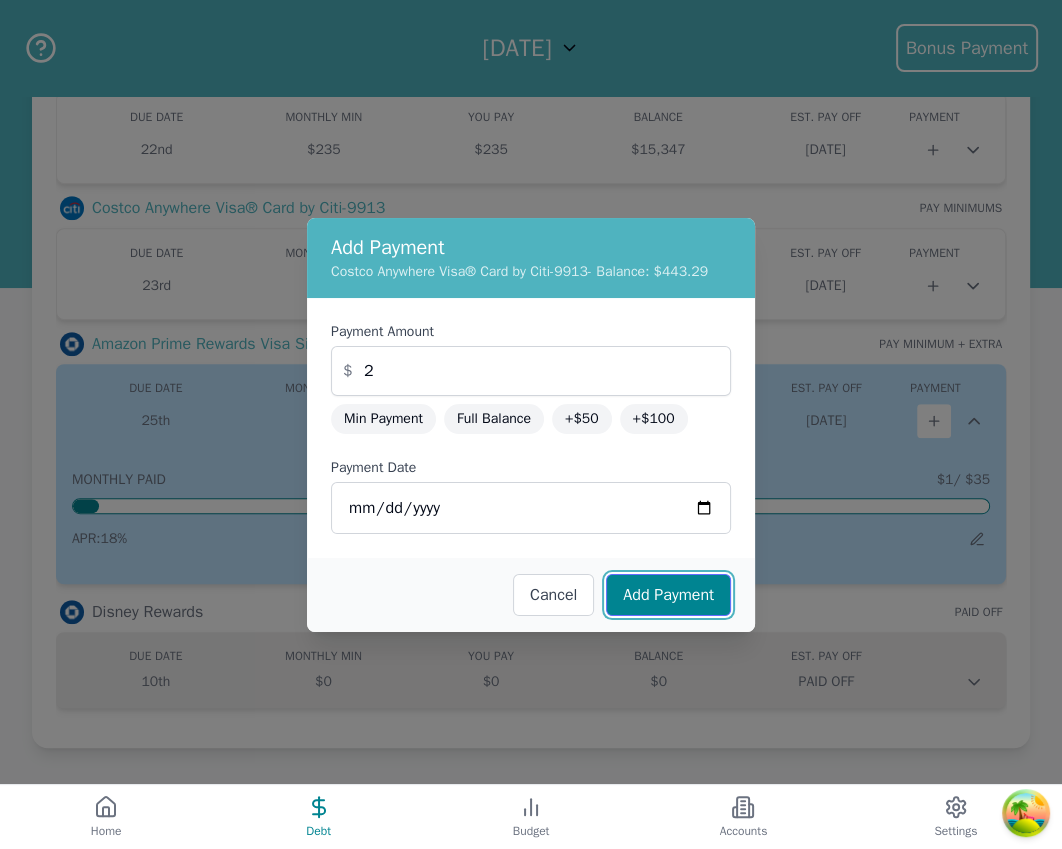 click on "Add Payment" at bounding box center (668, 595) 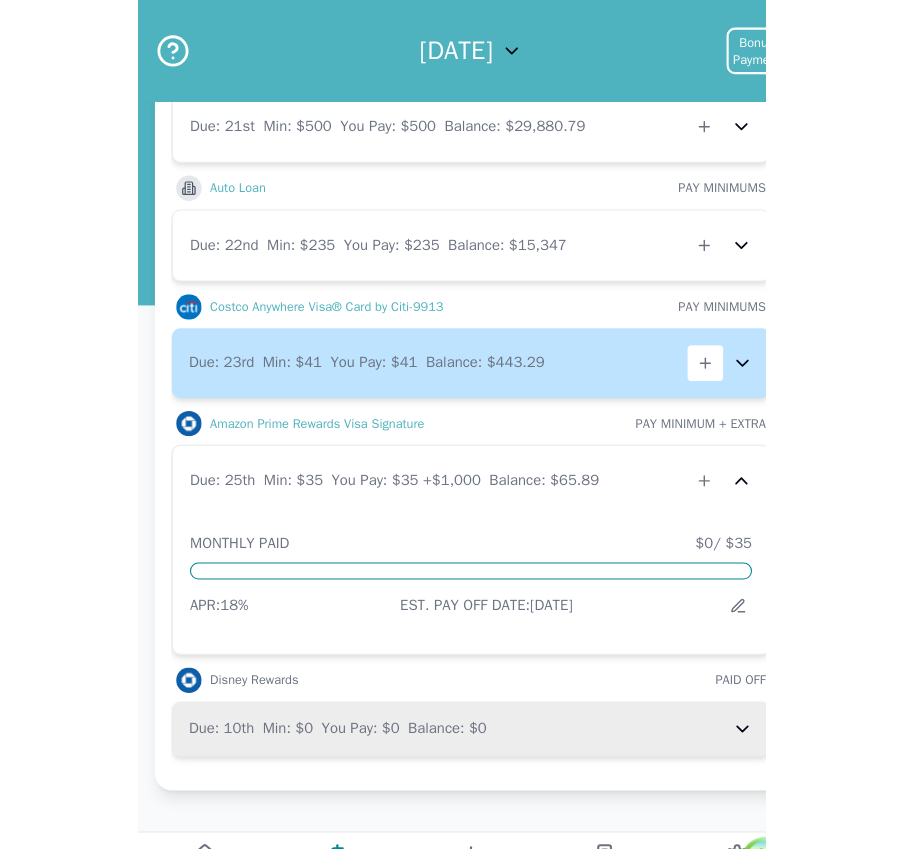 scroll, scrollTop: 468, scrollLeft: 0, axis: vertical 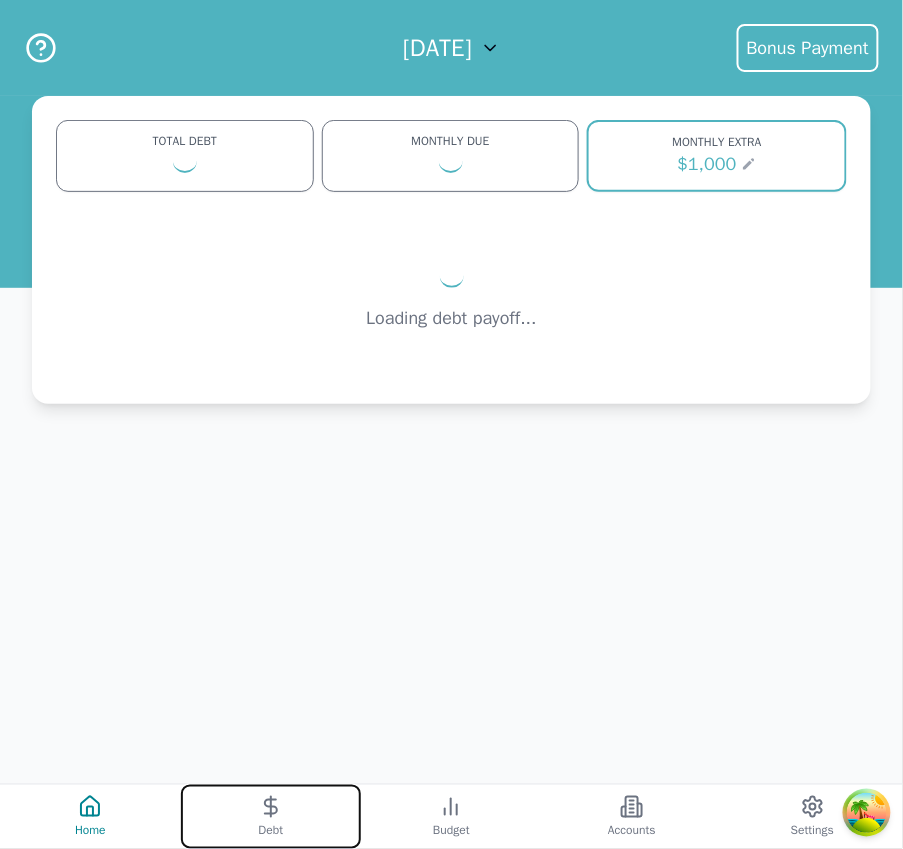 click on "Debt" at bounding box center (271, 817) 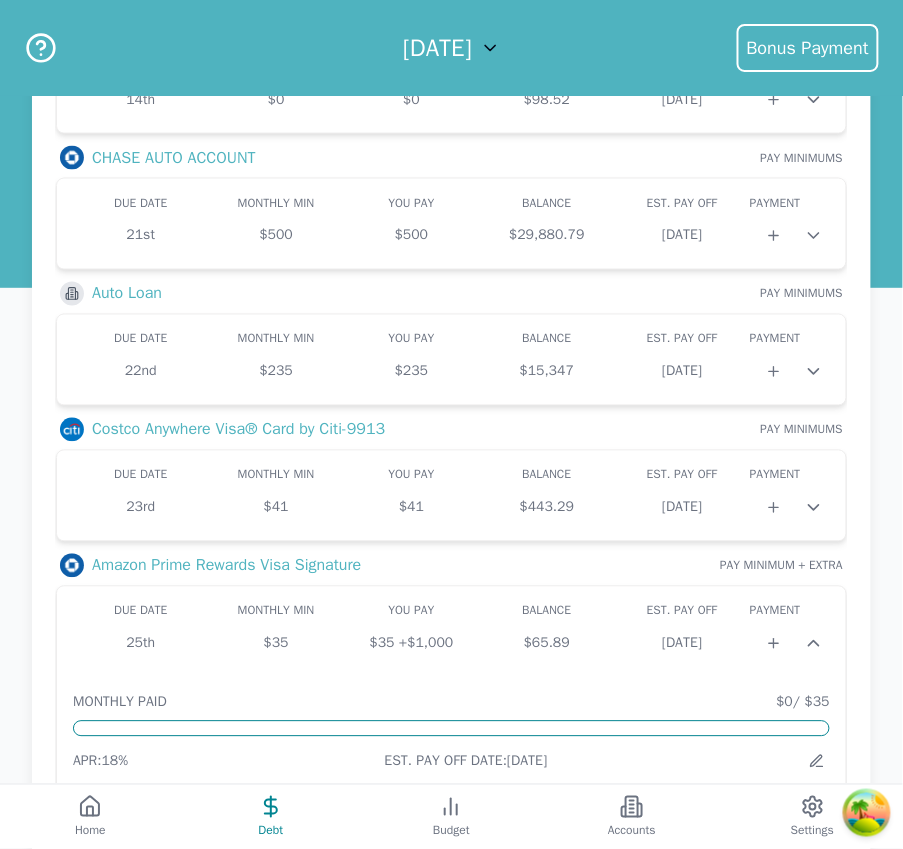 scroll, scrollTop: 701, scrollLeft: 0, axis: vertical 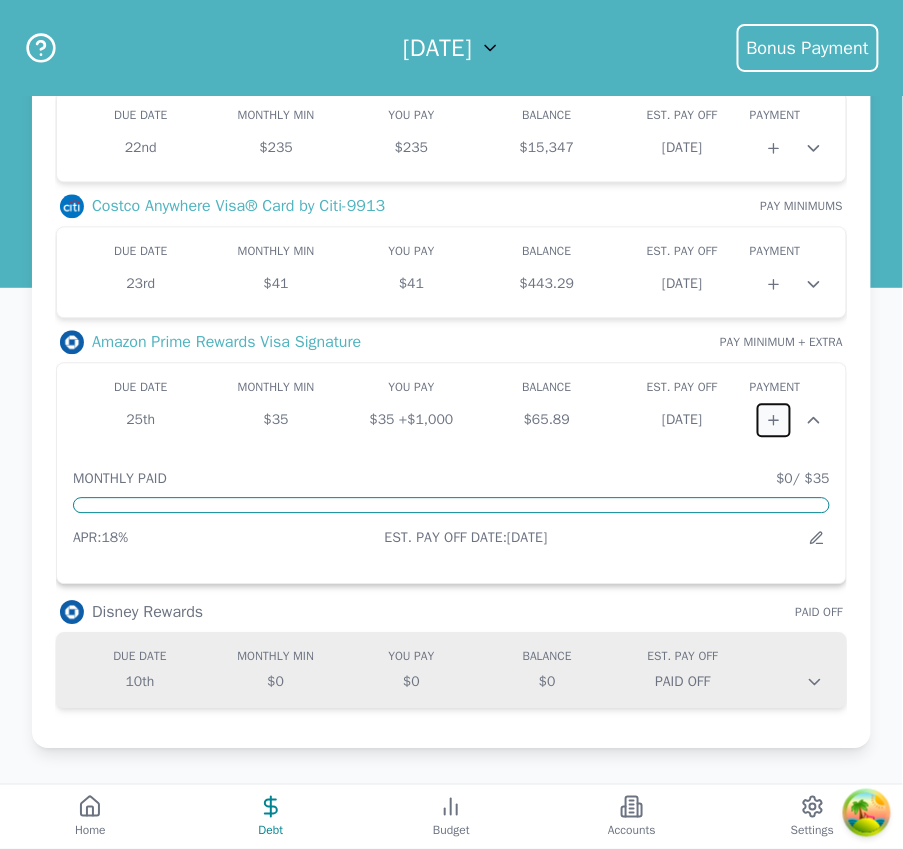 click 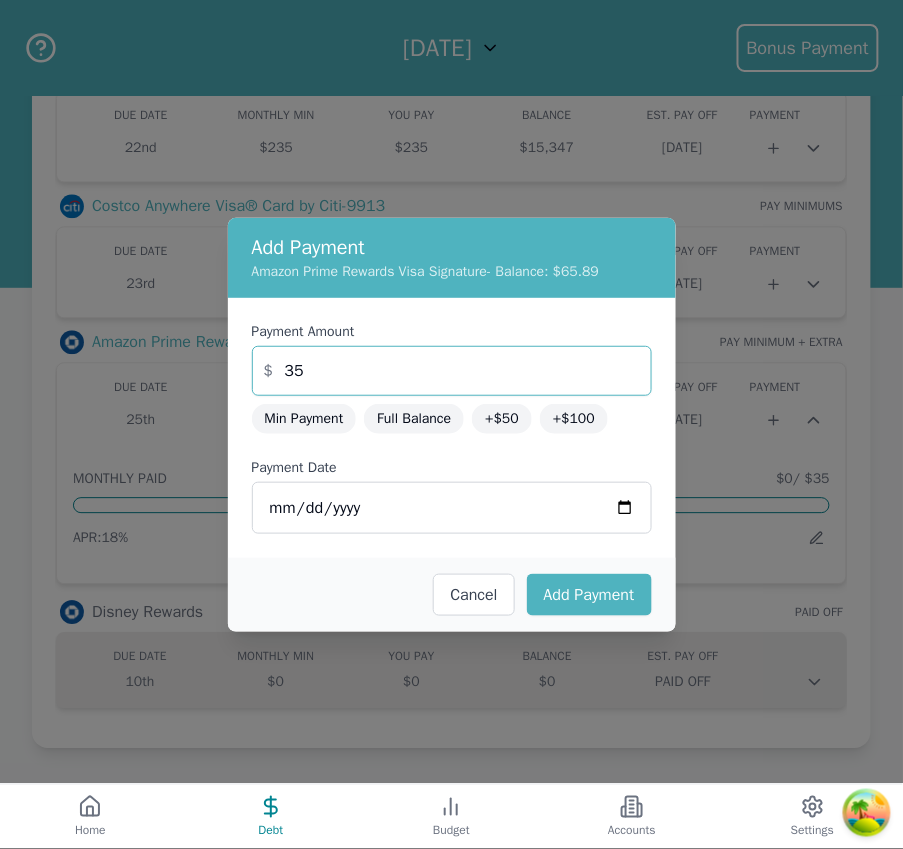 drag, startPoint x: 293, startPoint y: 365, endPoint x: 175, endPoint y: 347, distance: 119.36499 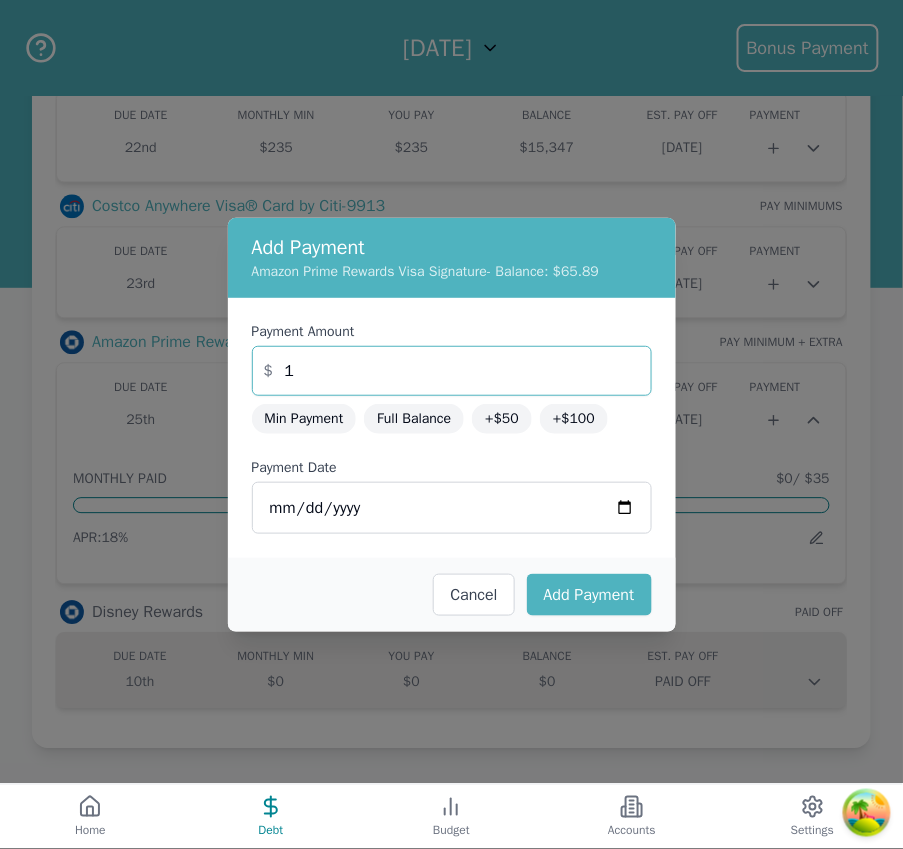 type on "1" 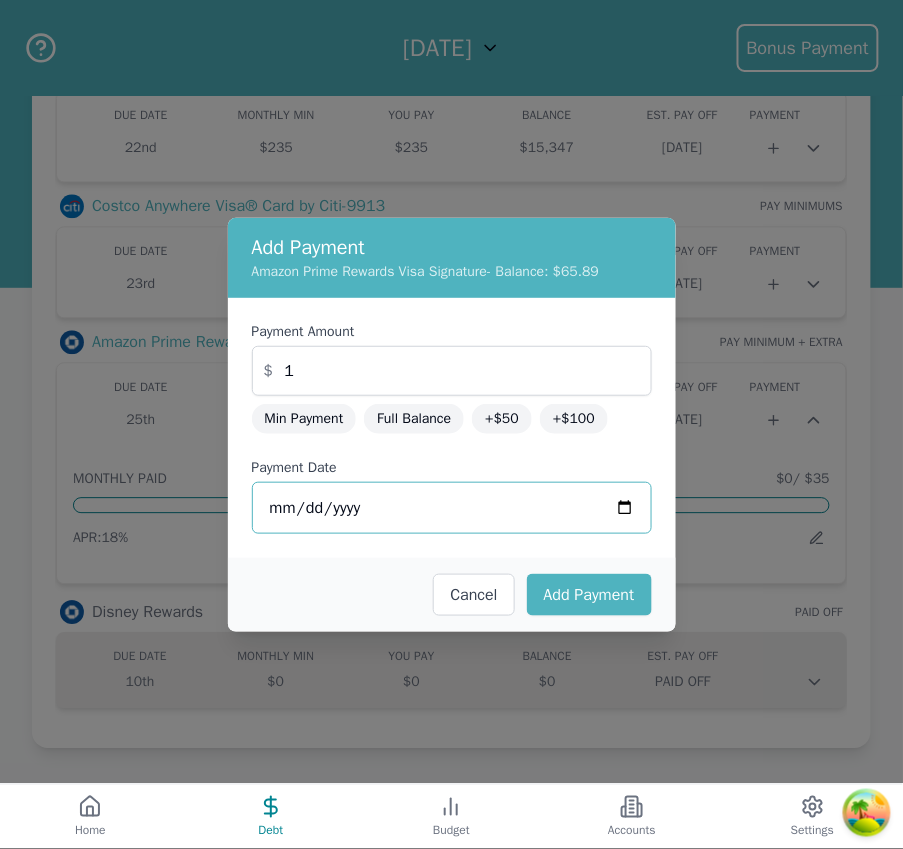 click on "[DATE]" at bounding box center [452, 508] 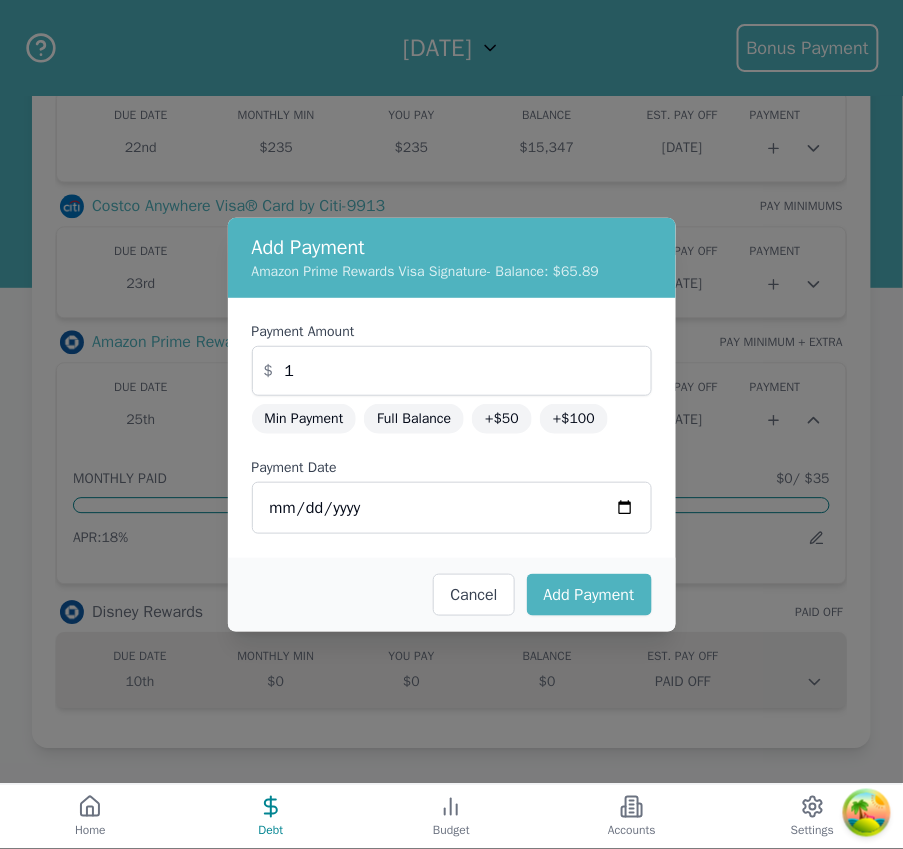 click on "Cancel Add Payment" at bounding box center [452, 595] 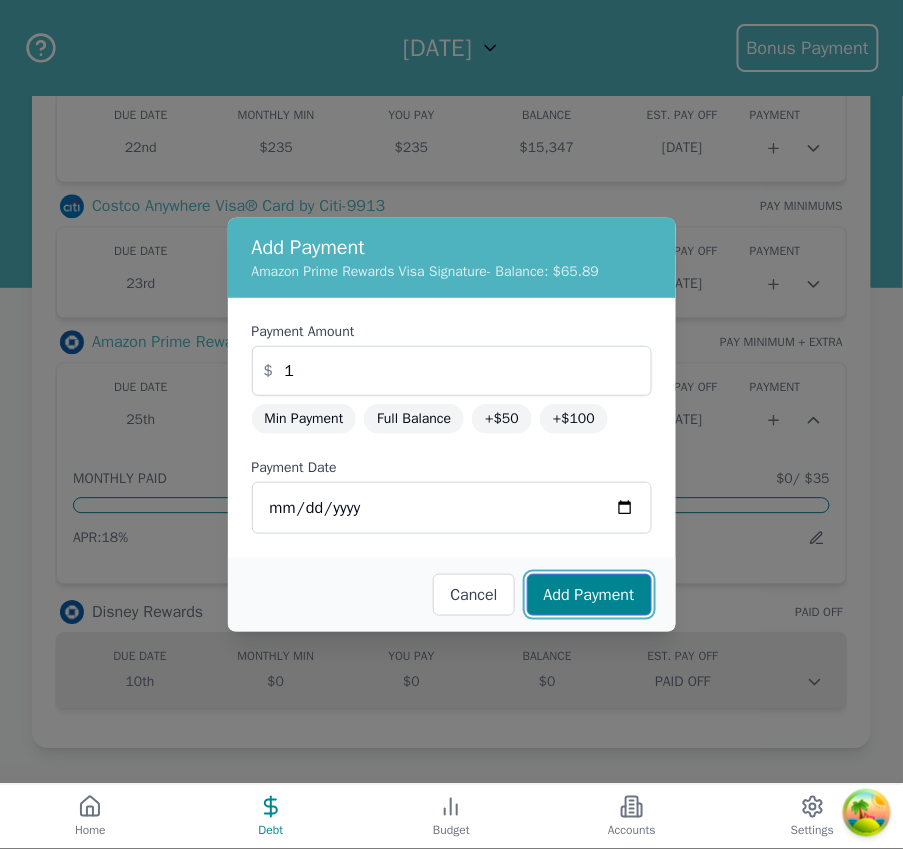 click on "Add Payment" at bounding box center (589, 595) 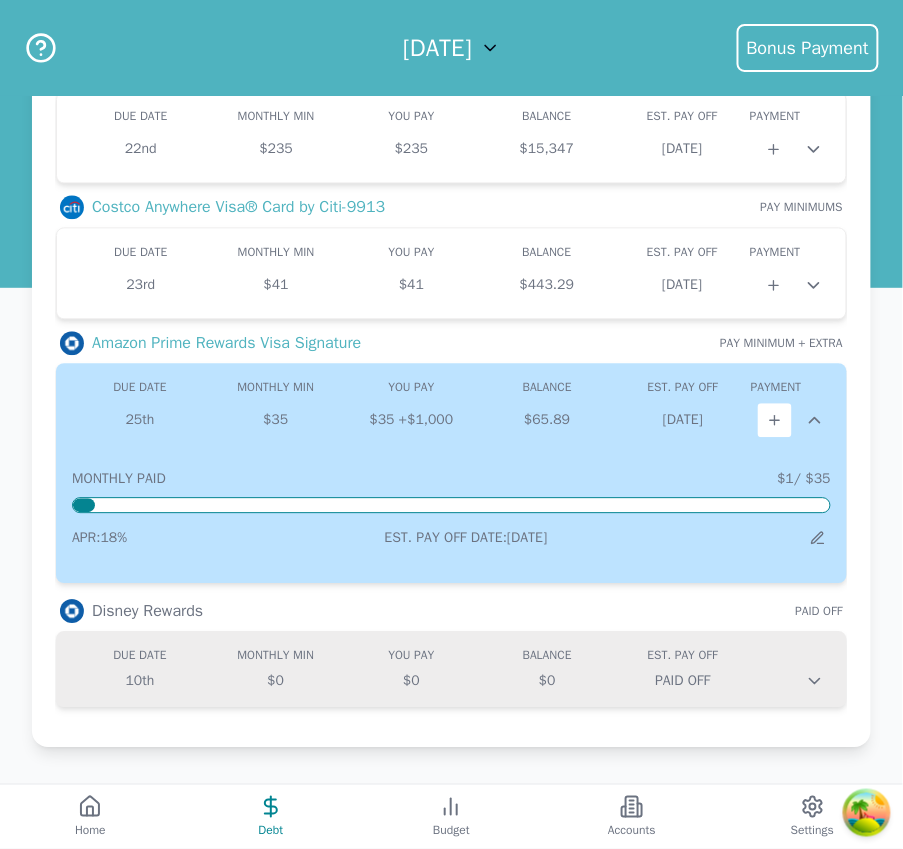 scroll, scrollTop: 700, scrollLeft: 0, axis: vertical 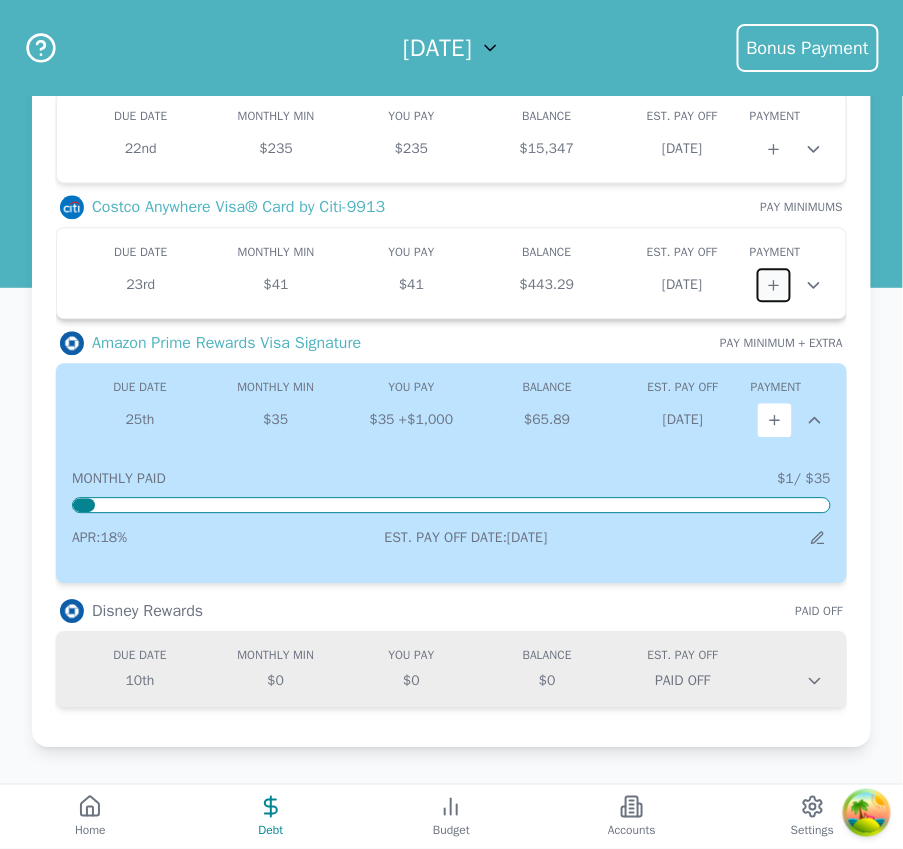 click 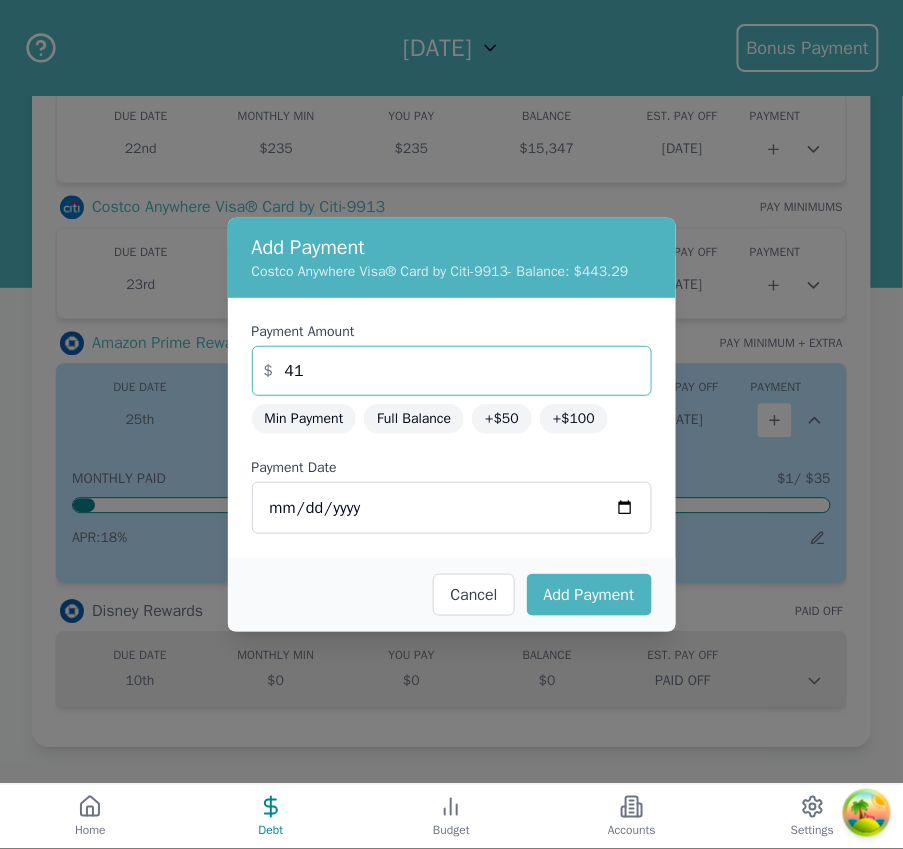 drag, startPoint x: 305, startPoint y: 375, endPoint x: 211, endPoint y: 357, distance: 95.707886 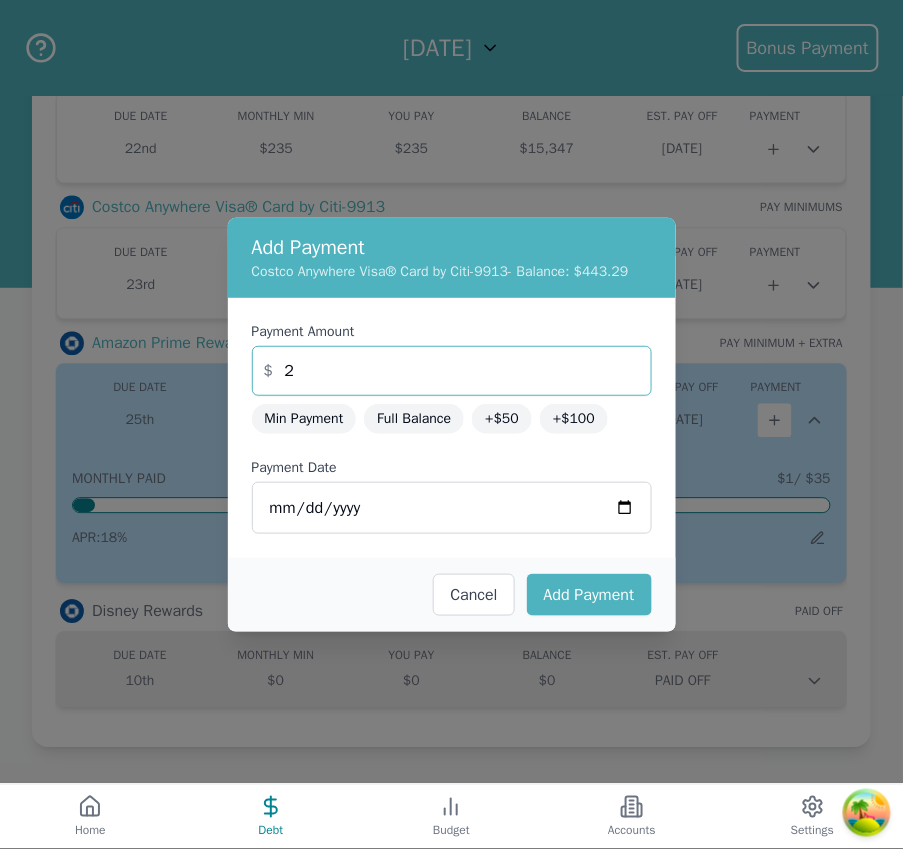 type on "2" 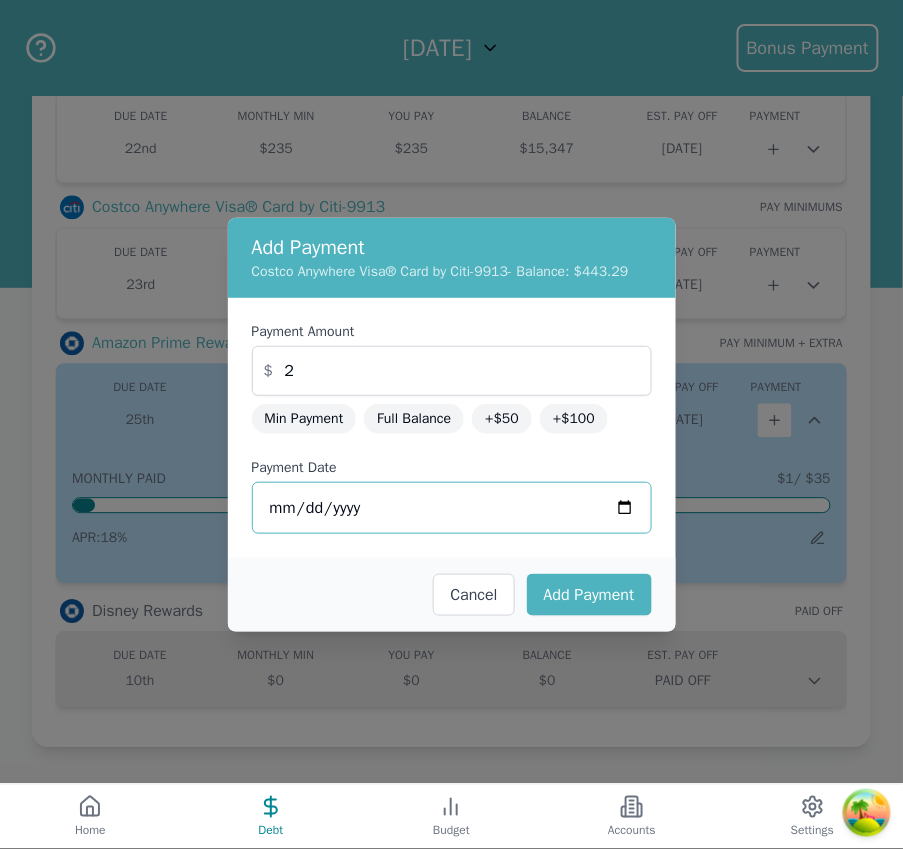 click on "[DATE]" at bounding box center (452, 508) 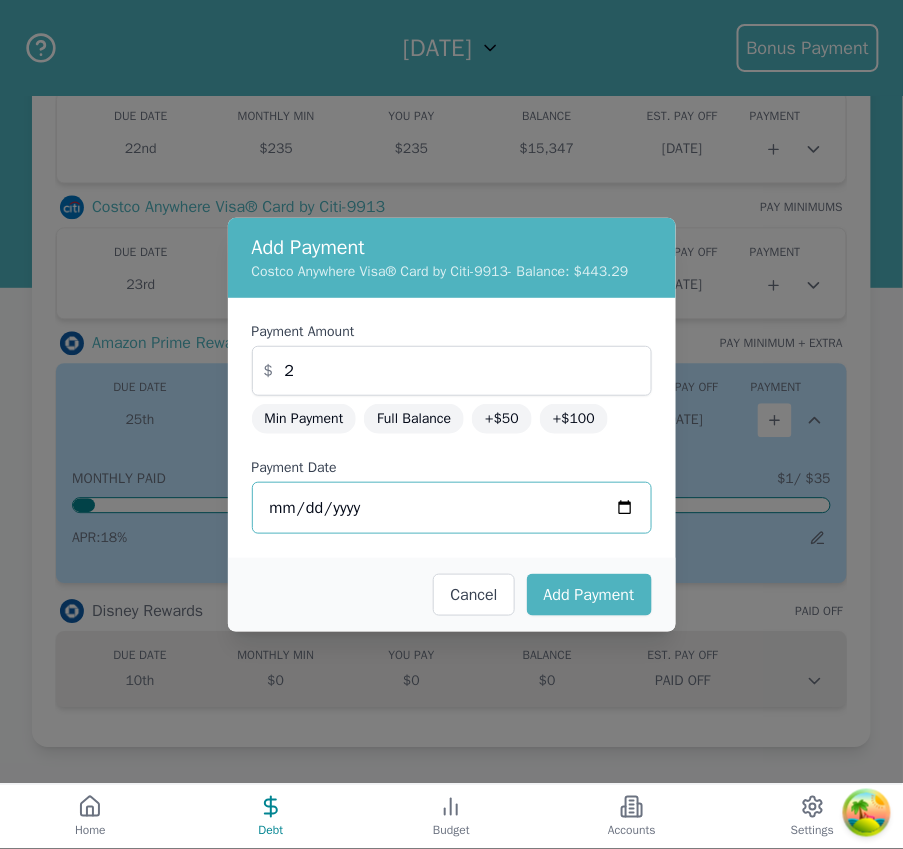 type on "[DATE]" 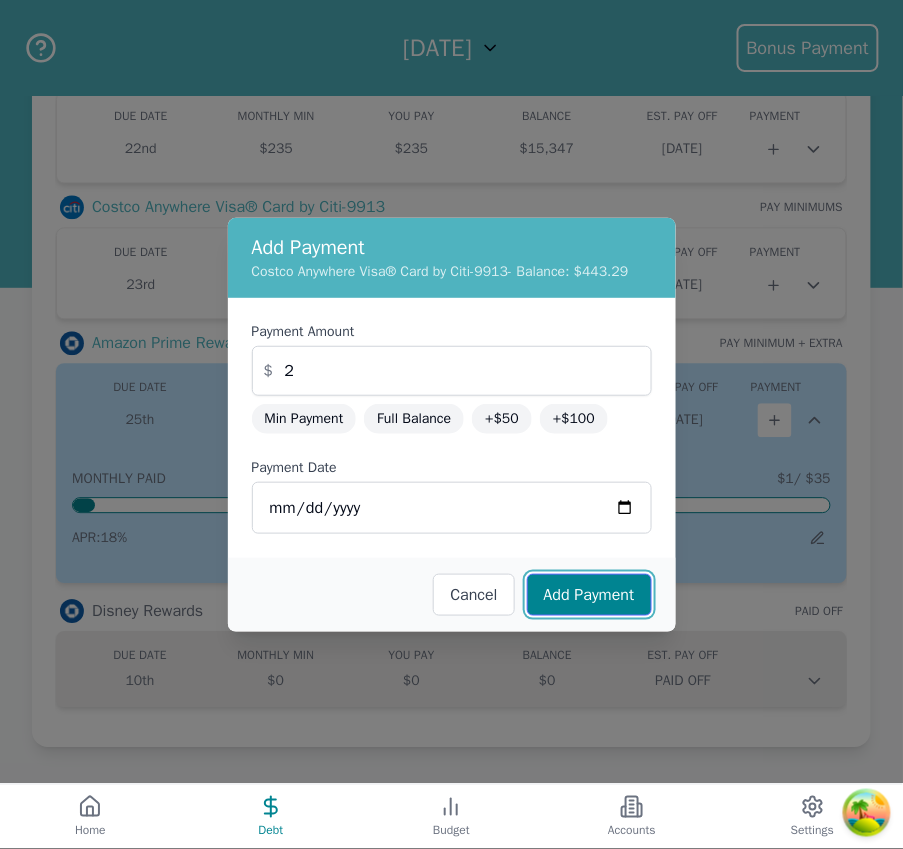 click on "Add Payment" at bounding box center (589, 595) 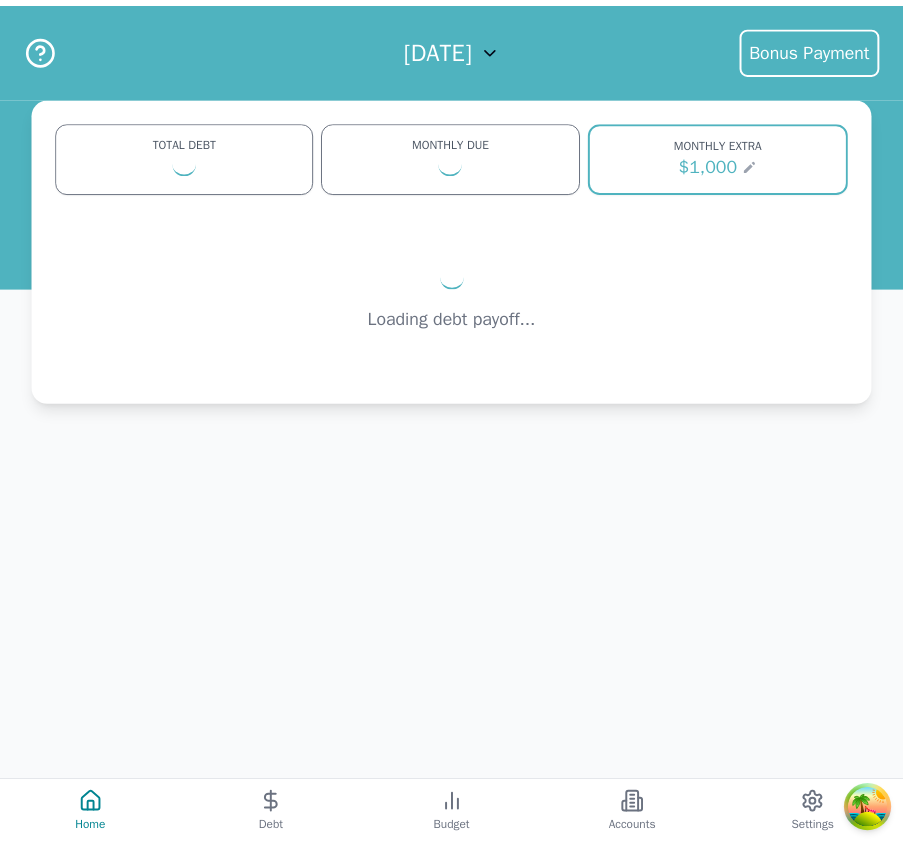 scroll, scrollTop: 0, scrollLeft: 0, axis: both 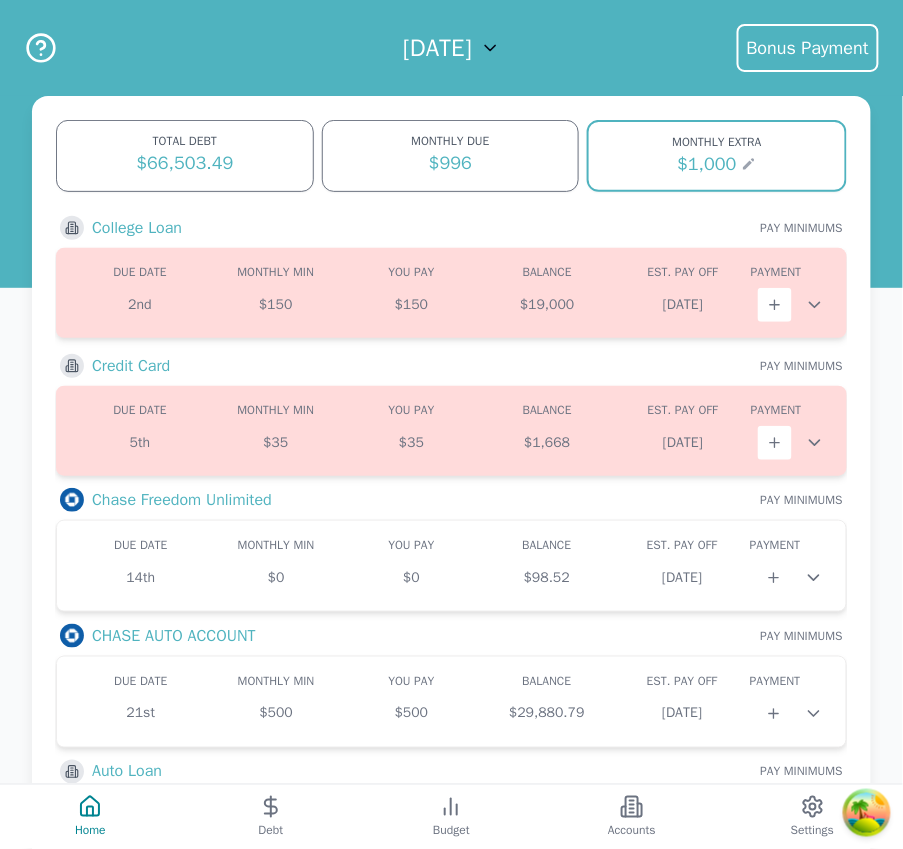 click on "TOTAL DEBT $66,503.49 MONTHLY DUE $996 MONTHLY EXTRA $1,000 College Loan PAY MINIMUMS Due:   2nd Min:   $150 You Pay:   $150 Balance:   $19,000 DUE DATE MONTHLY MIN MIN YOU PAY BALANCE EST. PAY OFF PAYOFF PAYMENT PAY 2nd $150 $150 $19,000 [DATE] Credit Card PAY MINIMUMS Due:   5th Min:   $35 You Pay:   $35 Balance:   $1,668 DUE DATE MONTHLY MIN MIN YOU PAY BALANCE EST. PAY OFF PAYOFF PAYMENT PAY 5th $35 $35 $1,668 [DATE] Chase Freedom Unlimited PAY MINIMUMS Due:   14th Min:   $0 You Pay:   $0 Balance:   $98.52 DUE DATE MONTHLY MIN MIN YOU PAY BALANCE EST. PAY OFF PAYOFF PAYMENT PAY 14th $0 $0 $98.52 [DATE] CHASE AUTO ACCOUNT PAY MINIMUMS Due:   21st Min:   $500 You Pay:   $500 Balance:   $29,880.79 DUE DATE MONTHLY MIN MIN YOU PAY BALANCE EST. PAY OFF PAYOFF PAYMENT PAY 21st $500 $500 $29,880.79 [DATE] Auto Loan PAY MINIMUMS Due:   22nd Min:   $235 You Pay:   $235 Balance:   $15,347 DUE DATE MONTHLY MIN MIN YOU PAY BALANCE EST. PAY OFF PAYOFF PAYMENT PAY 22nd $235 $235 $15,347 [DATE] PAY MINIMUMS" at bounding box center (451, 764) 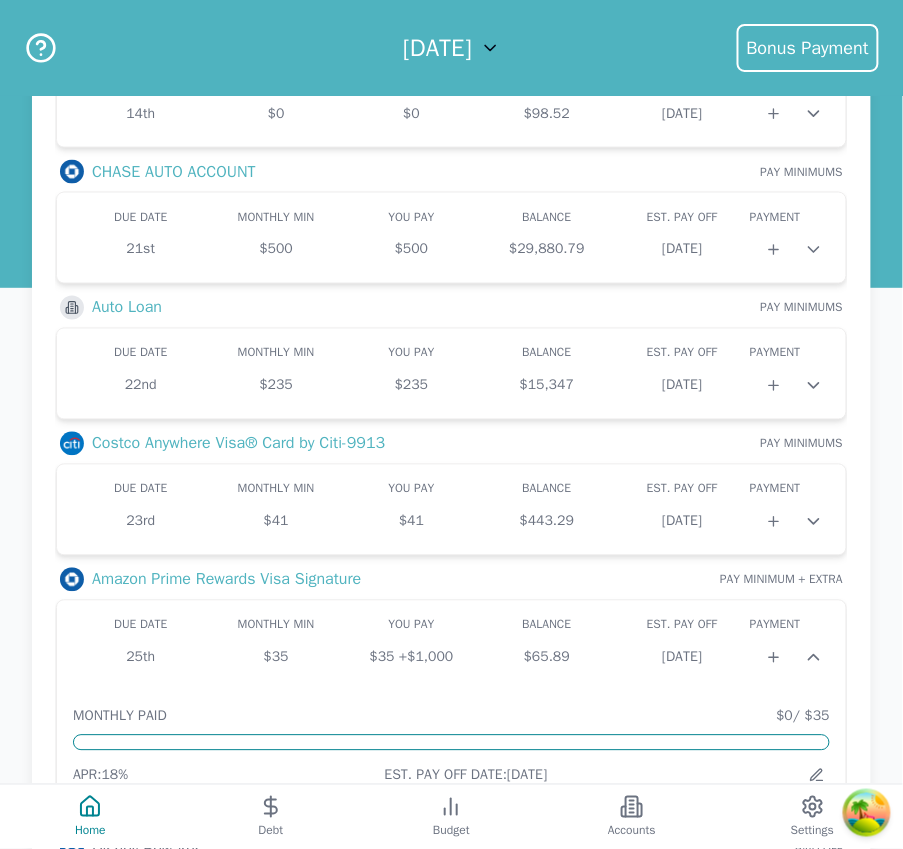 scroll, scrollTop: 701, scrollLeft: 0, axis: vertical 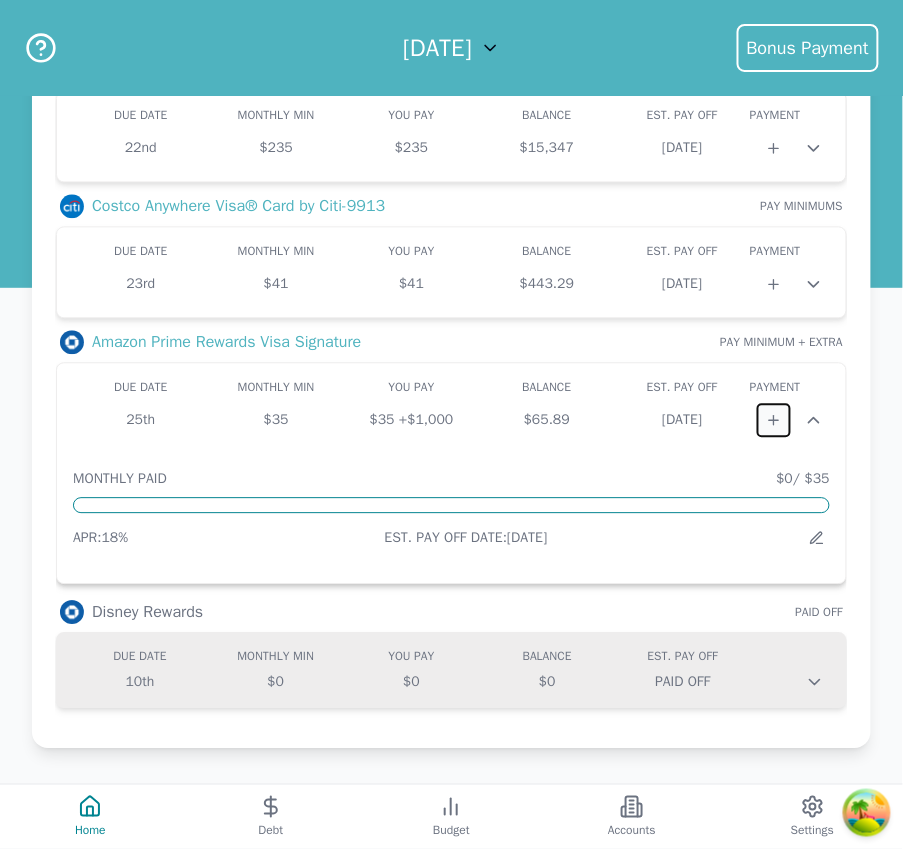 click at bounding box center (774, 421) 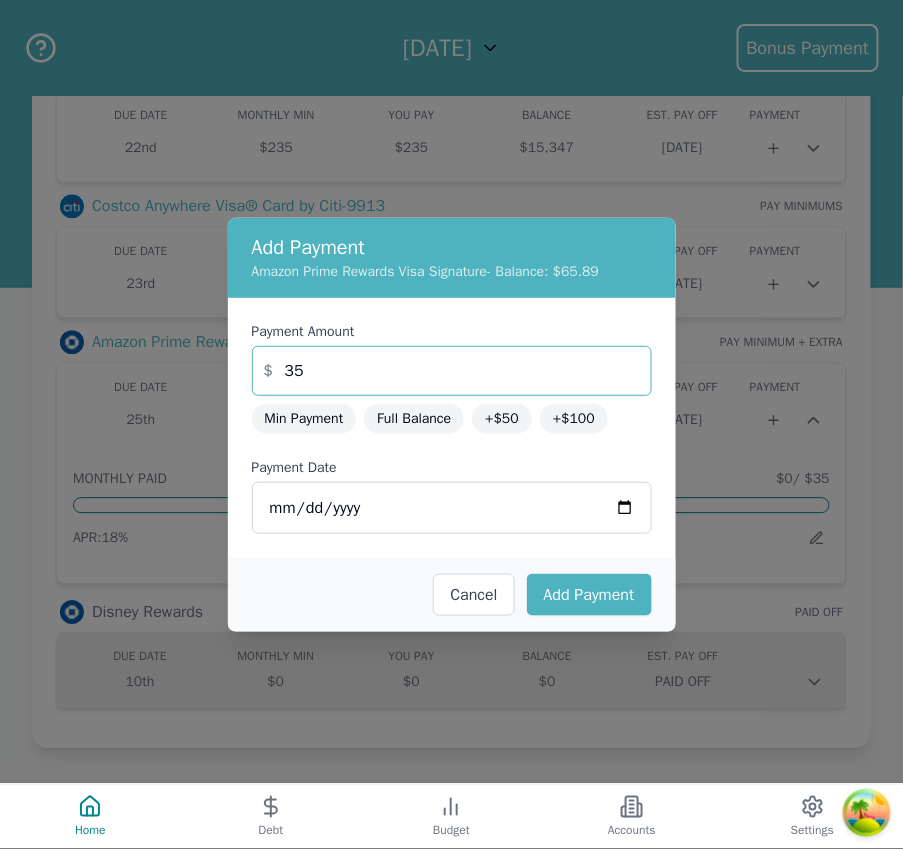 drag, startPoint x: 336, startPoint y: 380, endPoint x: 265, endPoint y: 351, distance: 76.6942 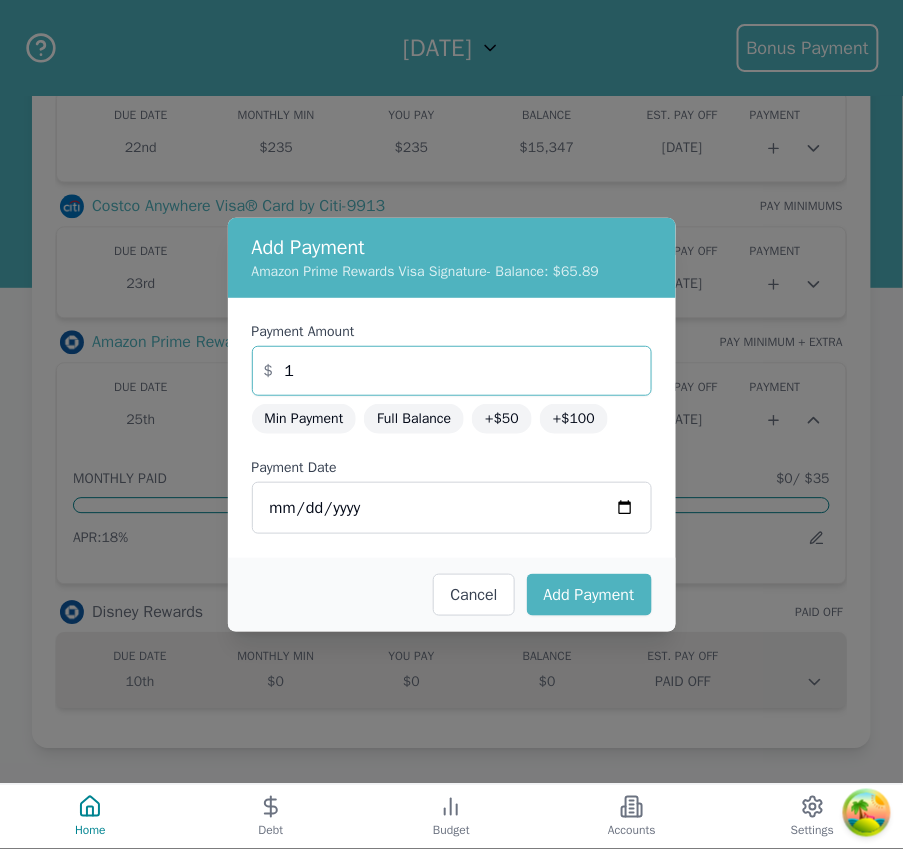type on "1" 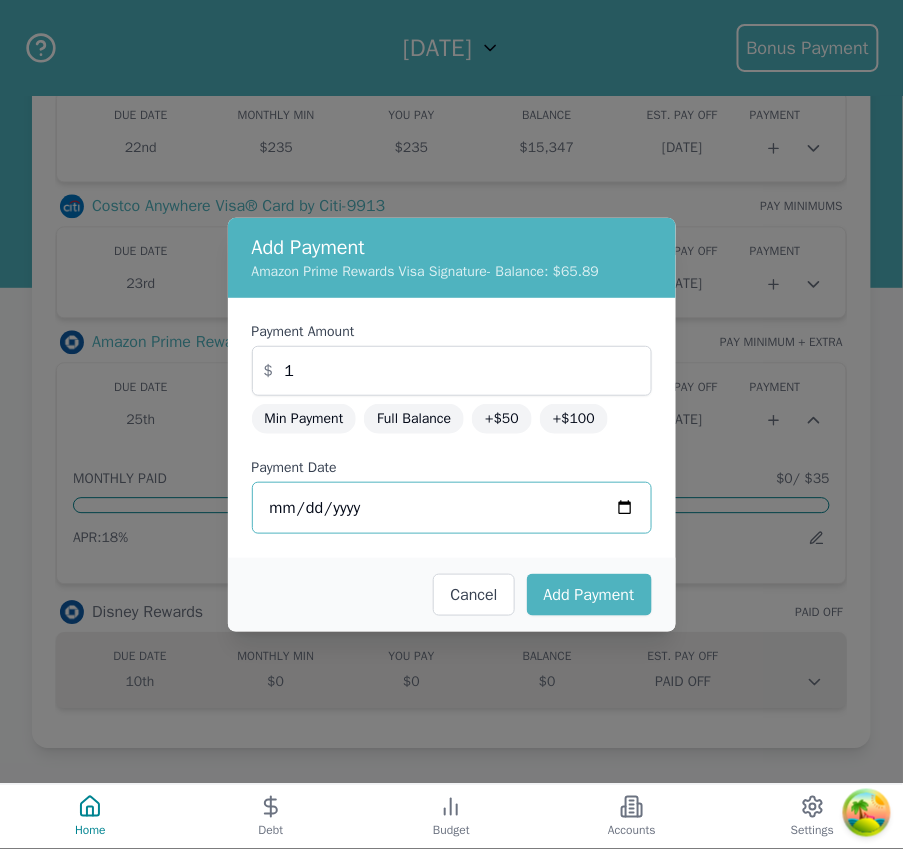 click on "[DATE]" at bounding box center (452, 508) 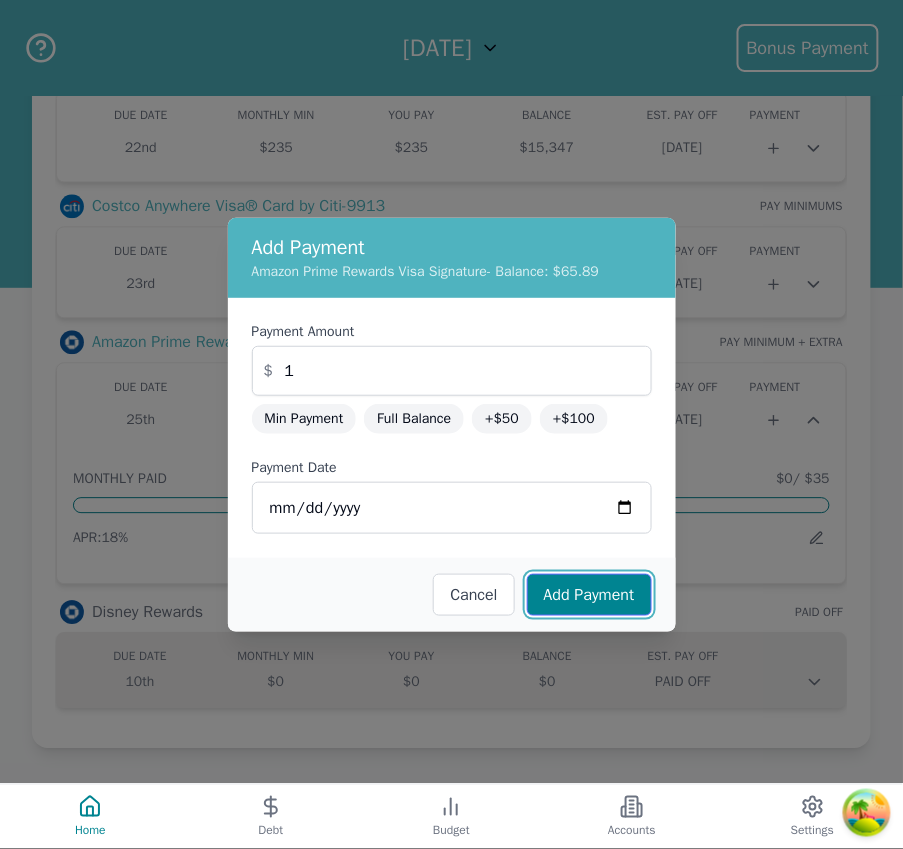 click on "Add Payment" at bounding box center [589, 595] 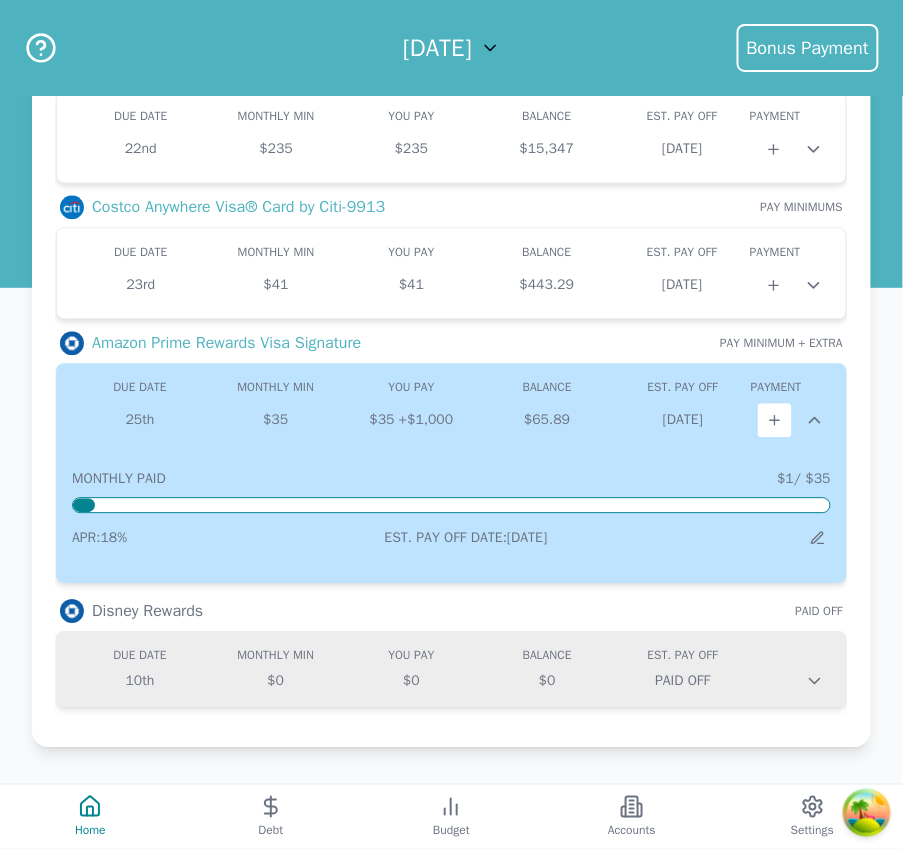scroll, scrollTop: 700, scrollLeft: 0, axis: vertical 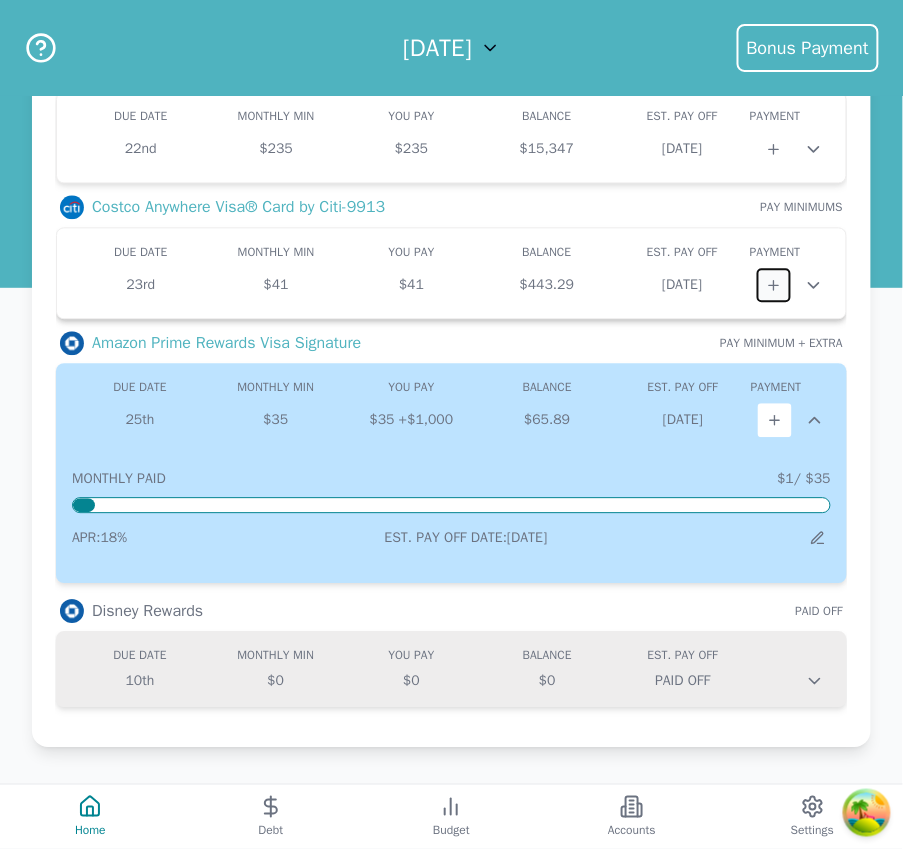 click at bounding box center (774, 286) 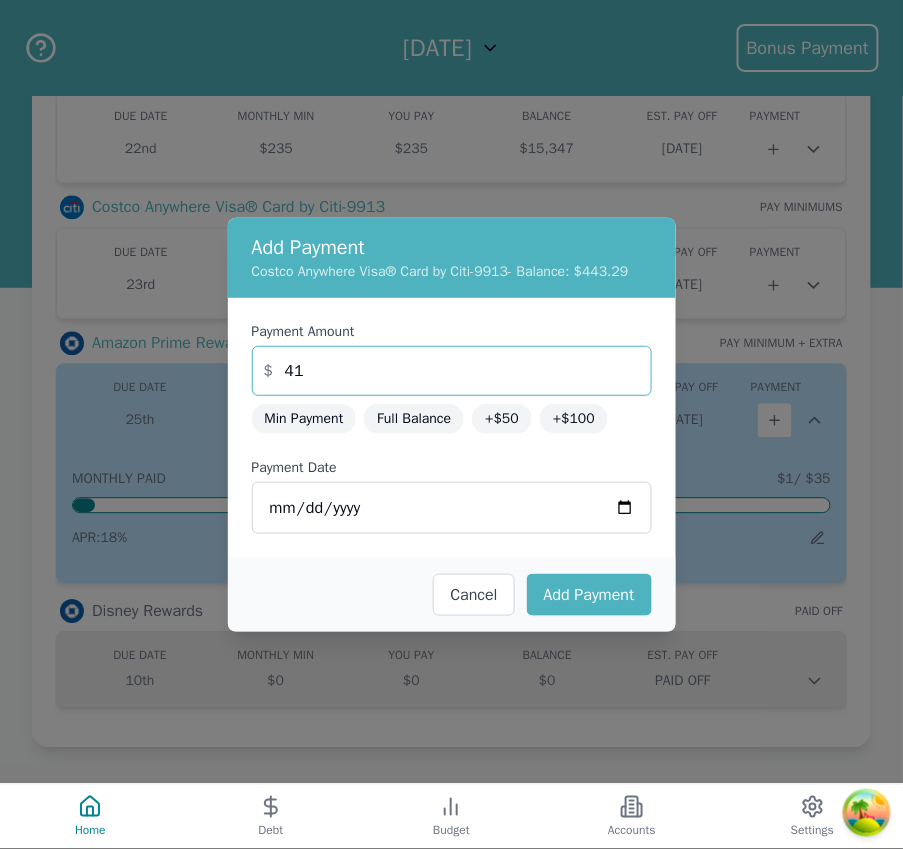 drag, startPoint x: 366, startPoint y: 382, endPoint x: 47, endPoint y: 341, distance: 321.624 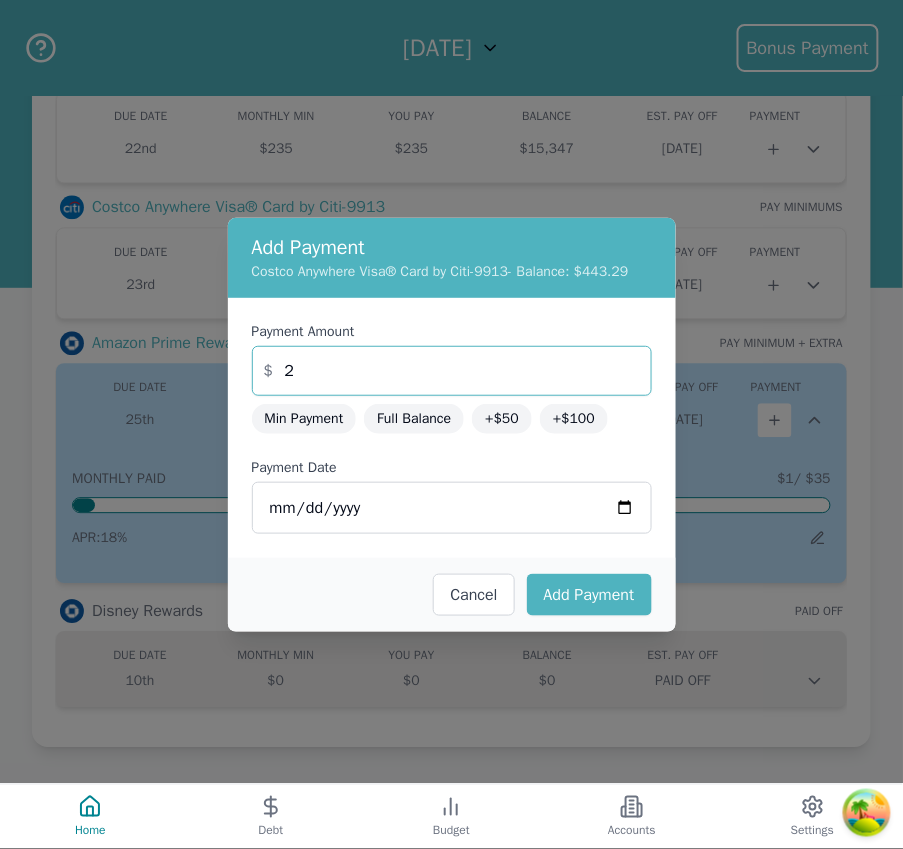 type on "2" 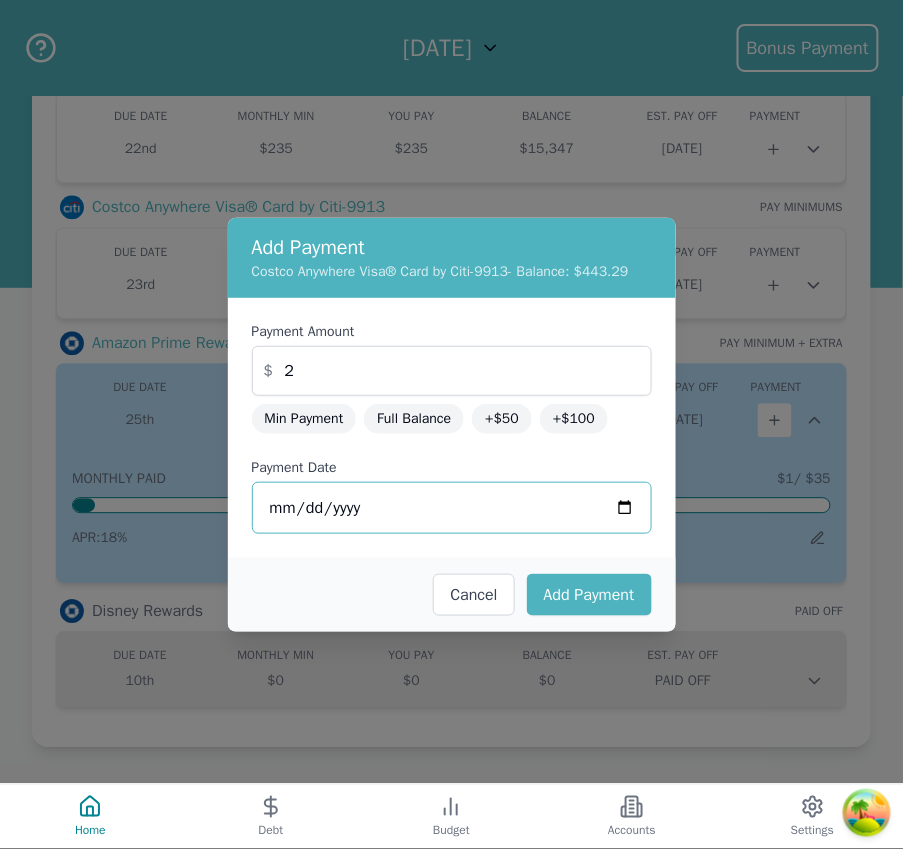 click on "[DATE]" at bounding box center (452, 508) 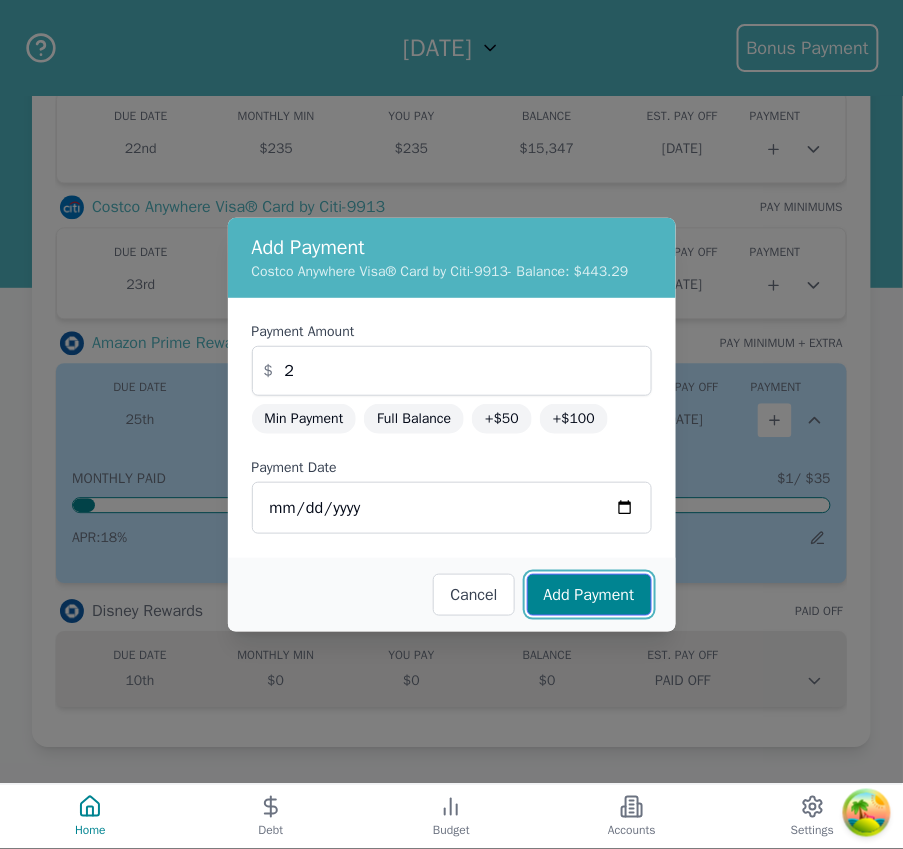 click on "Add Payment" at bounding box center [589, 595] 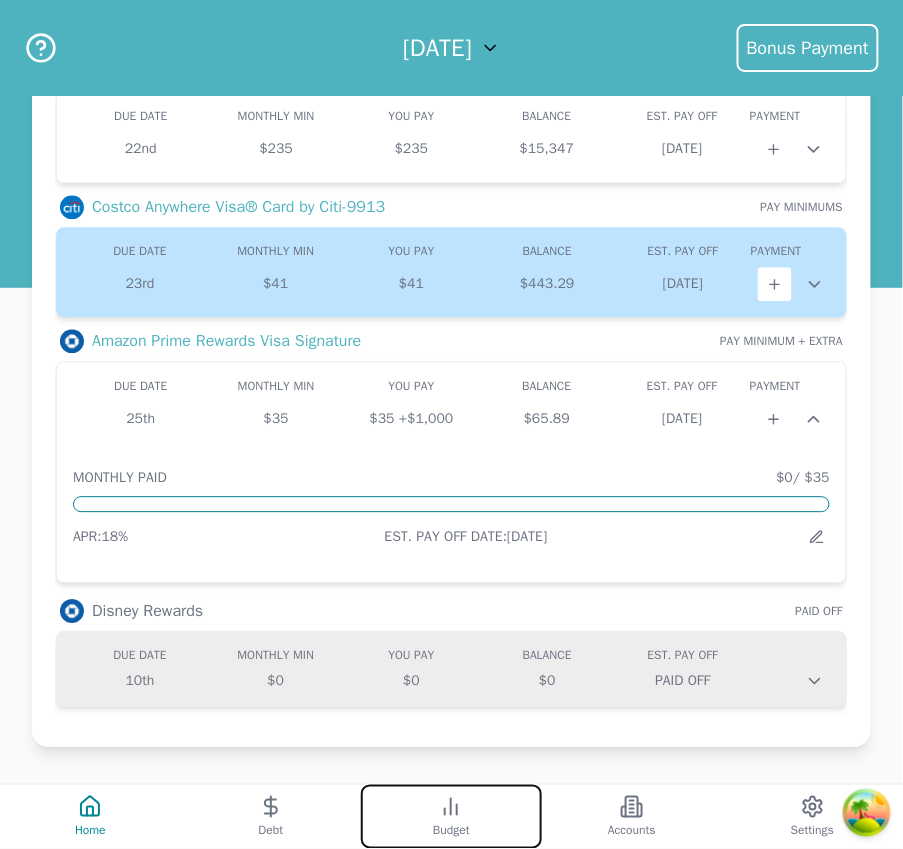click on "Budget" at bounding box center [451, 817] 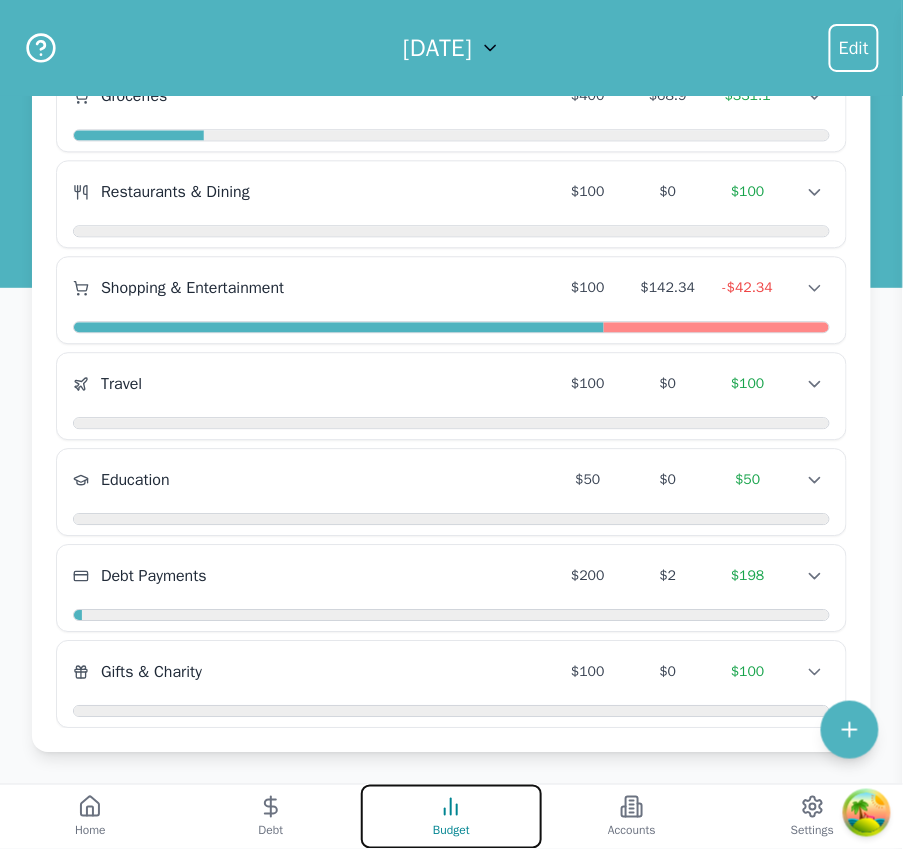 scroll, scrollTop: 781, scrollLeft: 0, axis: vertical 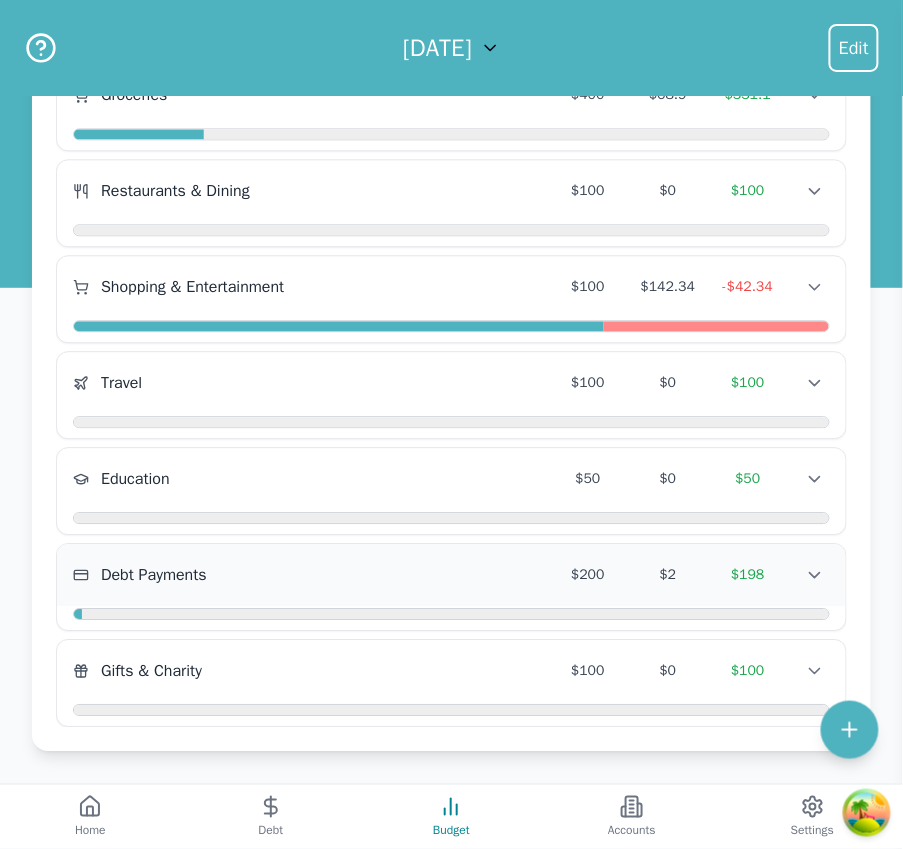 click on "Debt Payments $200 $2 $198 Debt Payments $200 $2 $198 Debt Payments $200 $2 $198" at bounding box center [451, 575] 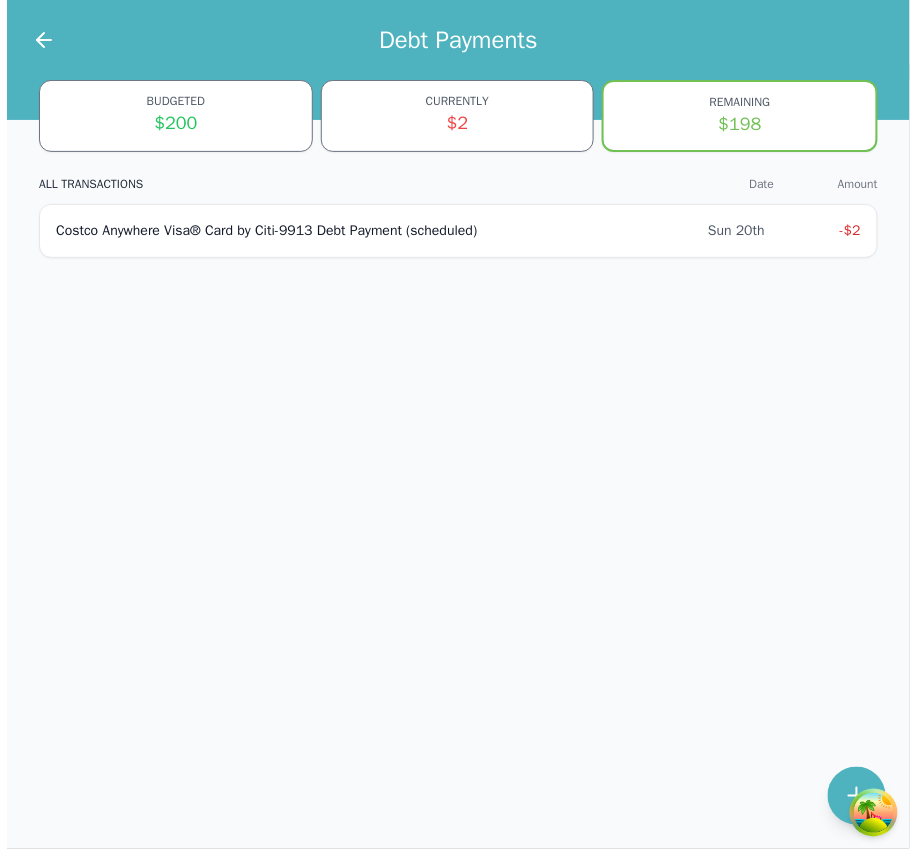 scroll, scrollTop: 0, scrollLeft: 0, axis: both 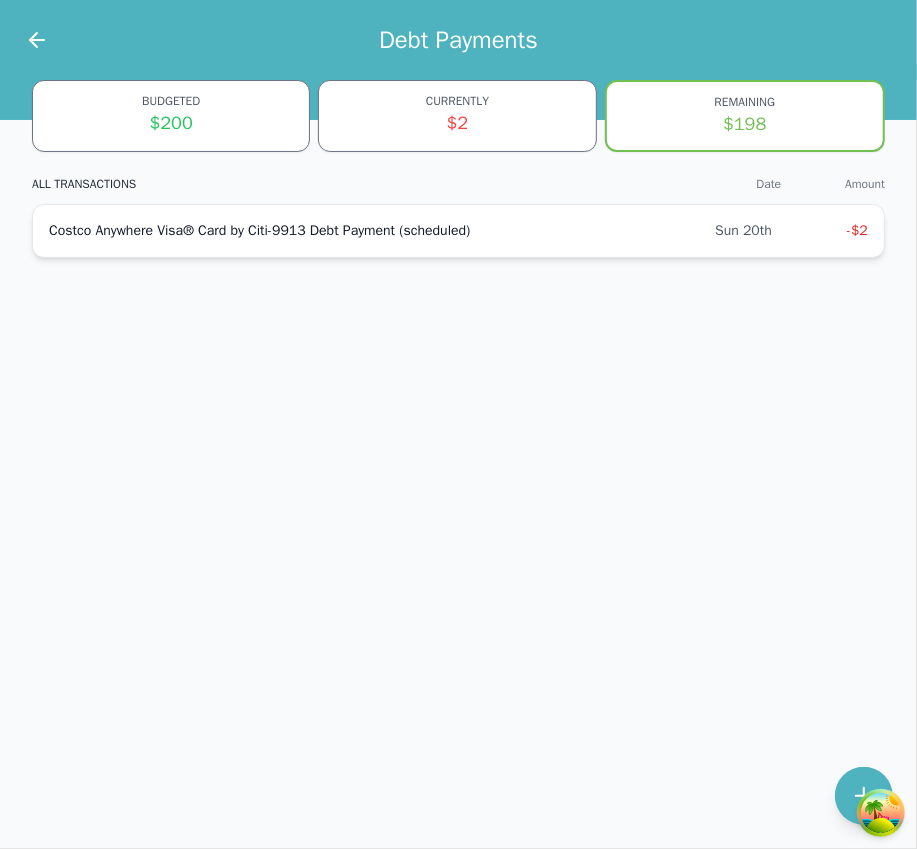 click on "Costco Anywhere Visa® Card by Citi-9913 Debt Payment (scheduled) Sun 20th -$2" at bounding box center [458, 231] 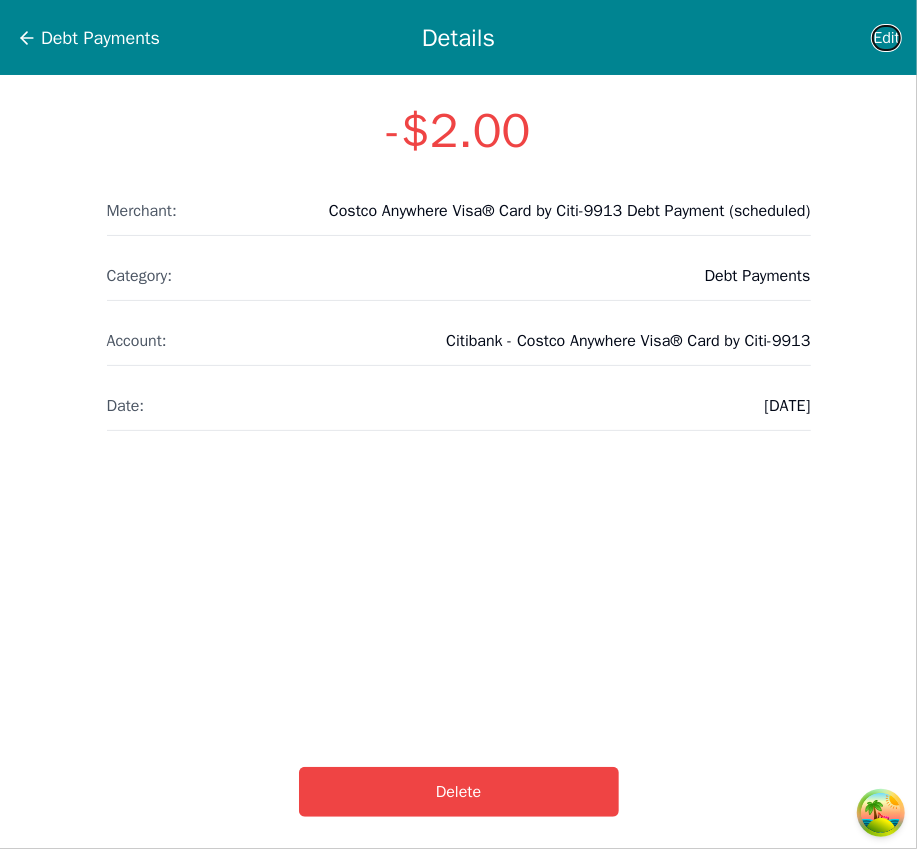 click on "Edit" at bounding box center (851, 38) 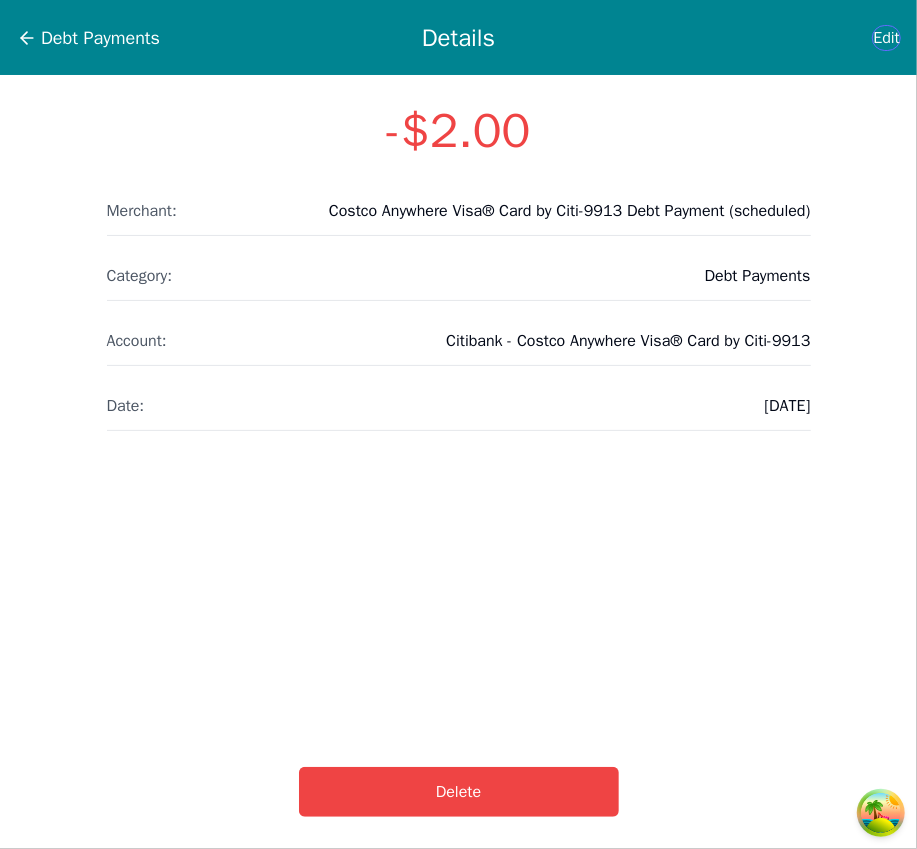 select on "debt" 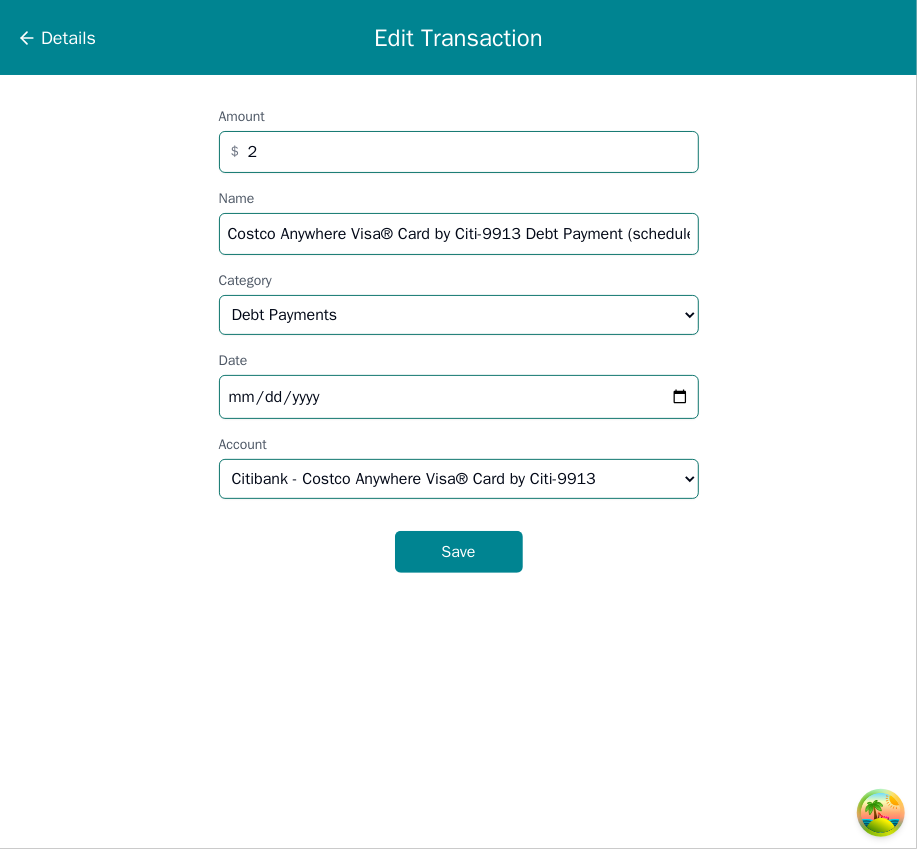 click on "Details Edit Transaction Amount $ 2 Name Costco Anywhere Visa® Card by Citi-9913 Debt Payment (scheduled) Category Select a category... Home & Utilities Transportation Personal & Family Care Health Insurance Groceries Restaurants & Dining Shopping & Entertainment Travel Education Debt Payments Finance Charges Gifts & Charity Income Not Categorized Date 2025-07-20 Account Select an account... No account Chase Bank - Credit Card Wells Fargo - Auto Loan Chase Bank - Main Savings Chase Bank - Main Checking Chase Bank - College Loan Citibank - Costco Anywhere Visa® Card by Citi-9913 Chase Bank - CHASE AUTO ACCOUNT Chase Bank - Disney Rewards Chase Bank - Chase Freedom Unlimited Chase Bank - Amazon Prime Rewards Visa Signature Save" at bounding box center (458, 424) 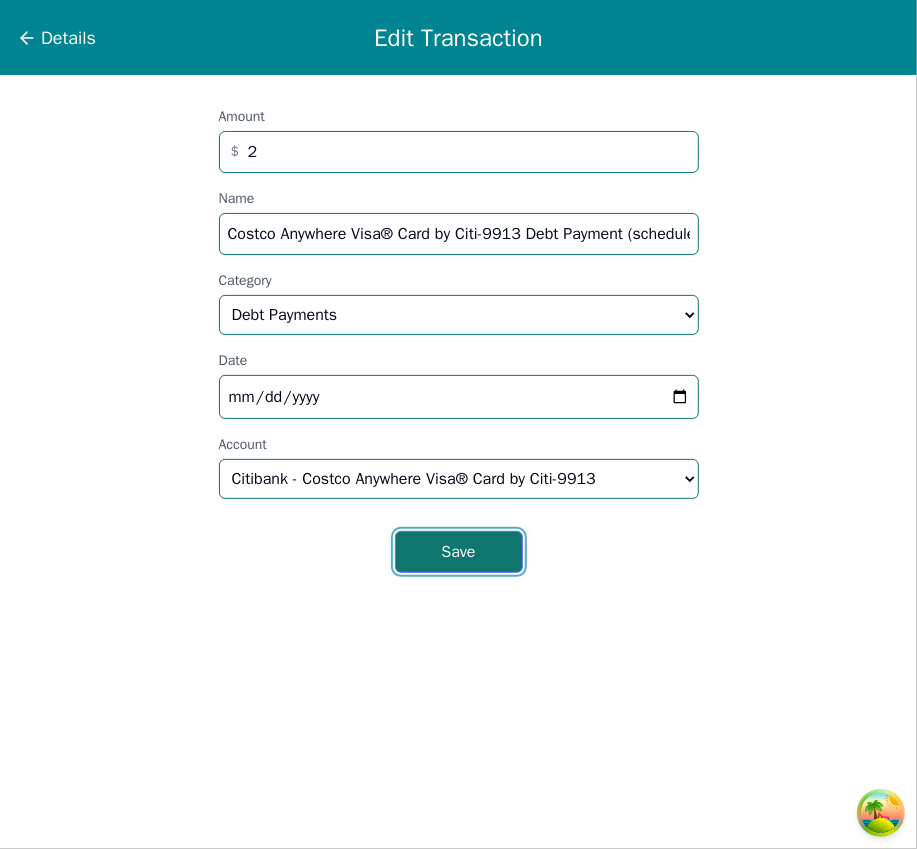 click on "Save" at bounding box center (459, 552) 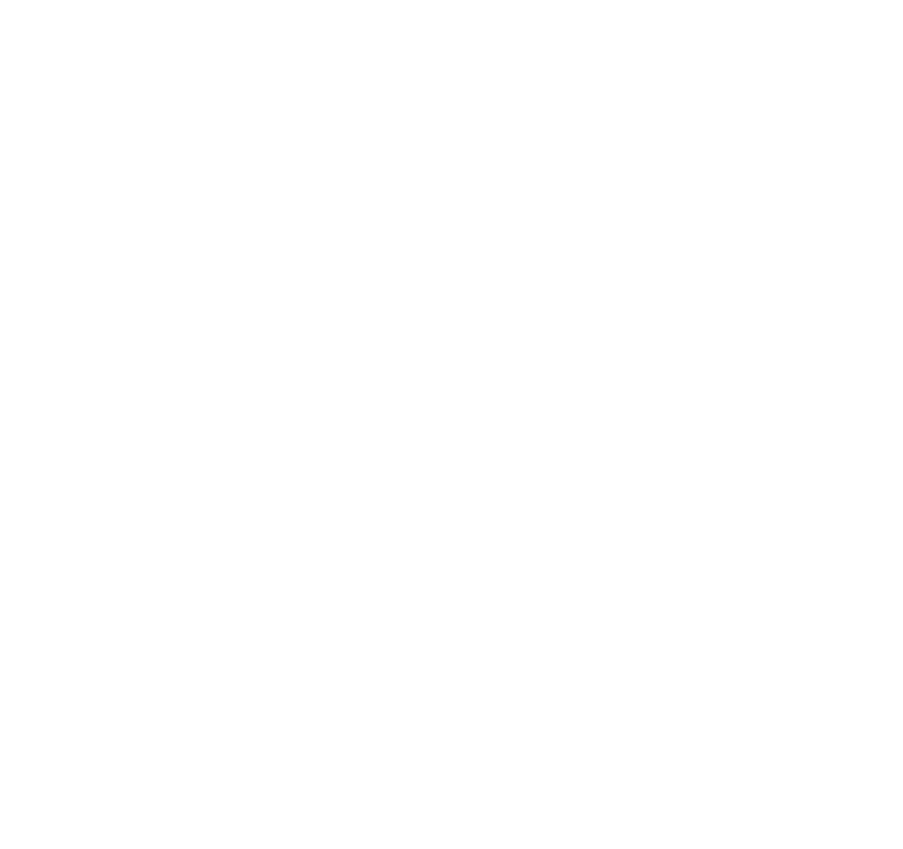 scroll, scrollTop: 0, scrollLeft: 0, axis: both 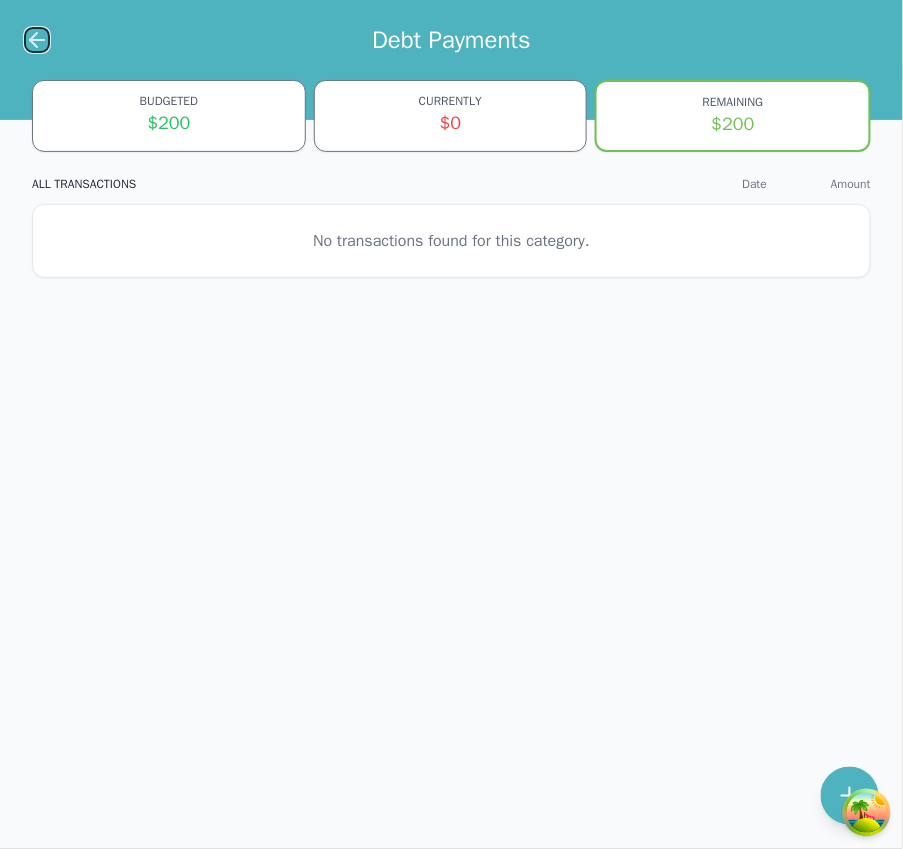click 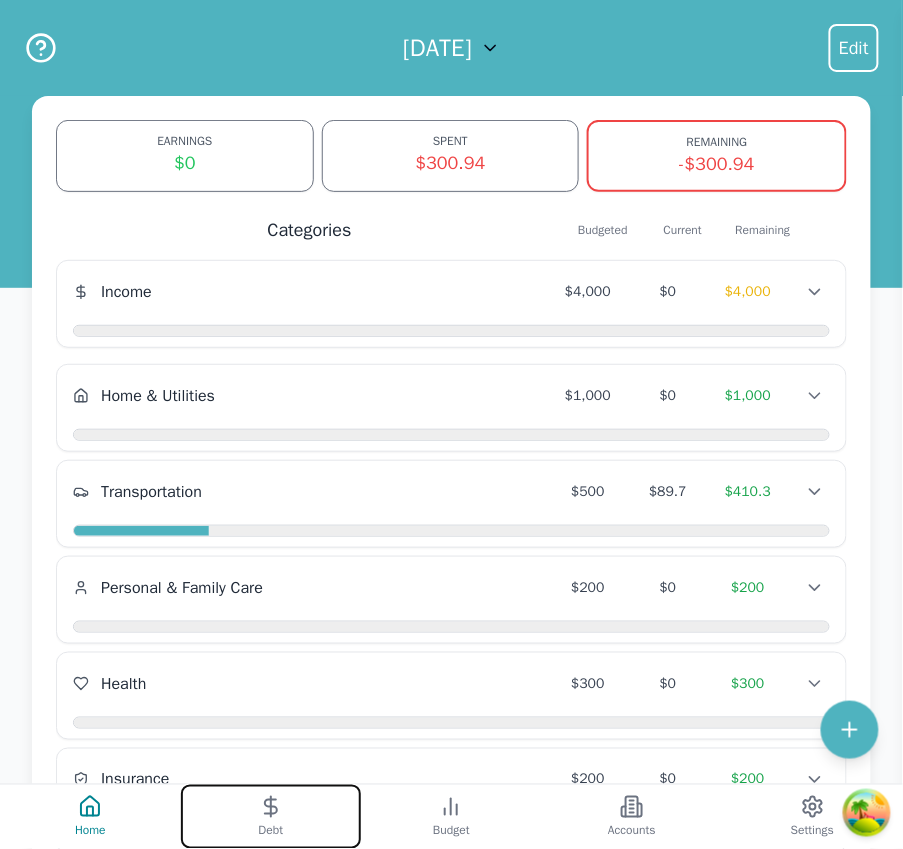 click on "Debt" at bounding box center (271, 831) 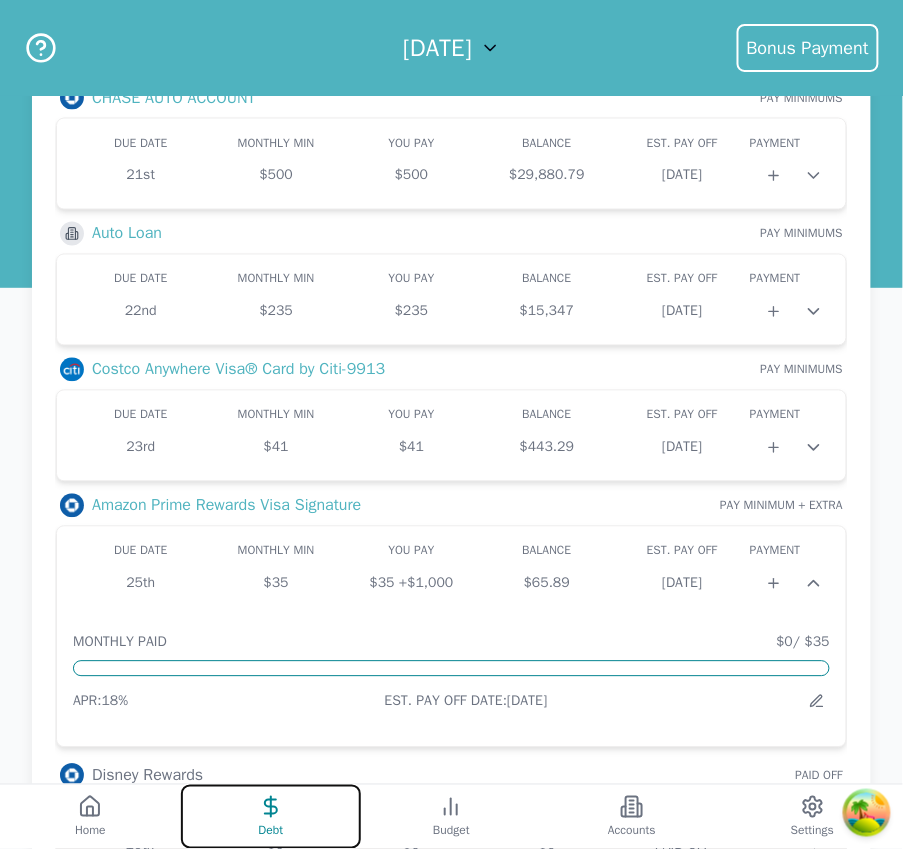 scroll, scrollTop: 701, scrollLeft: 0, axis: vertical 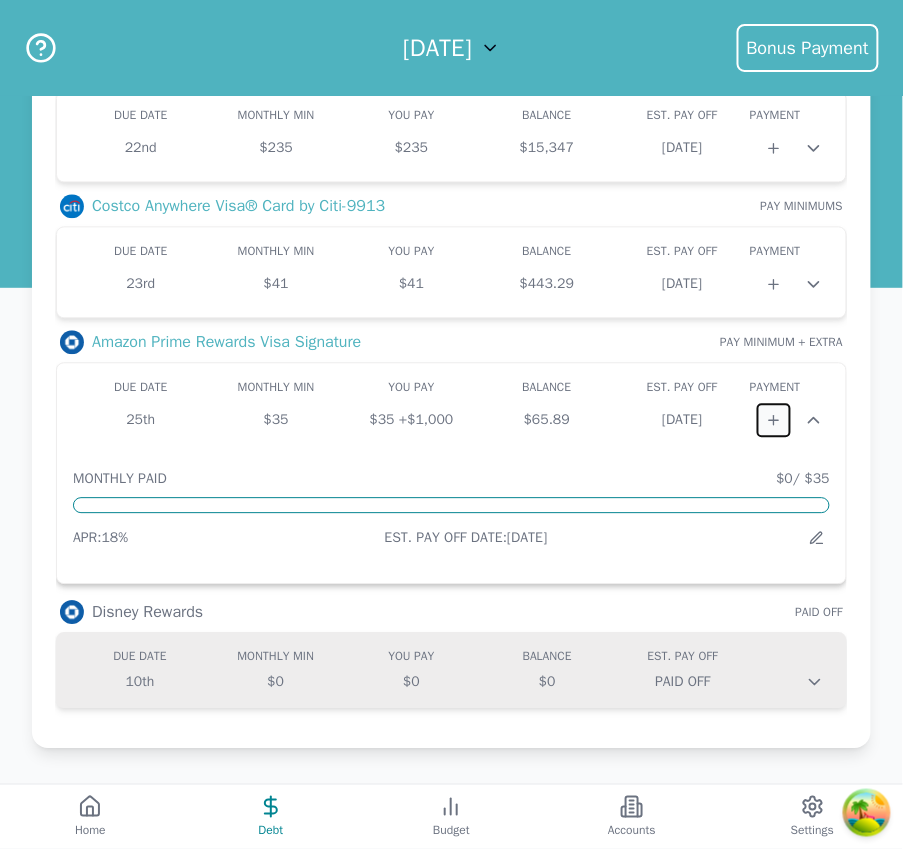 click 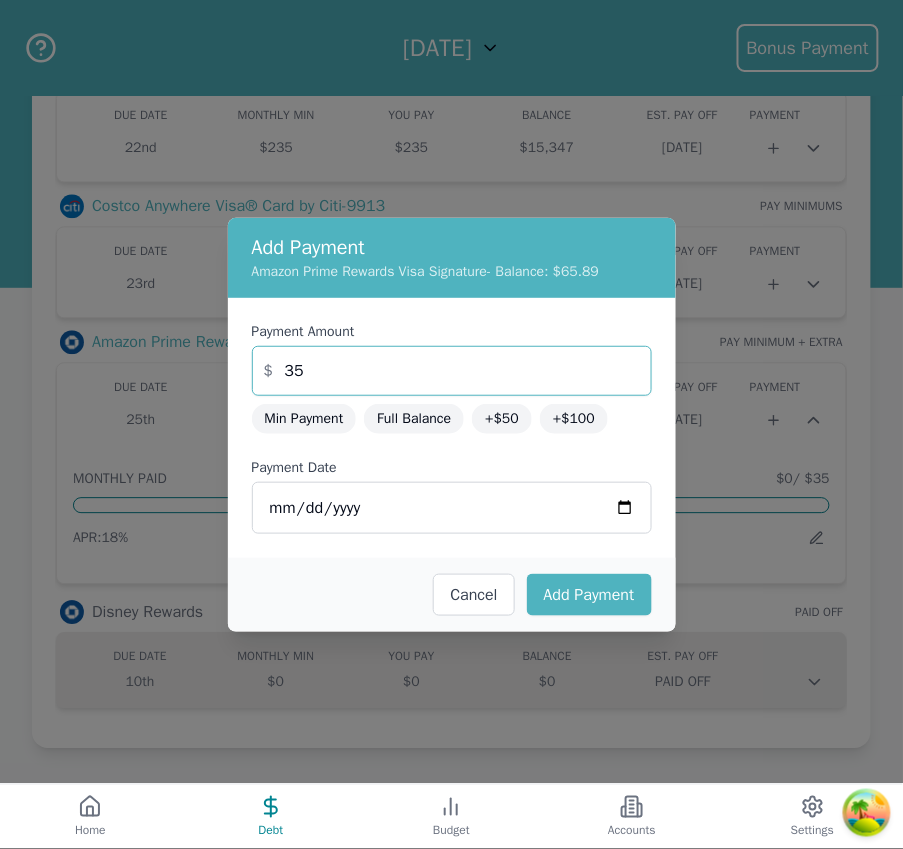 drag, startPoint x: 254, startPoint y: 367, endPoint x: 160, endPoint y: 344, distance: 96.77293 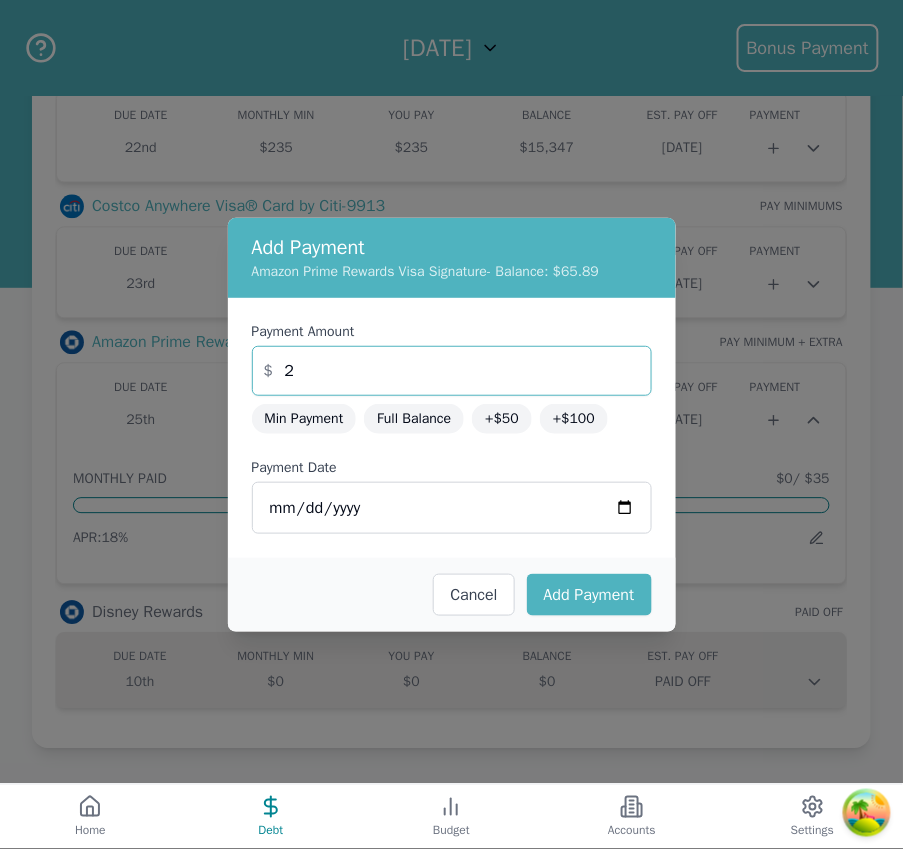 type on "2" 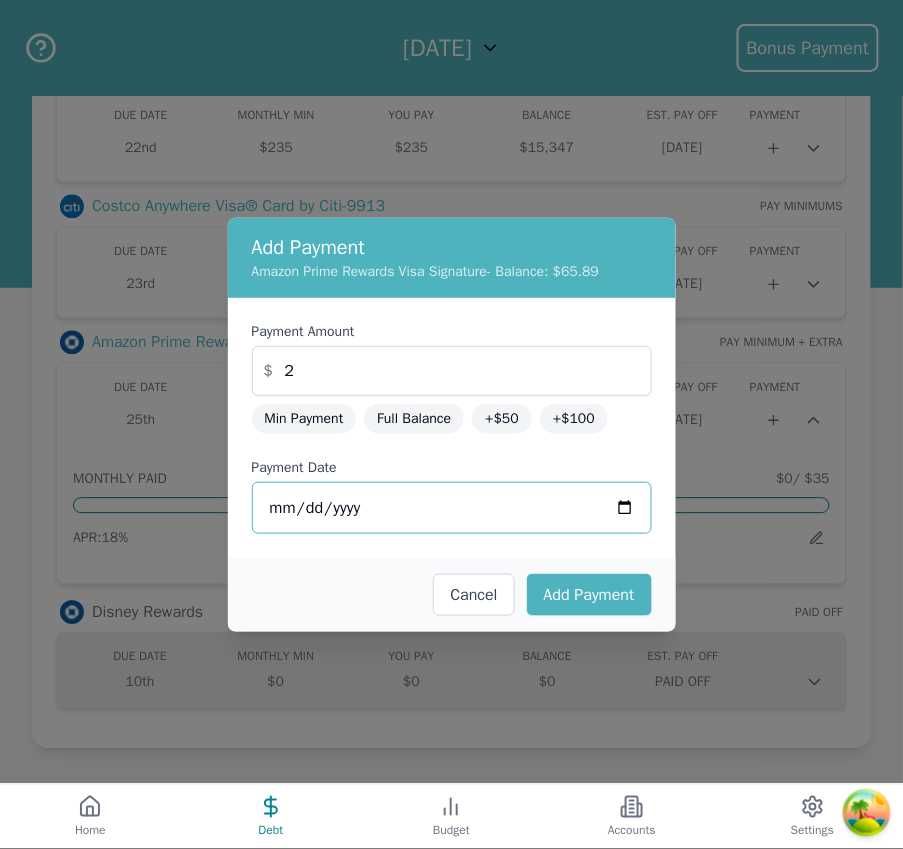 click on "[DATE]" at bounding box center [452, 508] 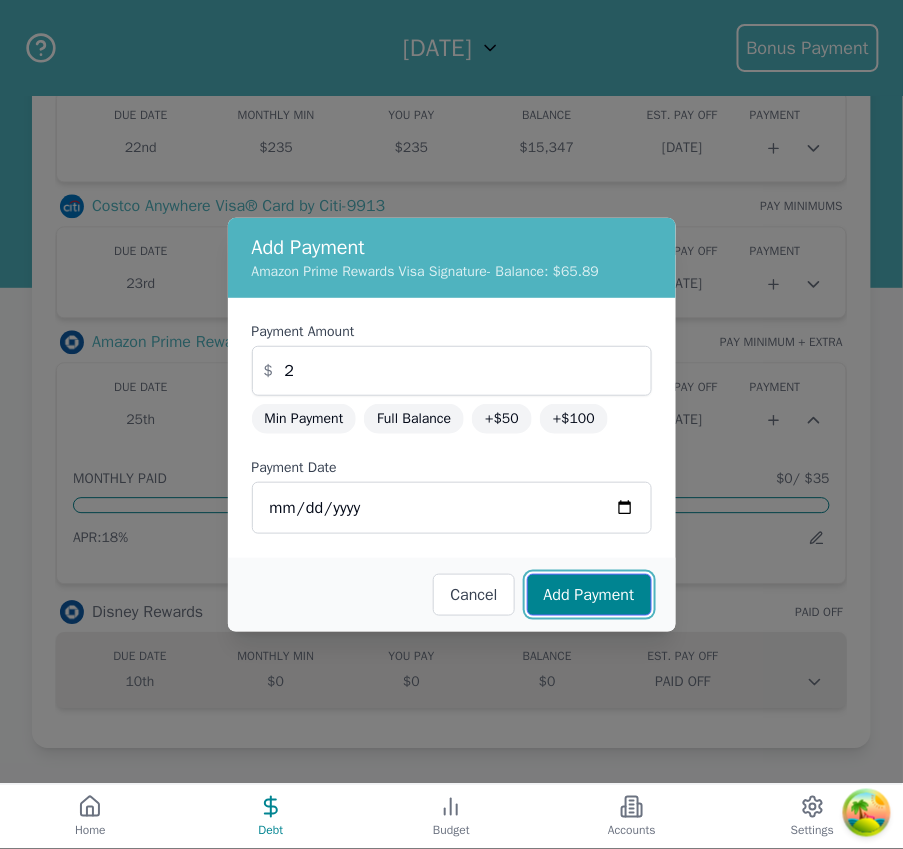 click on "Add Payment" at bounding box center (589, 595) 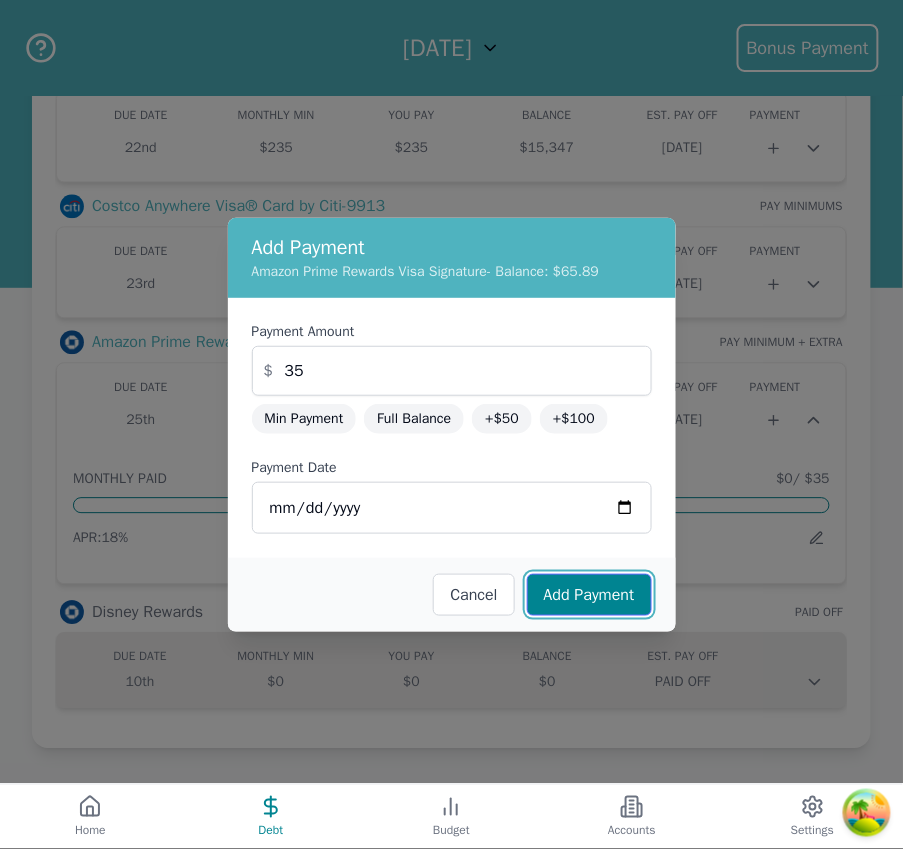 type on "[DATE]" 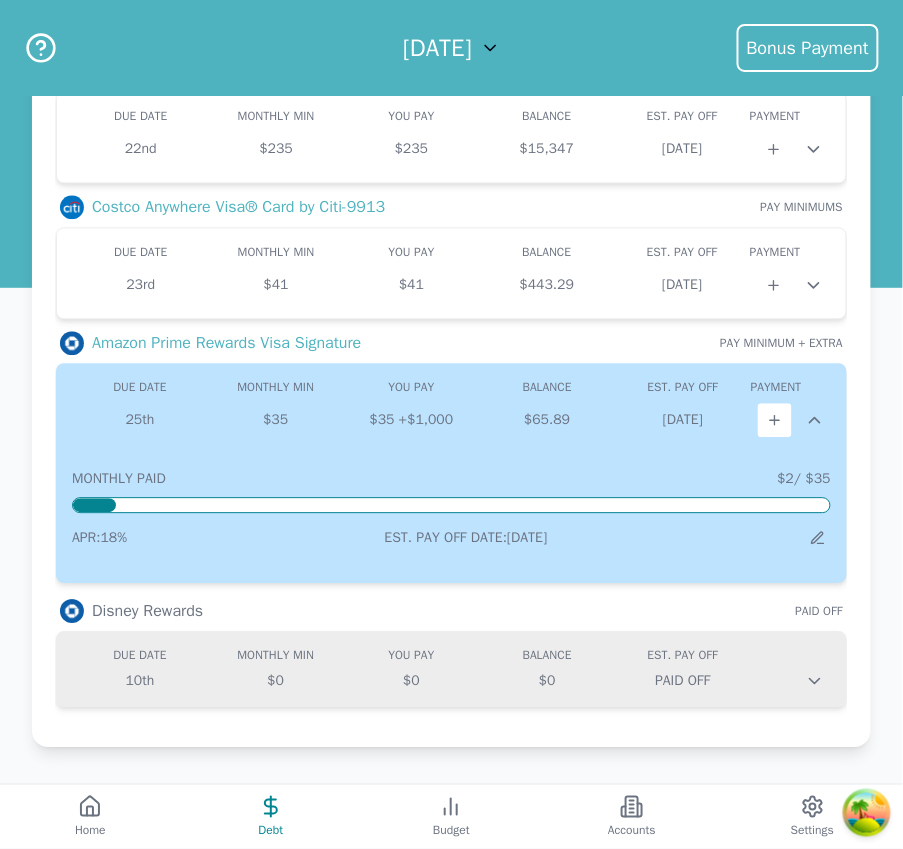 scroll, scrollTop: 700, scrollLeft: 0, axis: vertical 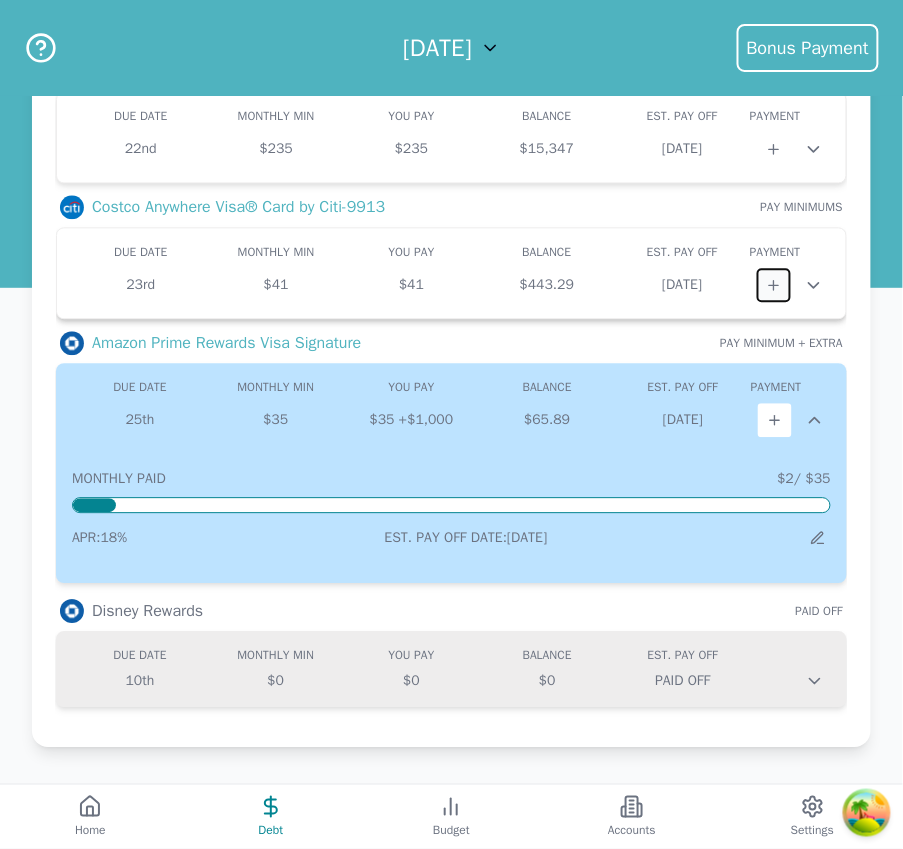 click 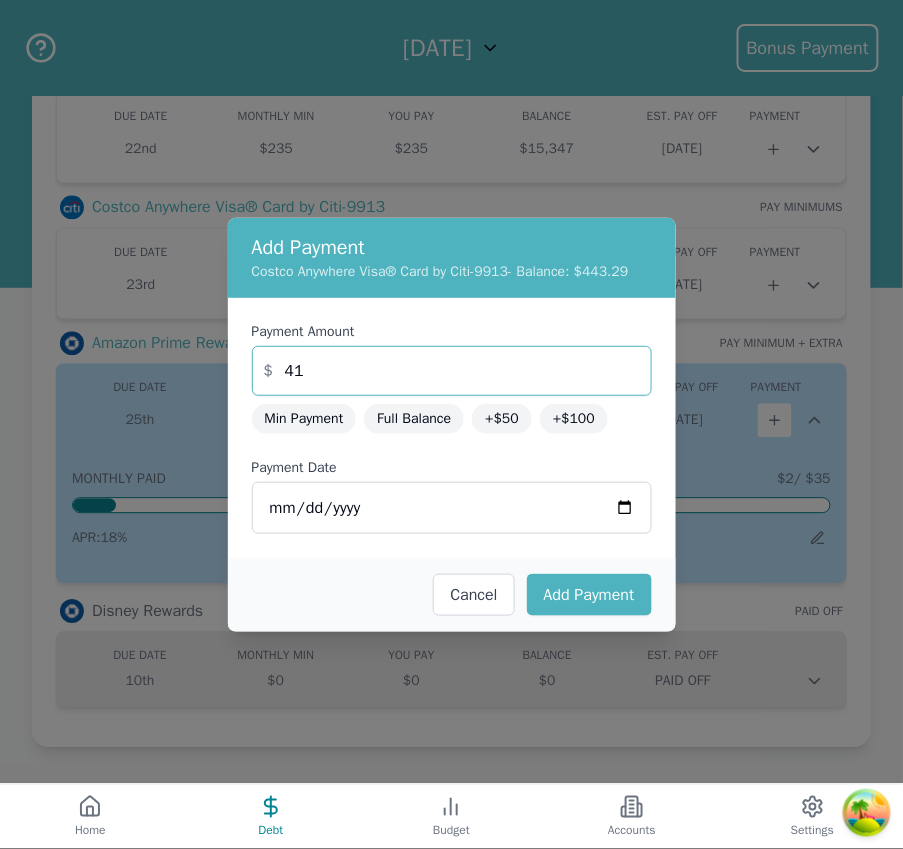 drag, startPoint x: 319, startPoint y: 390, endPoint x: 287, endPoint y: 382, distance: 32.984844 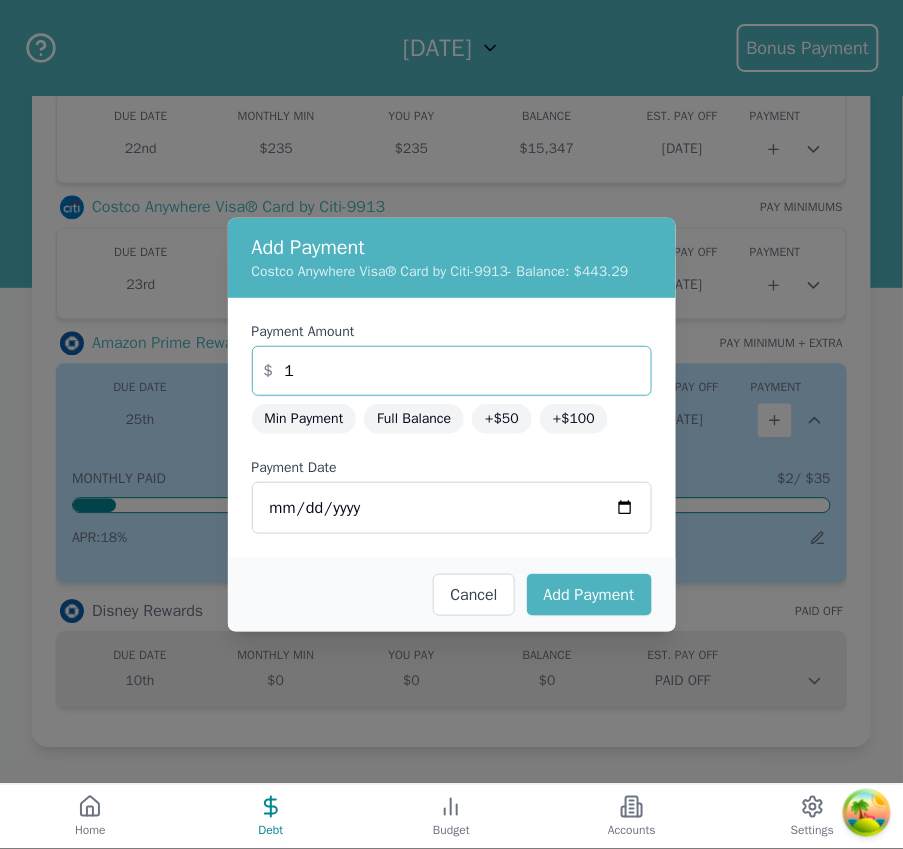 type on "1" 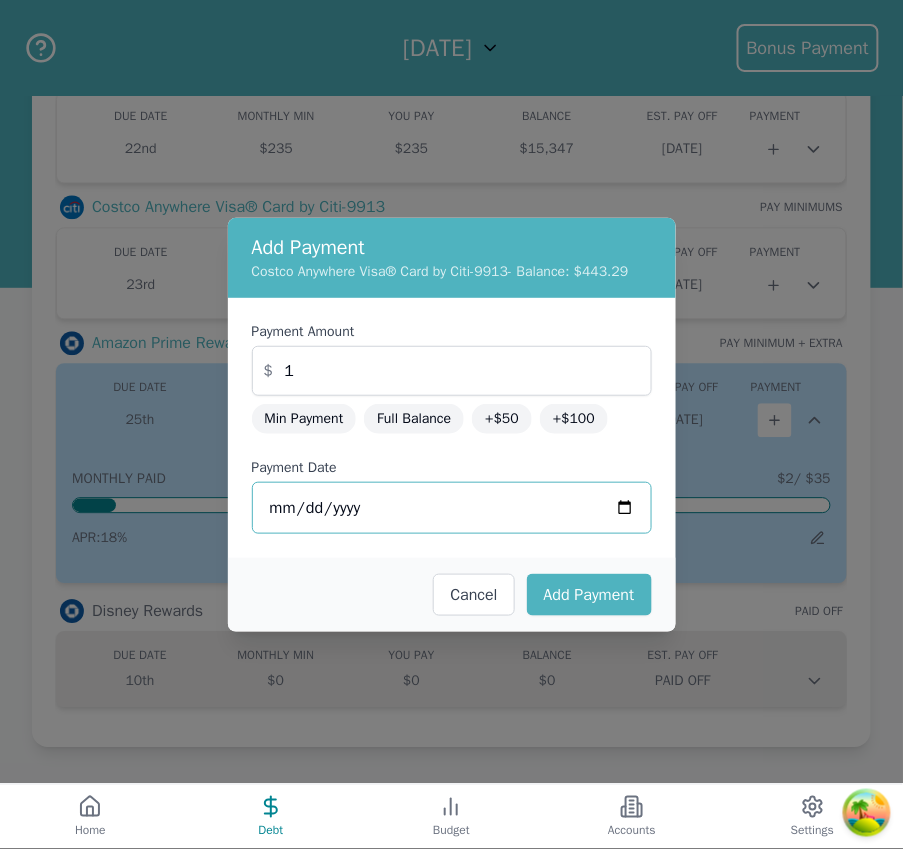 click on "[DATE]" at bounding box center (452, 508) 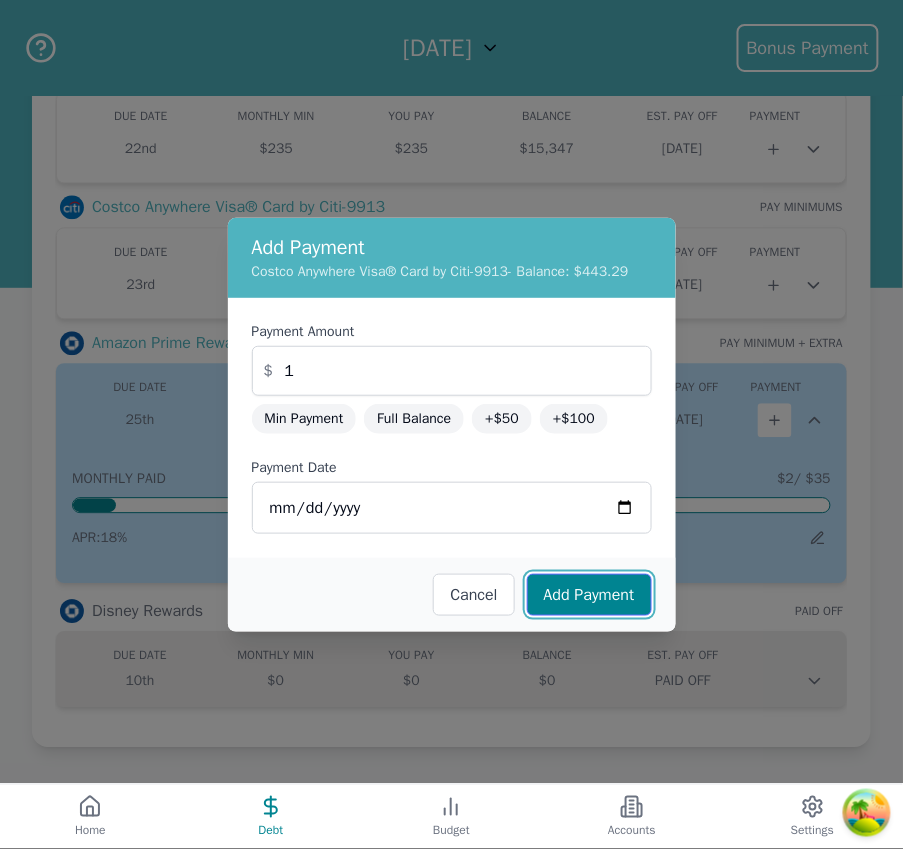 click on "Add Payment" at bounding box center (589, 595) 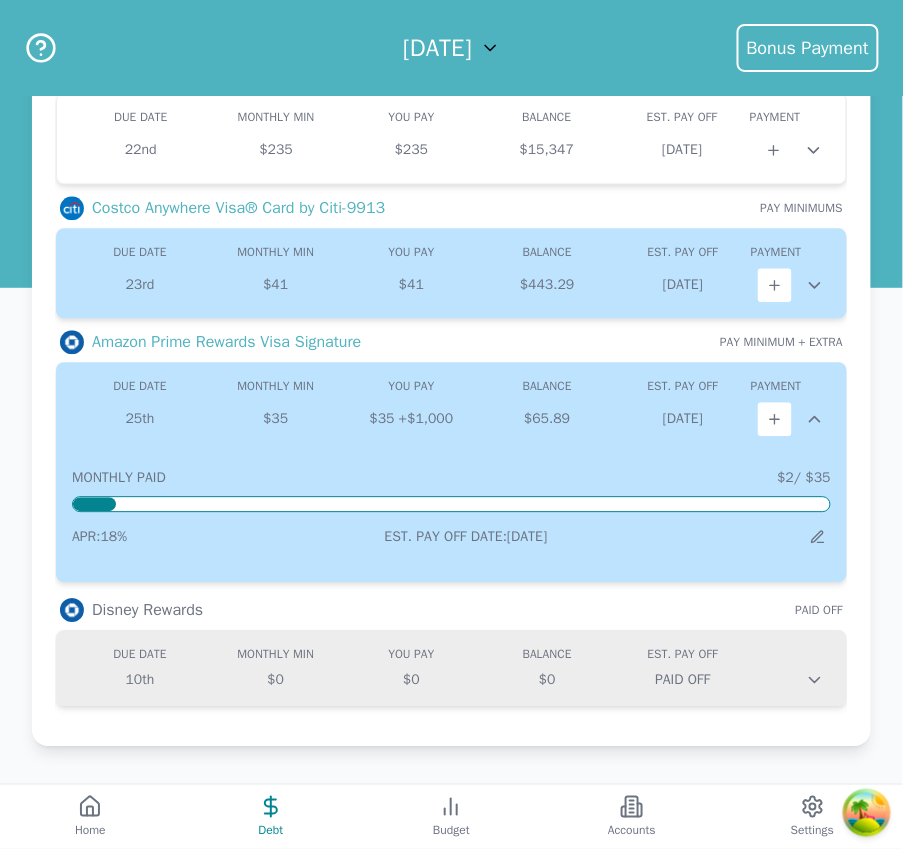 scroll, scrollTop: 698, scrollLeft: 0, axis: vertical 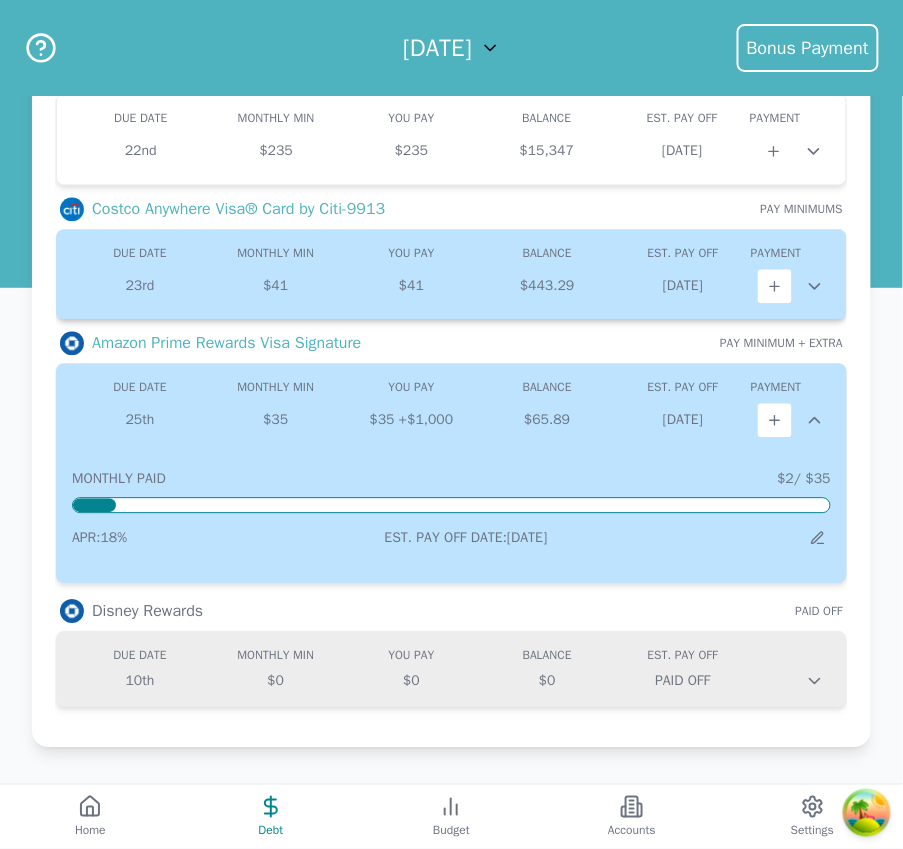 click on "$443.29" at bounding box center [547, 287] 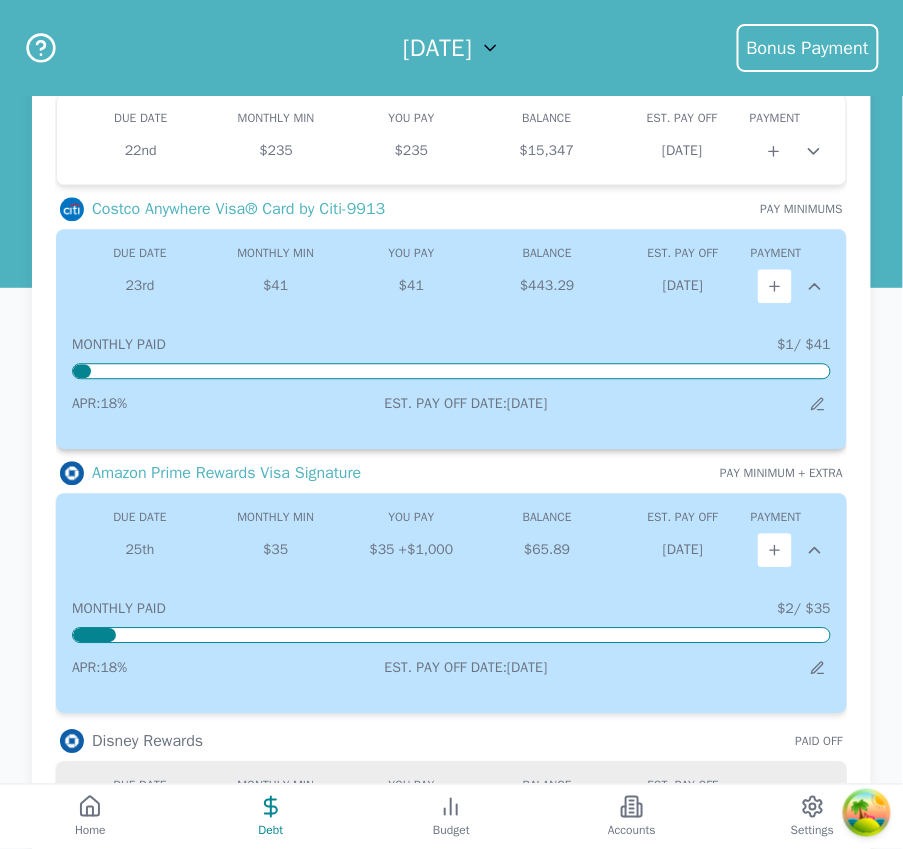 scroll, scrollTop: 700, scrollLeft: 0, axis: vertical 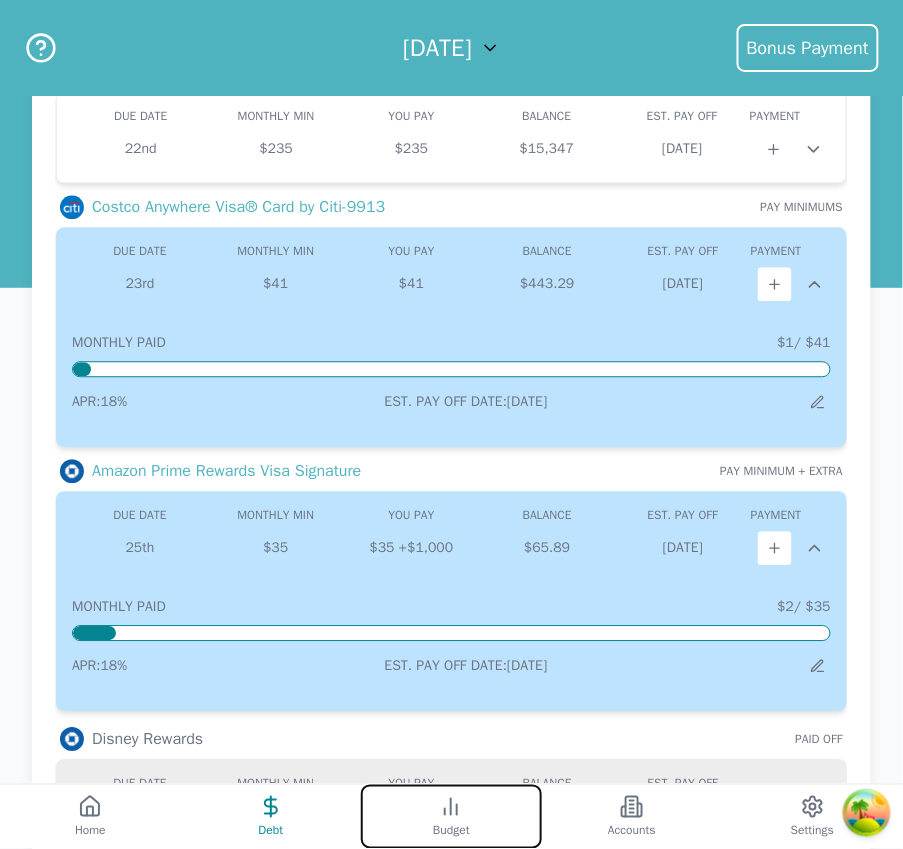click on "Budget" at bounding box center (451, 817) 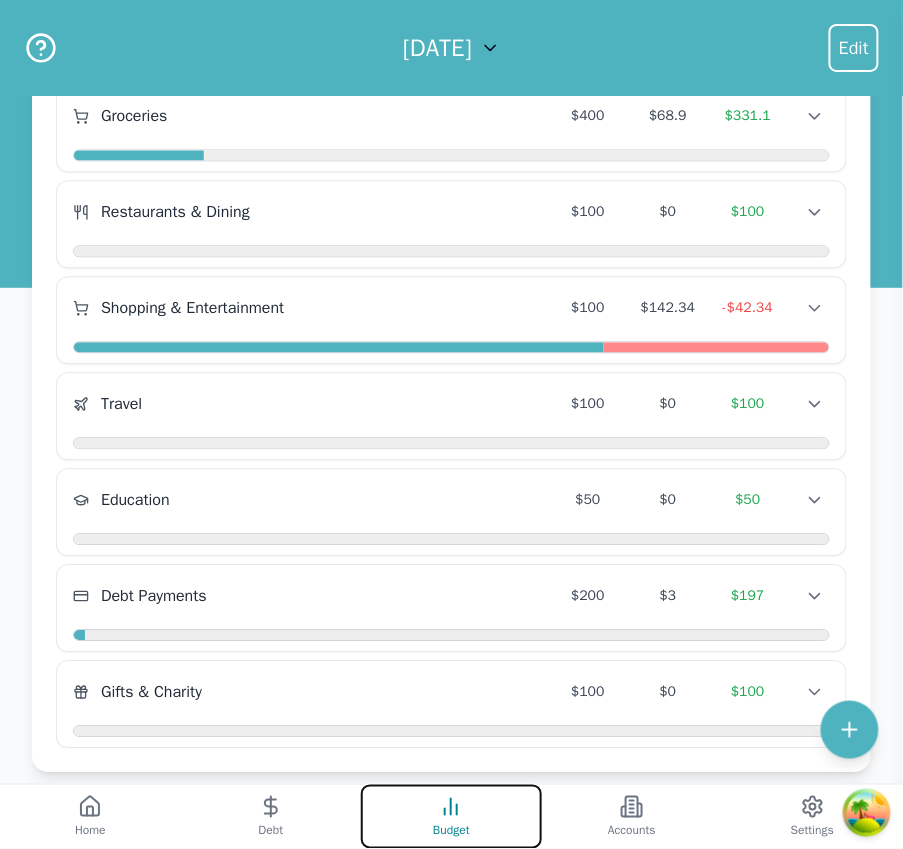 scroll, scrollTop: 781, scrollLeft: 0, axis: vertical 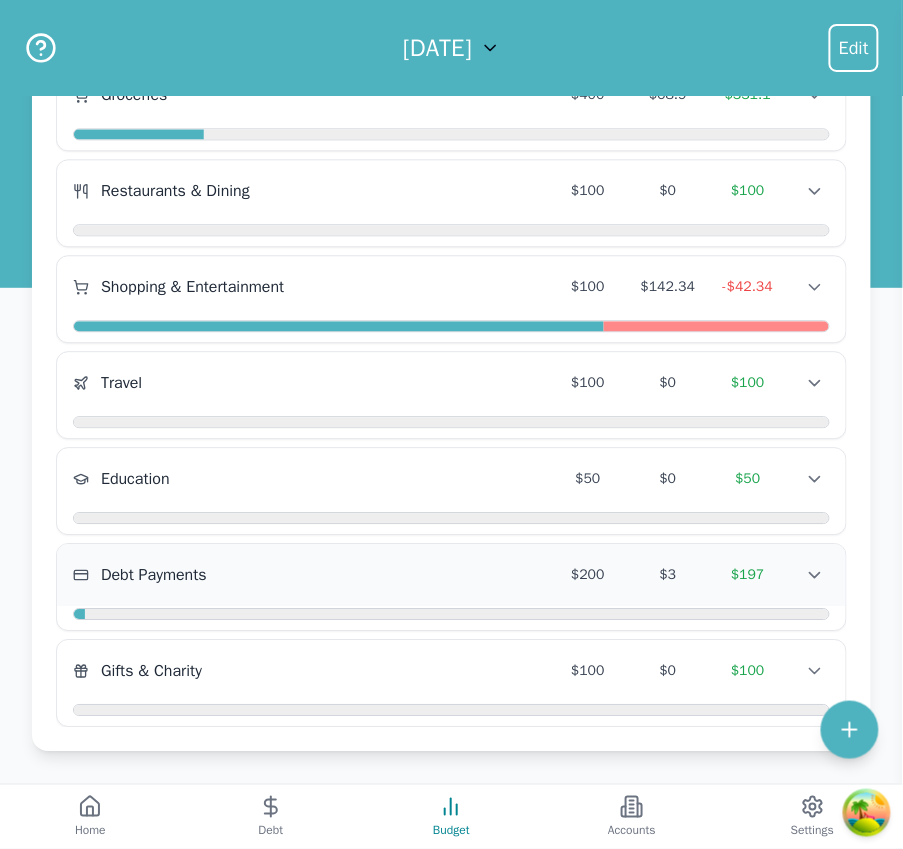 click on "Debt Payments $200 $3 $197 Debt Payments $200 $3 $197 Debt Payments $200 $3 $197" at bounding box center [451, 575] 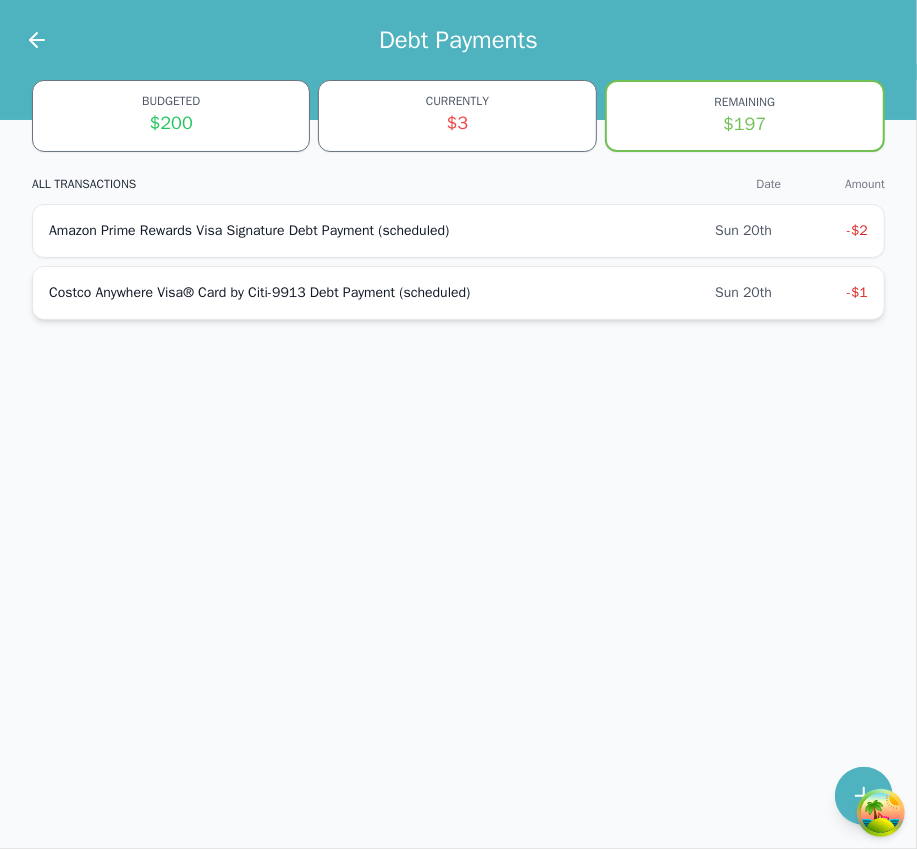 click on "Costco Anywhere Visa® Card by Citi-9913 Debt Payment (scheduled) Sun 20th -$1" at bounding box center [458, 293] 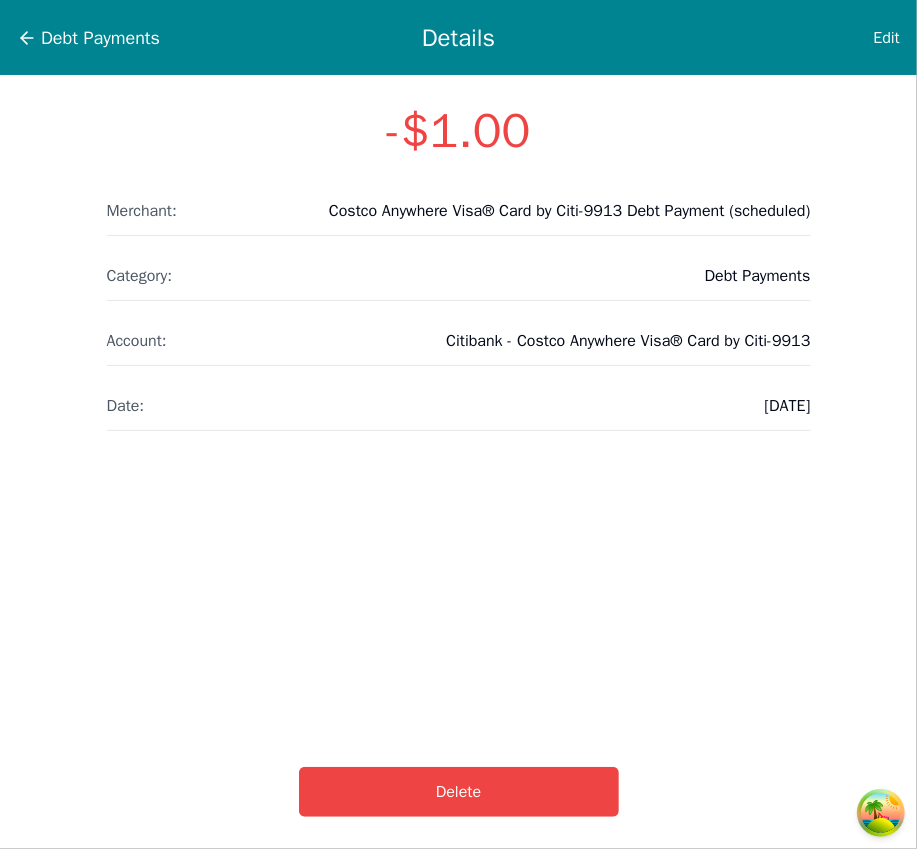 click on "Debt Payments Details Edit" at bounding box center (458, 37) 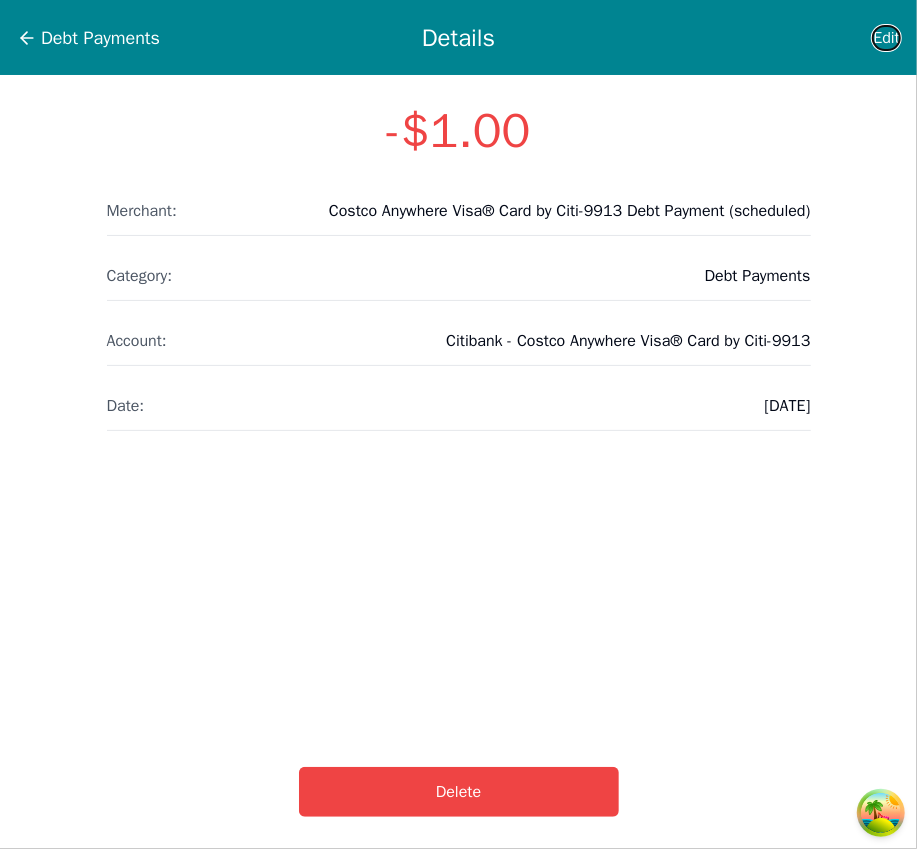 click on "Edit" at bounding box center [886, 38] 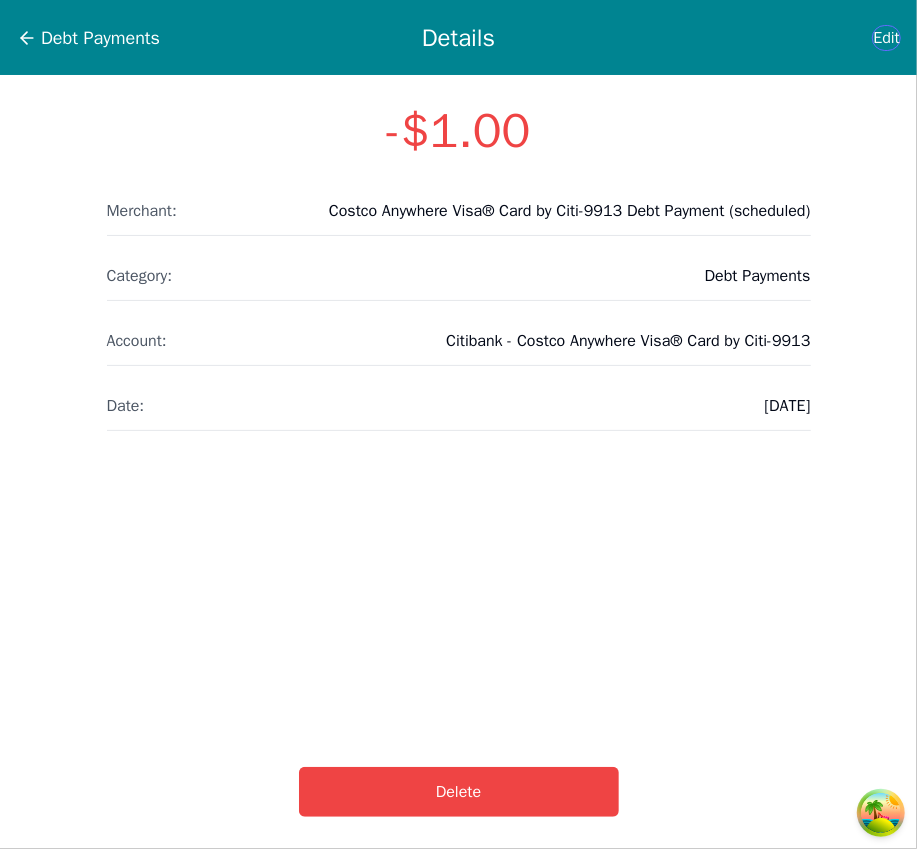 select on "debt" 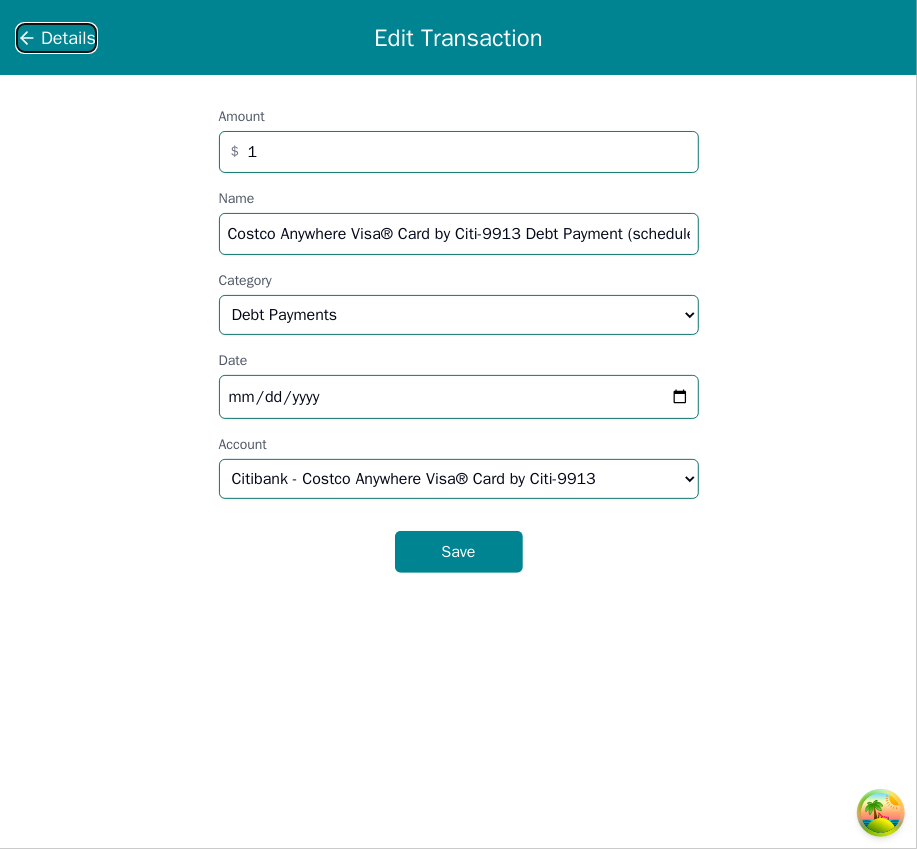 click on "Details" at bounding box center [68, 38] 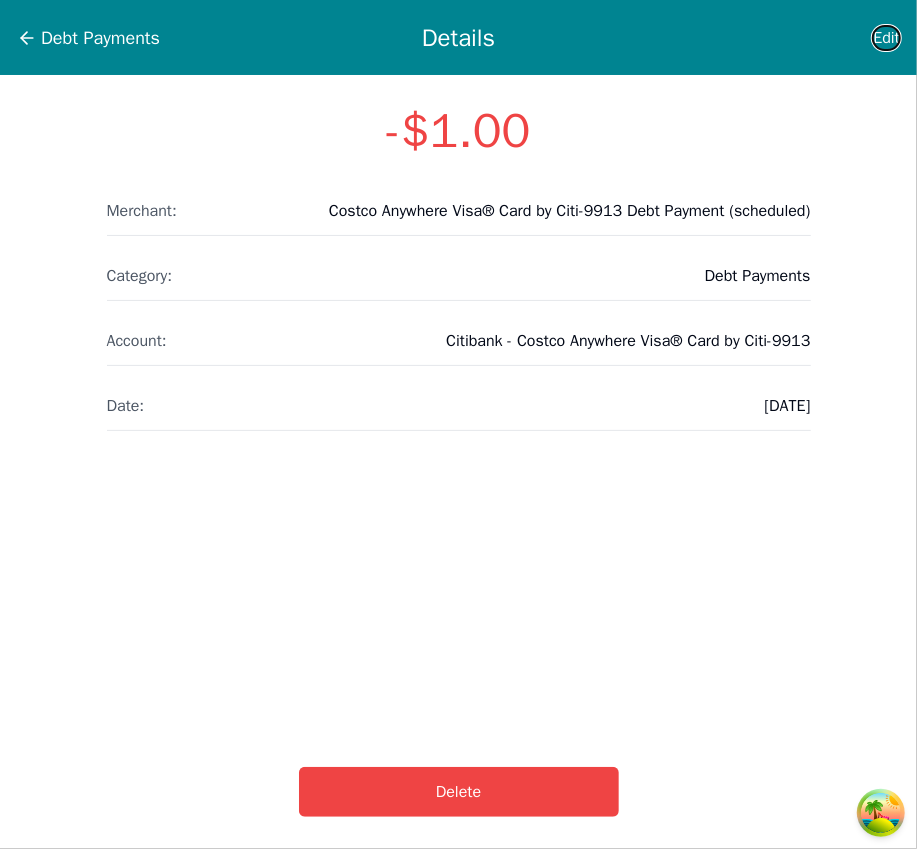 click on "Edit" at bounding box center [886, 38] 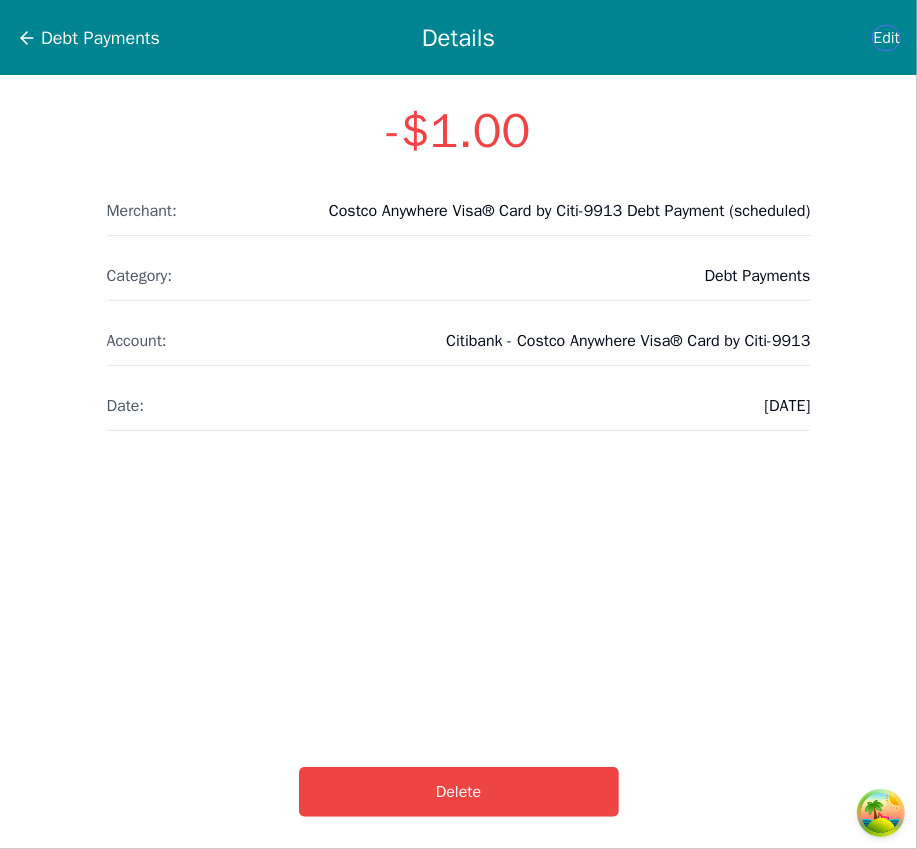 select on "debt" 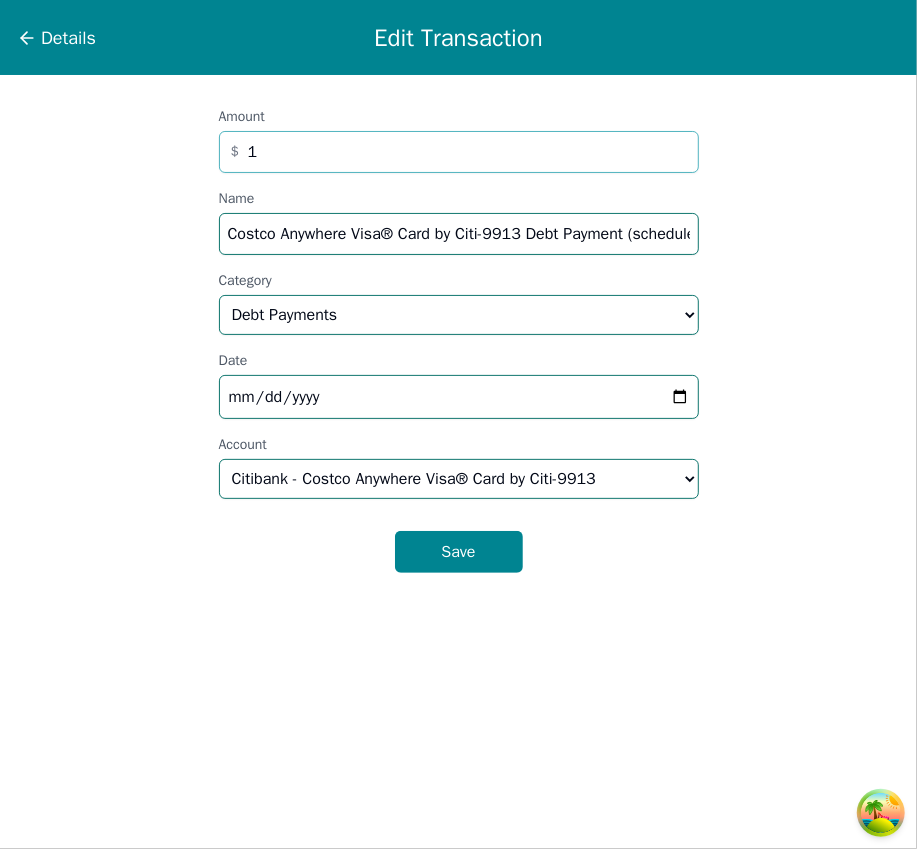 drag, startPoint x: 290, startPoint y: 162, endPoint x: 209, endPoint y: 141, distance: 83.677956 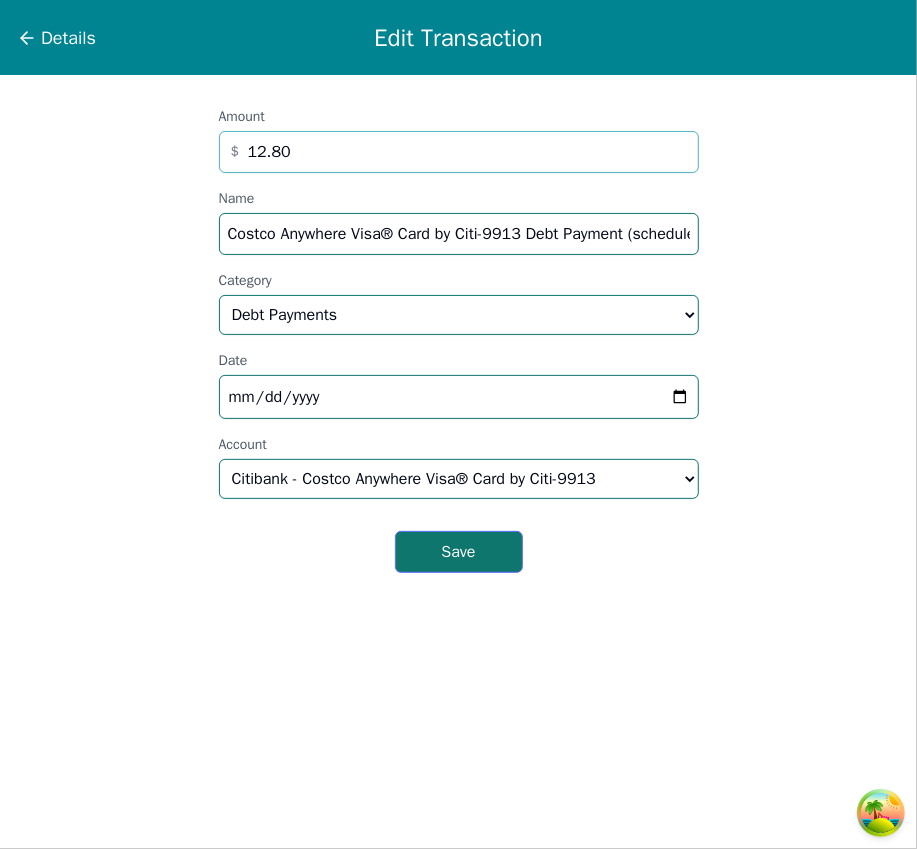 type on "12.80" 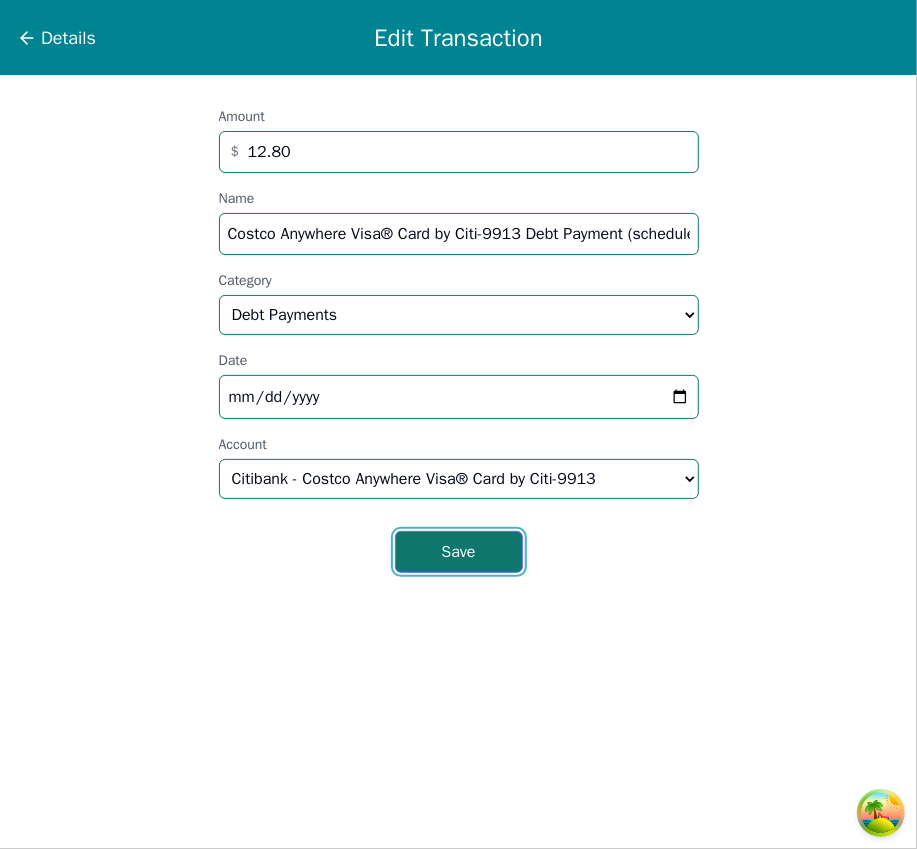 click on "Save" at bounding box center [459, 552] 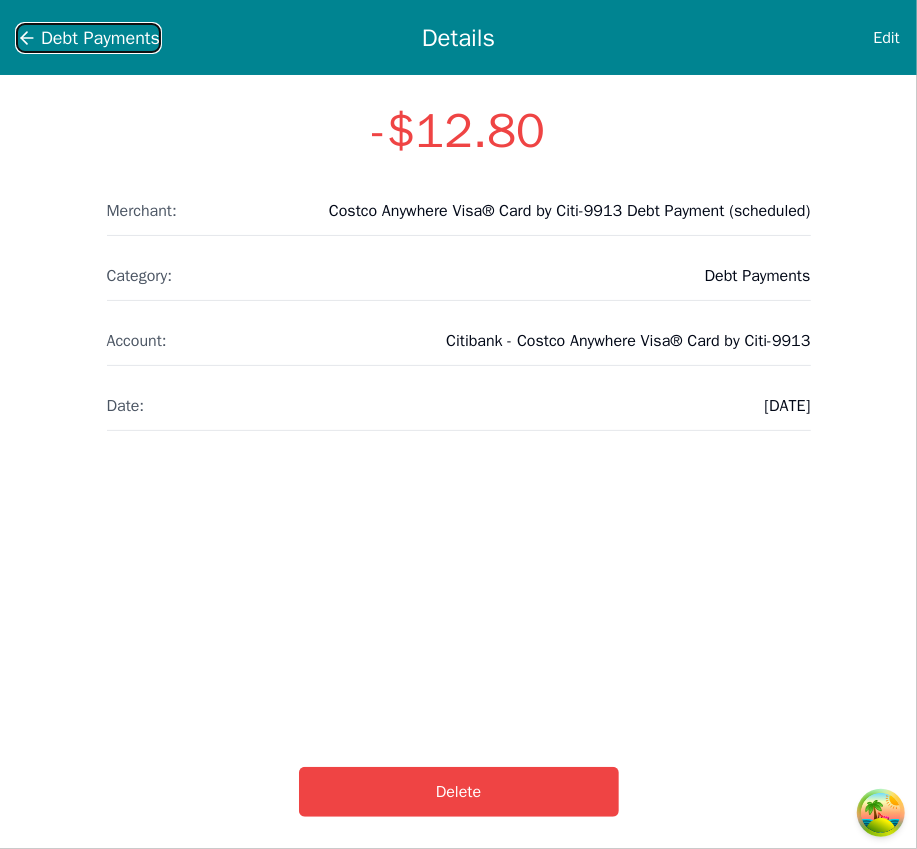 click 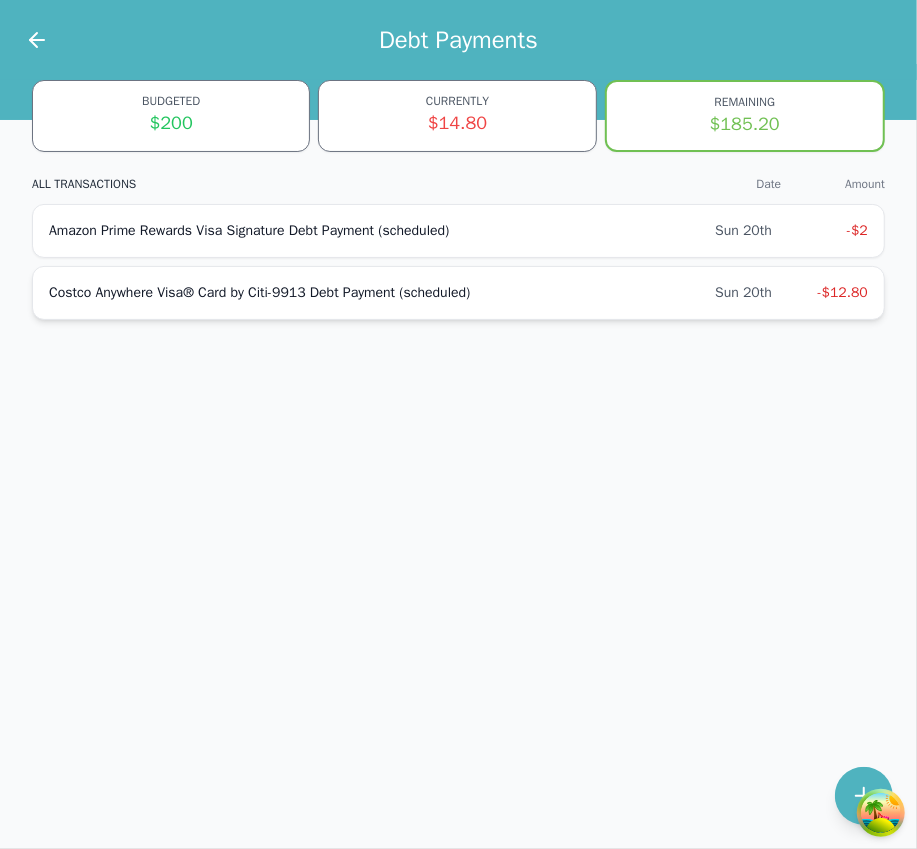 click on "Costco Anywhere Visa® Card by Citi-9913 Debt Payment (scheduled)" at bounding box center [382, 293] 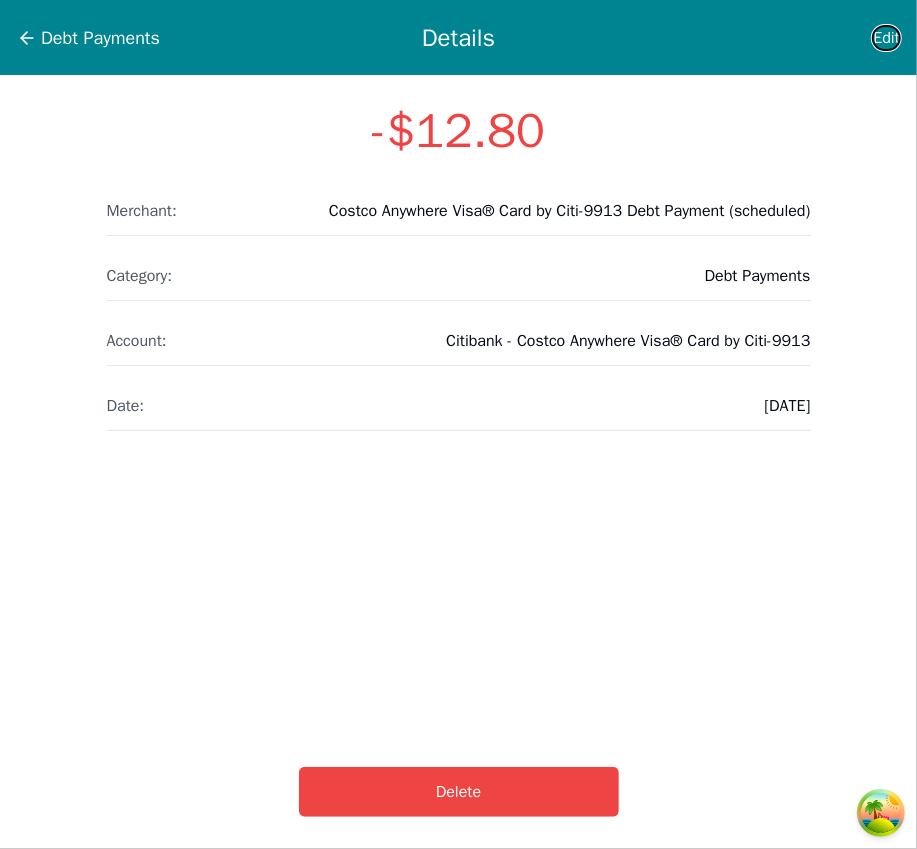click on "Edit" at bounding box center (886, 38) 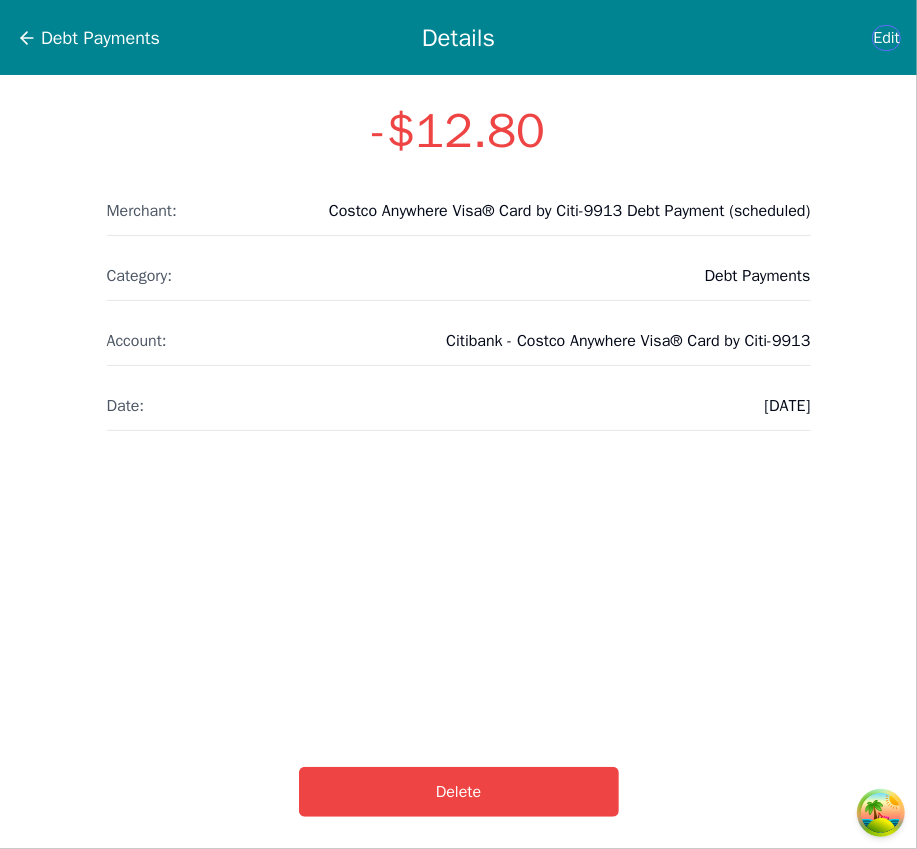 select on "debt" 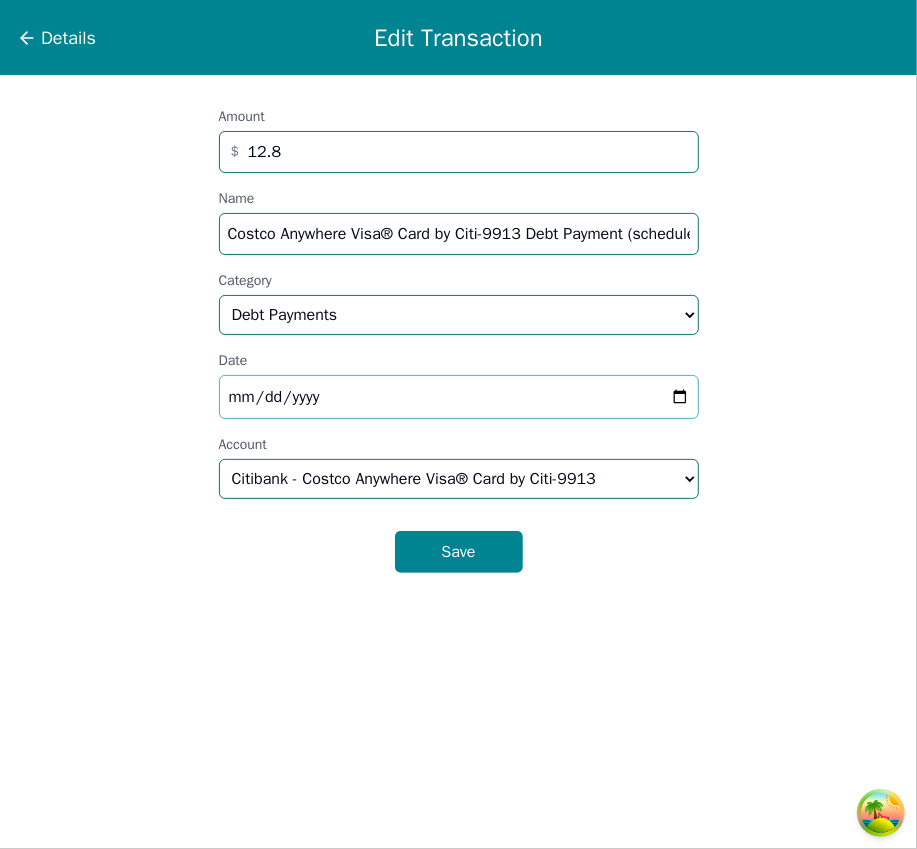 click on "2025-07-20" at bounding box center (459, 397) 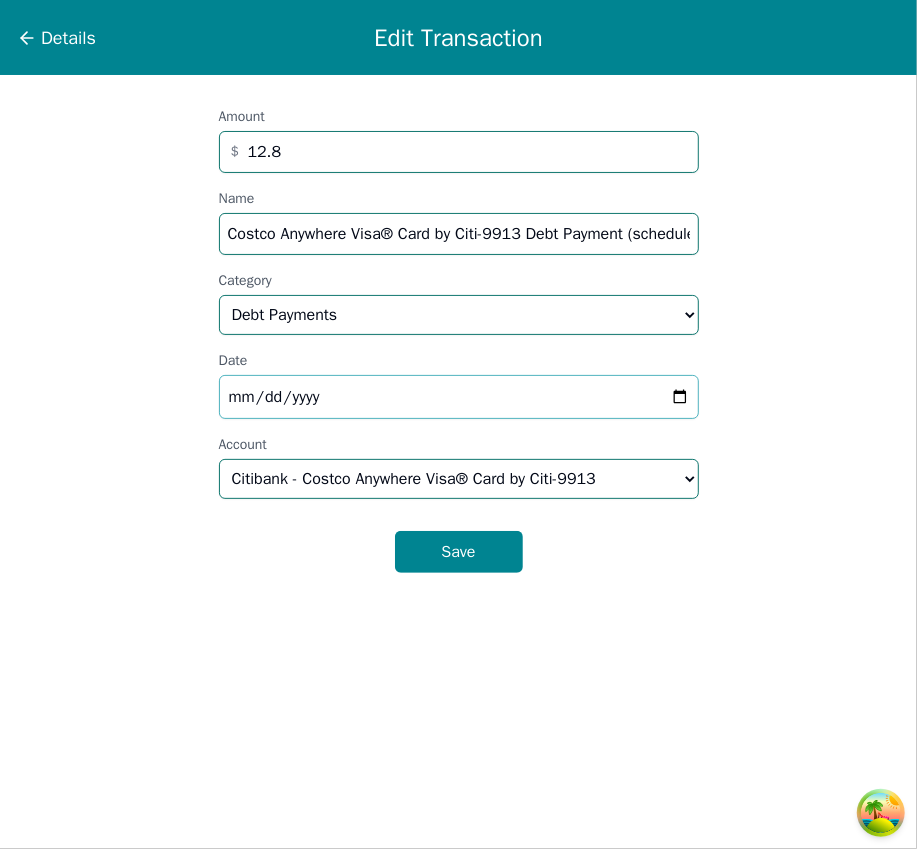 type on "2025-07-13" 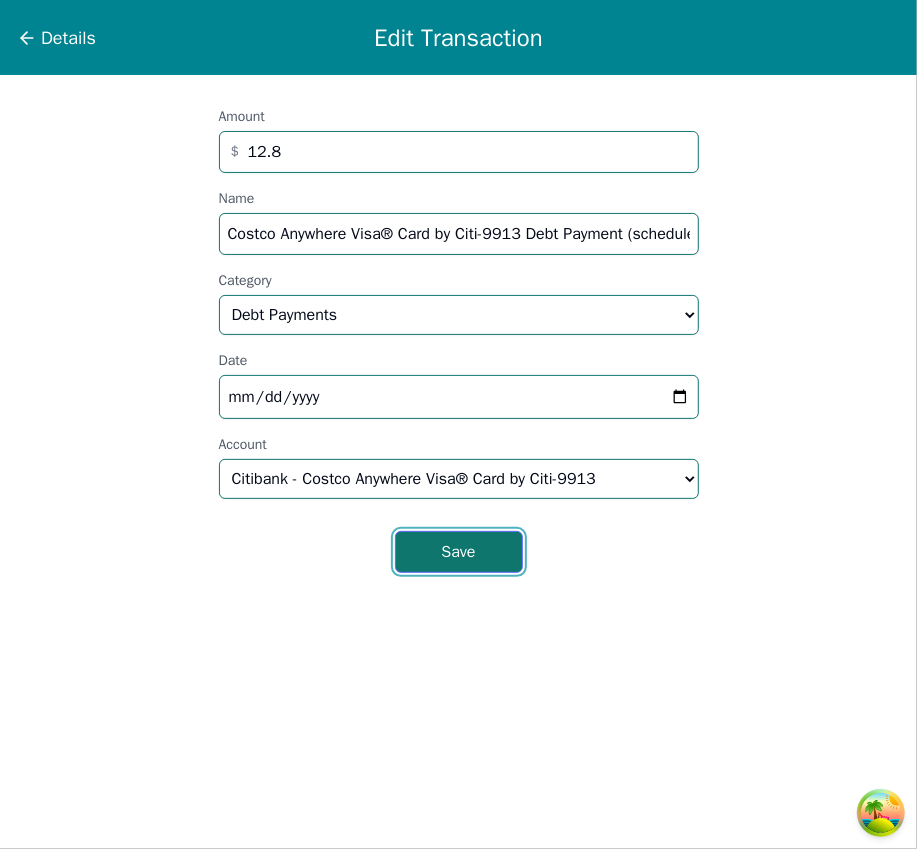click on "Save" at bounding box center (459, 552) 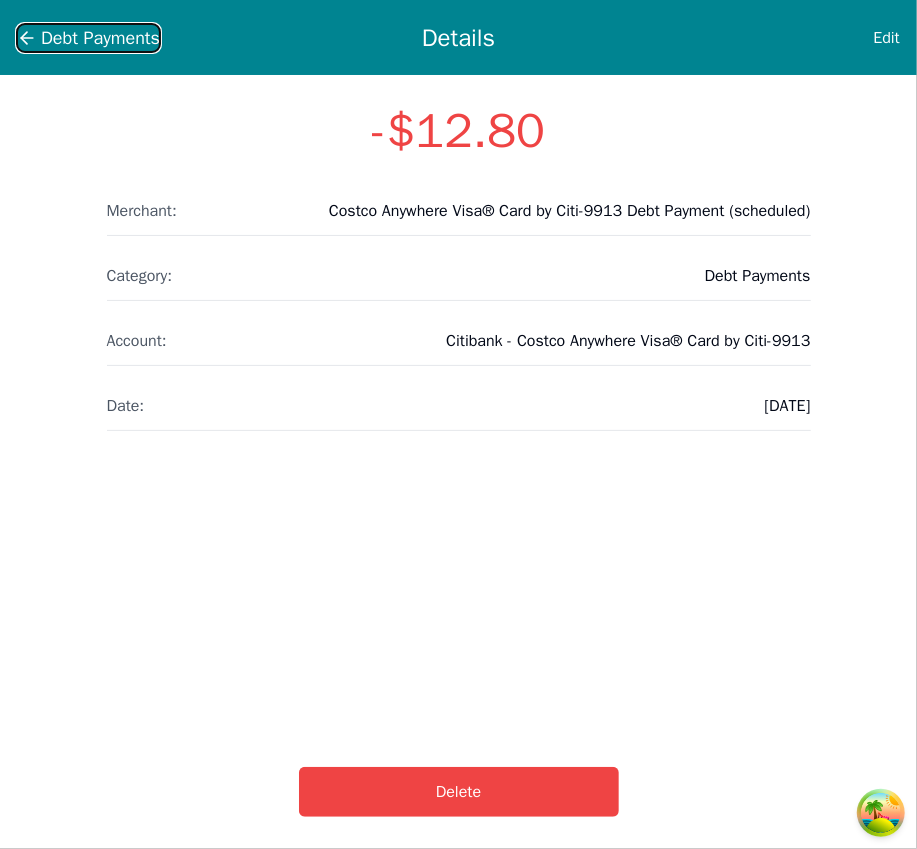 click on "Debt Payments" at bounding box center [100, 38] 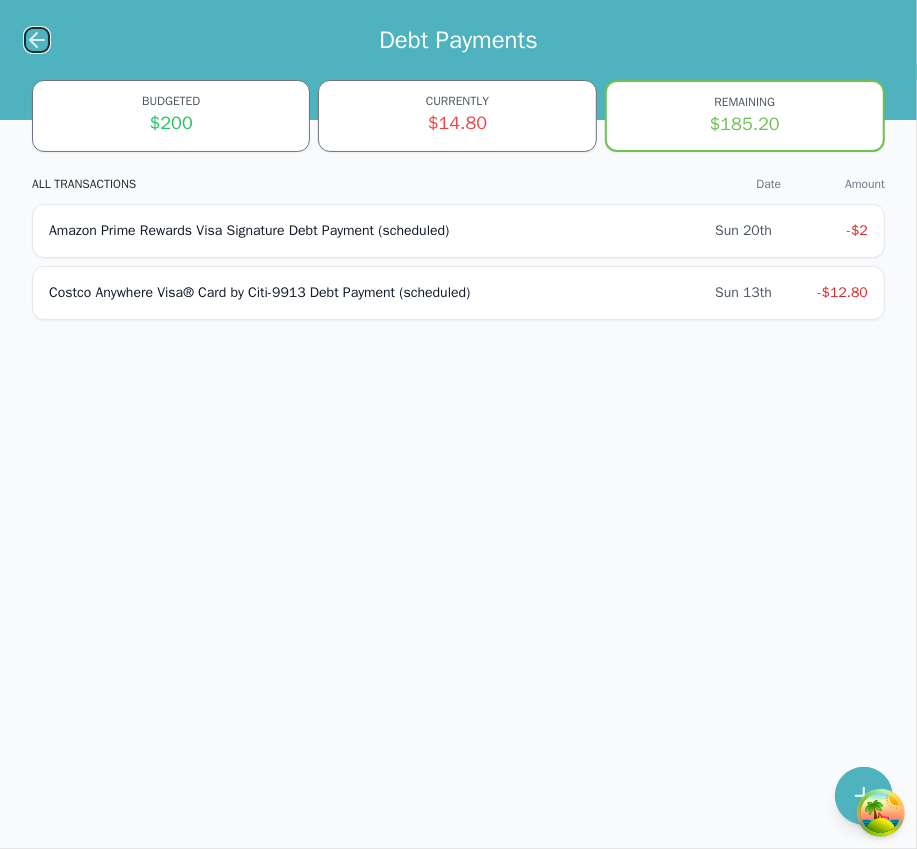 click 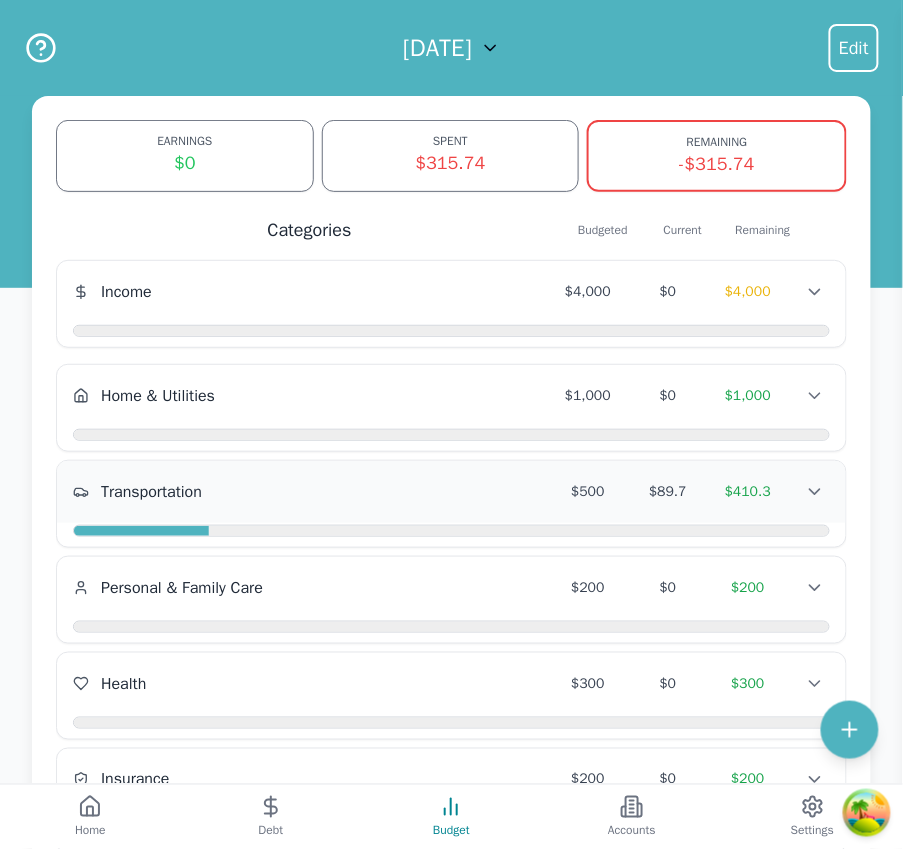 click on "Transportation" at bounding box center [310, 492] 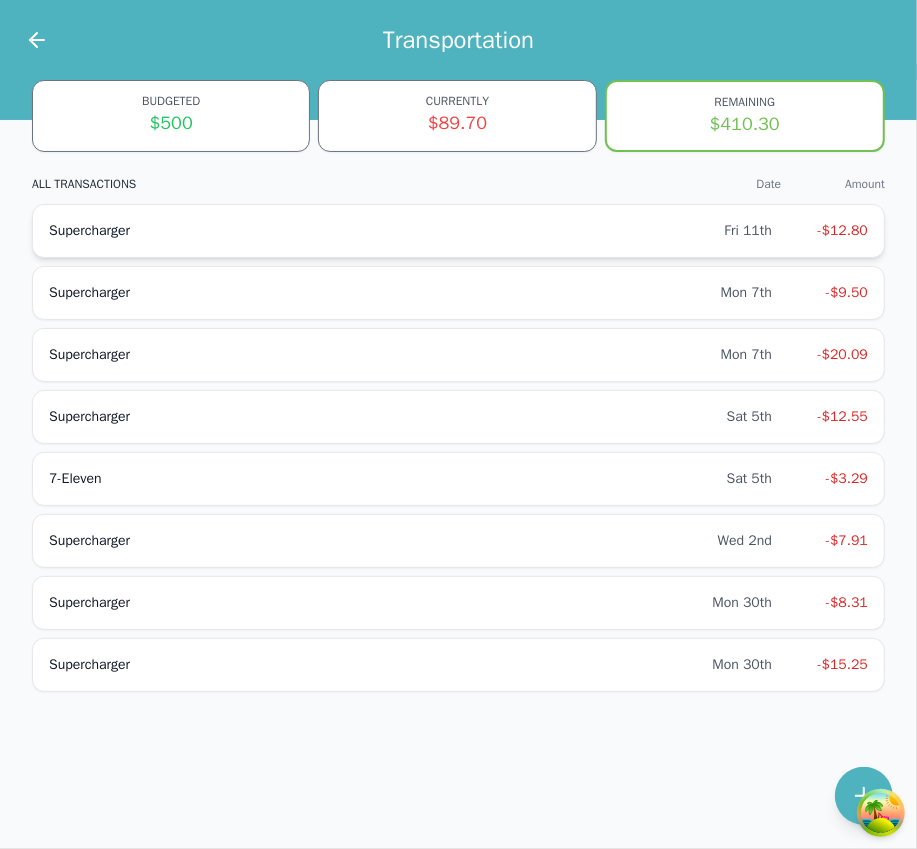 click on "Supercharger" at bounding box center [386, 231] 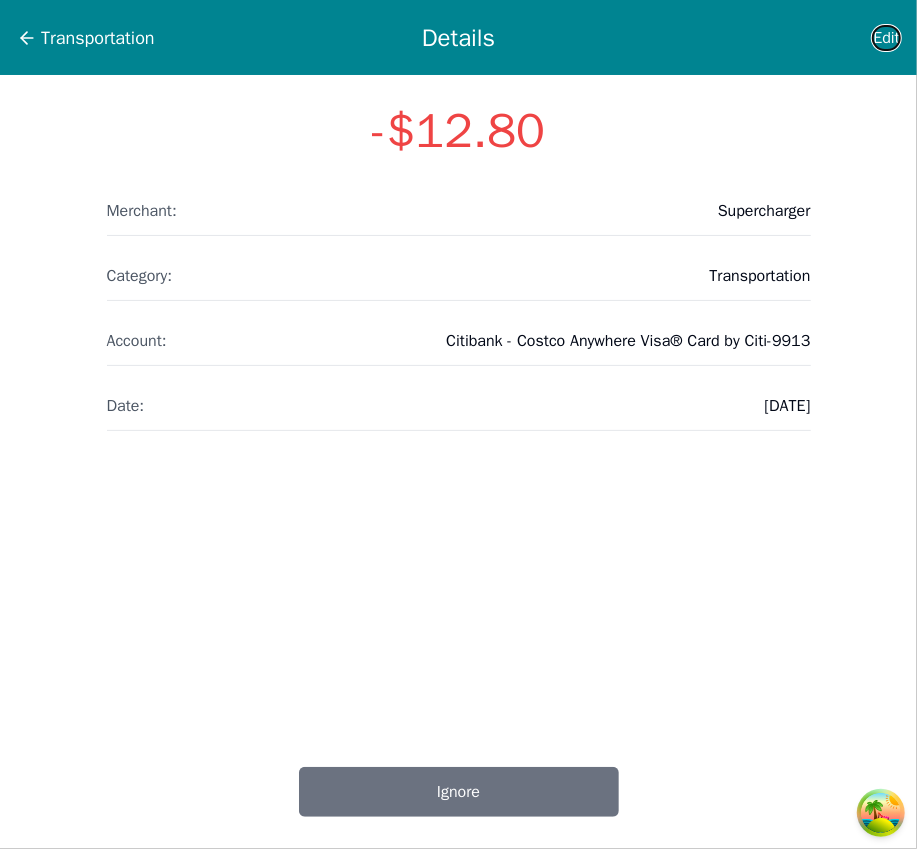 click on "Edit" at bounding box center [886, 38] 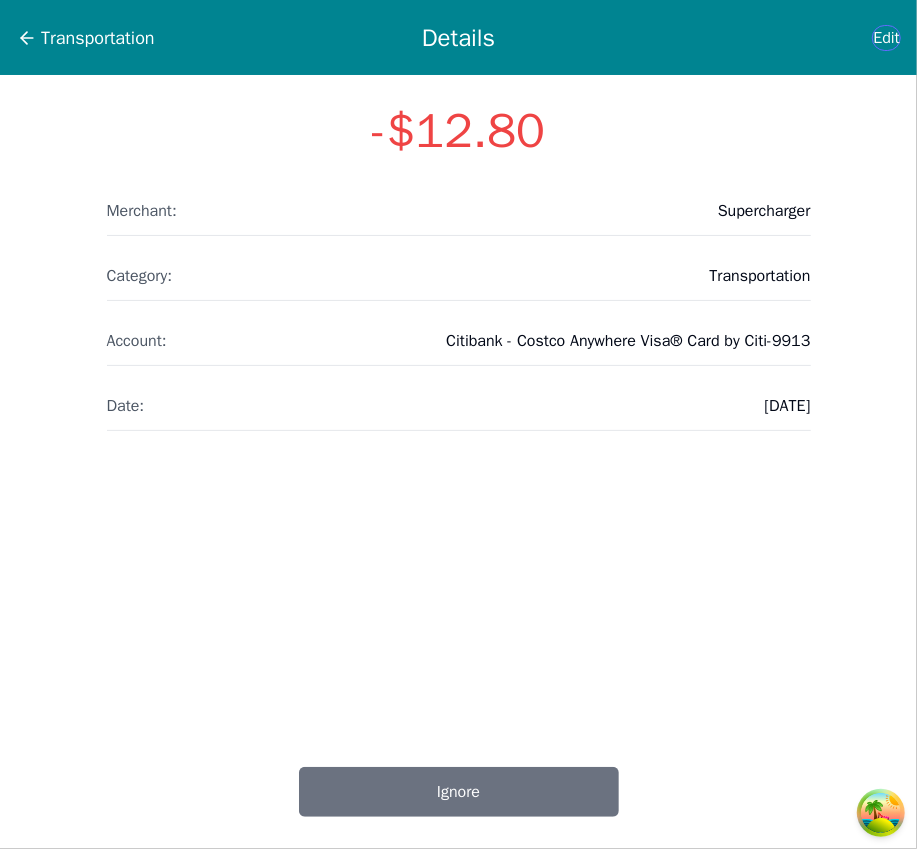 select on "transportation" 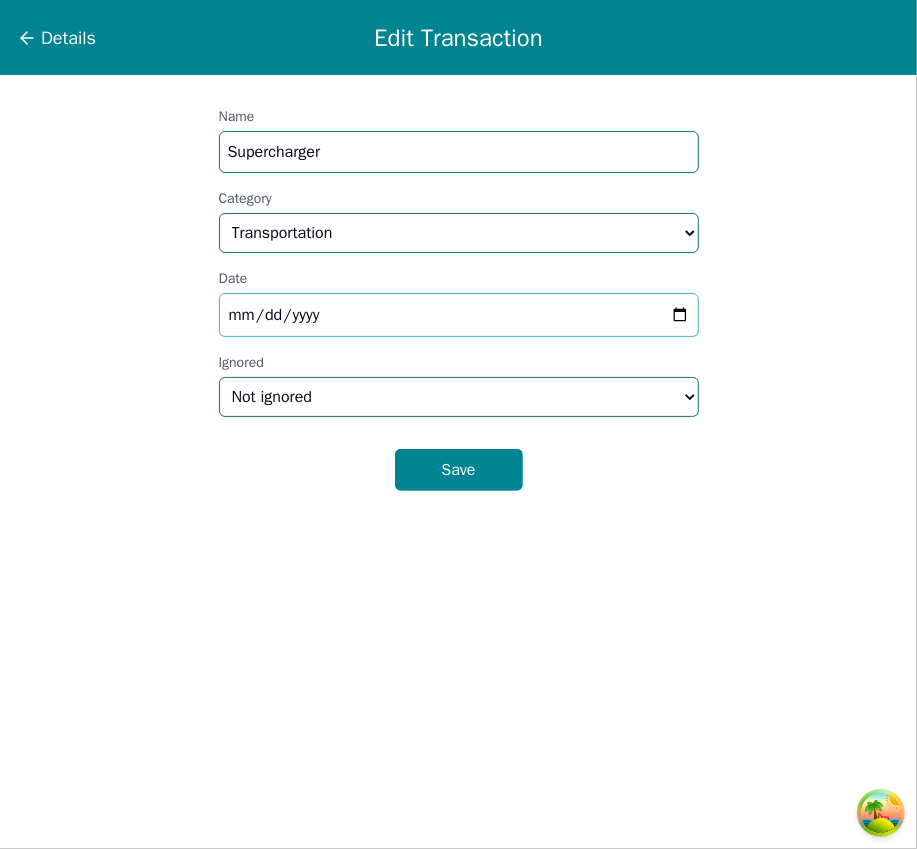 click on "2025-07-11" at bounding box center (459, 315) 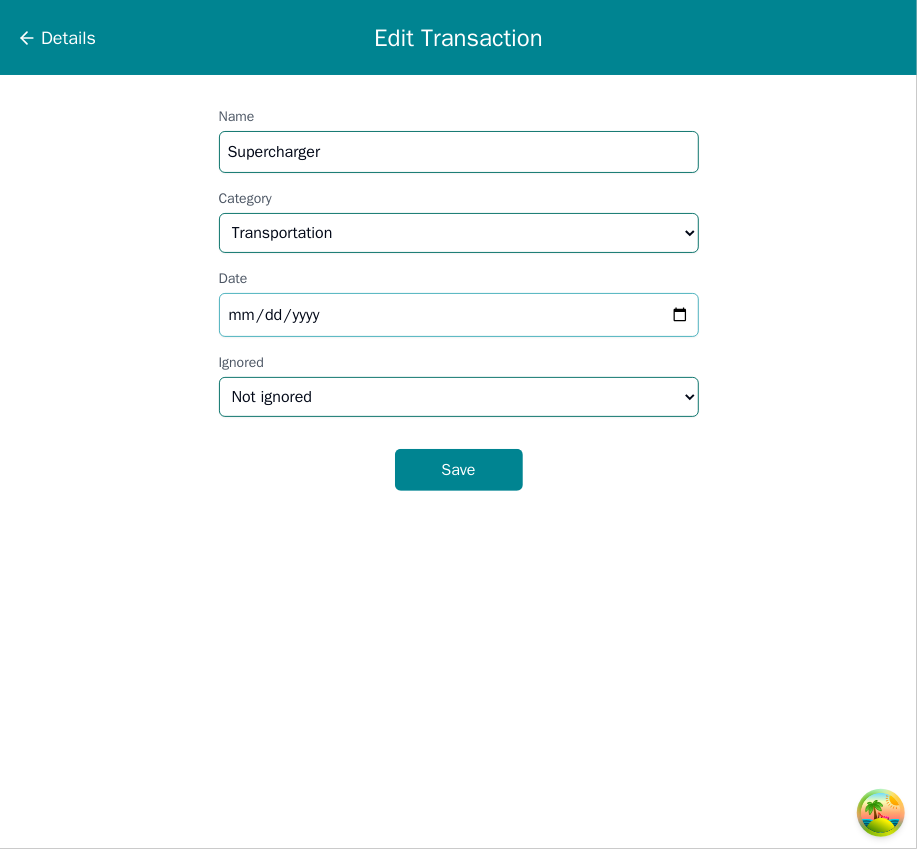 type on "2025-07-13" 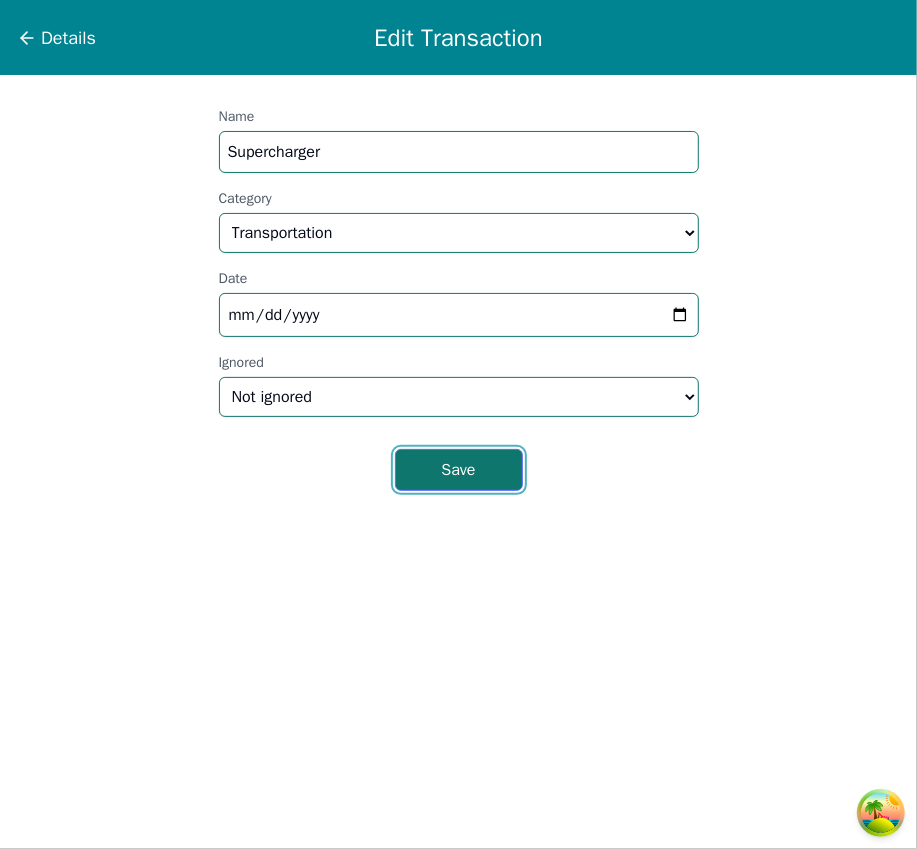 click on "Save" at bounding box center (459, 470) 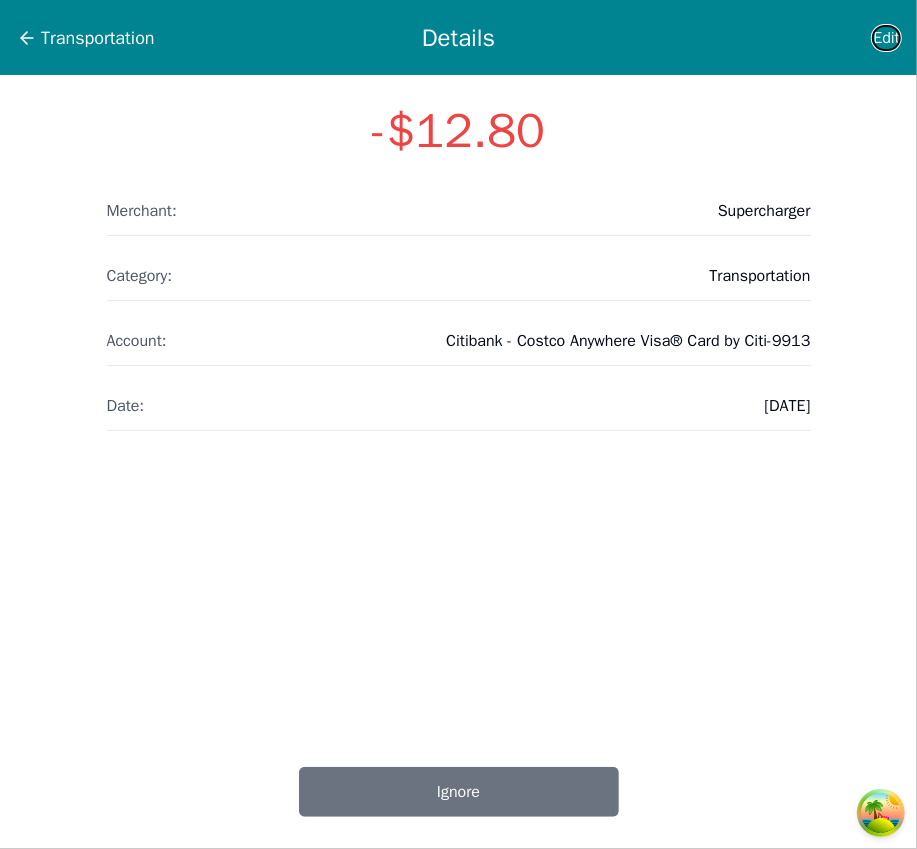 click on "Edit" at bounding box center (886, 38) 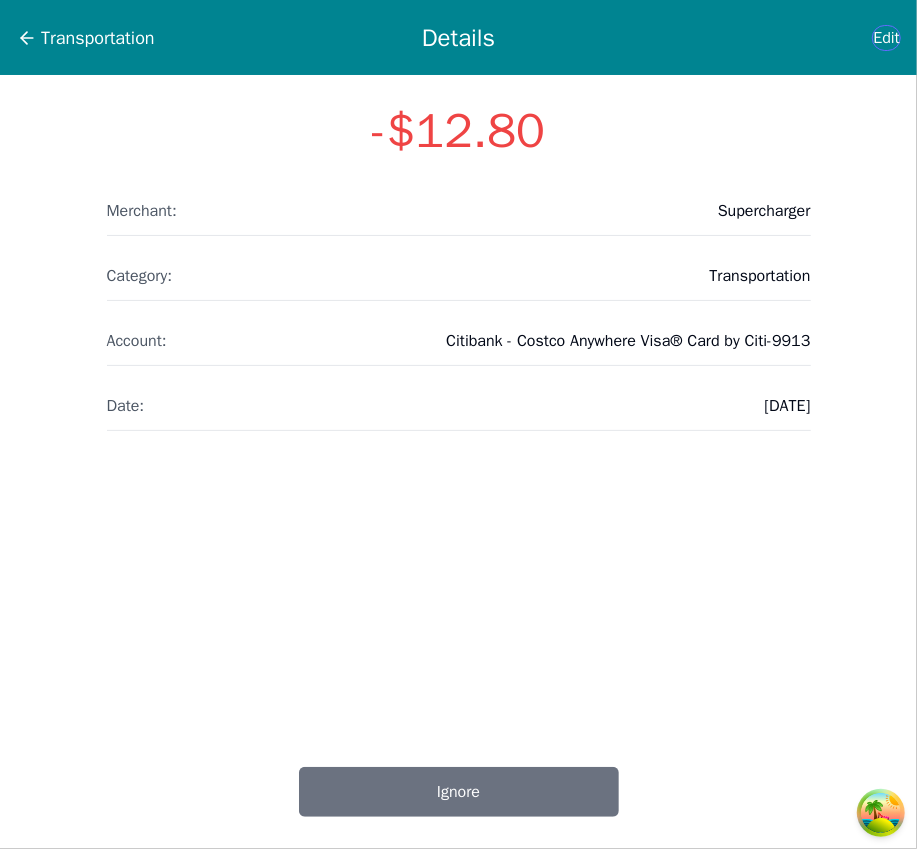 select on "transportation" 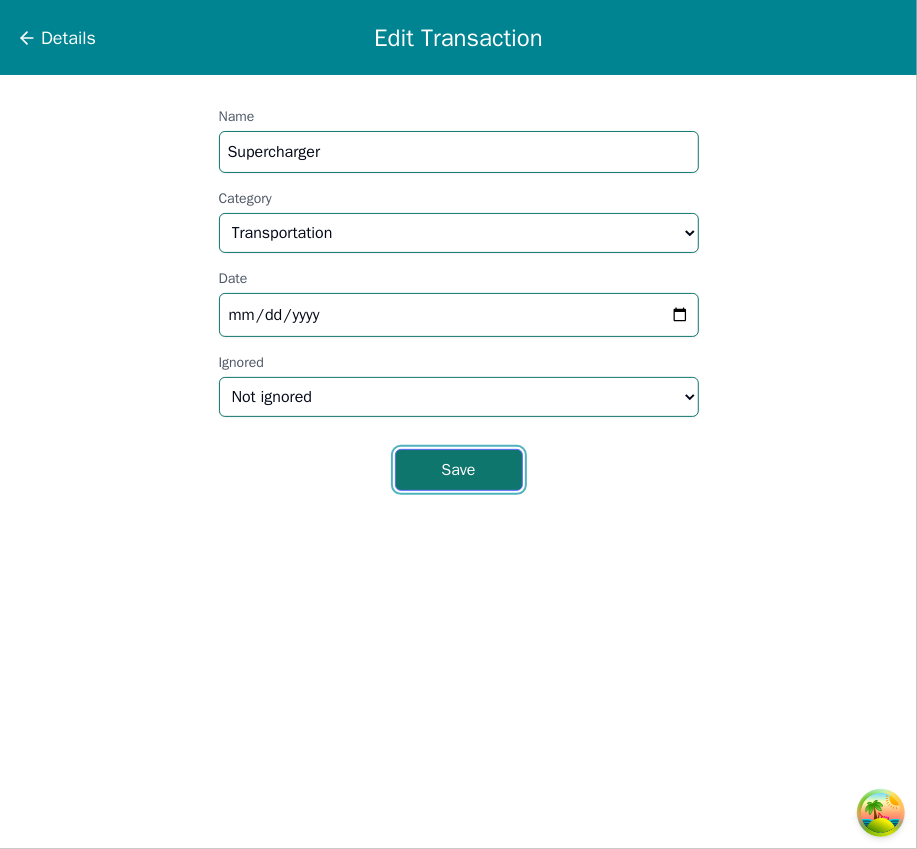 click on "Save" at bounding box center [459, 470] 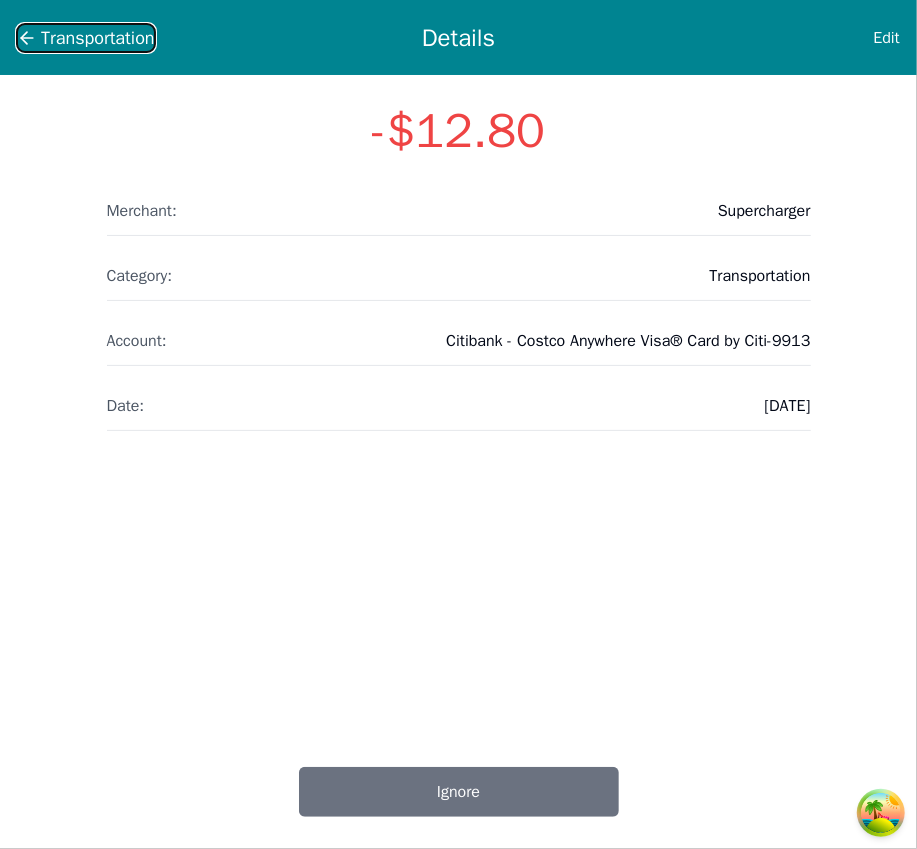 click 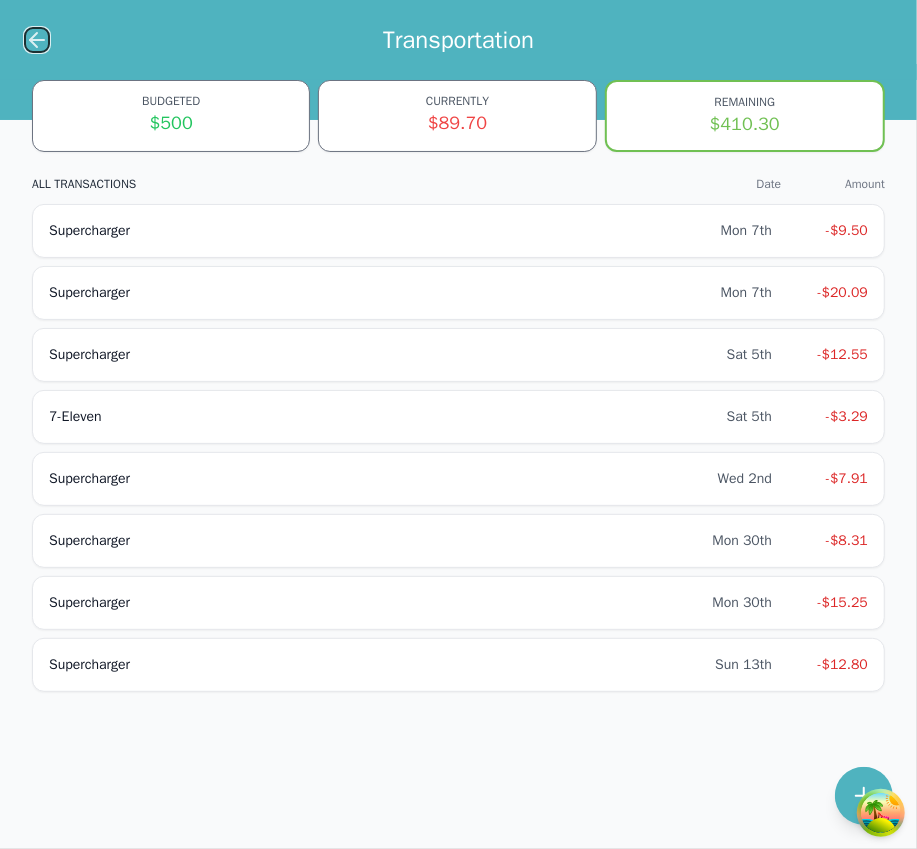 click 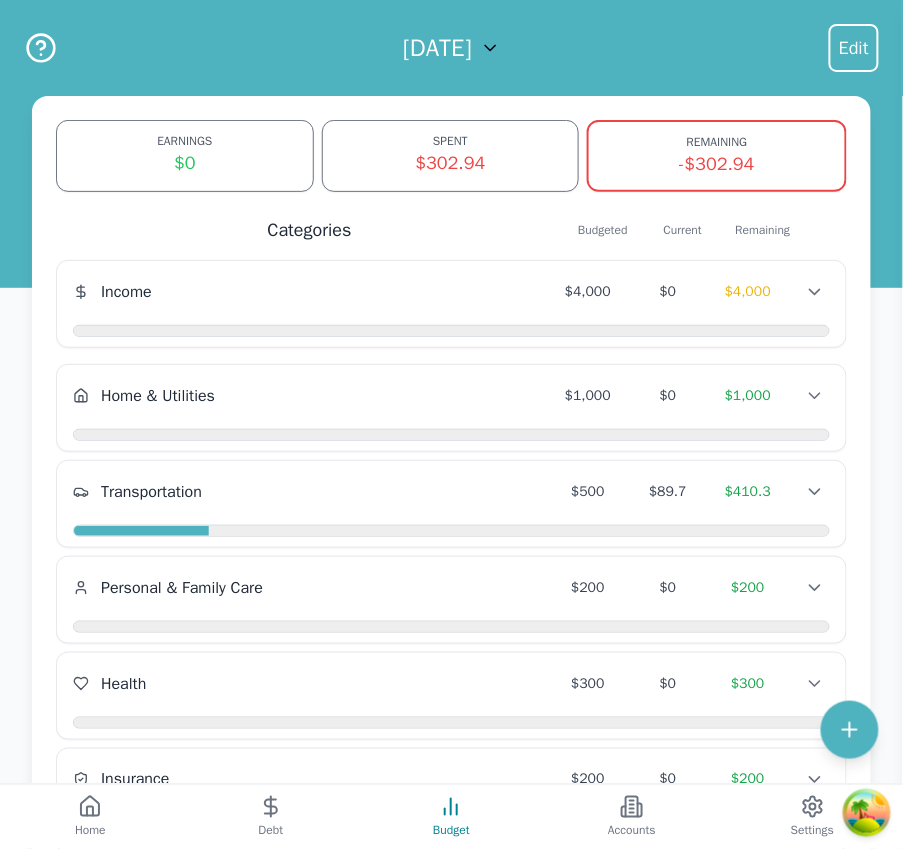 scroll, scrollTop: 781, scrollLeft: 0, axis: vertical 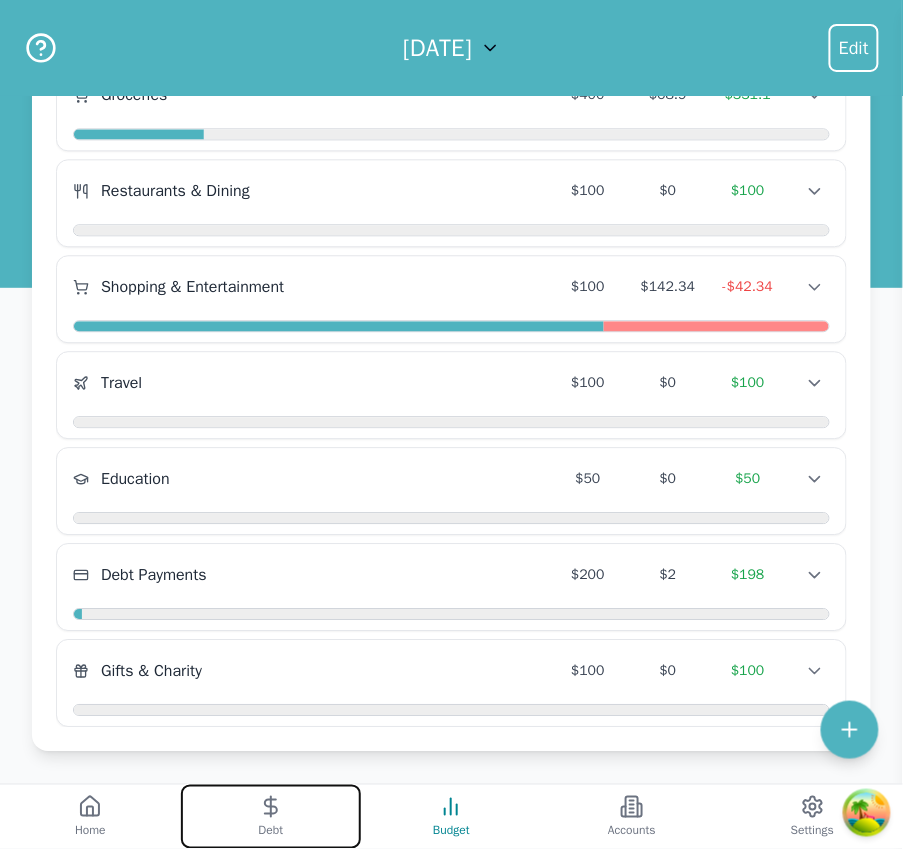 click 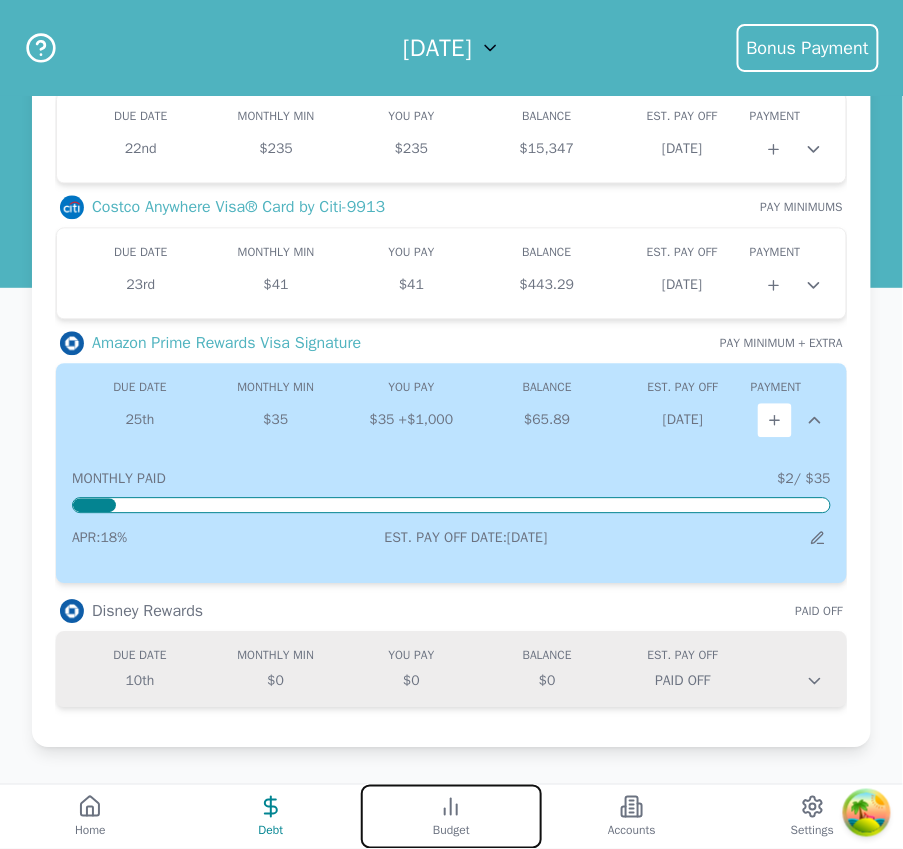 click on "Budget" at bounding box center [451, 831] 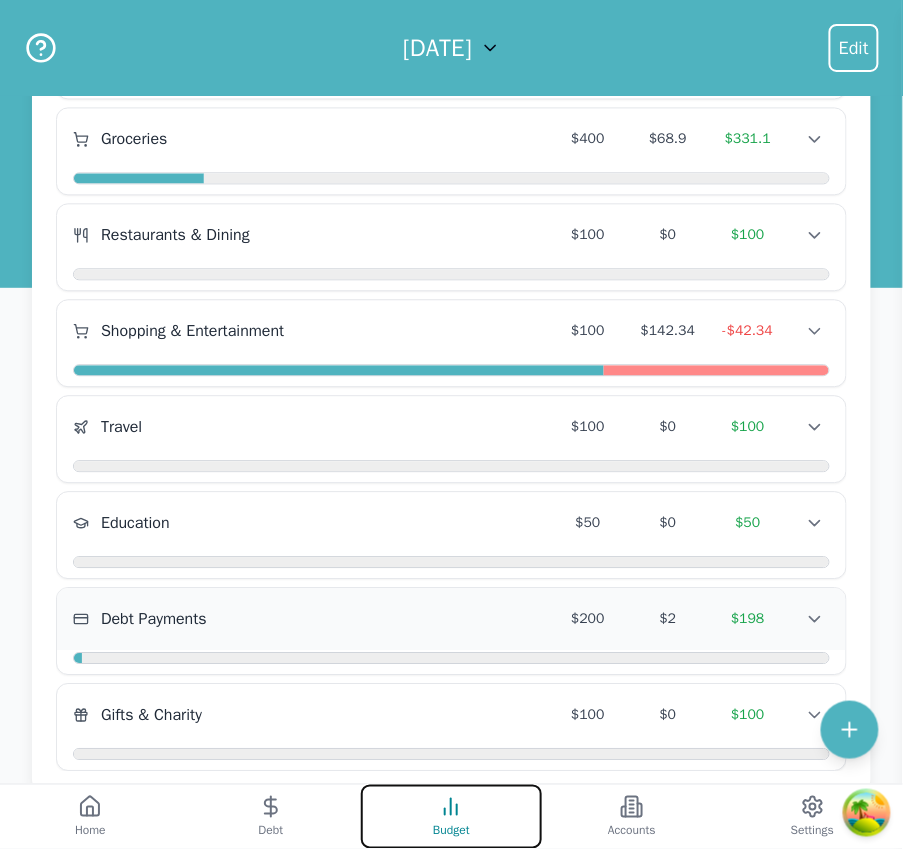 scroll, scrollTop: 781, scrollLeft: 0, axis: vertical 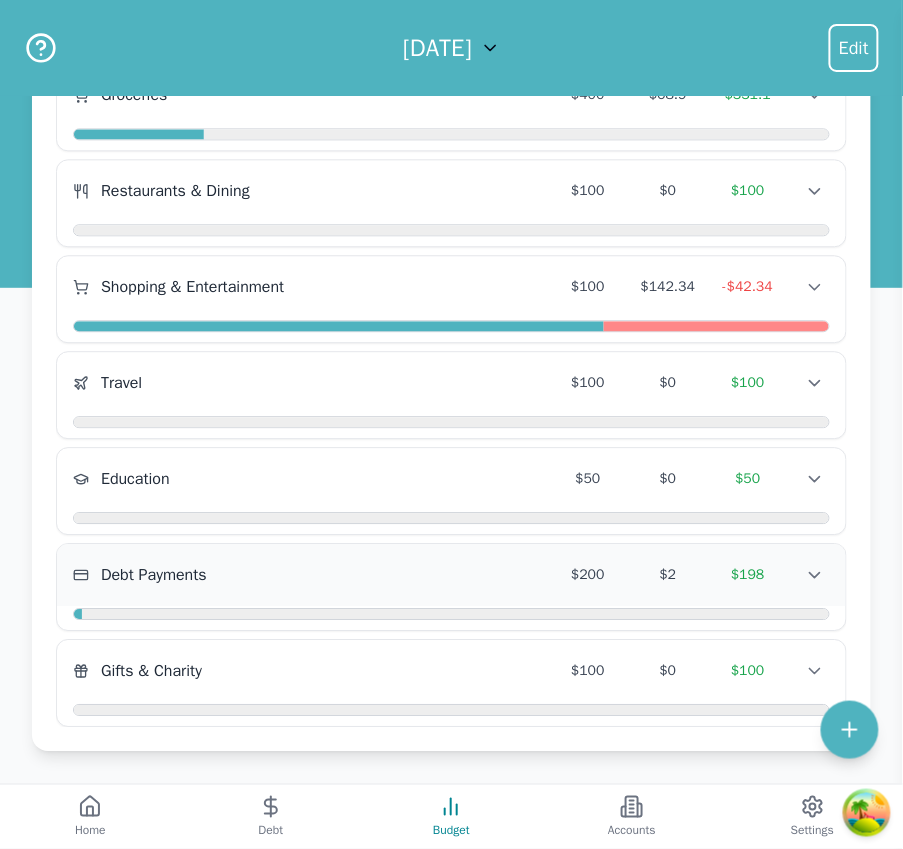 click on "Debt Payments" at bounding box center (310, 575) 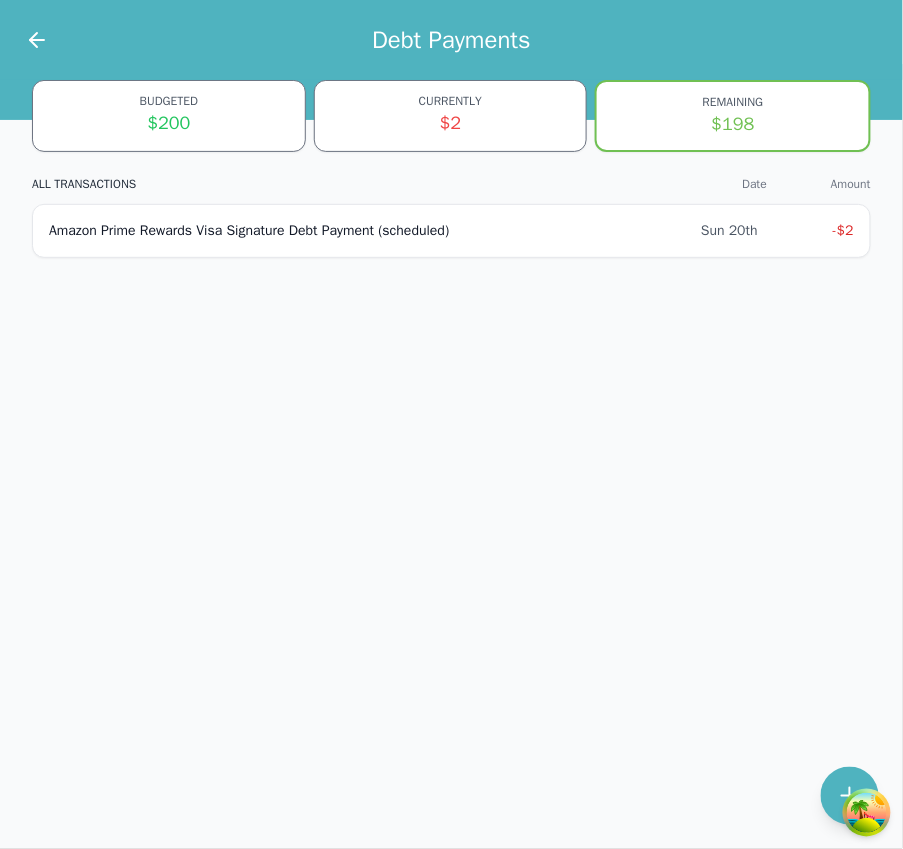 scroll, scrollTop: 0, scrollLeft: 0, axis: both 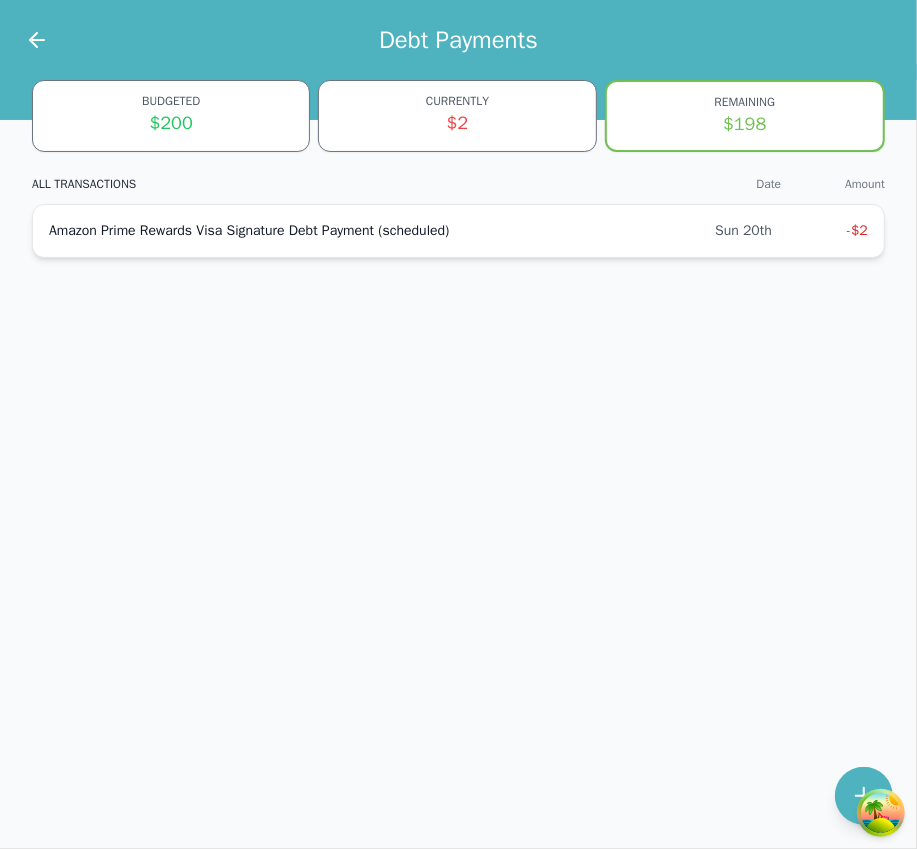 click on "Amazon Prime Rewards Visa Signature Debt Payment (scheduled)" at bounding box center [382, 231] 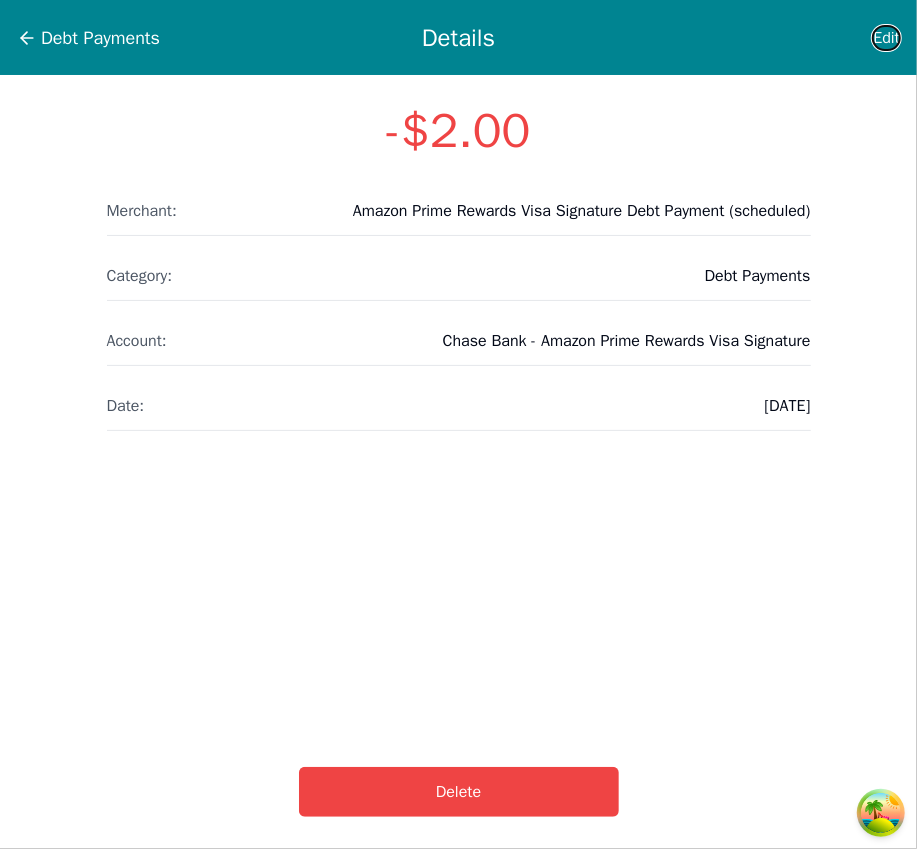 click on "Edit" at bounding box center [886, 38] 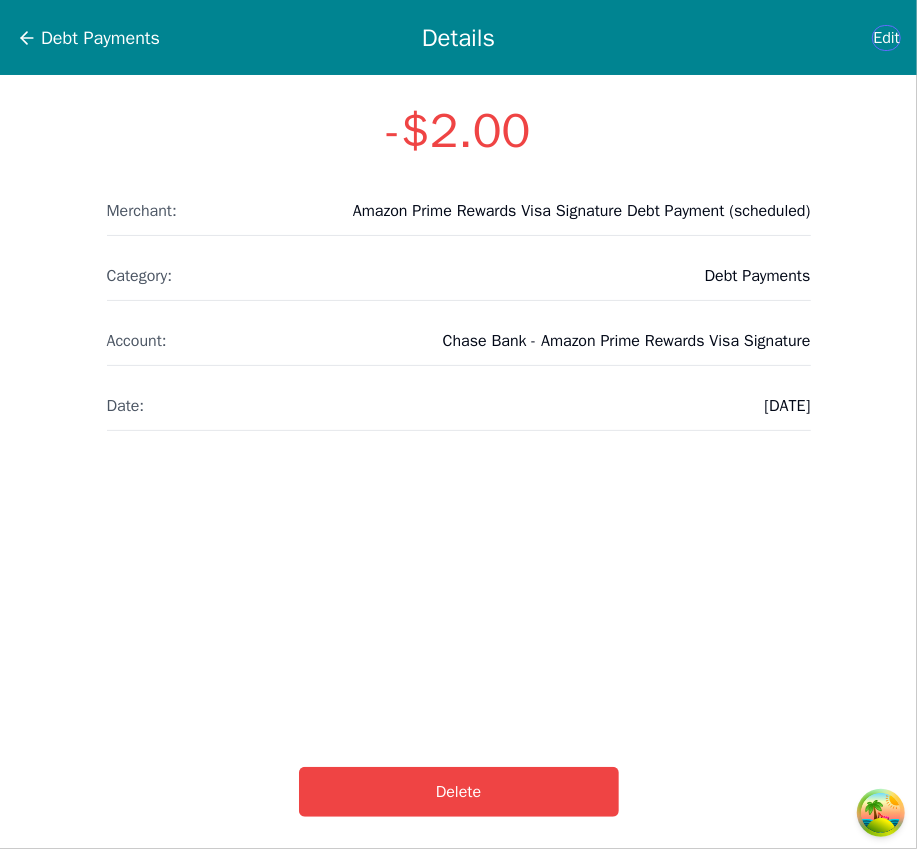 select on "debt" 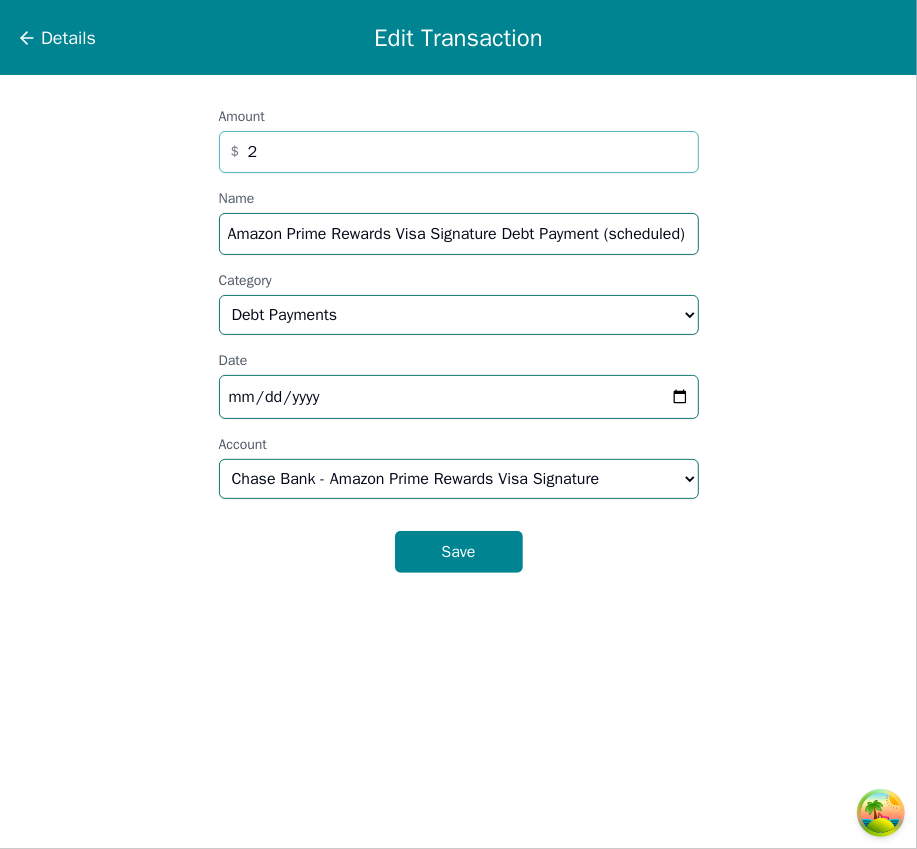 drag, startPoint x: 284, startPoint y: 130, endPoint x: 246, endPoint y: 138, distance: 38.832977 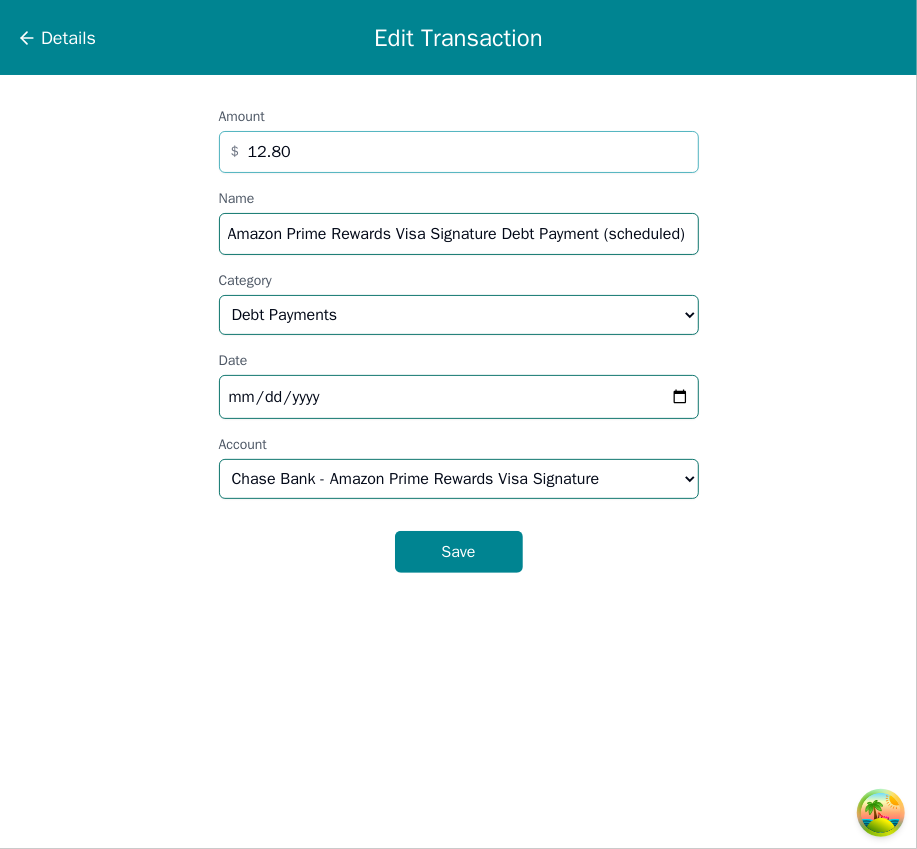 type on "12.80" 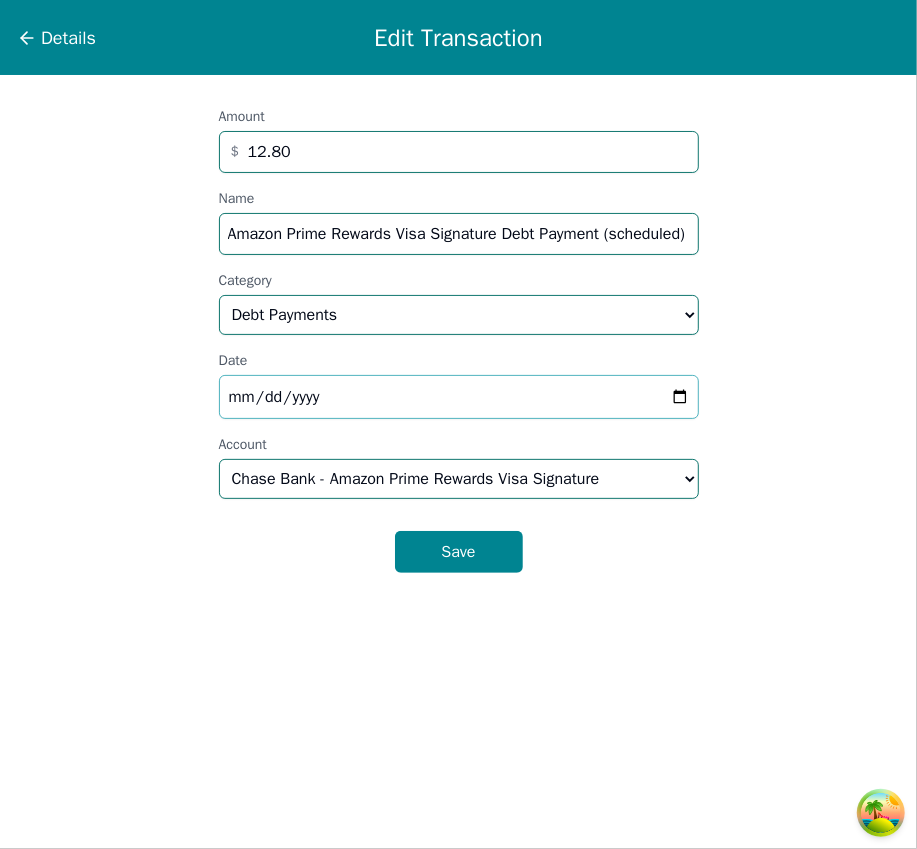 click on "2025-07-20" at bounding box center (459, 397) 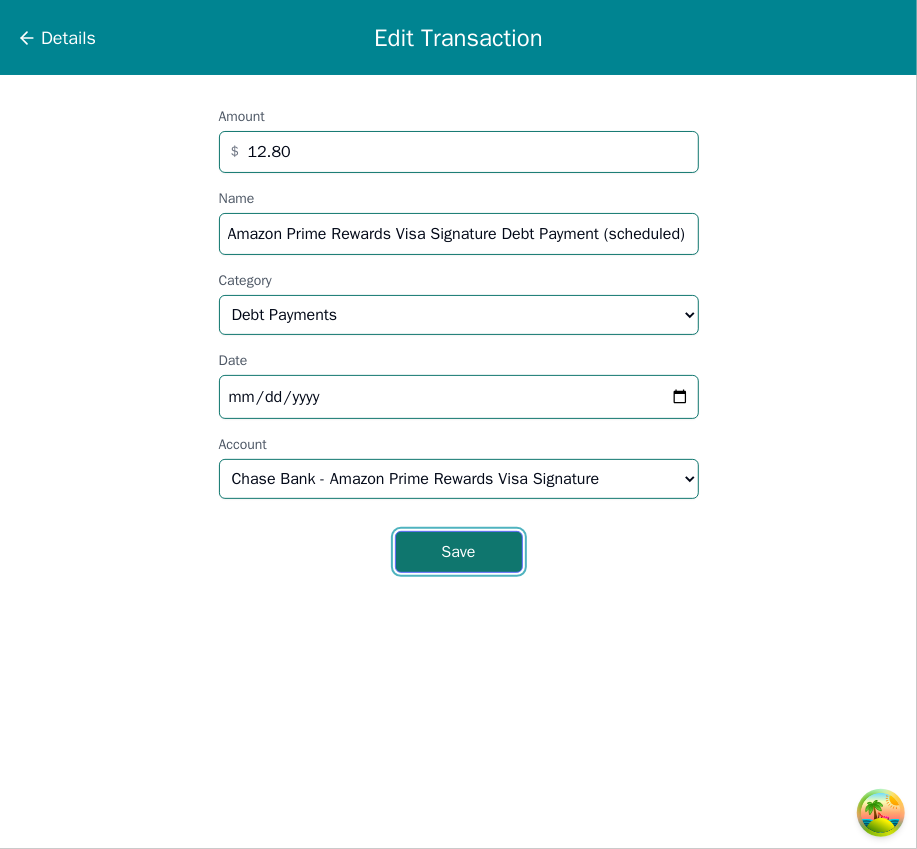 click on "Save" at bounding box center [459, 552] 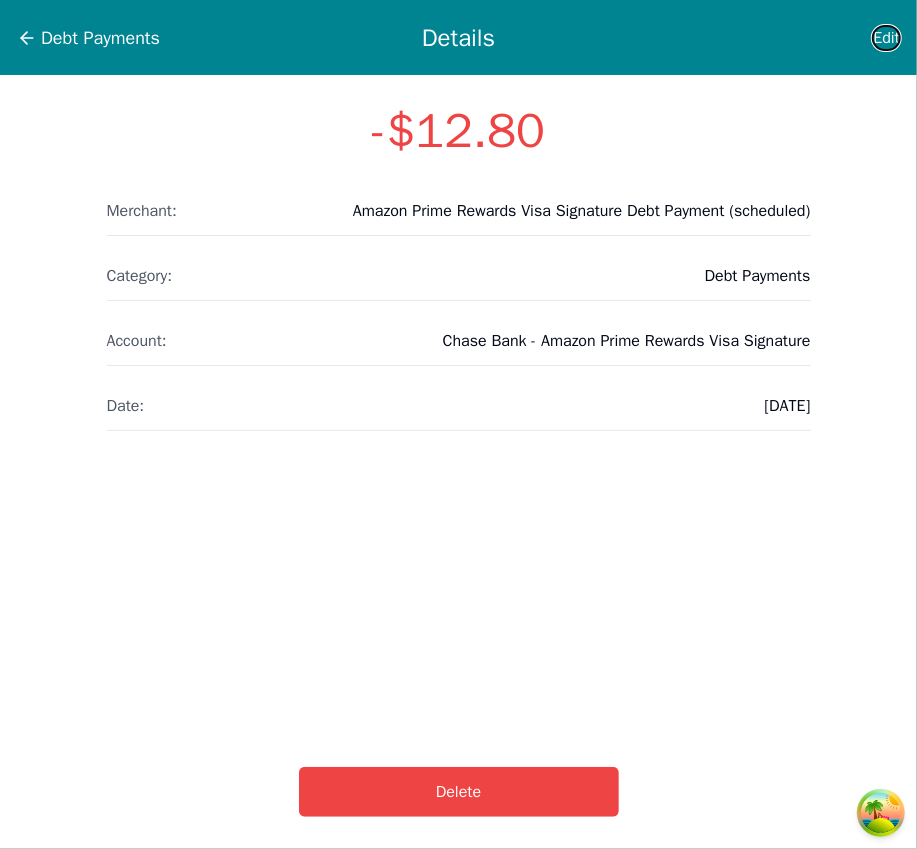 click on "Edit" at bounding box center [886, 38] 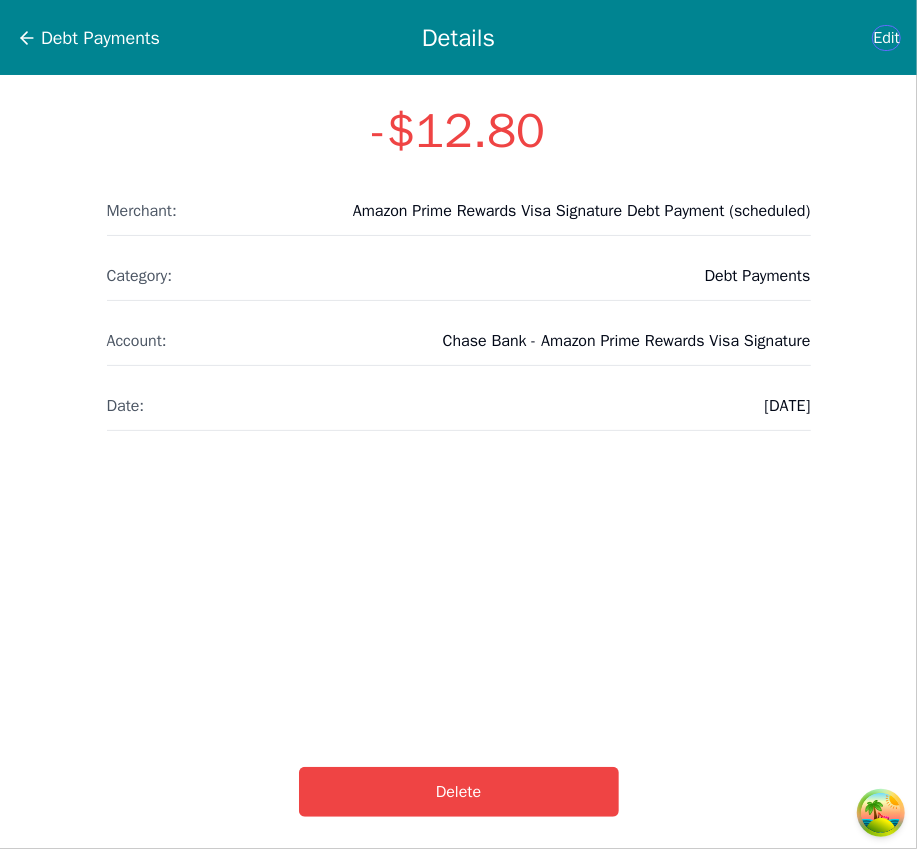 select on "debt" 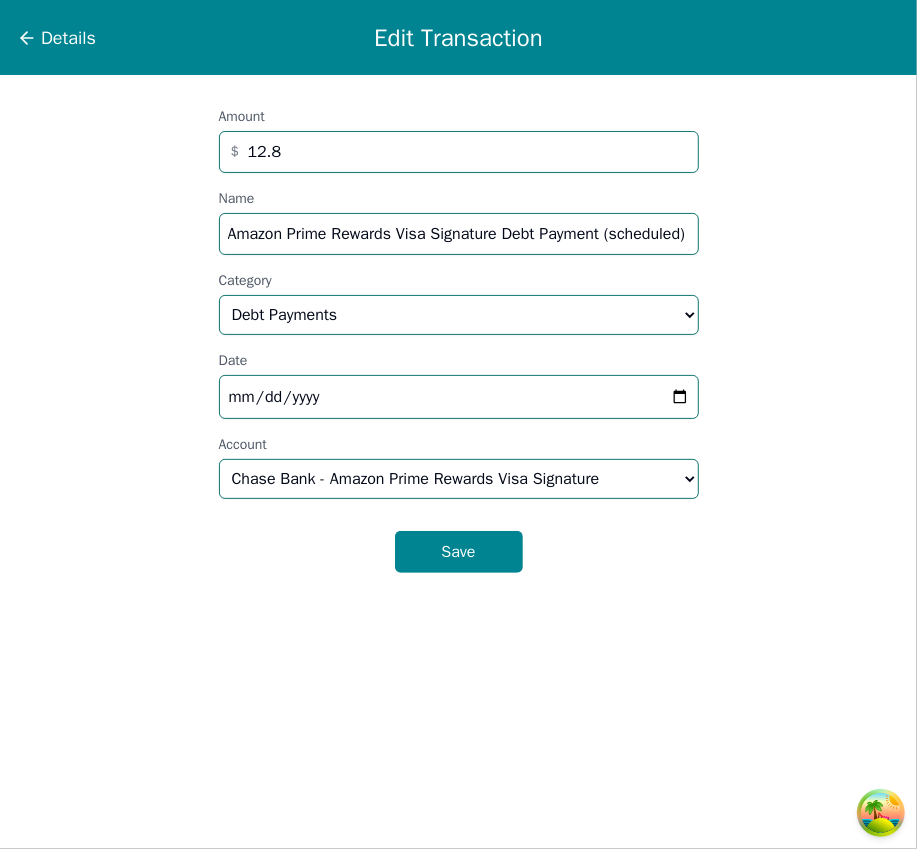 click on "Details Edit Transaction Amount $ 12.8 Name Amazon Prime Rewards Visa Signature Debt Payment (scheduled) Category Select a category... Home & Utilities Transportation Personal & Family Care Health Insurance Groceries Restaurants & Dining Shopping & Entertainment Travel Education Debt Payments Finance Charges Gifts & Charity Income Not Categorized Date 2025-07-13 Account Select an account... No account Chase Bank - Credit Card Wells Fargo - Auto Loan Chase Bank - Main Savings Chase Bank - Main Checking Chase Bank - College Loan Citibank - Costco Anywhere Visa® Card by Citi-9913 Chase Bank - CHASE AUTO ACCOUNT Chase Bank - Disney Rewards Chase Bank - Chase Freedom Unlimited Chase Bank - Amazon Prime Rewards Visa Signature Save" at bounding box center (458, 424) 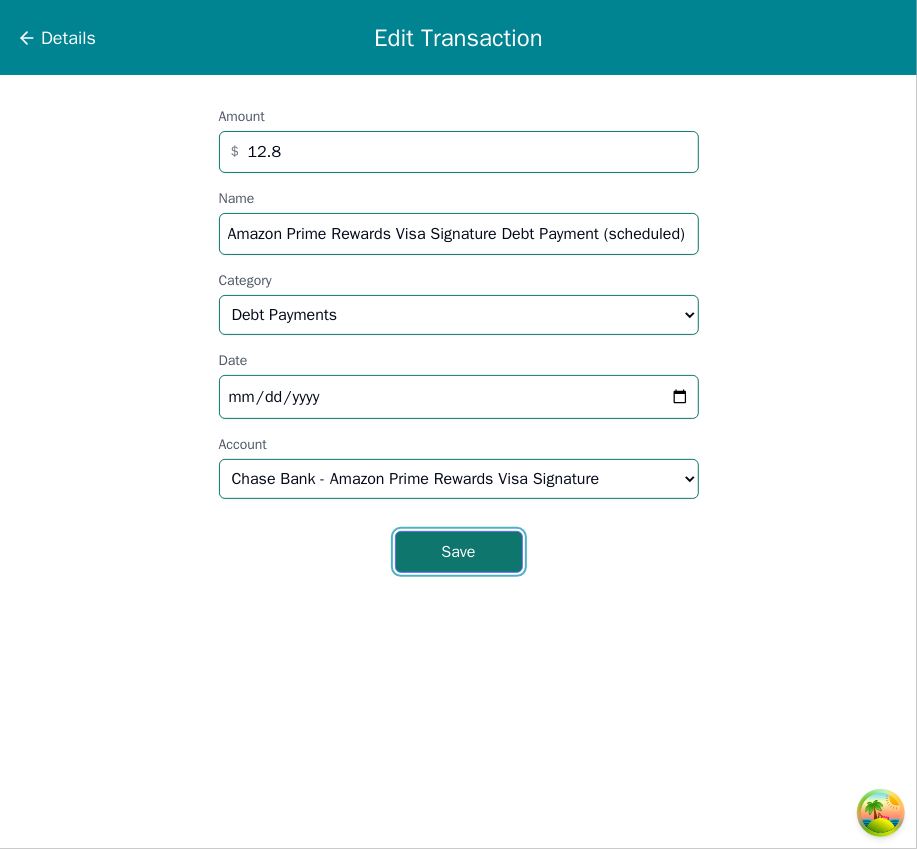 click on "Save" at bounding box center [459, 552] 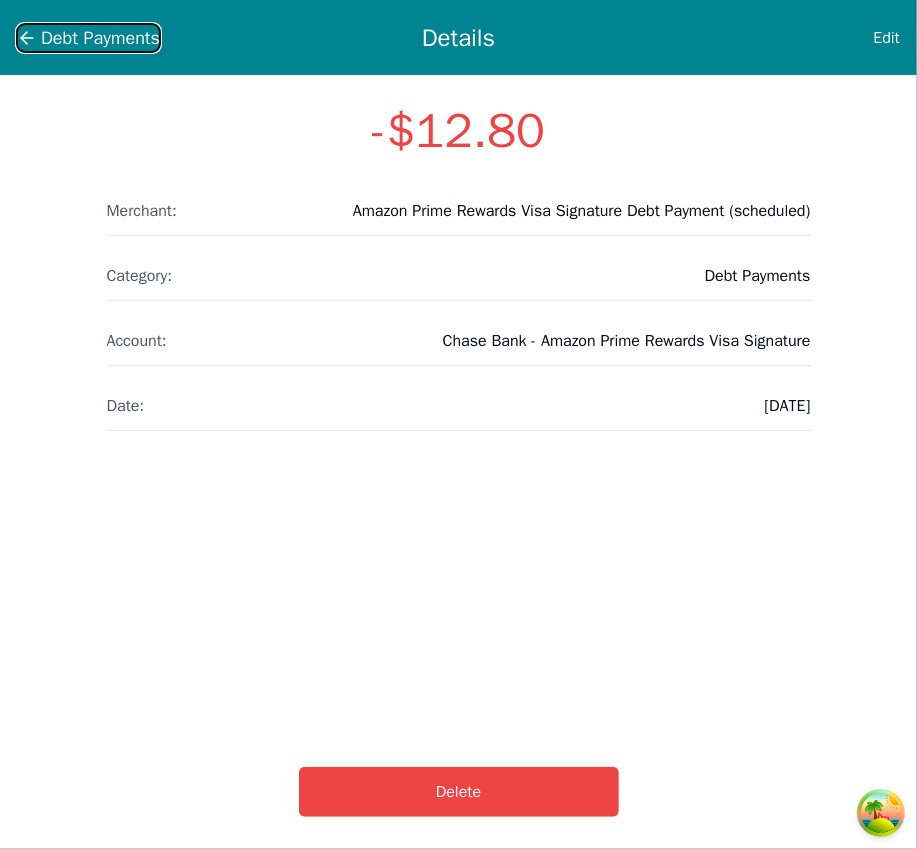 click on "Debt Payments" at bounding box center [100, 38] 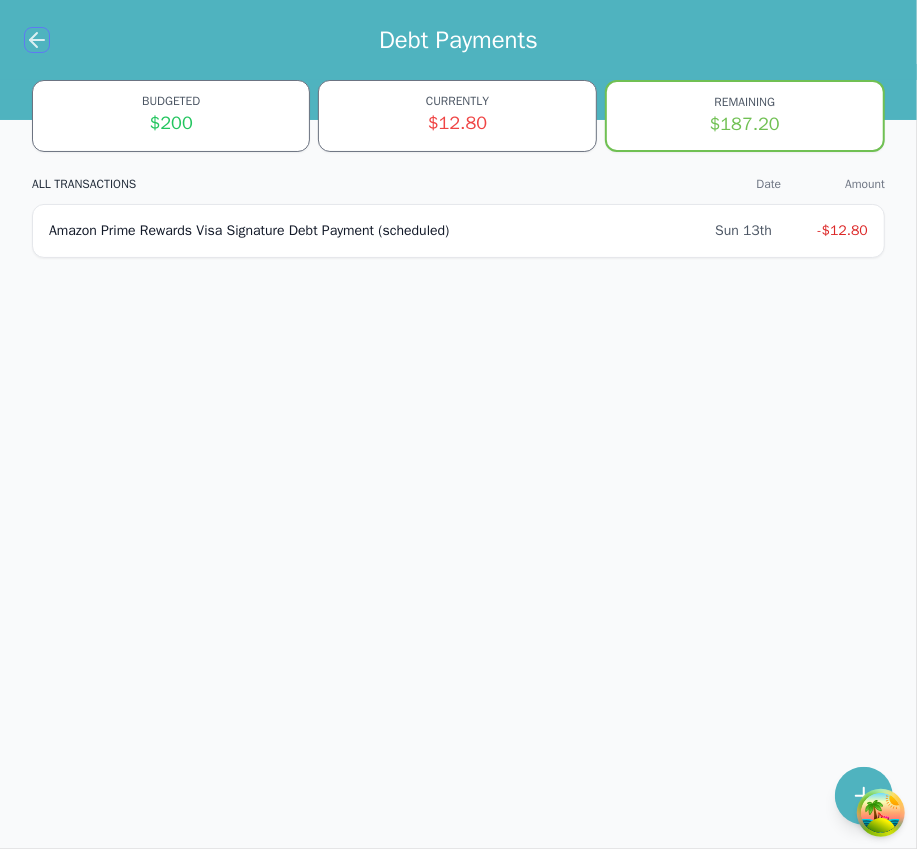 drag, startPoint x: 18, startPoint y: 6, endPoint x: 38, endPoint y: 34, distance: 34.4093 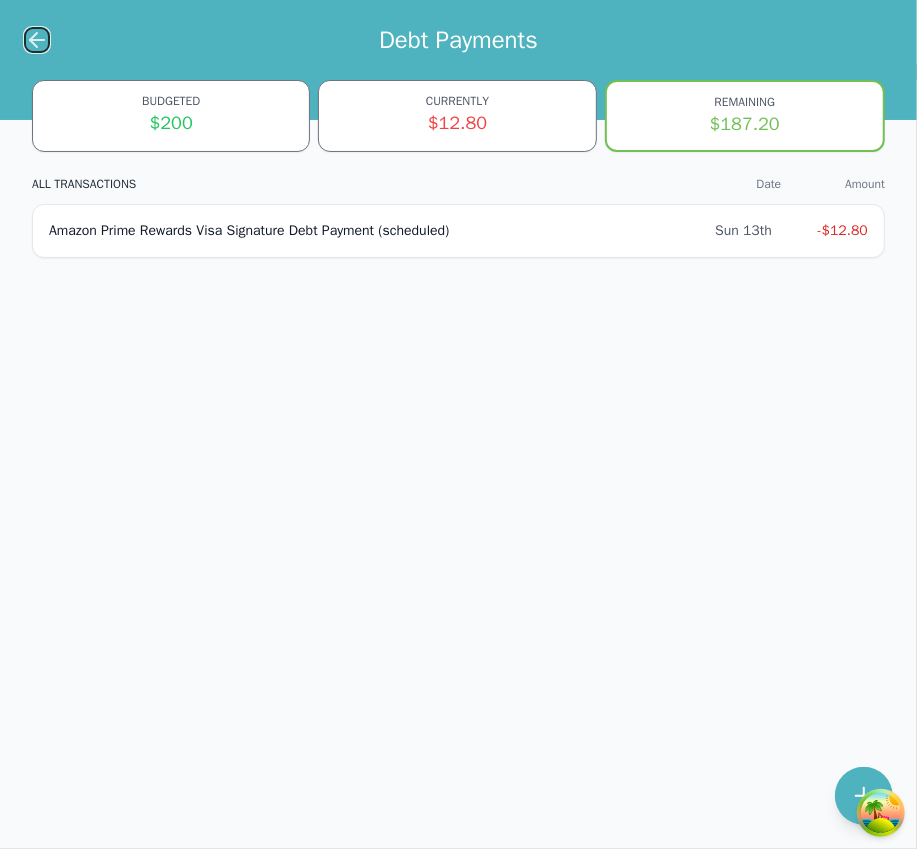 click 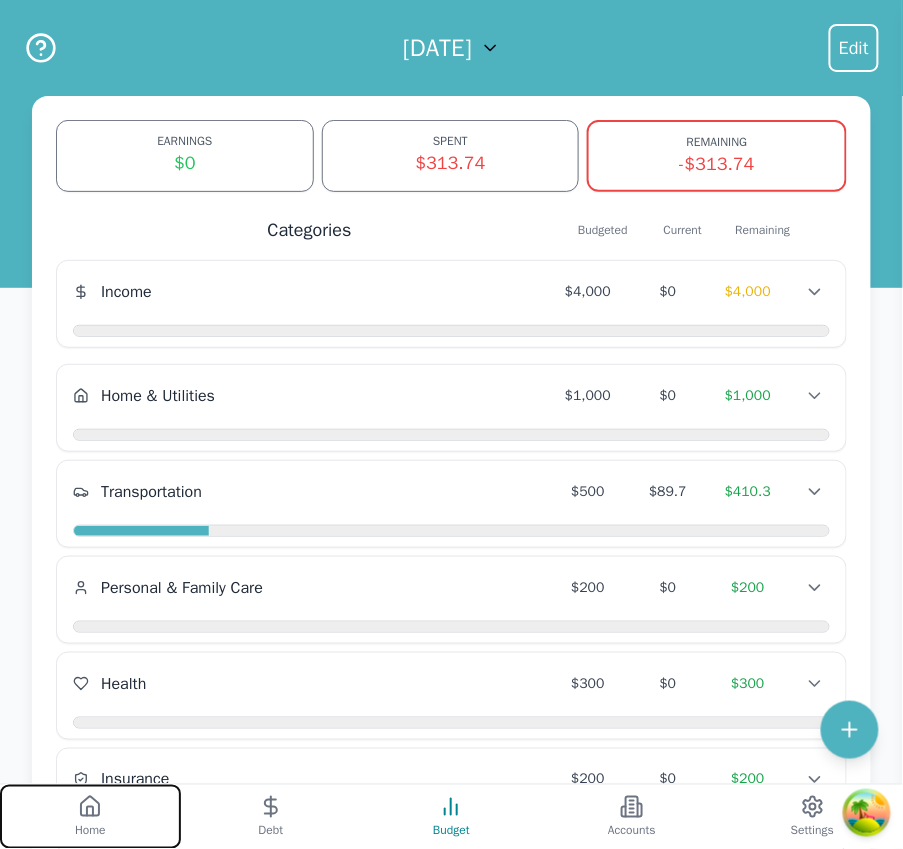 click on "Home" at bounding box center (90, 817) 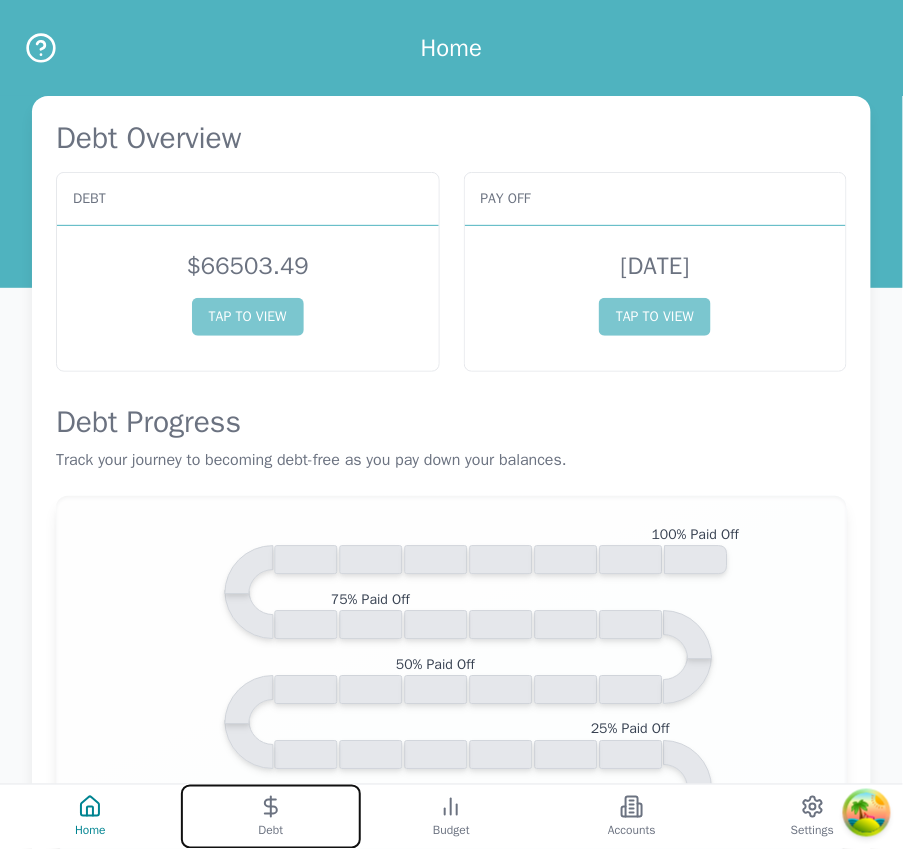 click on "Debt" at bounding box center (271, 817) 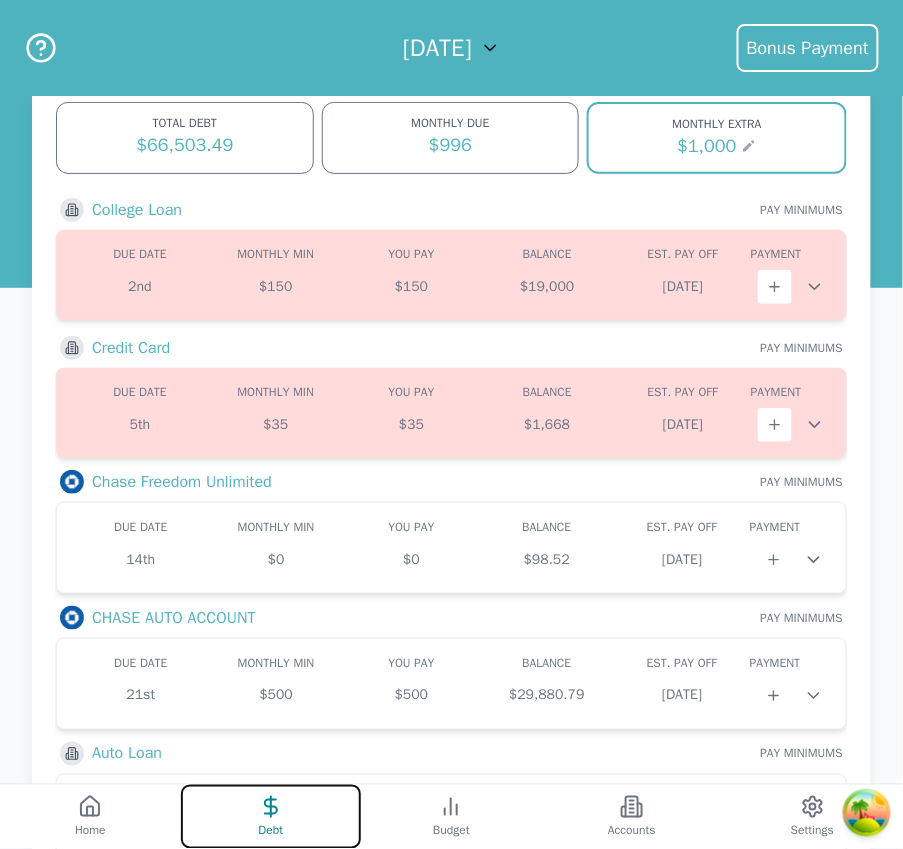 scroll, scrollTop: 700, scrollLeft: 0, axis: vertical 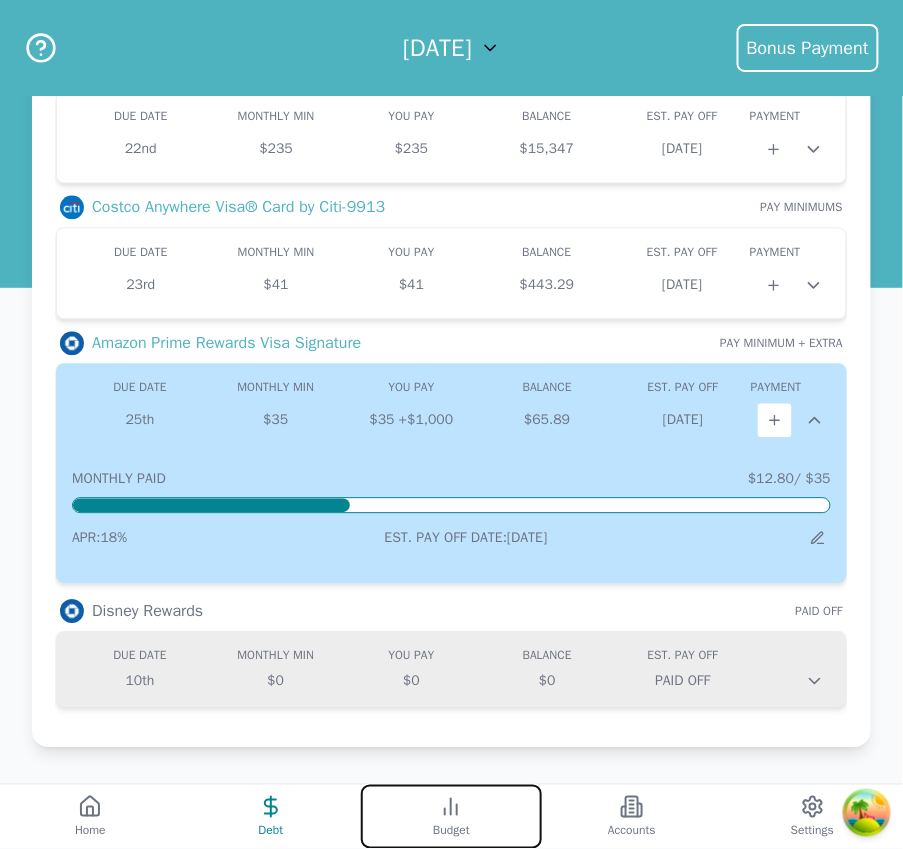 click on "Budget" at bounding box center [451, 817] 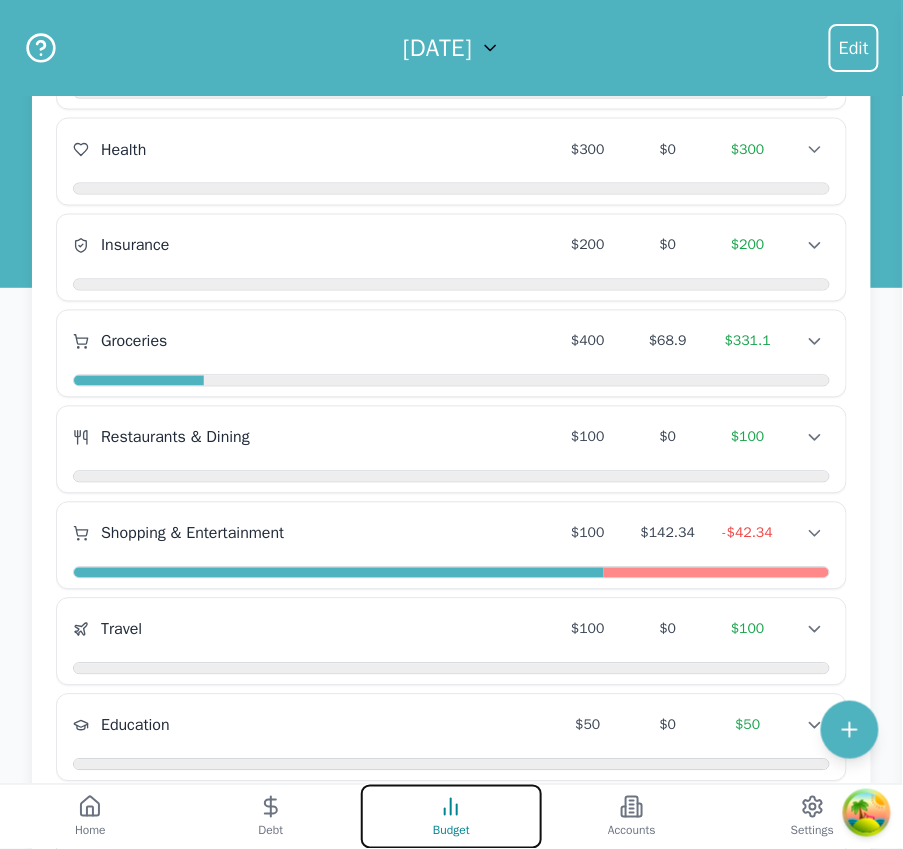 scroll, scrollTop: 382, scrollLeft: 0, axis: vertical 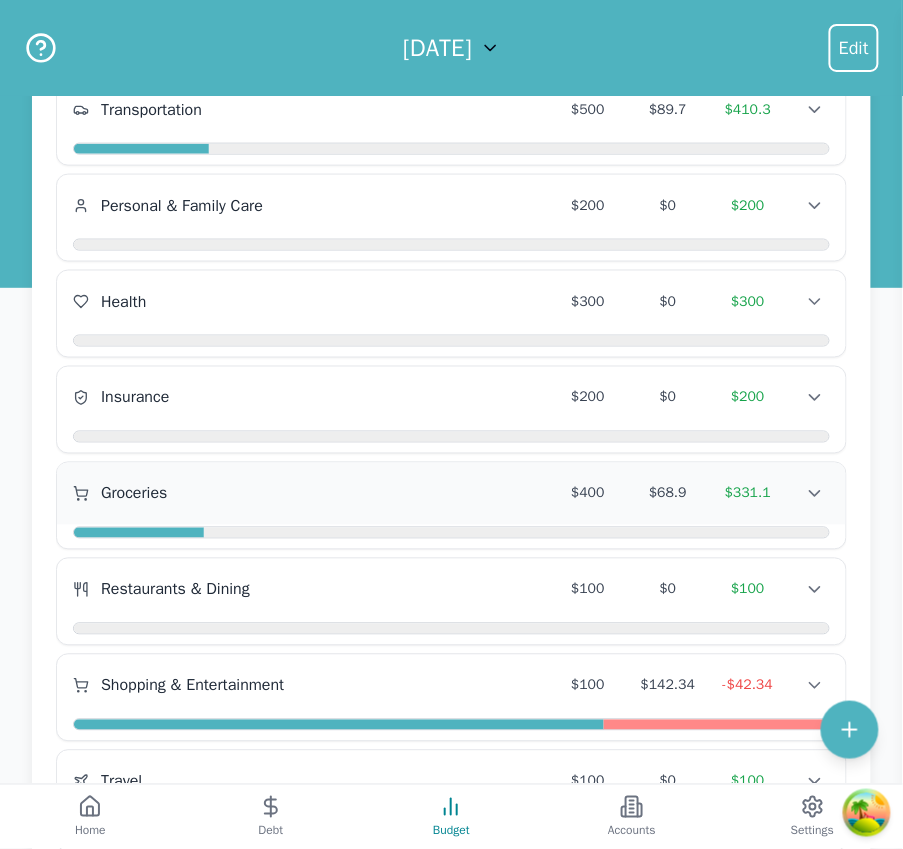 click on "Groceries" at bounding box center [310, 494] 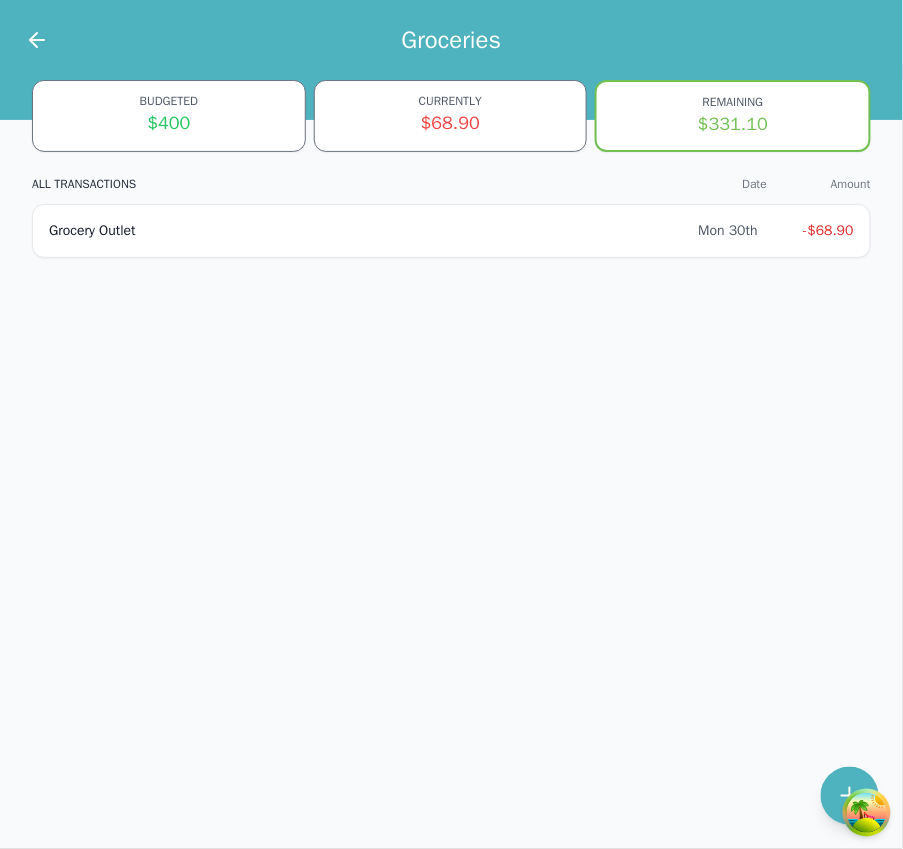 scroll, scrollTop: 0, scrollLeft: 0, axis: both 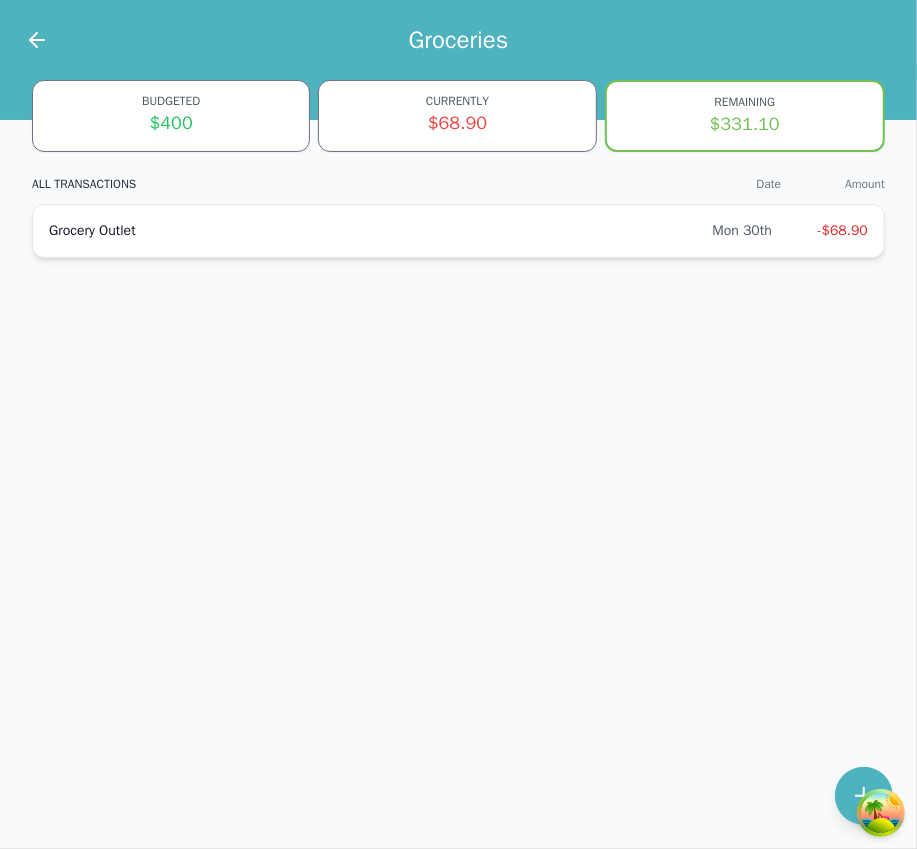 click on "Grocery Outlet" at bounding box center (380, 231) 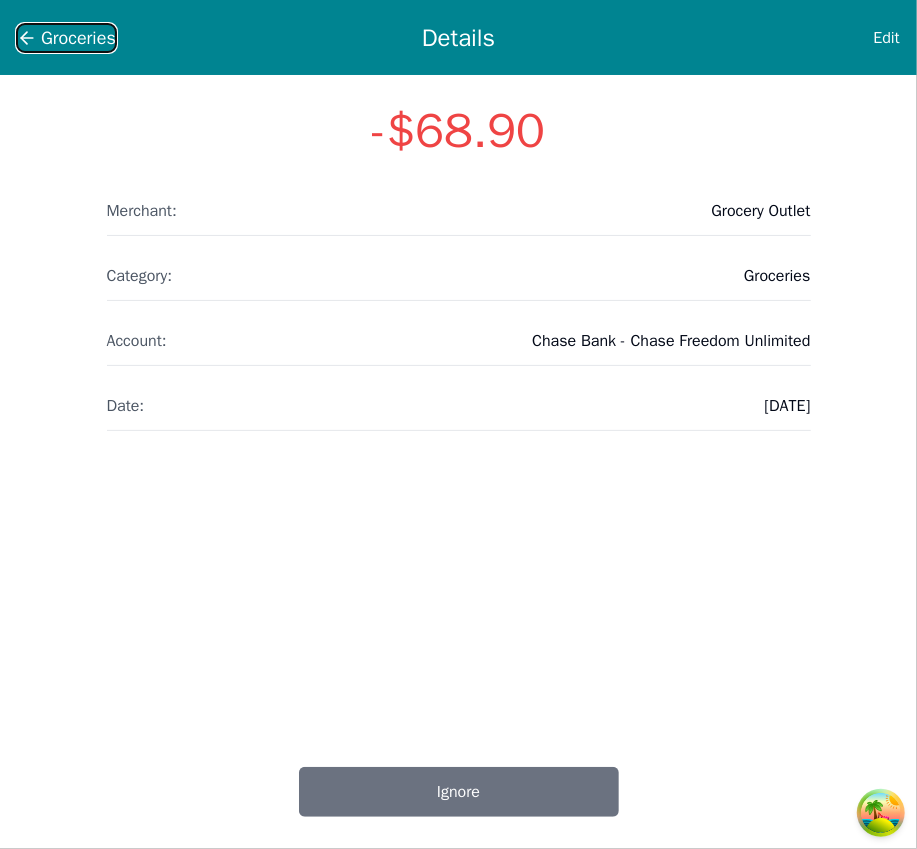 click on "Groceries" at bounding box center [78, 38] 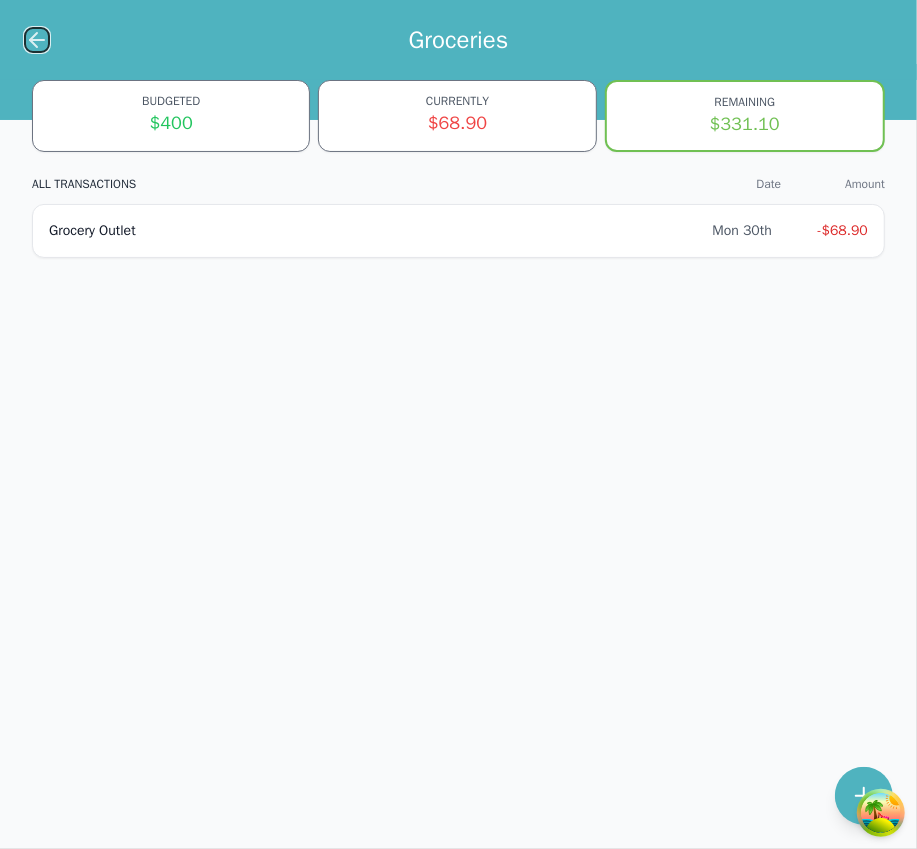 click 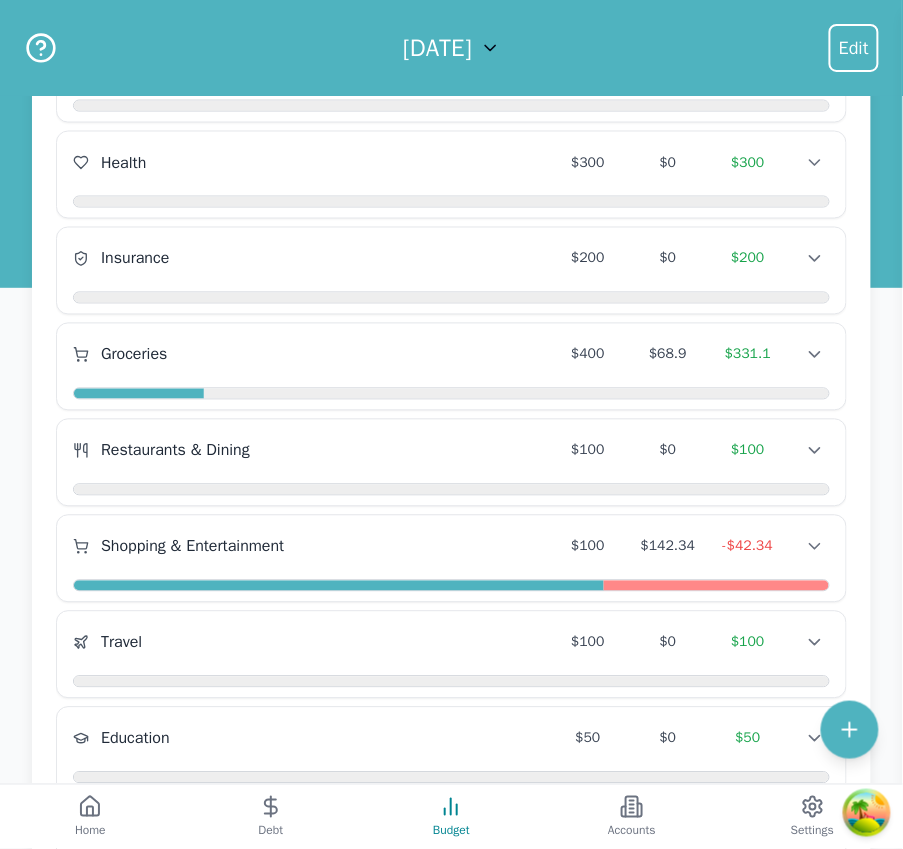 scroll, scrollTop: 530, scrollLeft: 0, axis: vertical 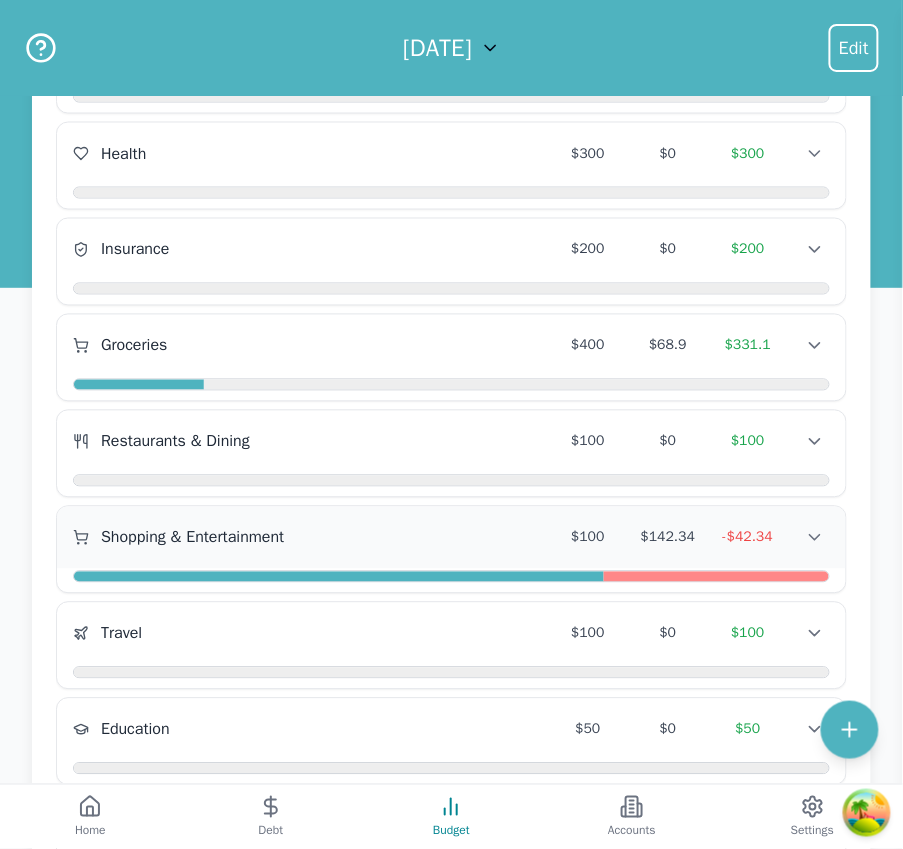 click on "Shopping & Entertainment" at bounding box center (310, 538) 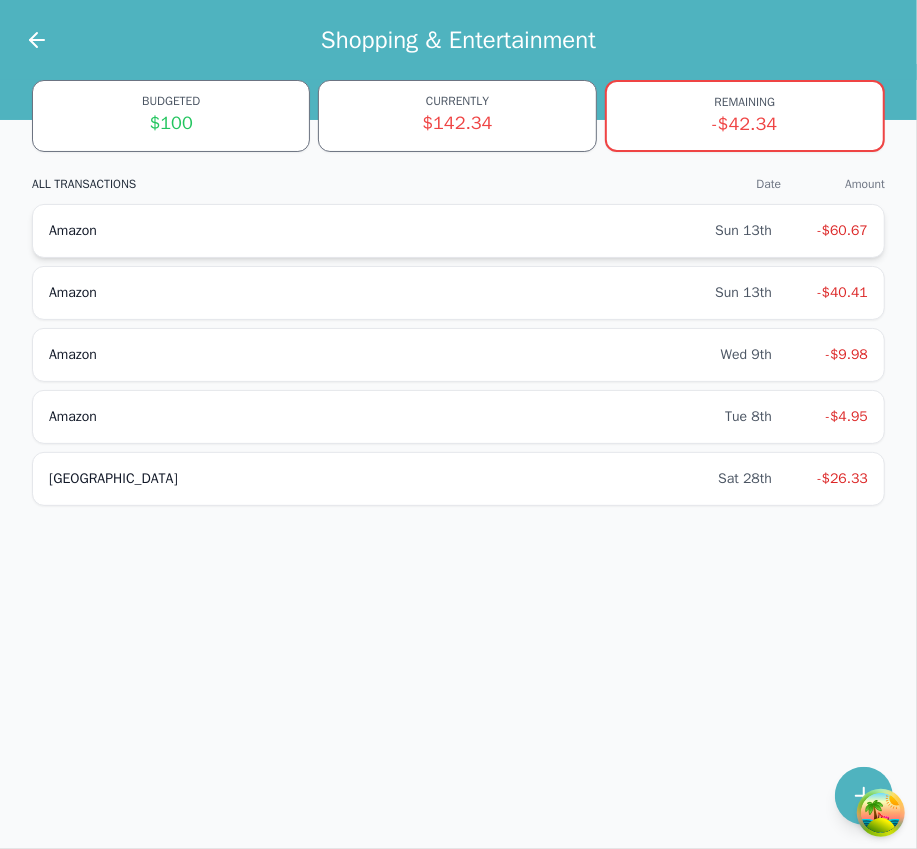 click on "Amazon" at bounding box center (382, 231) 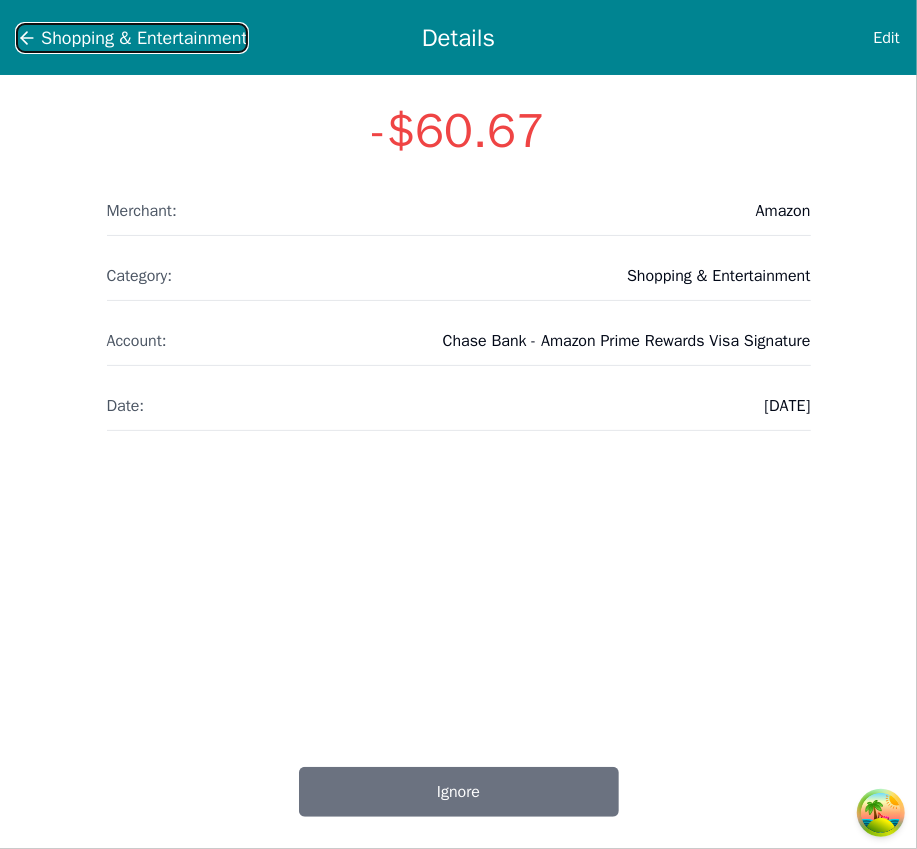 click 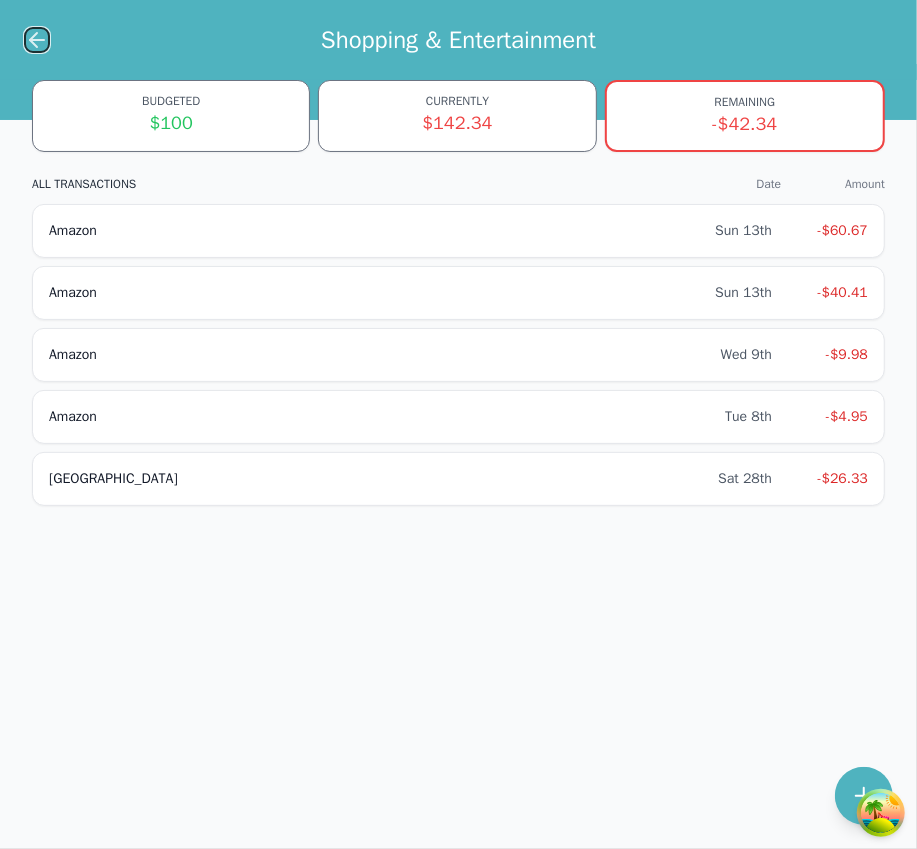 click 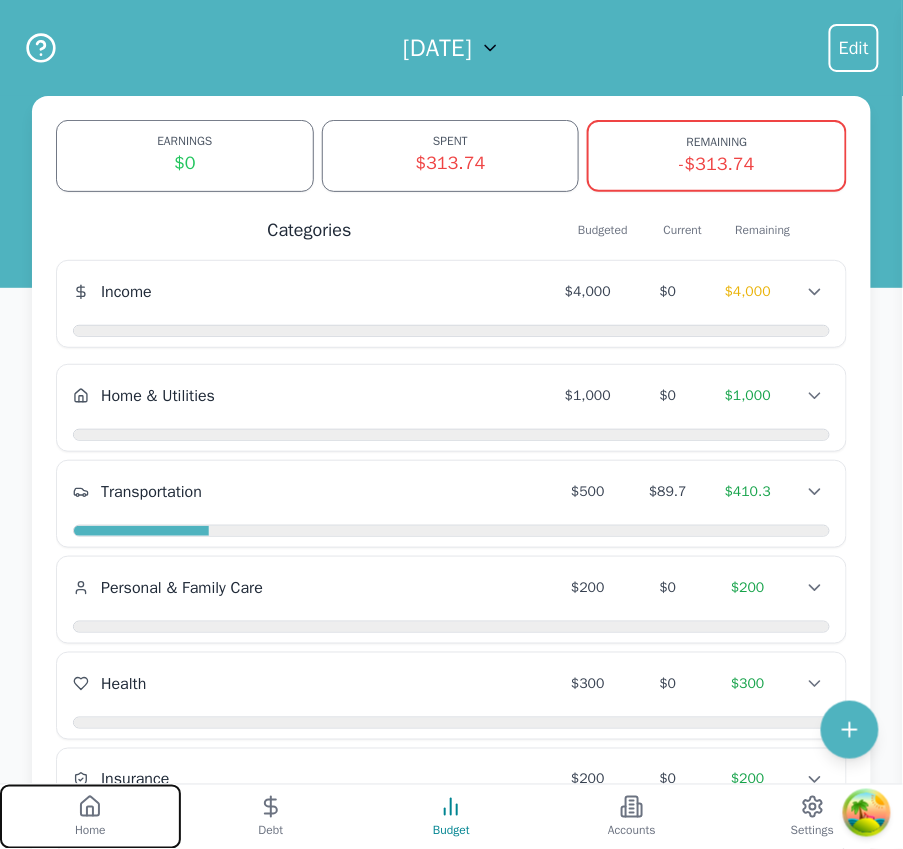 click on "Home" at bounding box center (90, 817) 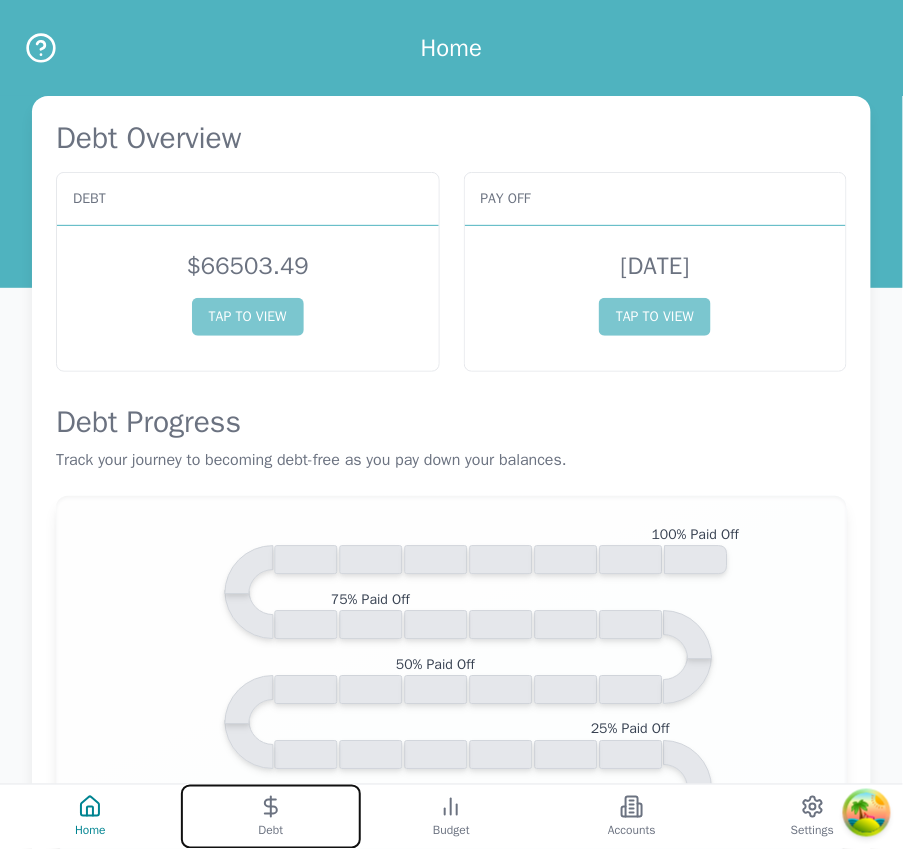 drag, startPoint x: 249, startPoint y: 790, endPoint x: 258, endPoint y: 784, distance: 10.816654 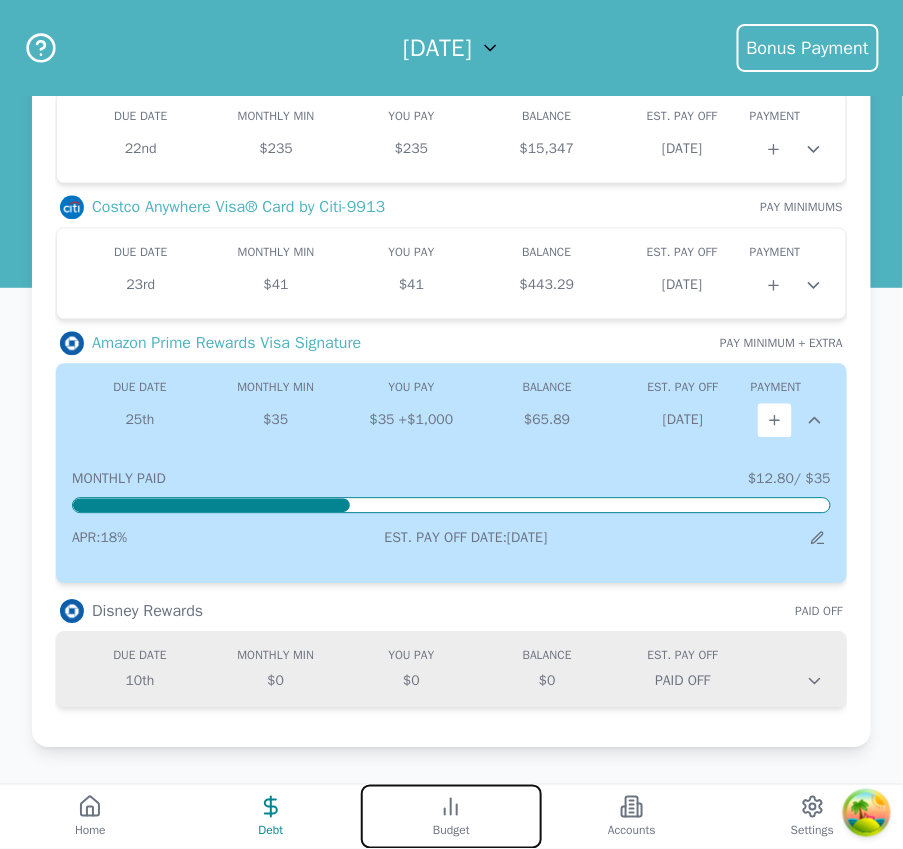 click 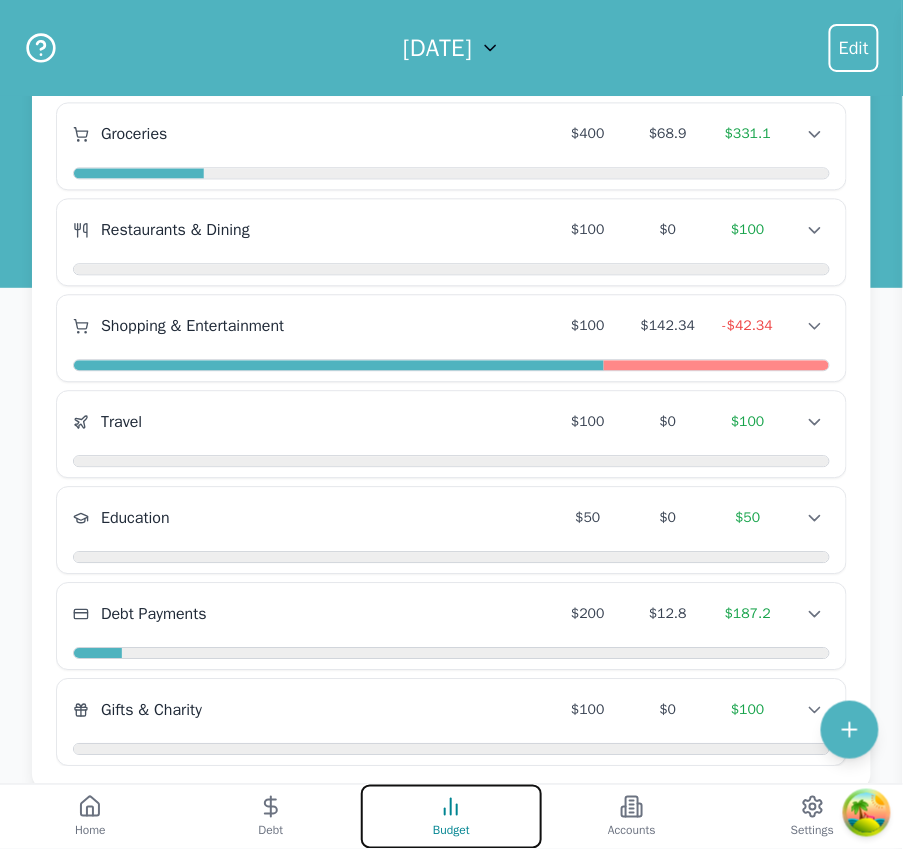 scroll, scrollTop: 781, scrollLeft: 0, axis: vertical 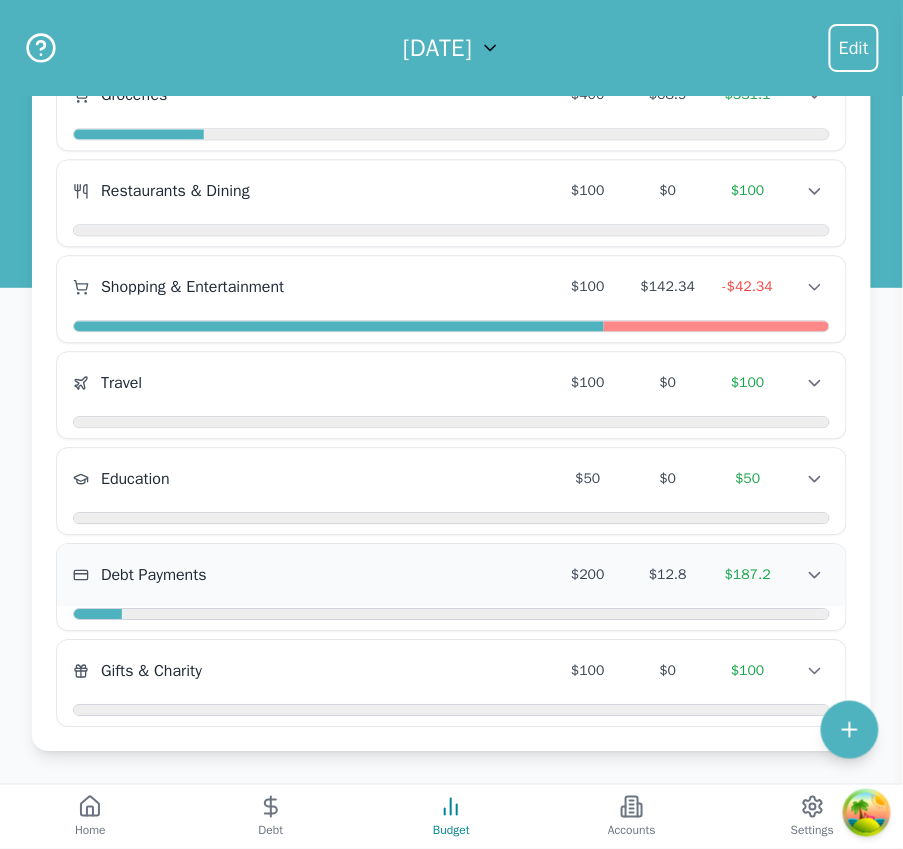 click on "Debt Payments" at bounding box center [310, 575] 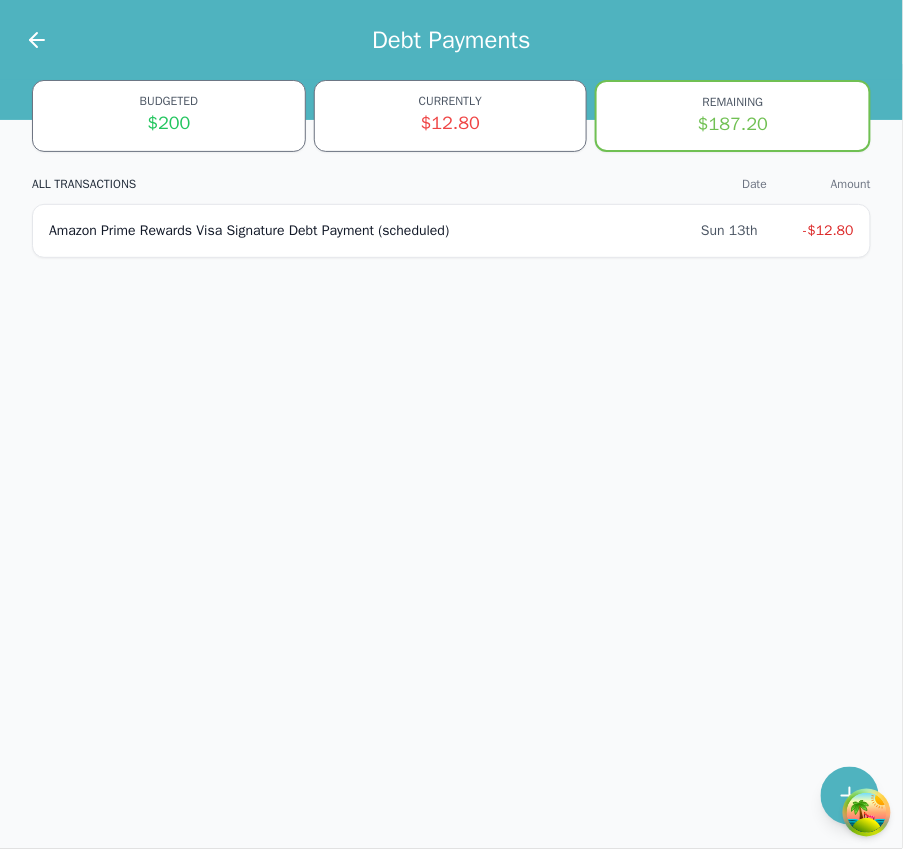 scroll, scrollTop: 0, scrollLeft: 0, axis: both 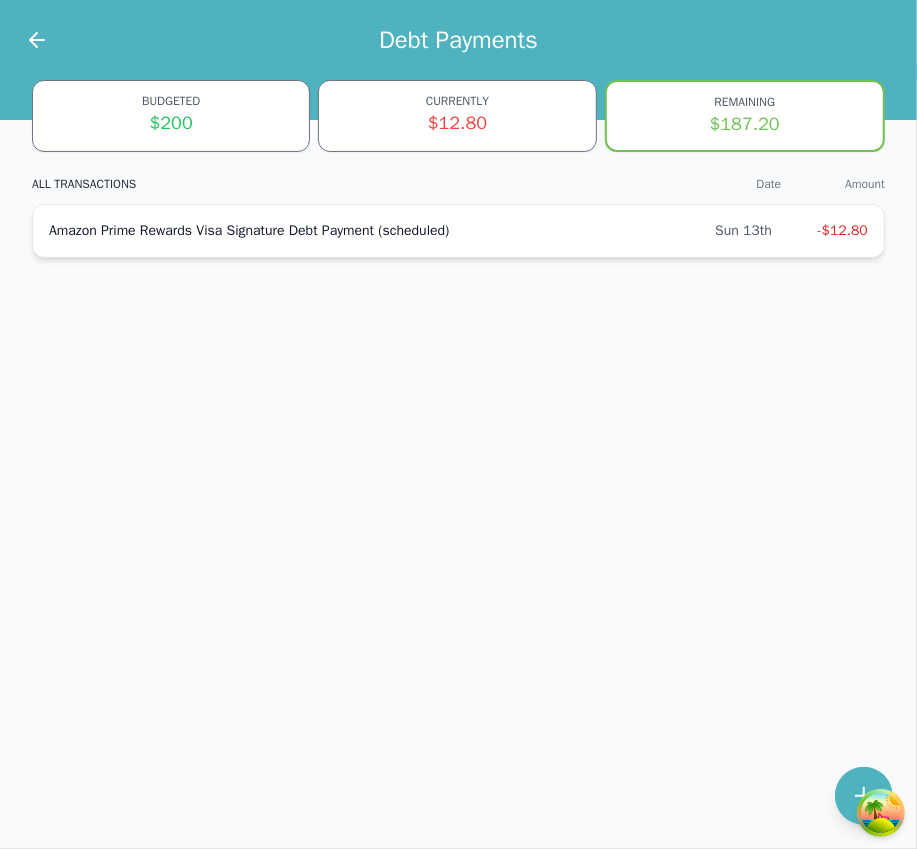 click on "Amazon Prime Rewards Visa Signature Debt Payment (scheduled)" at bounding box center [382, 231] 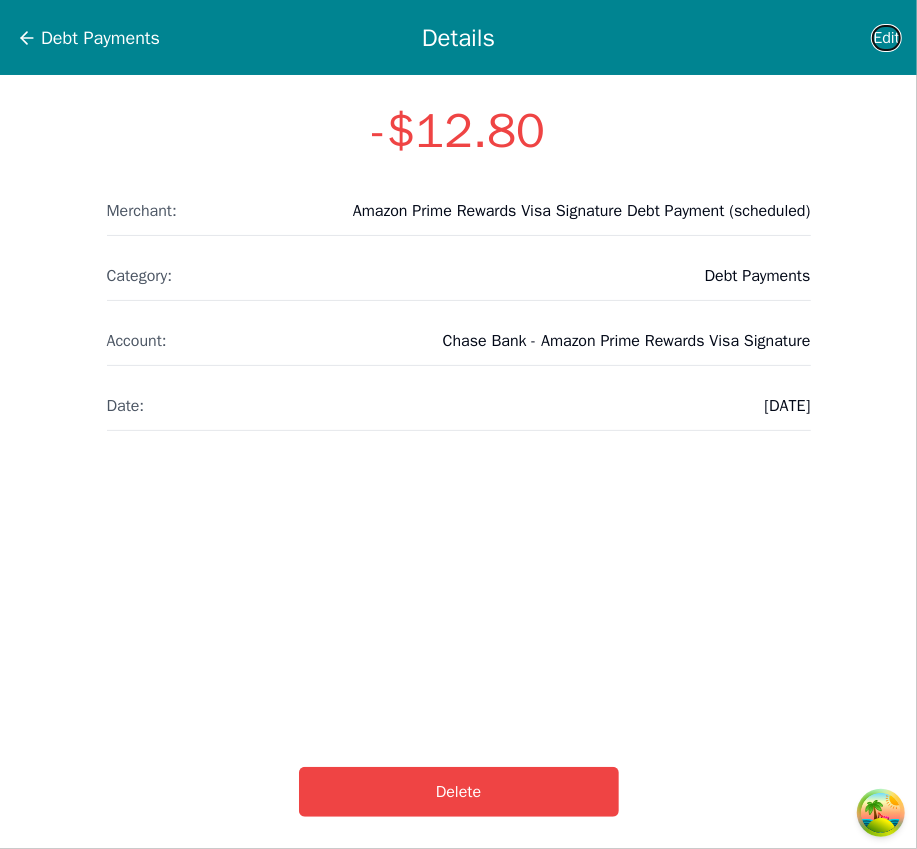 click on "Edit" at bounding box center (886, 38) 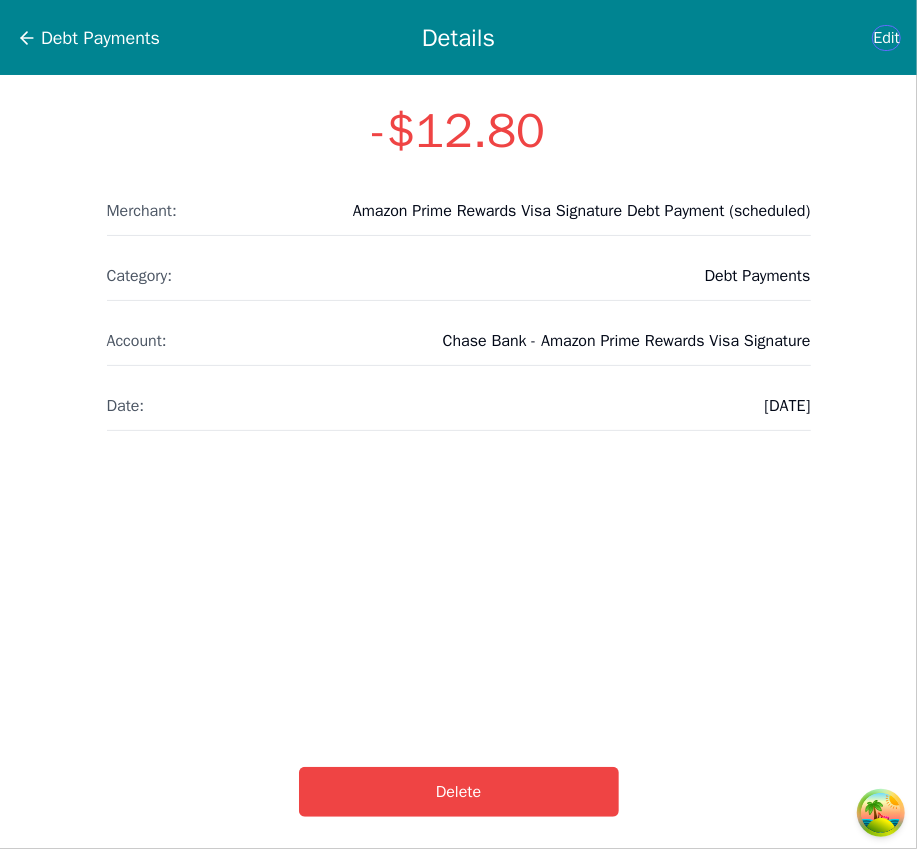 select on "debt" 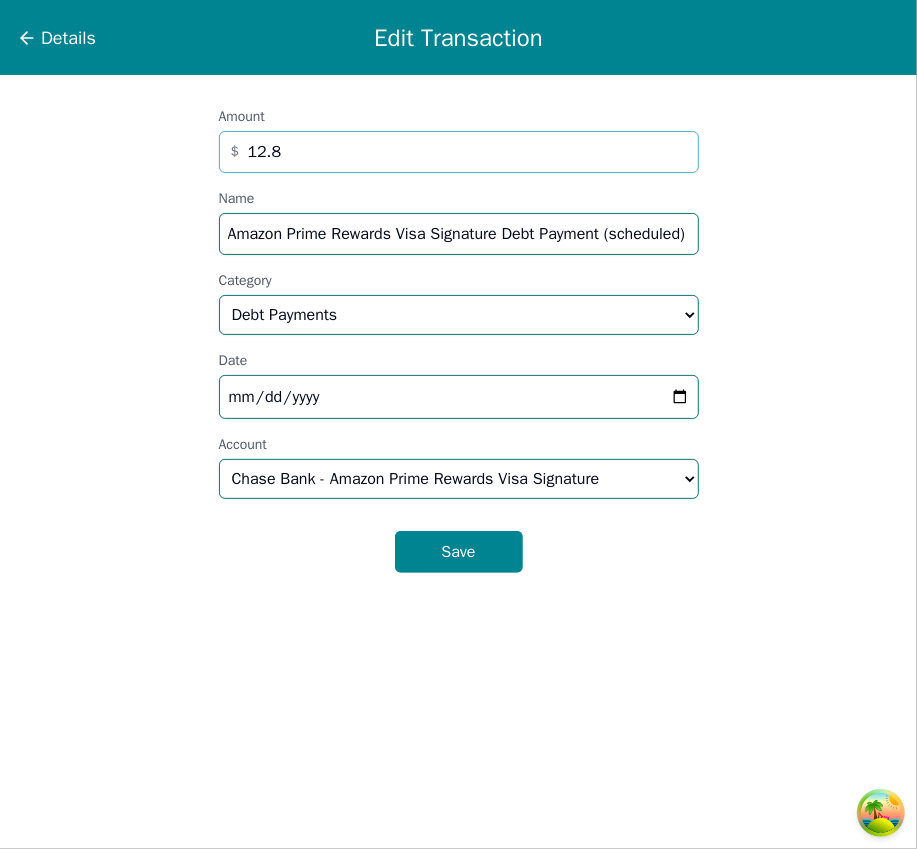 drag, startPoint x: 283, startPoint y: 151, endPoint x: 227, endPoint y: 151, distance: 56 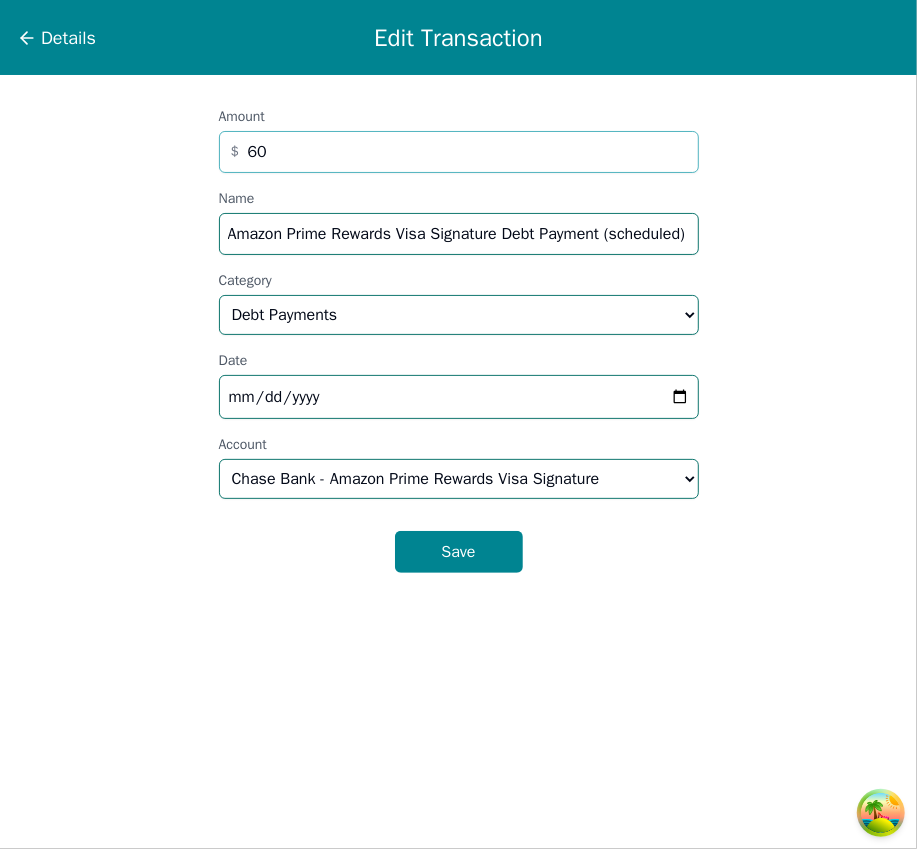 type on "60" 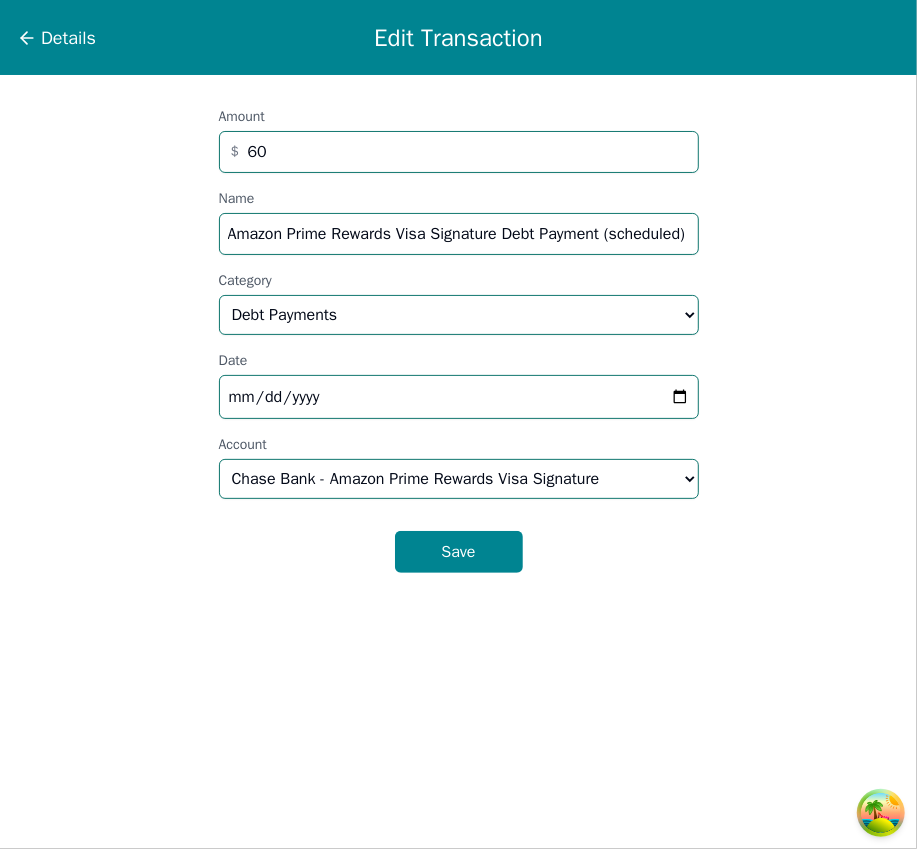 click on "Save" at bounding box center (459, 544) 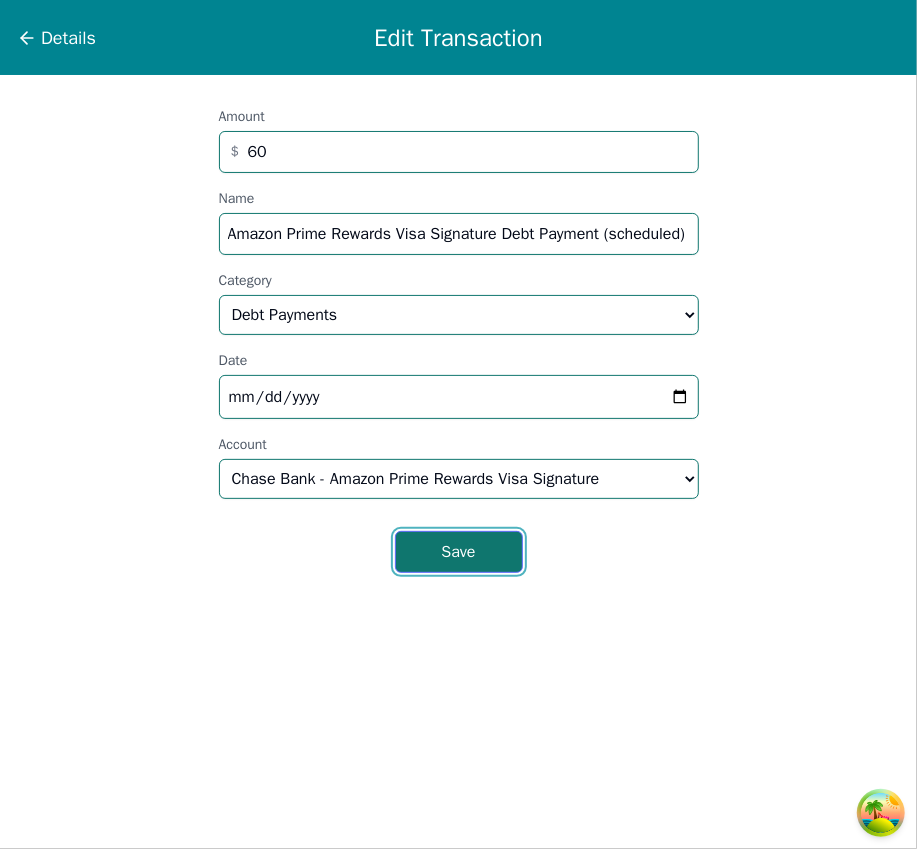 click on "Save" at bounding box center (459, 552) 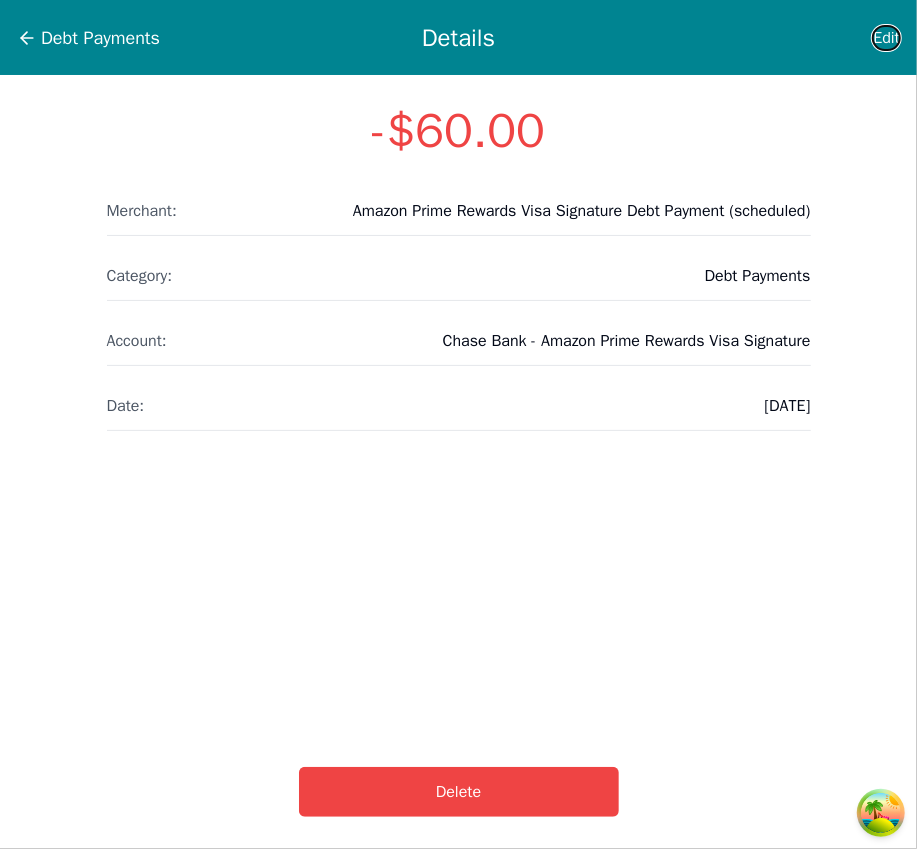 click on "Edit" at bounding box center (886, 38) 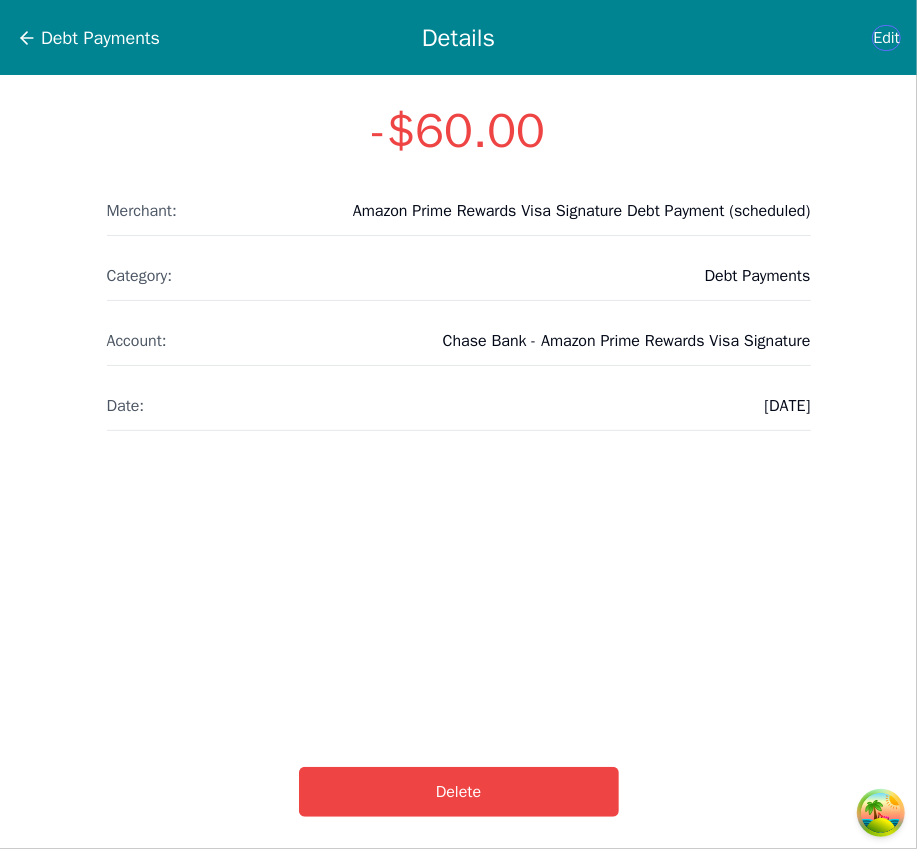 select on "debt" 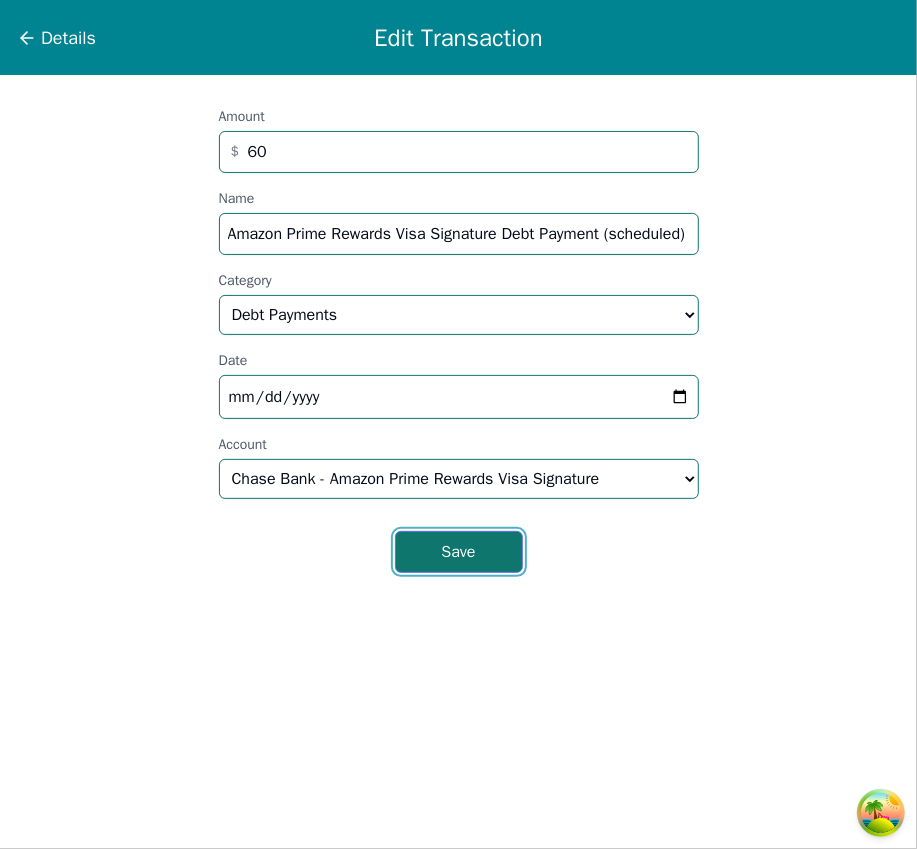 click on "Save" at bounding box center [459, 552] 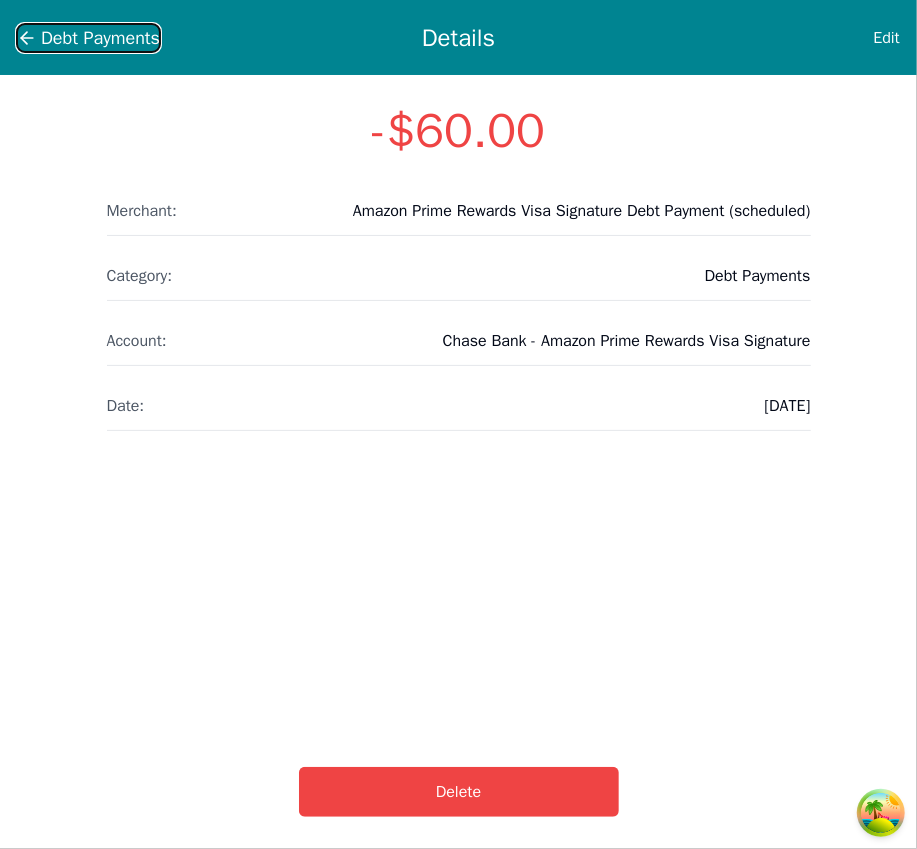 click on "Debt Payments" at bounding box center (100, 38) 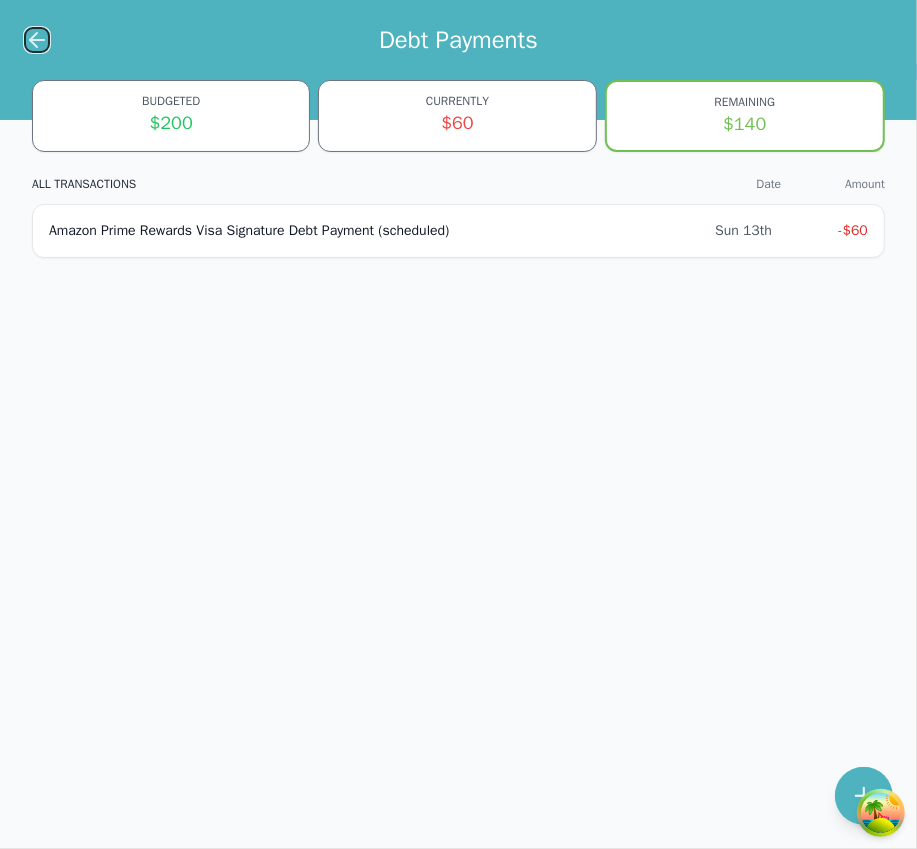 click 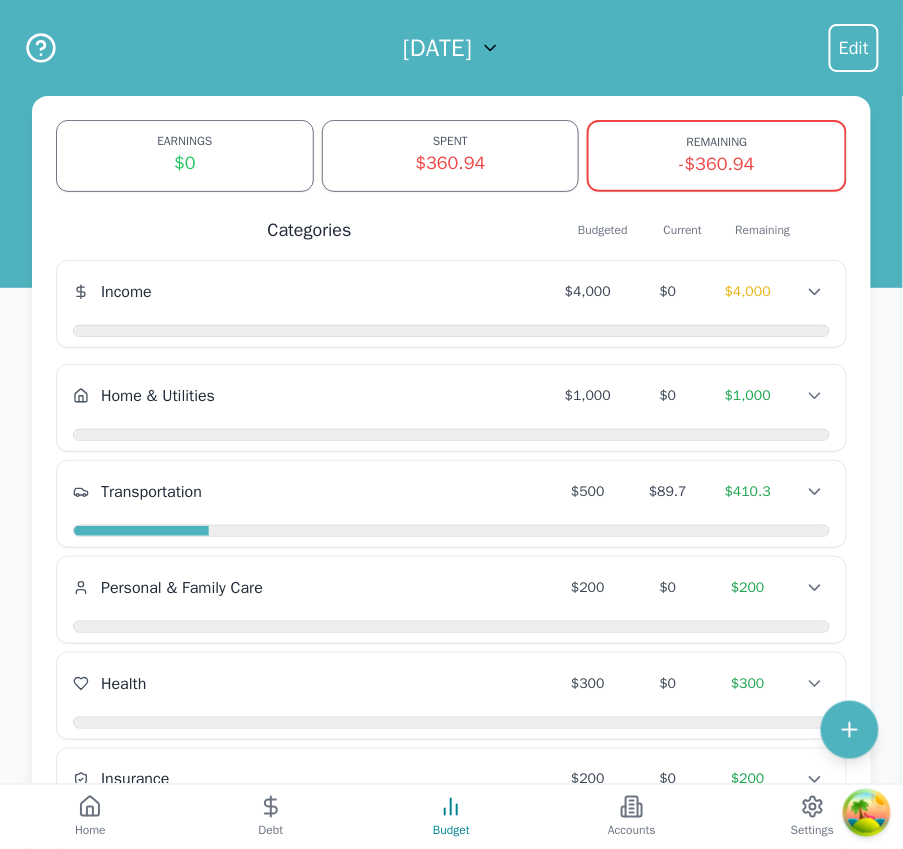 click at bounding box center (451, 531) 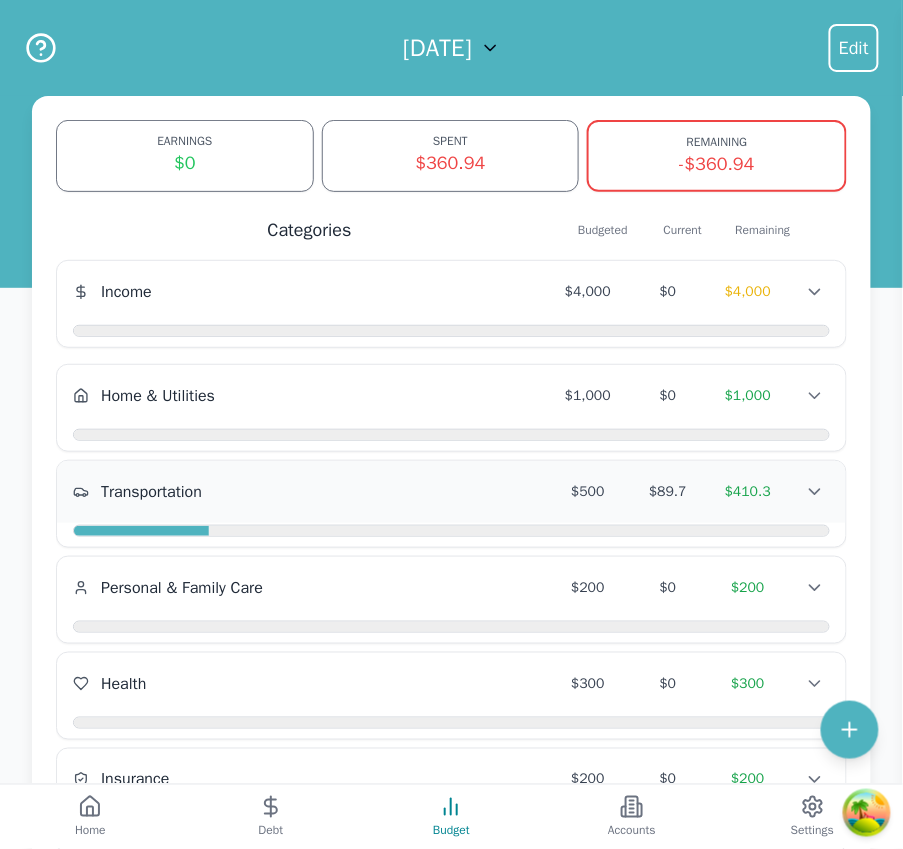 click on "Transportation" at bounding box center [310, 492] 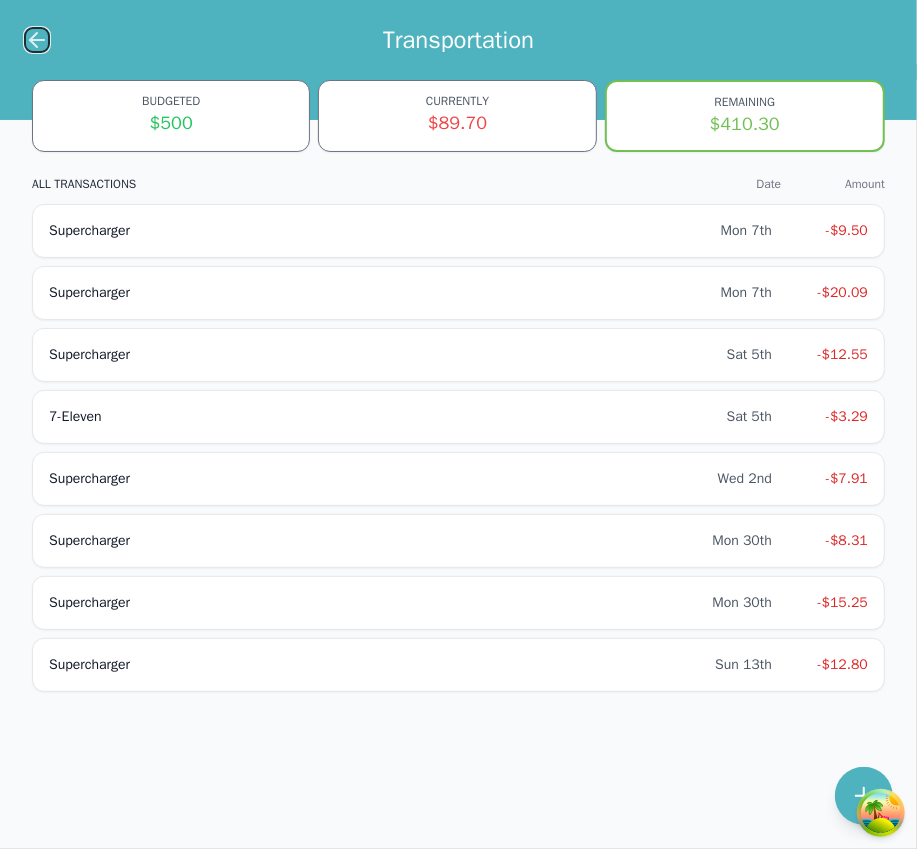 click 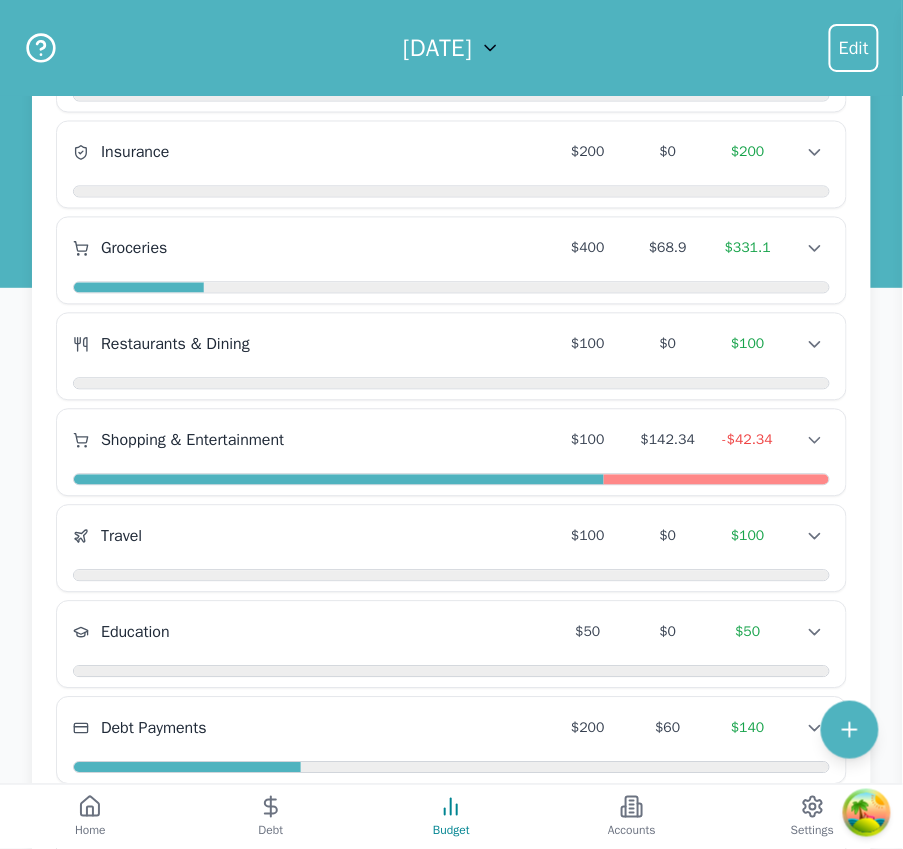scroll, scrollTop: 629, scrollLeft: 0, axis: vertical 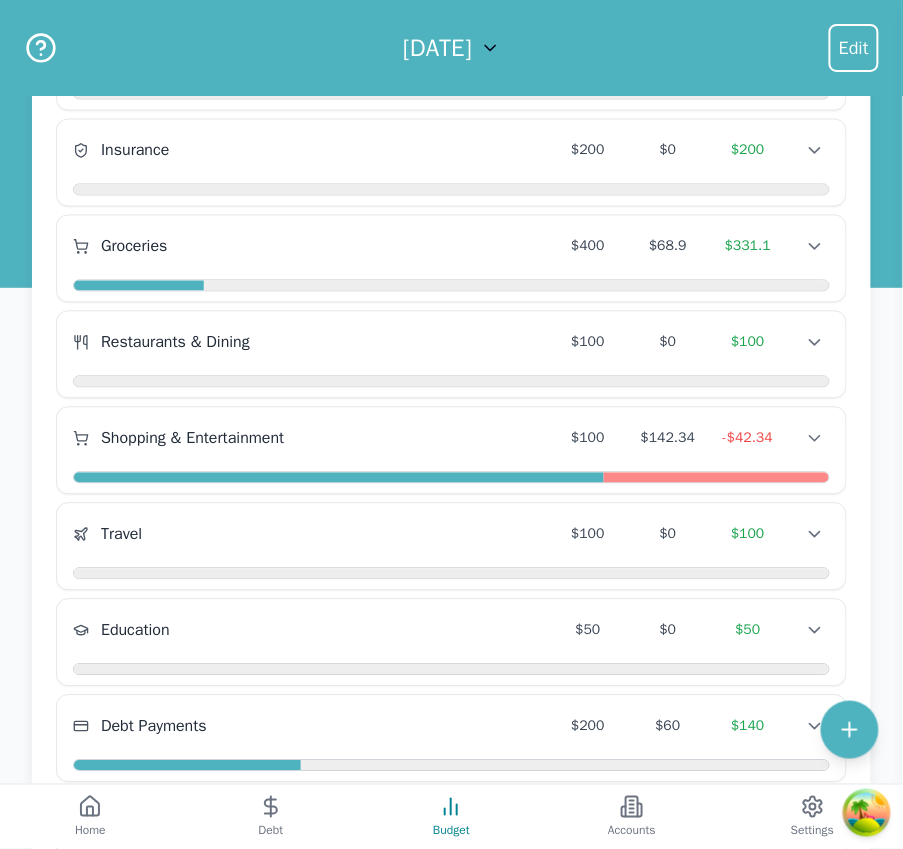 click at bounding box center [339, 479] 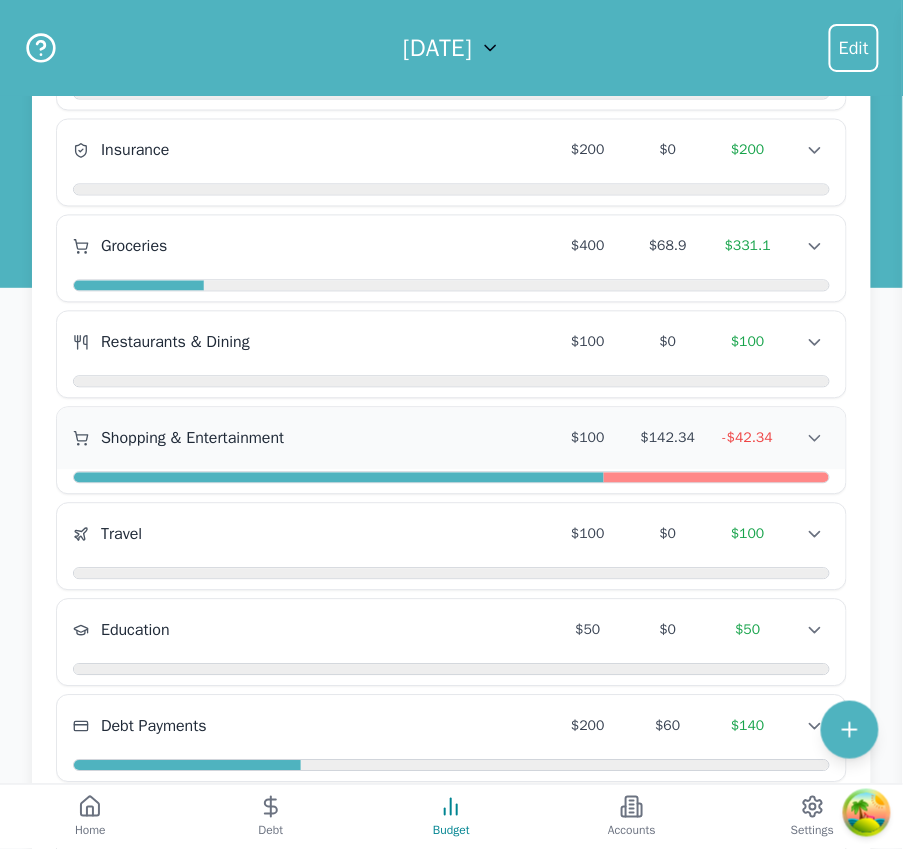 click on "Shopping & Entertainment" at bounding box center (192, 439) 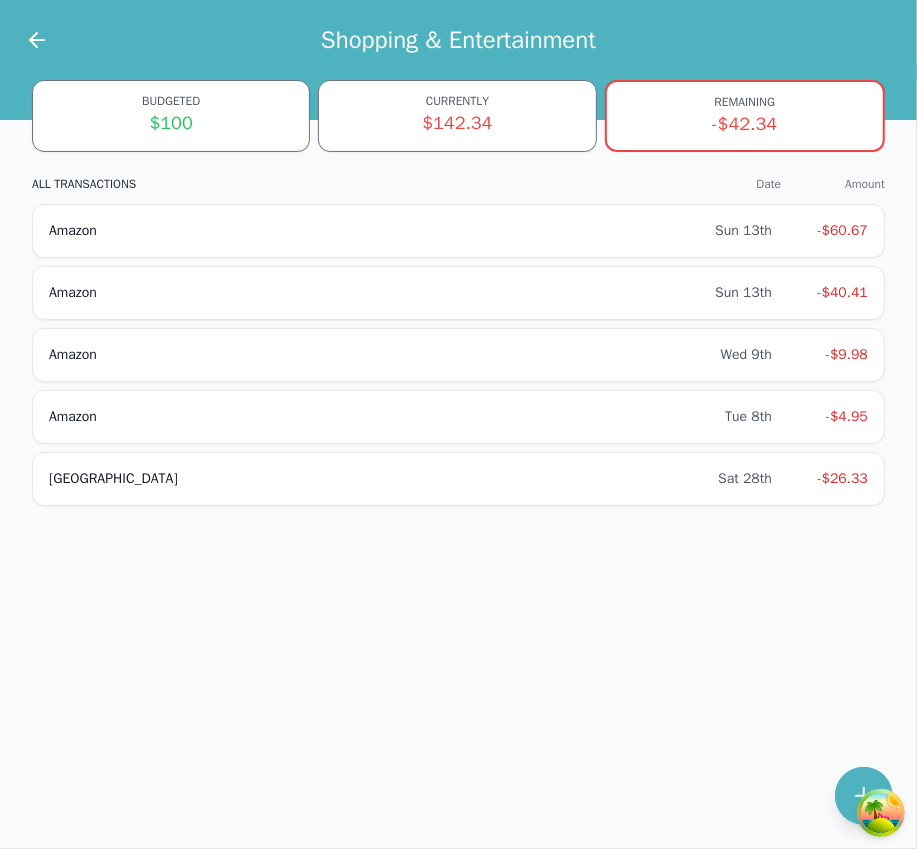 click at bounding box center (25, 40) 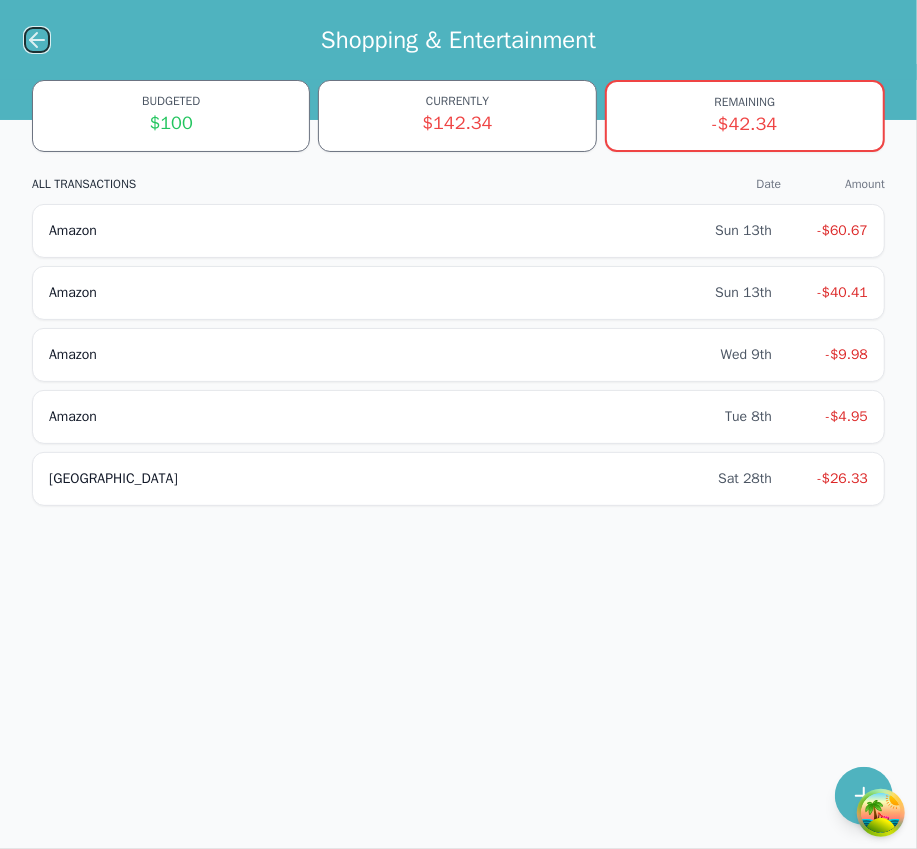 click at bounding box center (37, 40) 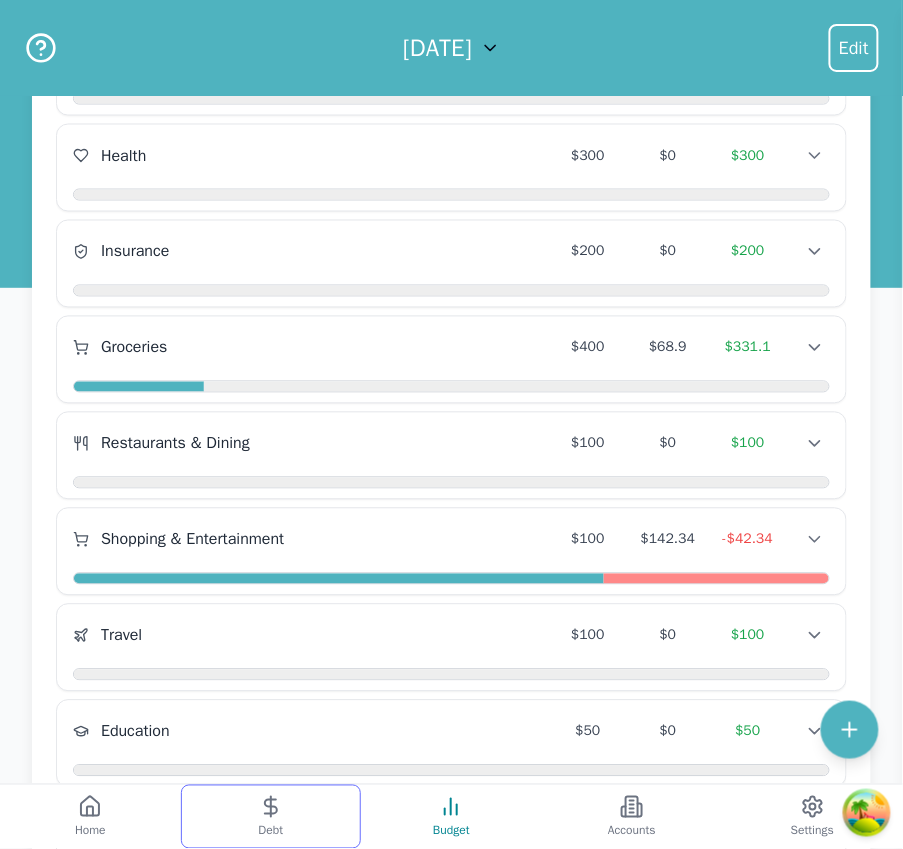 scroll, scrollTop: 781, scrollLeft: 0, axis: vertical 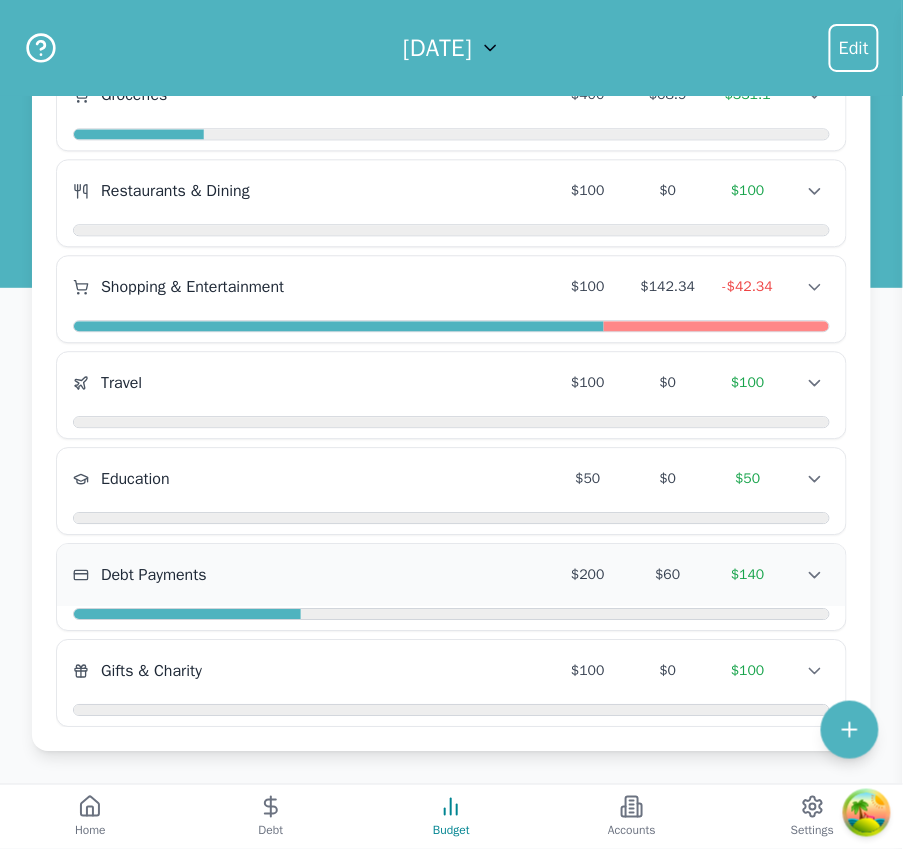 click on "Debt Payments $200 $60 $140 Debt Payments $200 $60 $140 Debt Payments $200 $60 $140" at bounding box center [451, 575] 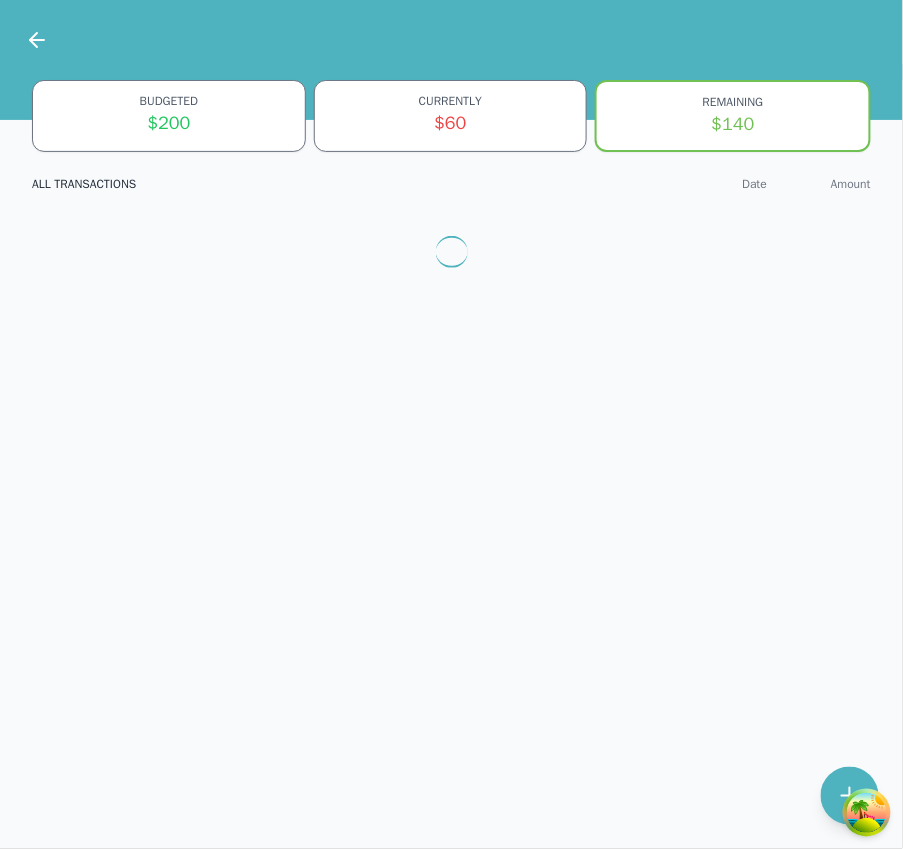 scroll, scrollTop: 0, scrollLeft: 0, axis: both 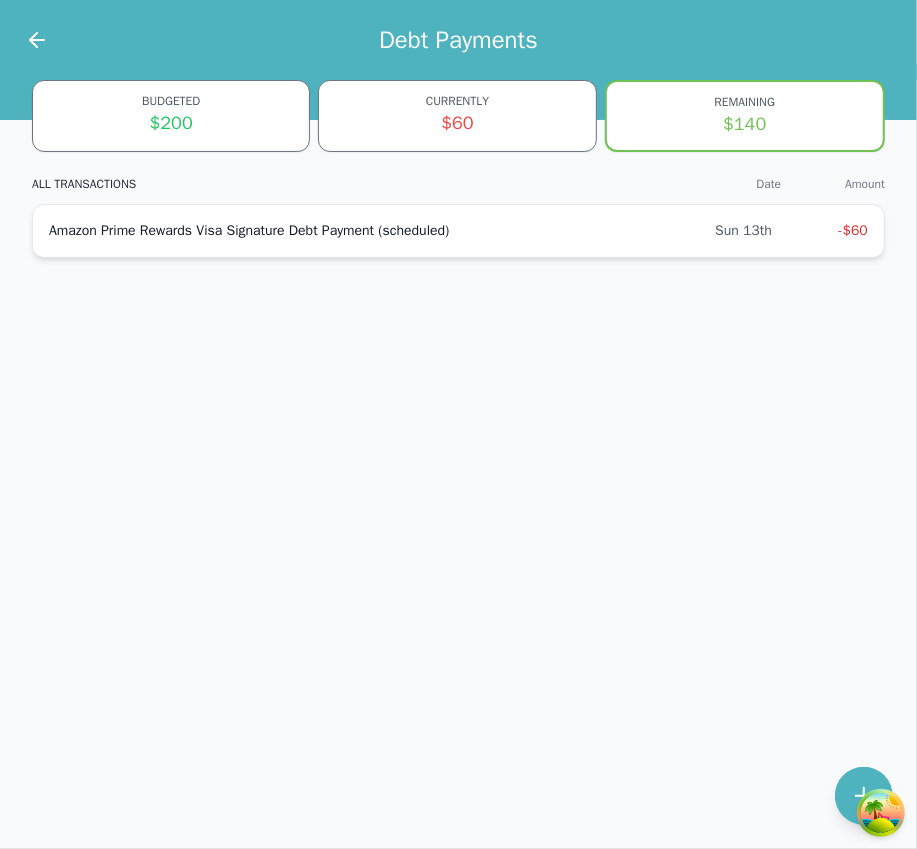 click on "Amazon Prime Rewards Visa Signature Debt Payment (scheduled) Sun 13th -$60" at bounding box center (458, 231) 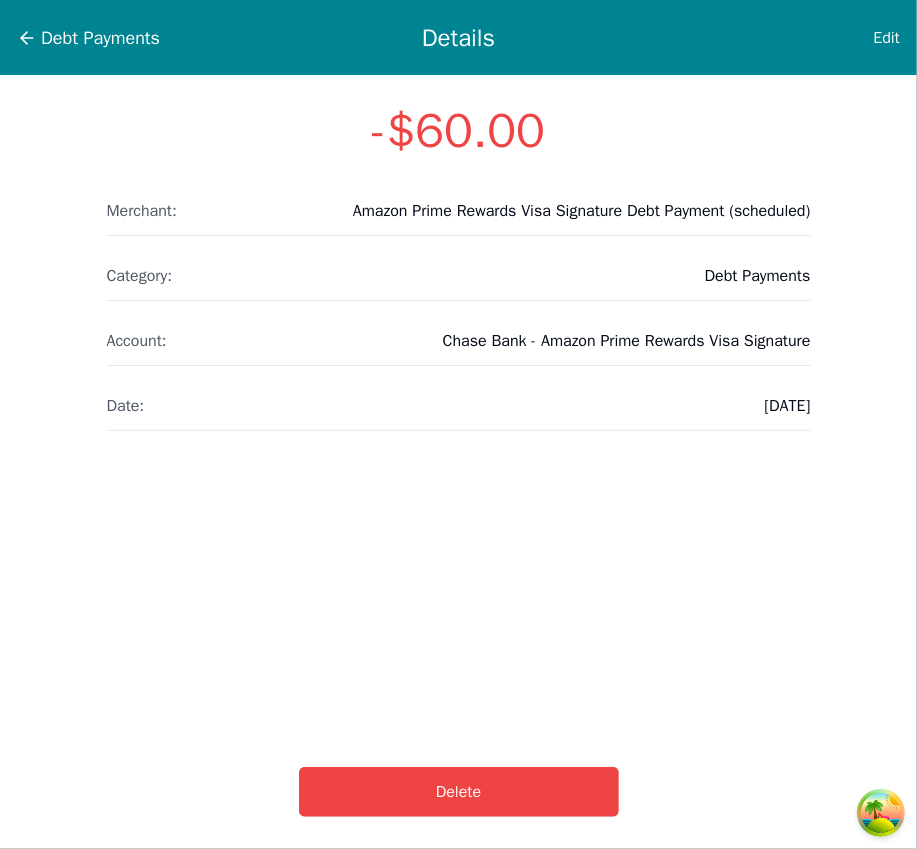 click on "Edit" at bounding box center (851, 38) 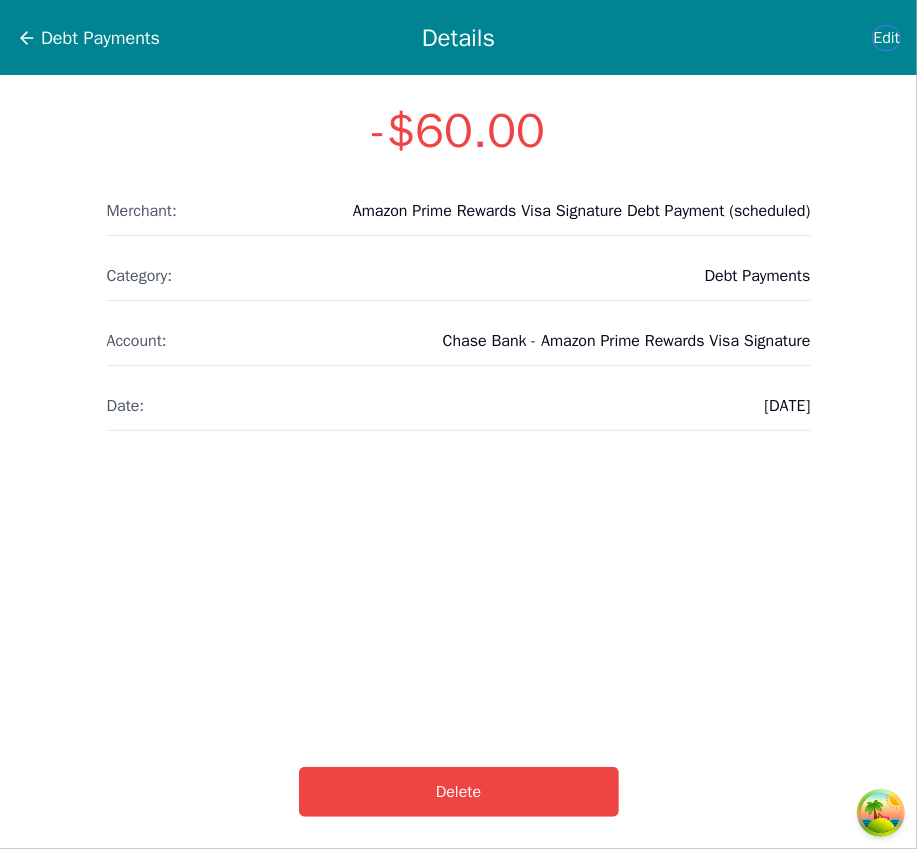 click on "Edit" at bounding box center [851, 38] 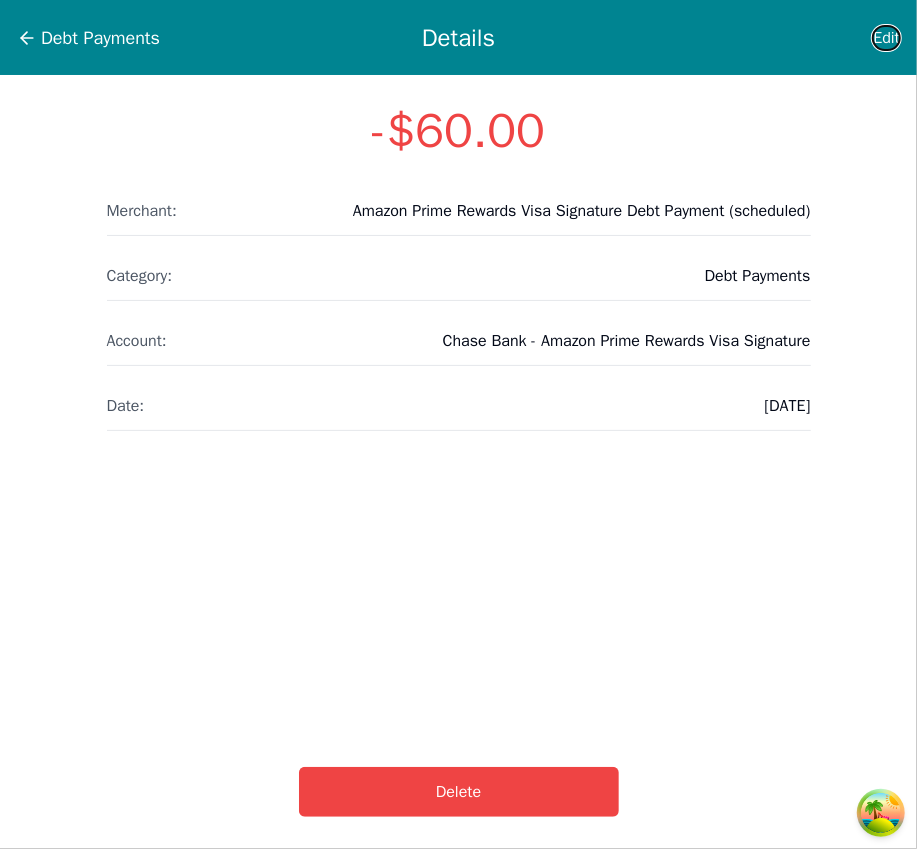 click on "Edit" at bounding box center [886, 38] 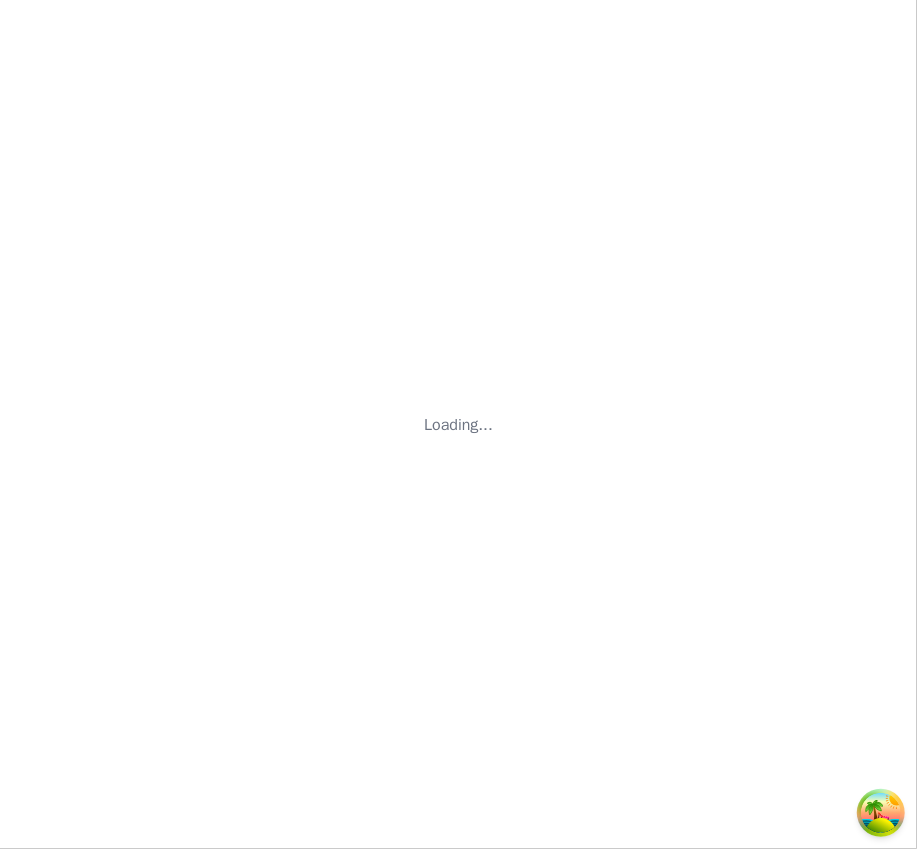 select on "debt" 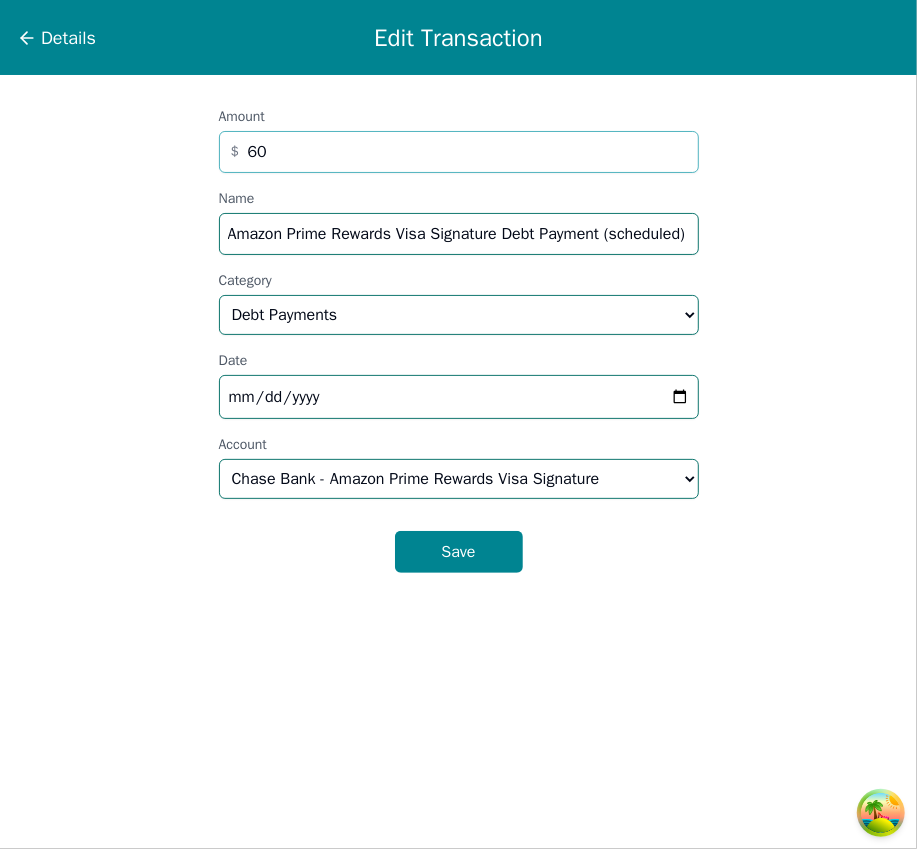 click on "60" at bounding box center [459, 152] 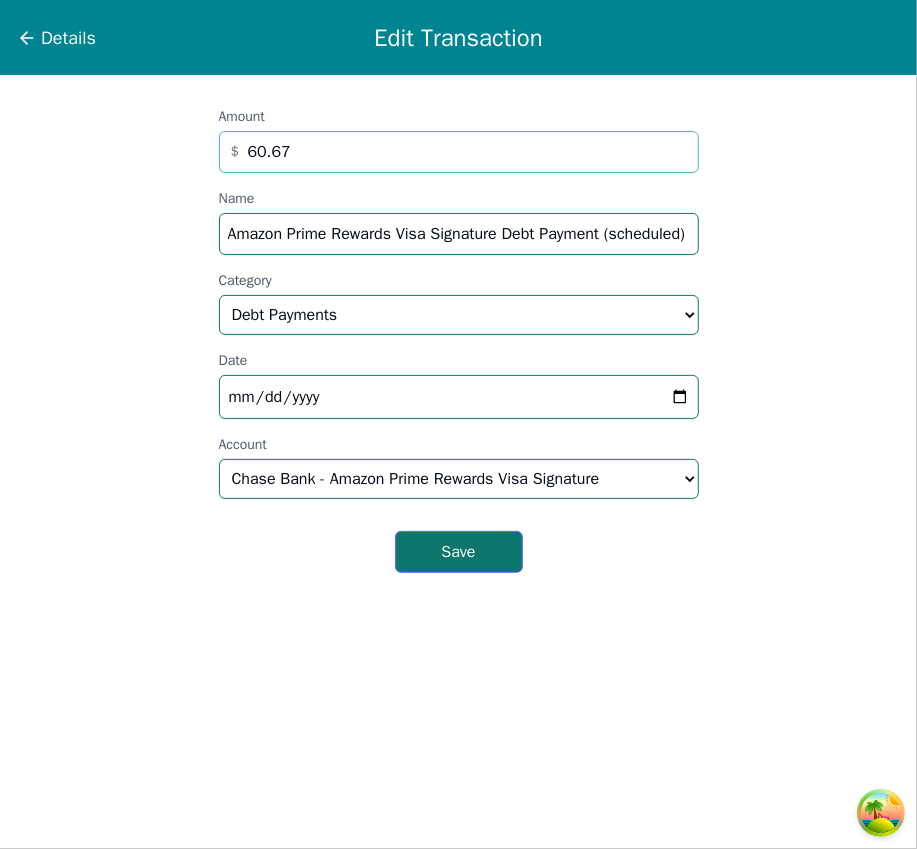 type on "60.67" 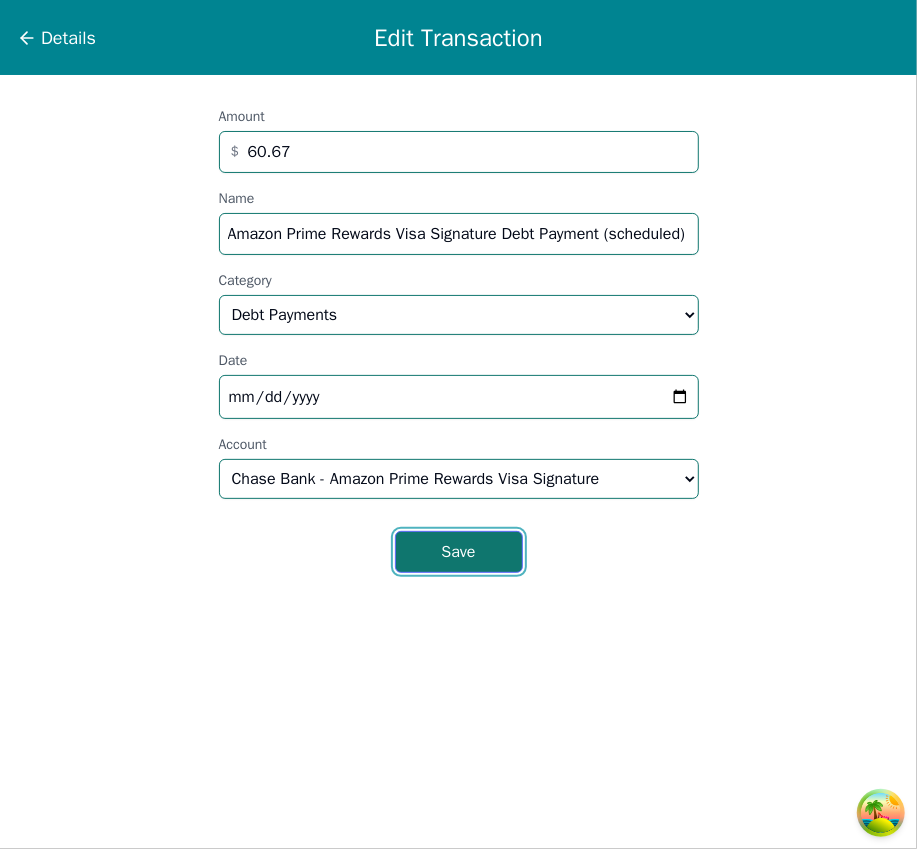 click on "Save" at bounding box center [459, 552] 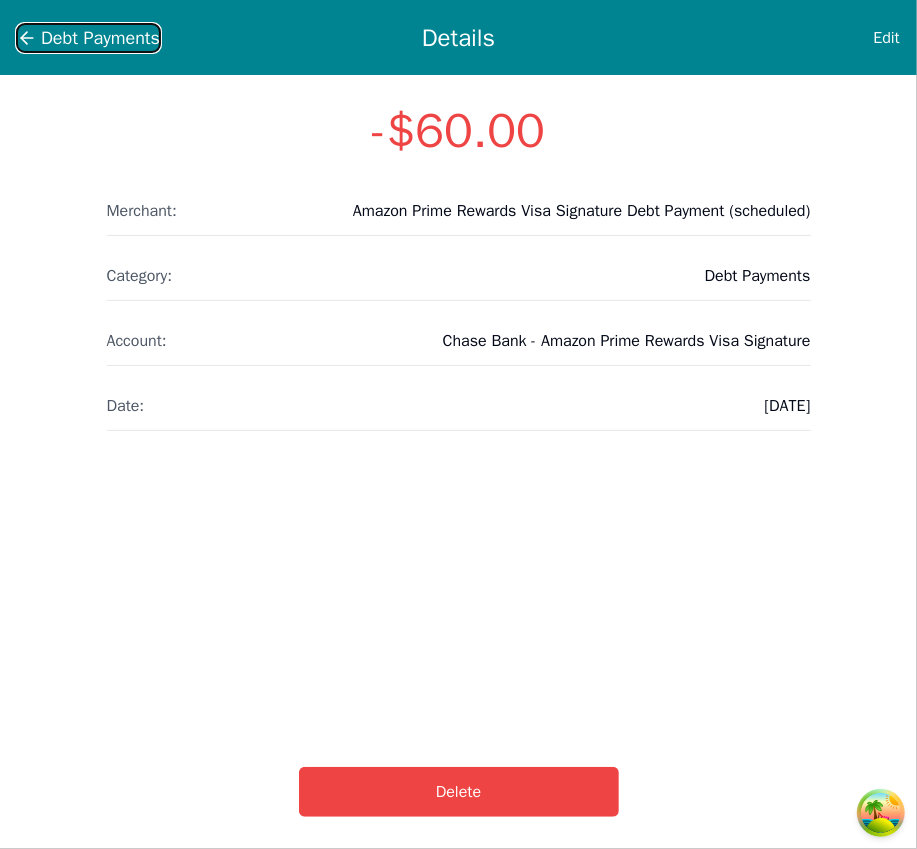 click on "Debt Payments" at bounding box center [88, 38] 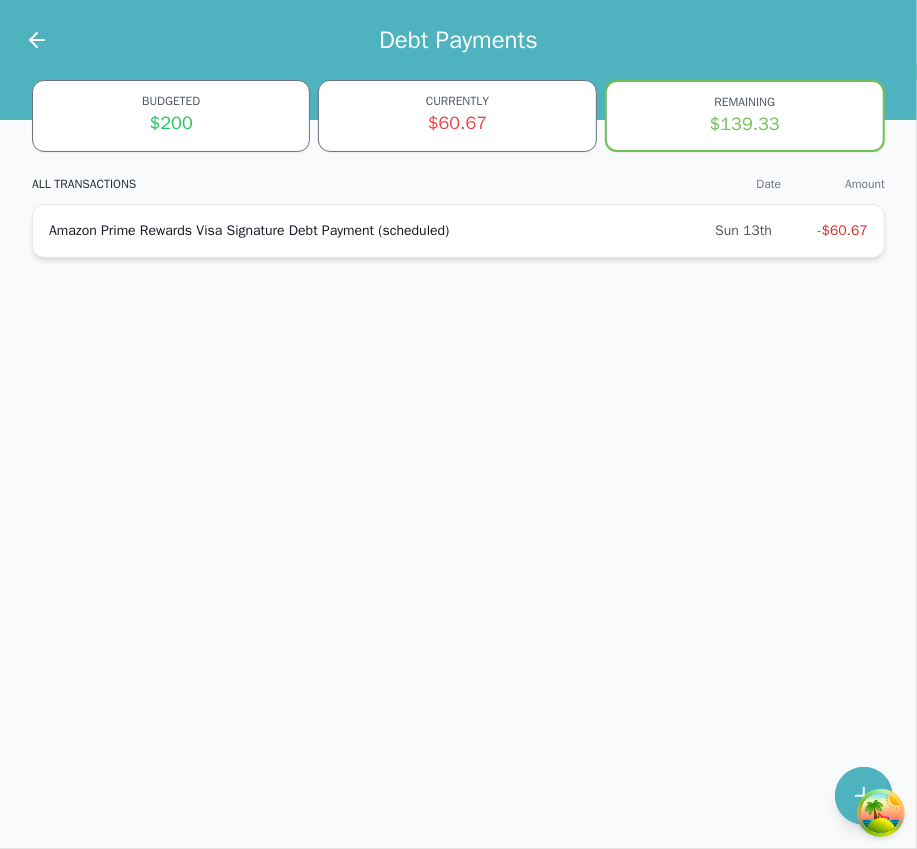 click on "Amazon Prime Rewards Visa Signature Debt Payment (scheduled)" at bounding box center (382, 231) 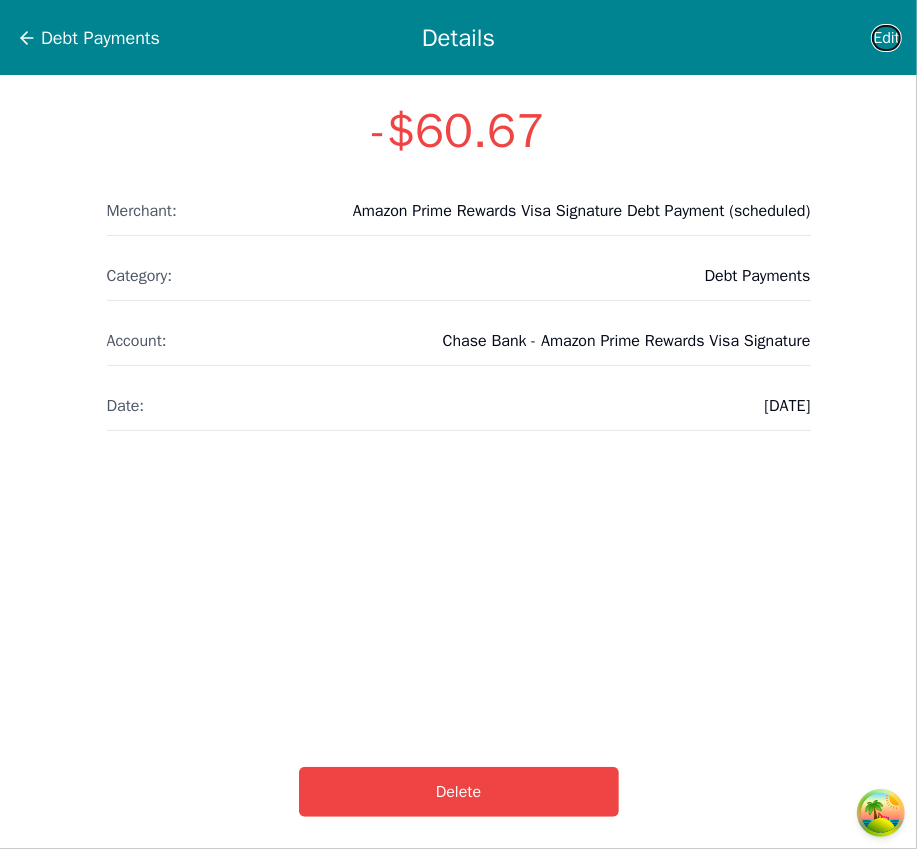 click on "Edit" at bounding box center (886, 38) 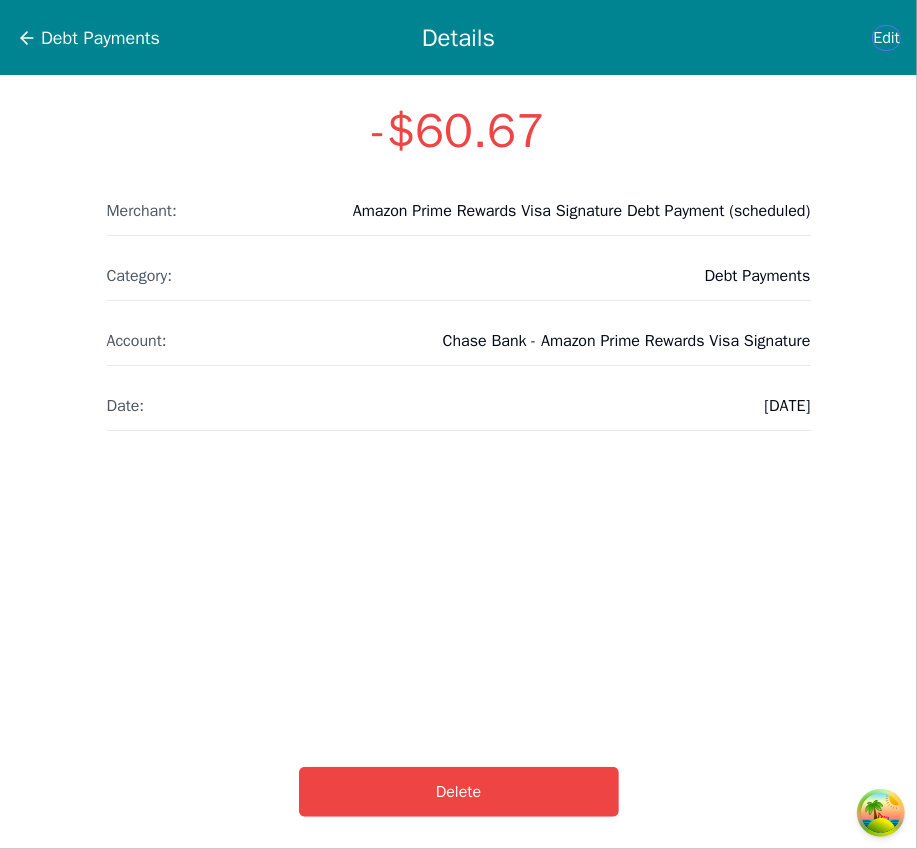 select on "debt" 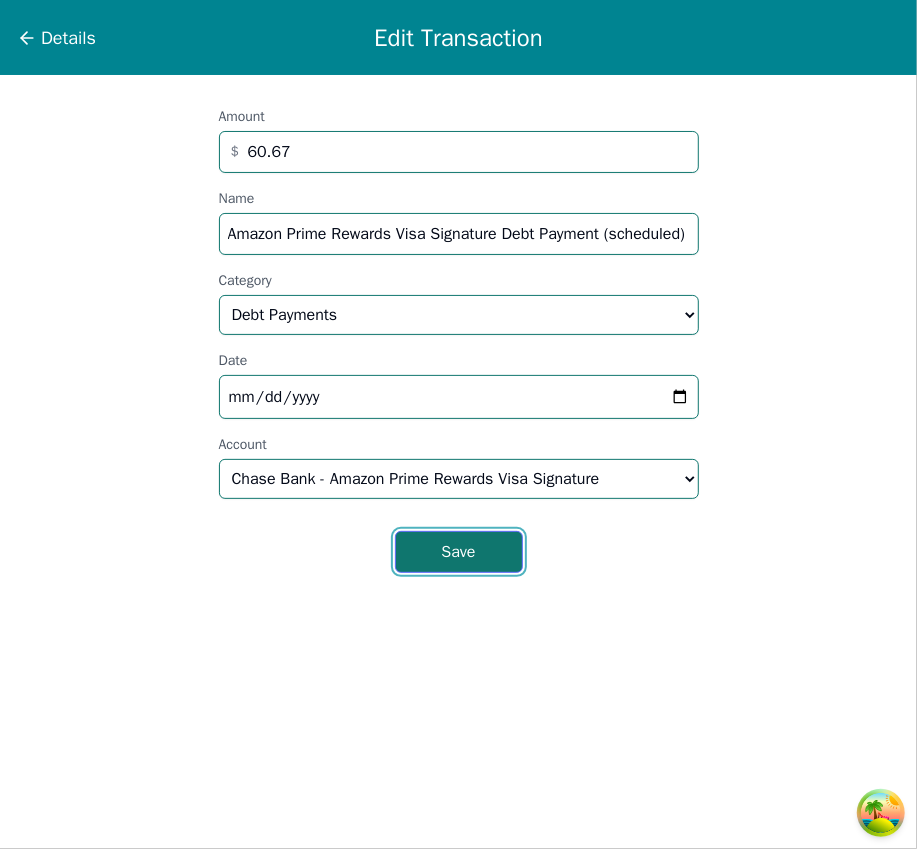 click on "Save" at bounding box center (459, 552) 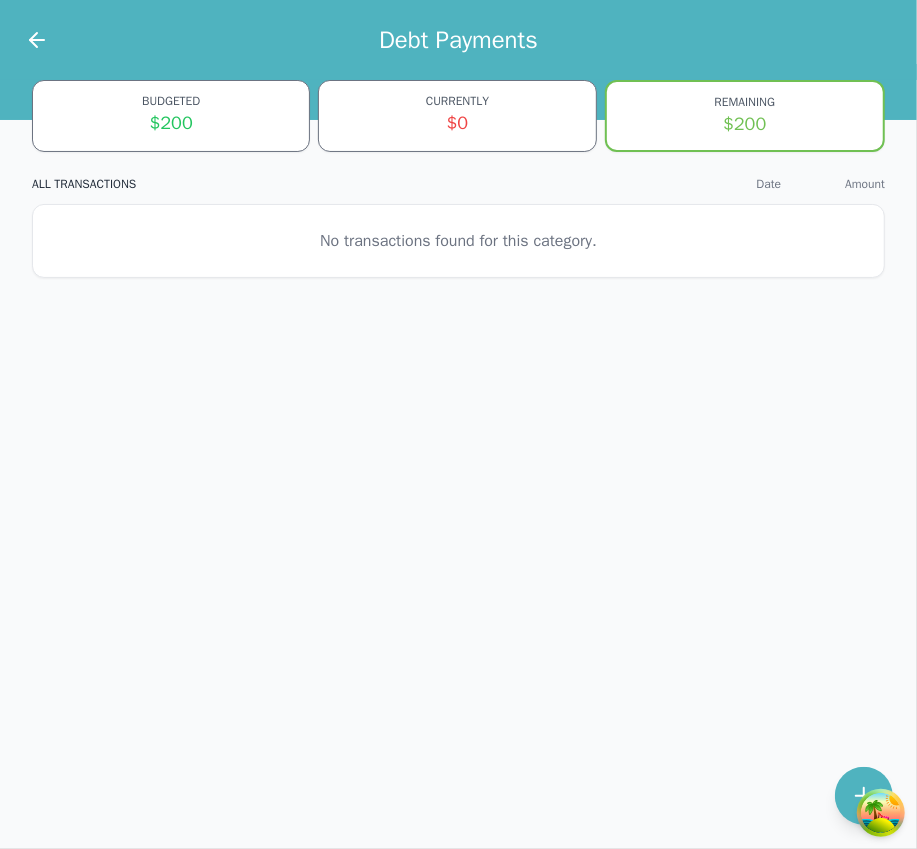 click at bounding box center [25, 40] 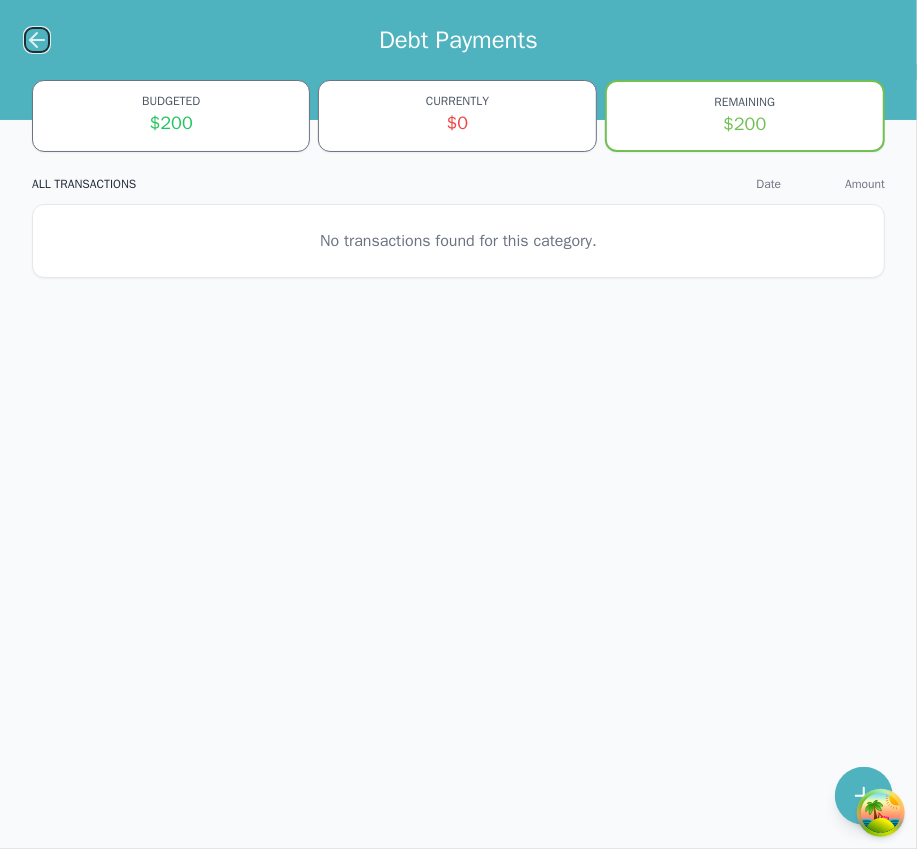 click 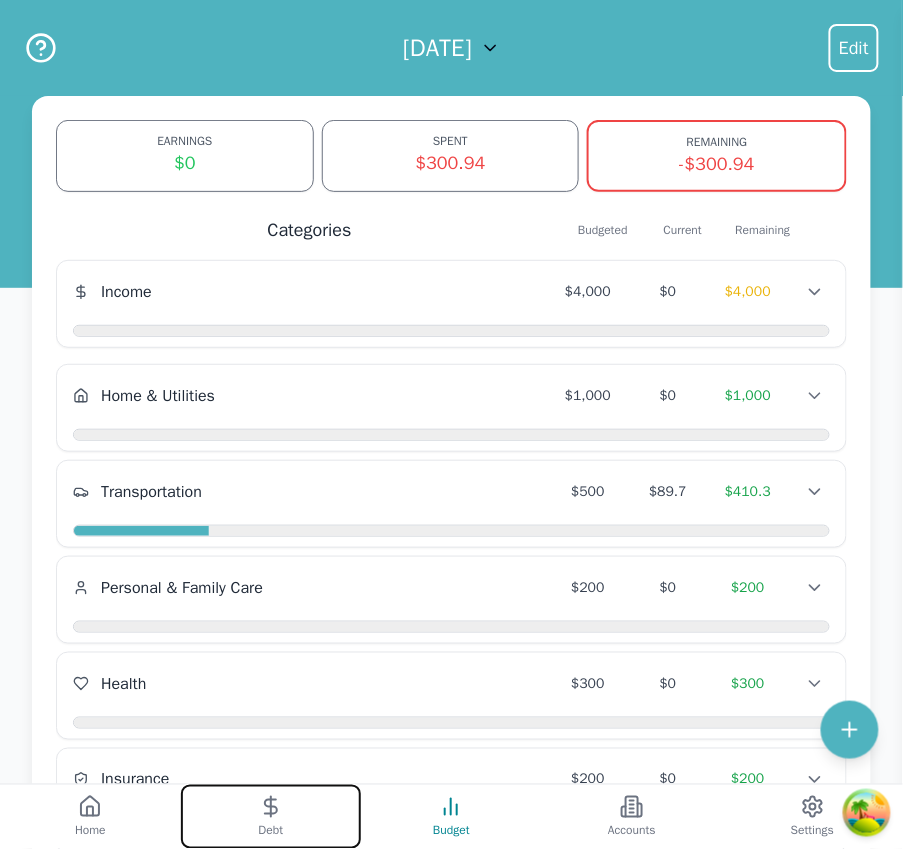 click 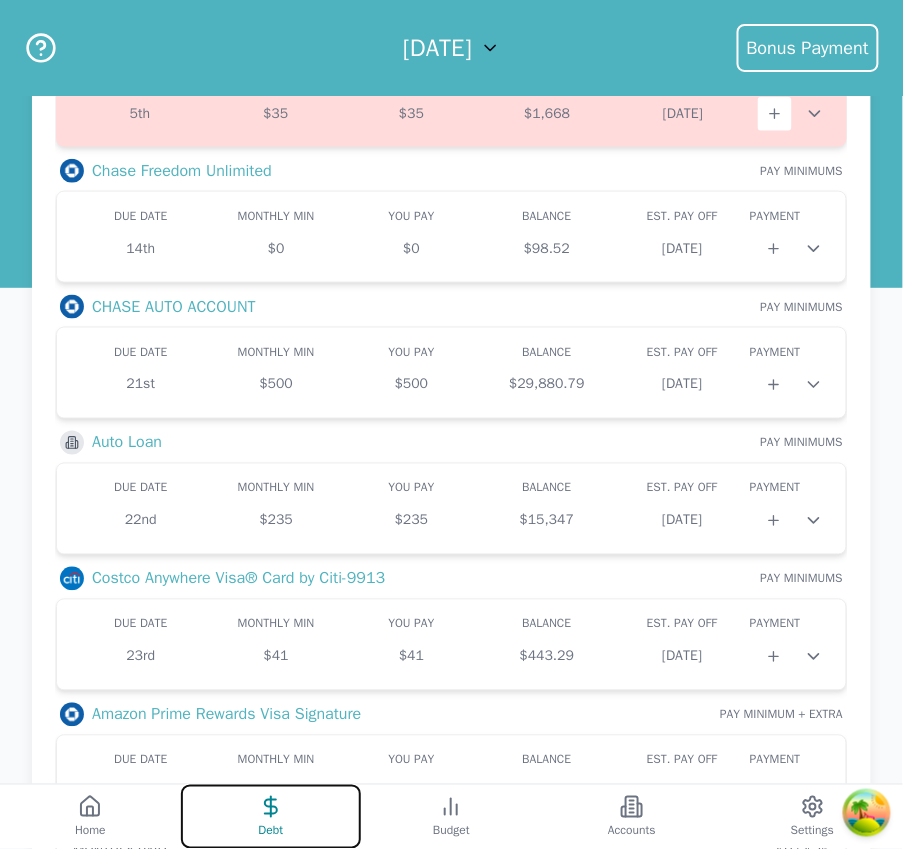 scroll, scrollTop: 701, scrollLeft: 0, axis: vertical 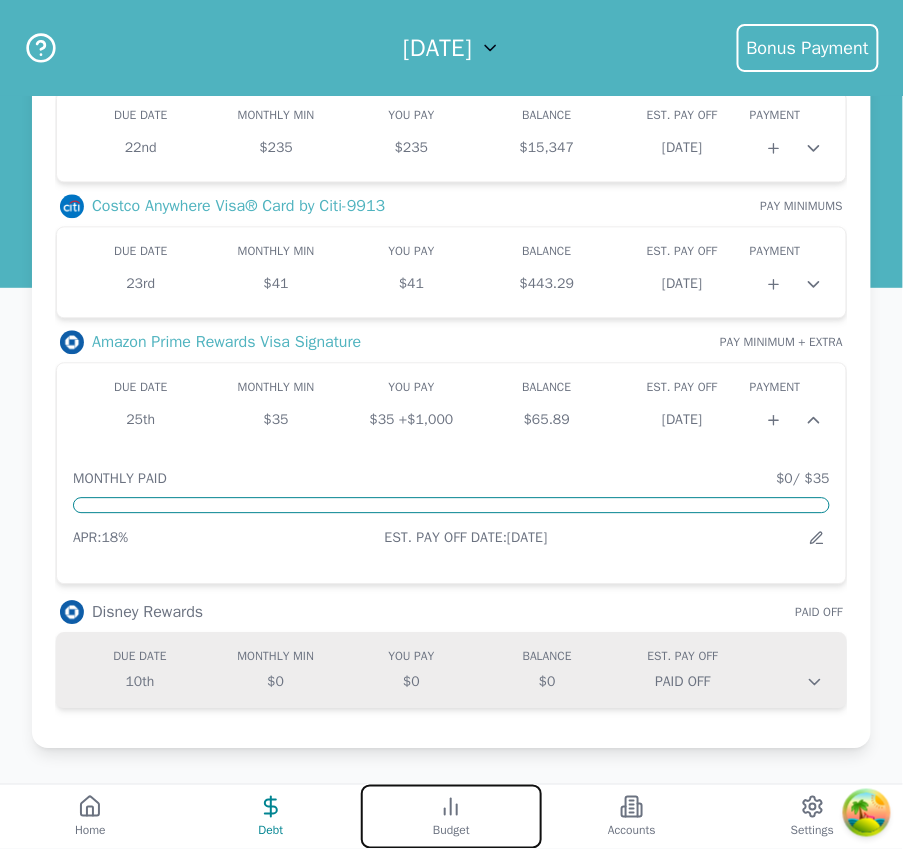 click on "Budget" at bounding box center (451, 817) 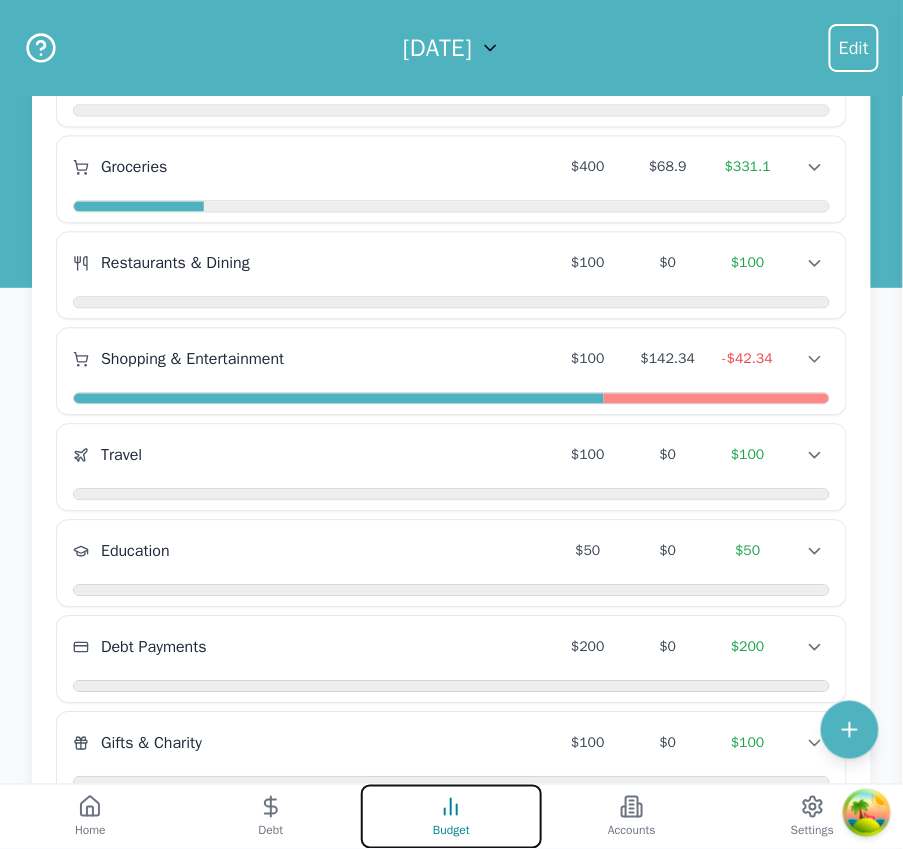 scroll, scrollTop: 709, scrollLeft: 0, axis: vertical 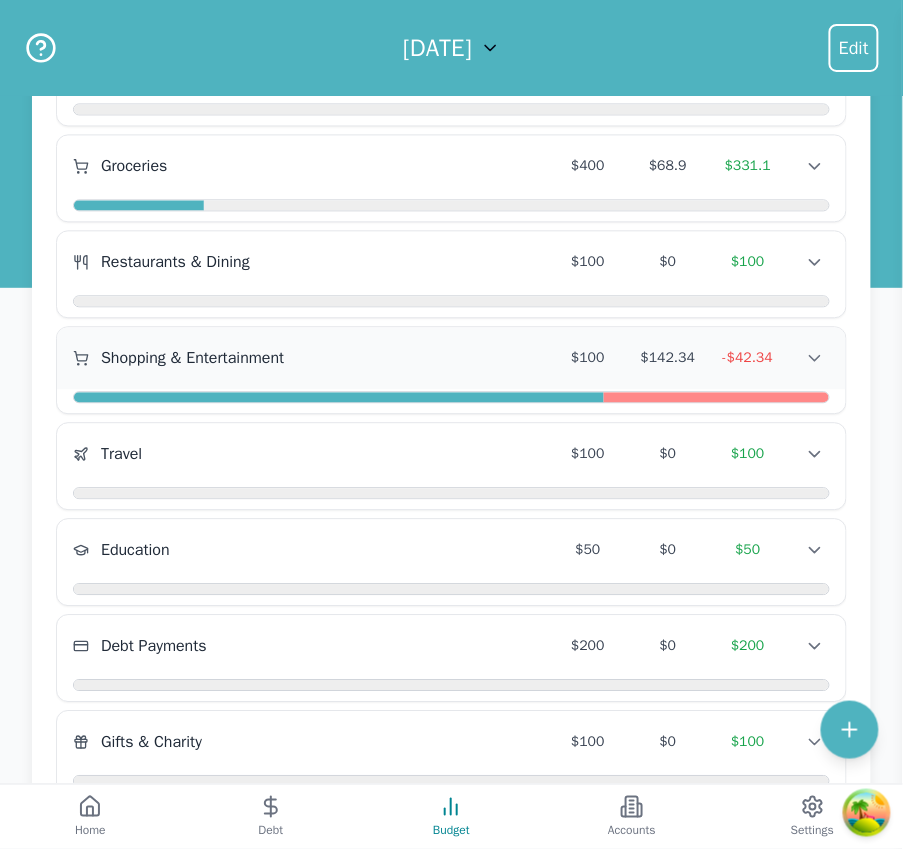 click on "Shopping & Entertainment $100 $142.34 -$42.34 Shopping & Entertainment $100 $142.34 -$42.34 Shopping & Entertainment $100 $142.34 -$42.34" at bounding box center (451, 359) 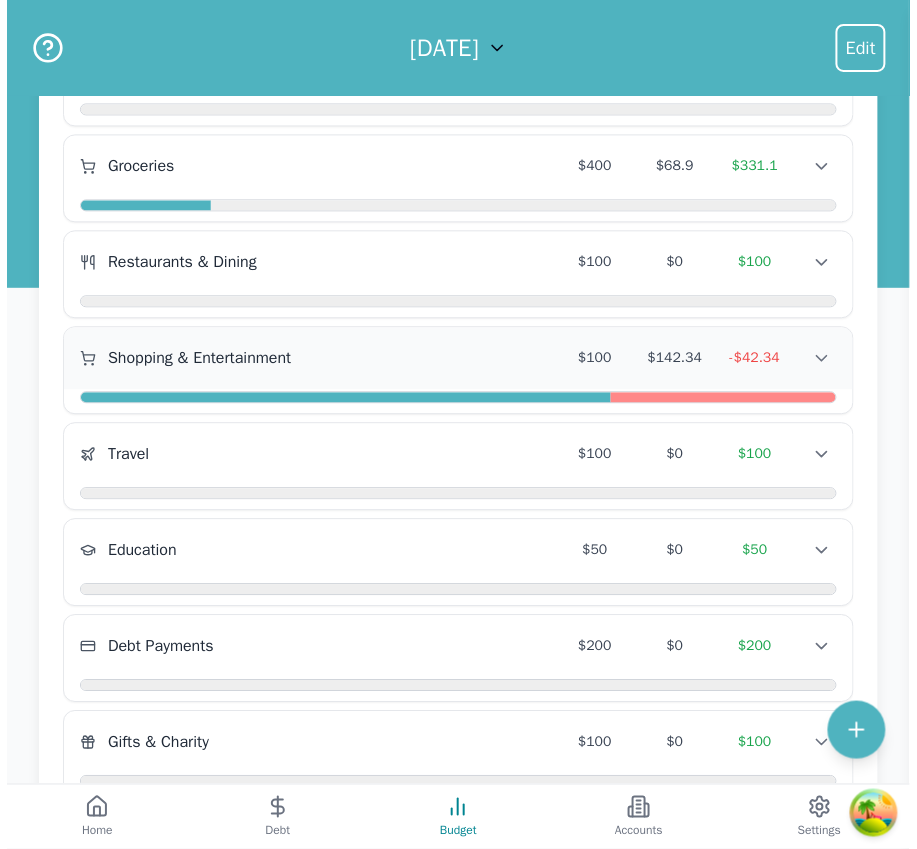 scroll, scrollTop: 0, scrollLeft: 0, axis: both 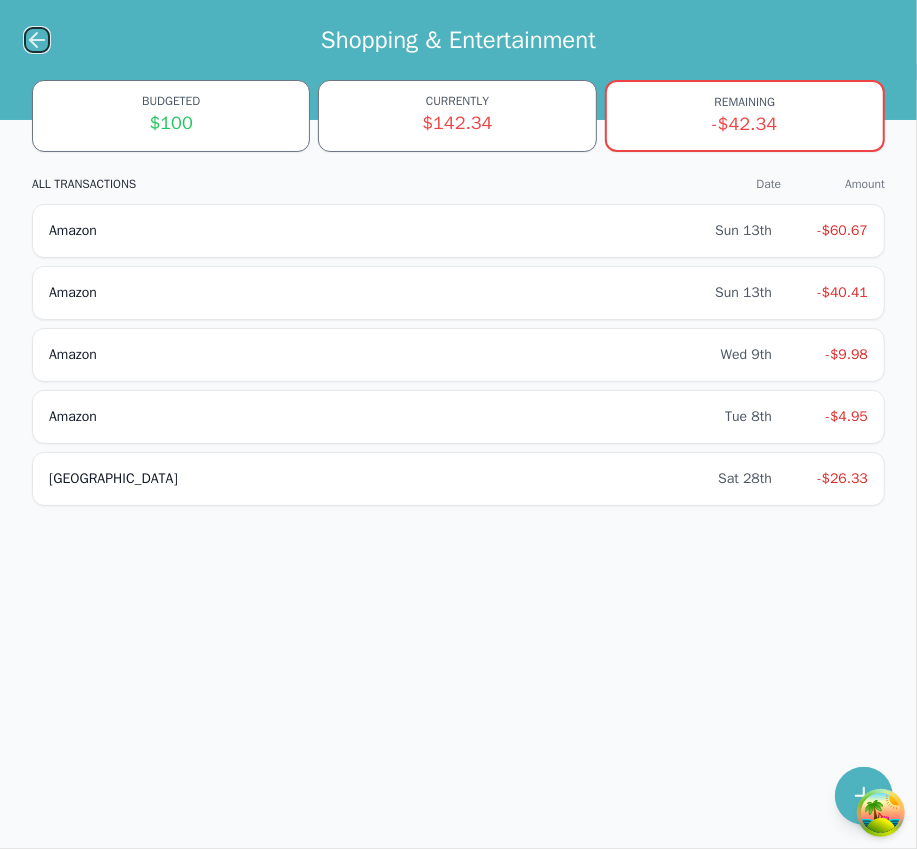 click 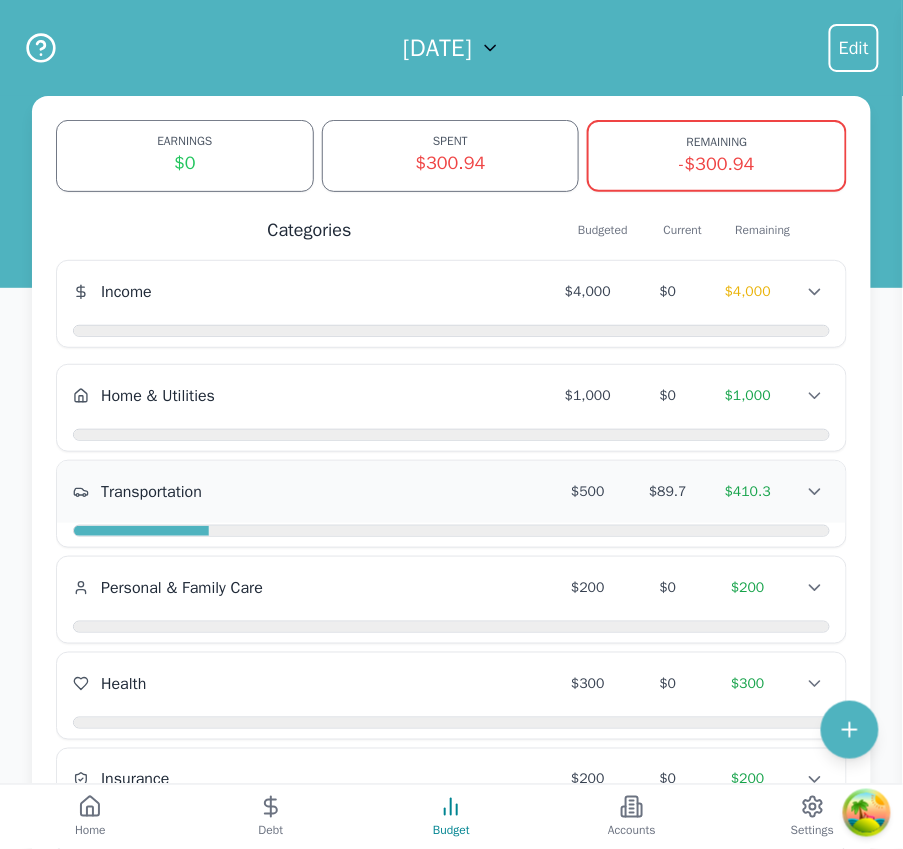 click on "Transportation" at bounding box center [310, 492] 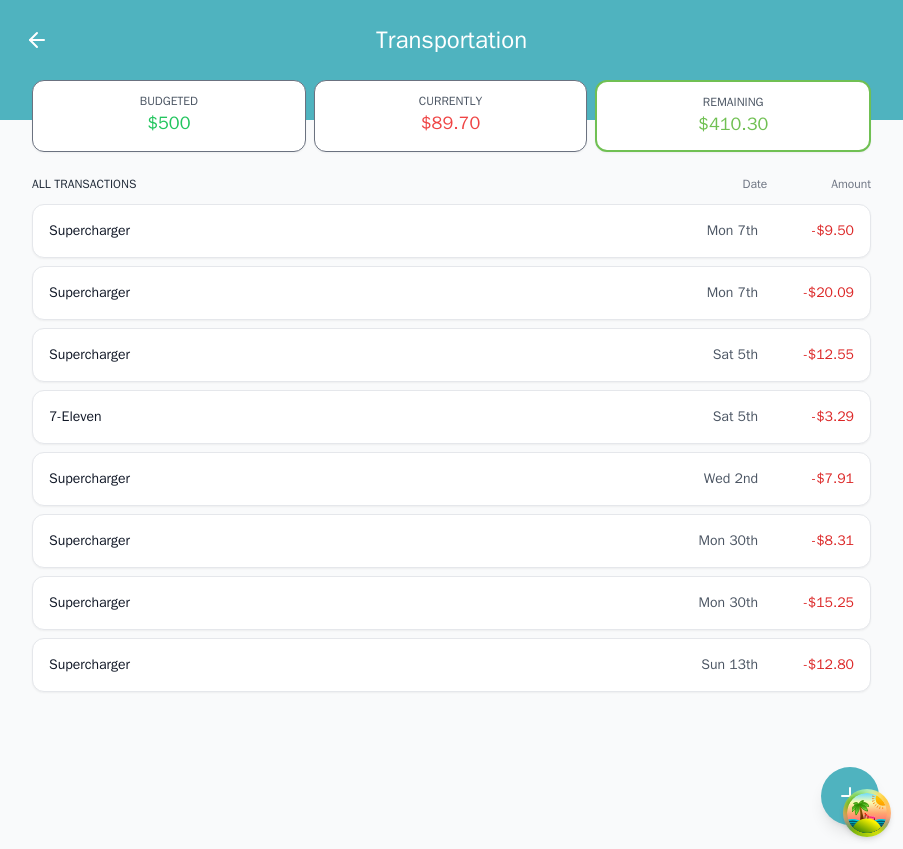 scroll, scrollTop: 0, scrollLeft: 0, axis: both 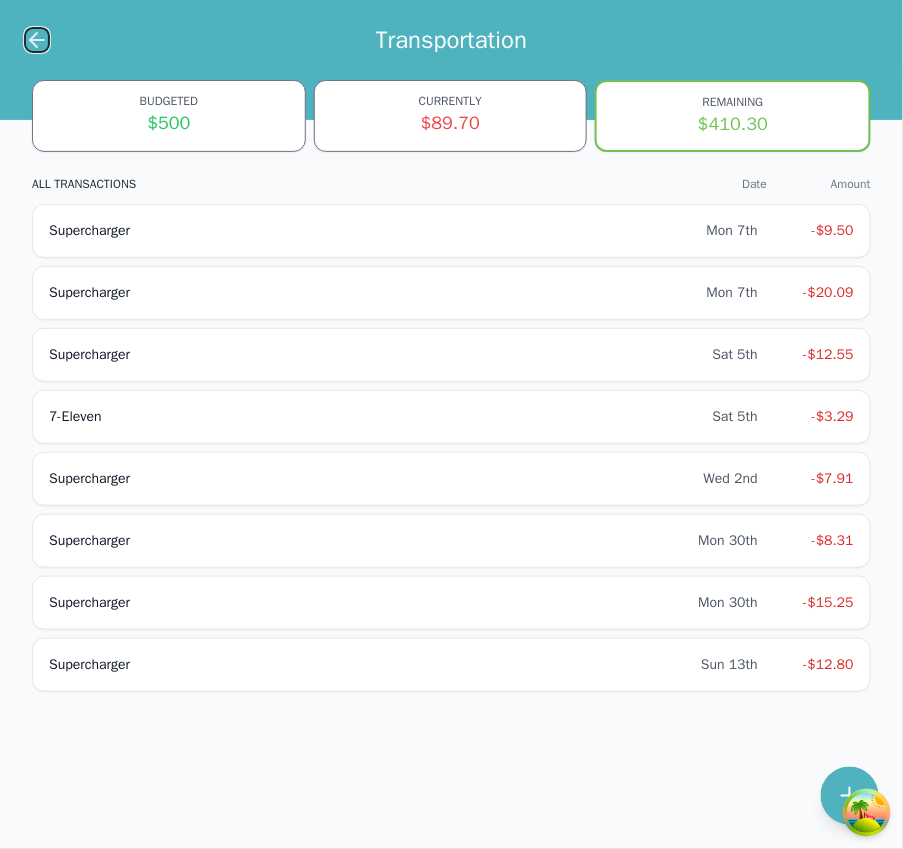 click at bounding box center [37, 40] 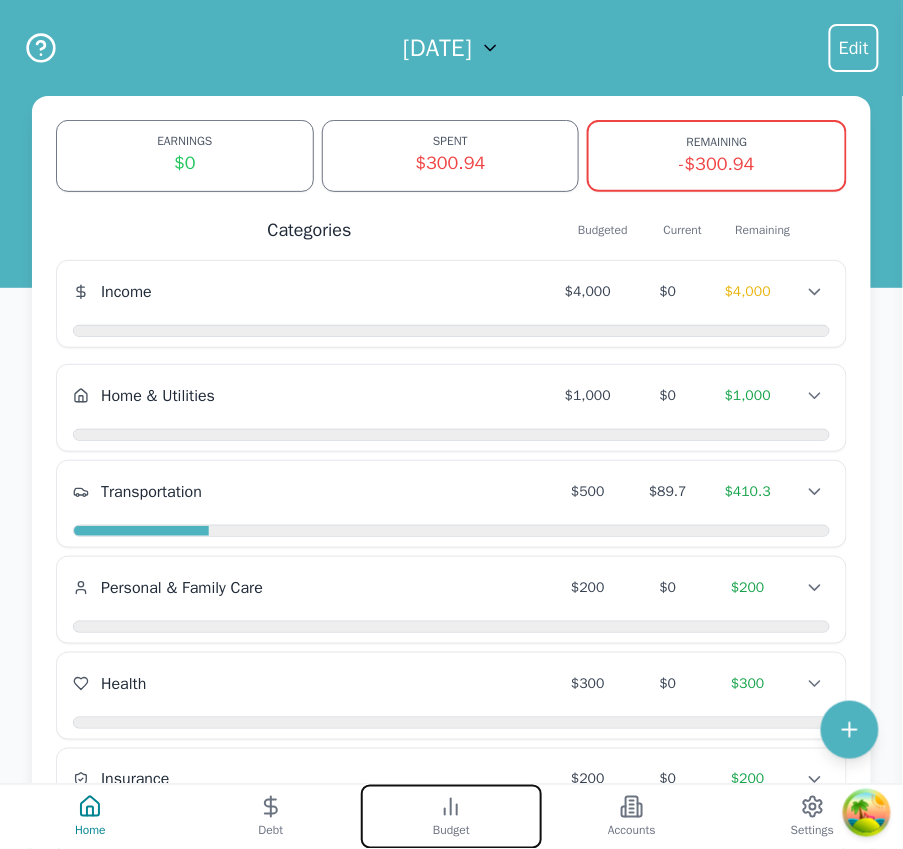 click on "Budget" at bounding box center (451, 817) 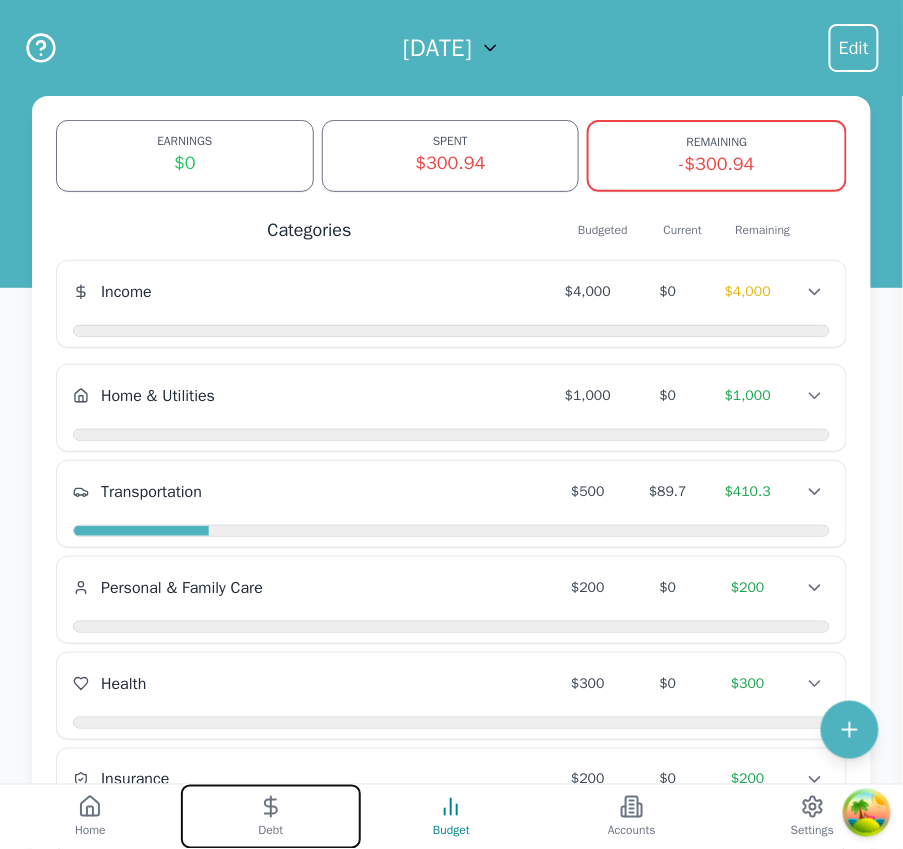 click 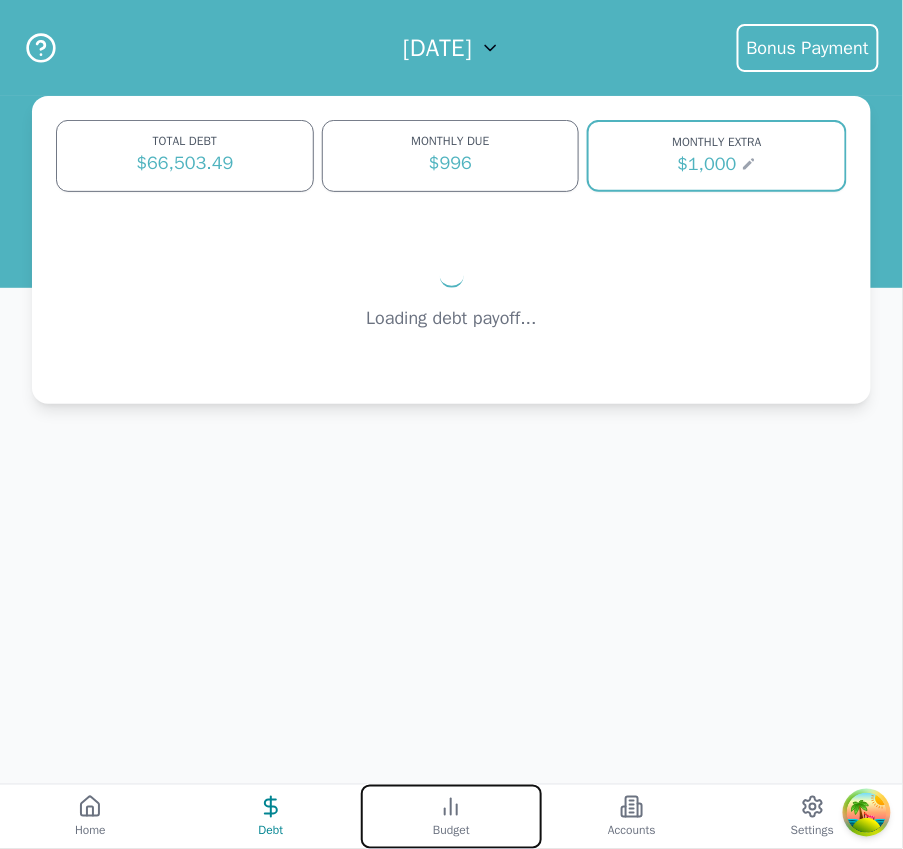 click on "Budget" at bounding box center (451, 831) 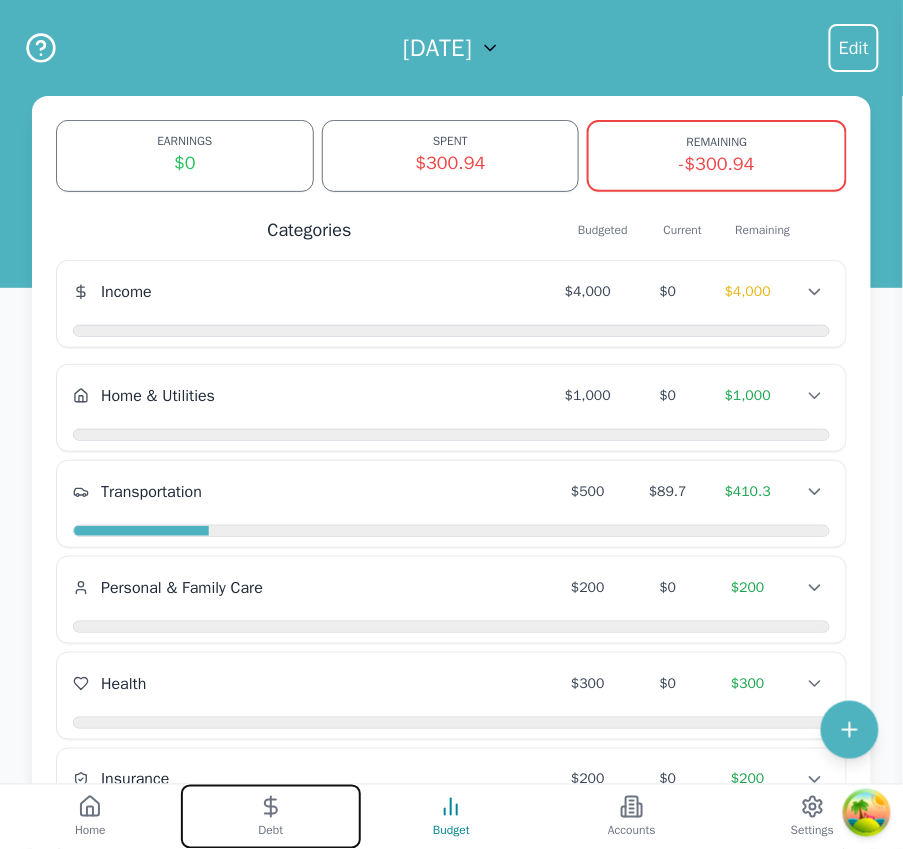 click on "Debt" at bounding box center [271, 817] 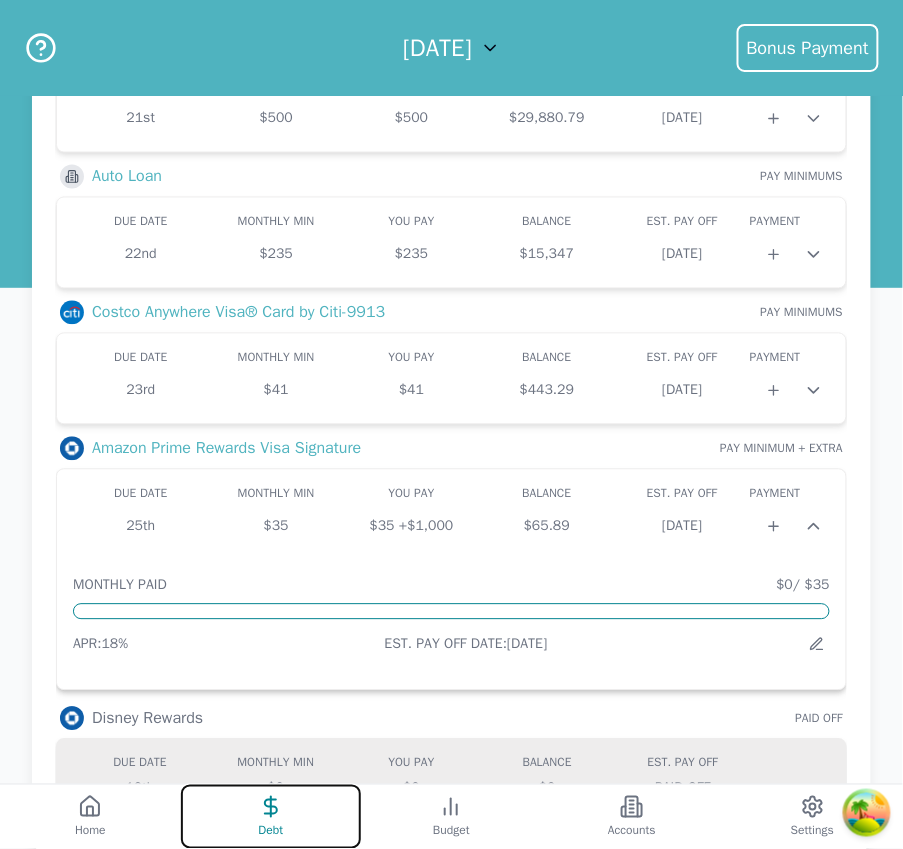 scroll, scrollTop: 636, scrollLeft: 0, axis: vertical 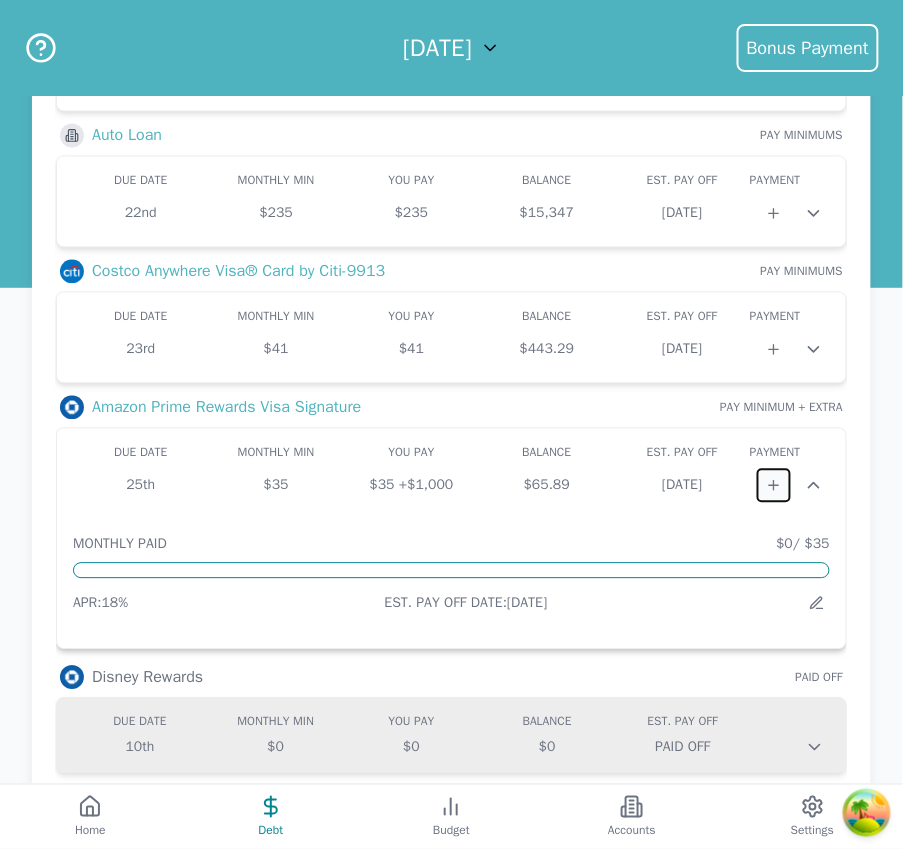 click 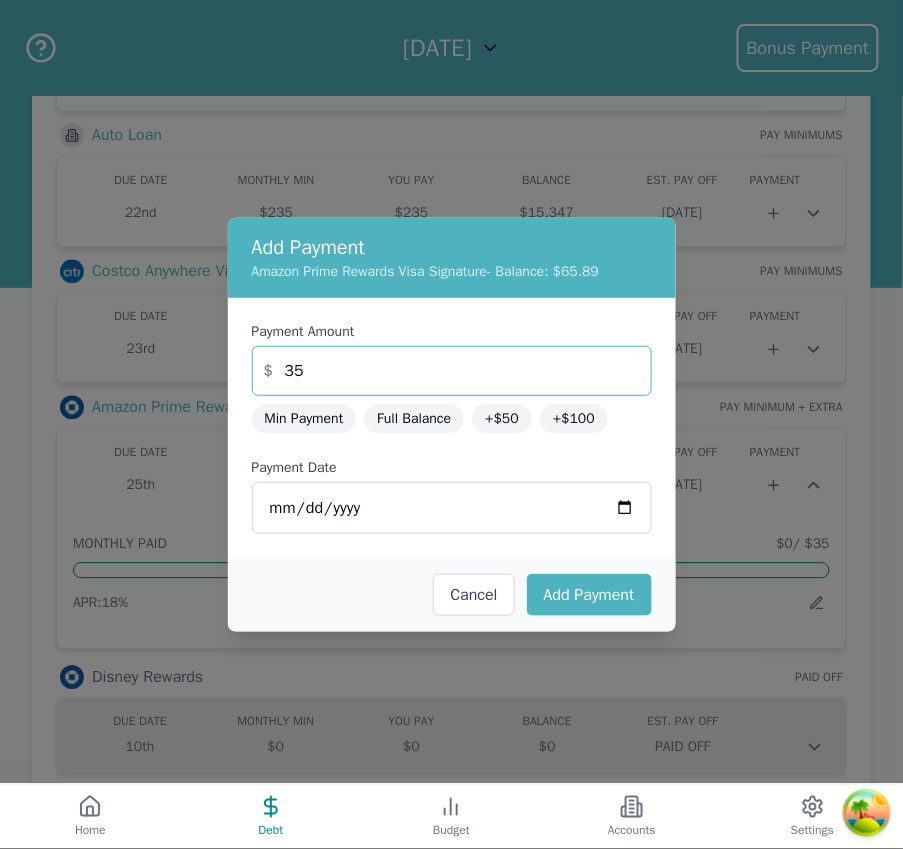 drag, startPoint x: 373, startPoint y: 370, endPoint x: 244, endPoint y: 352, distance: 130.24976 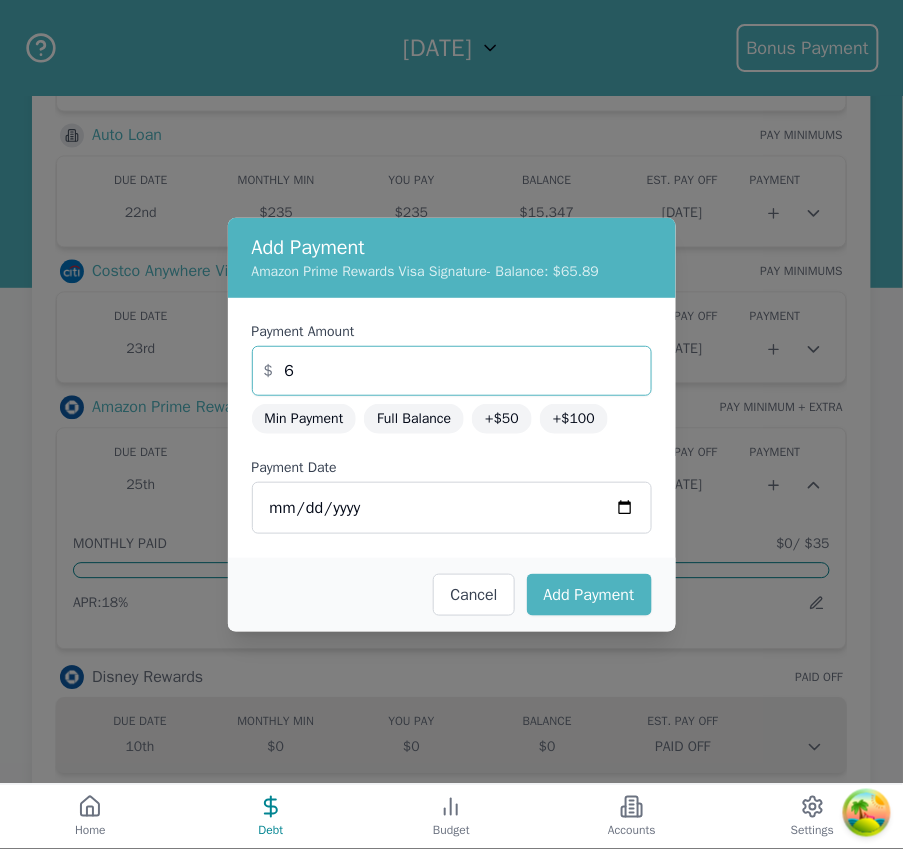 type on "60" 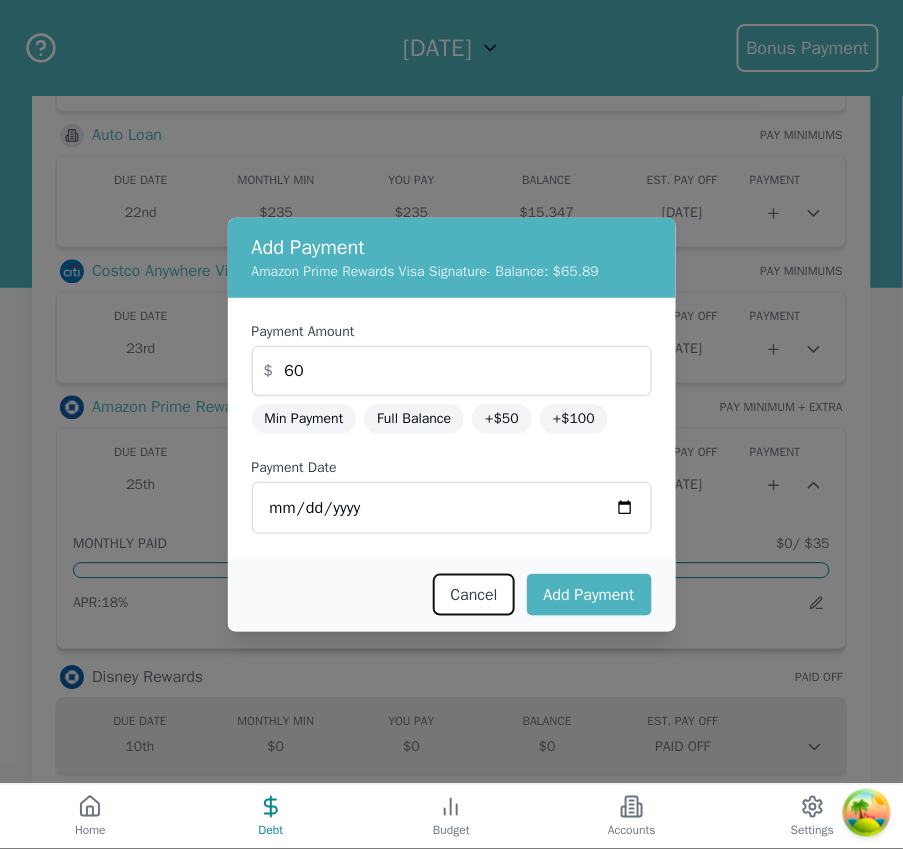 click on "Cancel" at bounding box center (473, 595) 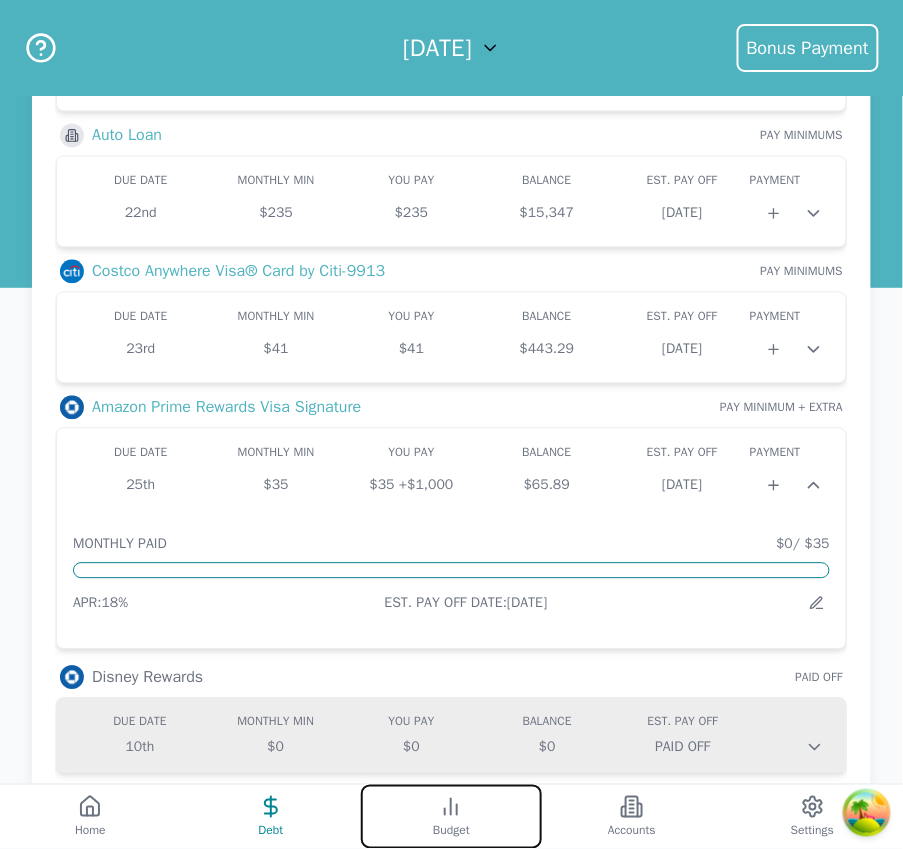click on "Budget" at bounding box center [451, 817] 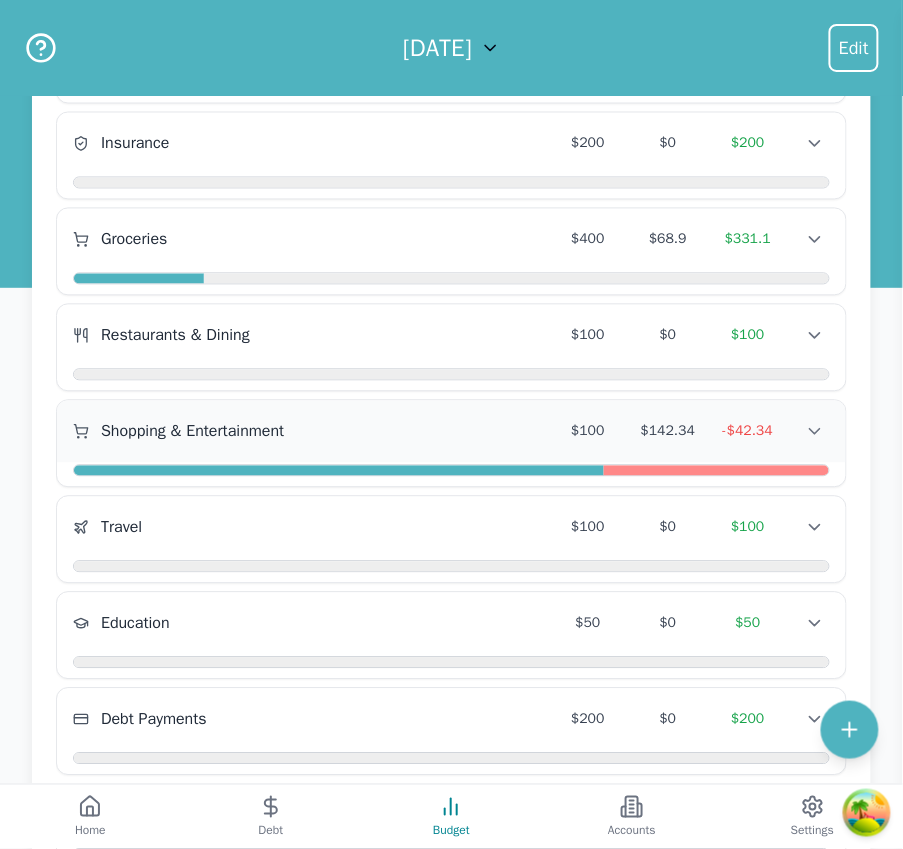 click on "Shopping & Entertainment $100 $142.34 -$42.34 Shopping & Entertainment $100 $142.34 -$42.34 Shopping & Entertainment $100 $142.34 -$42.34" at bounding box center (451, 432) 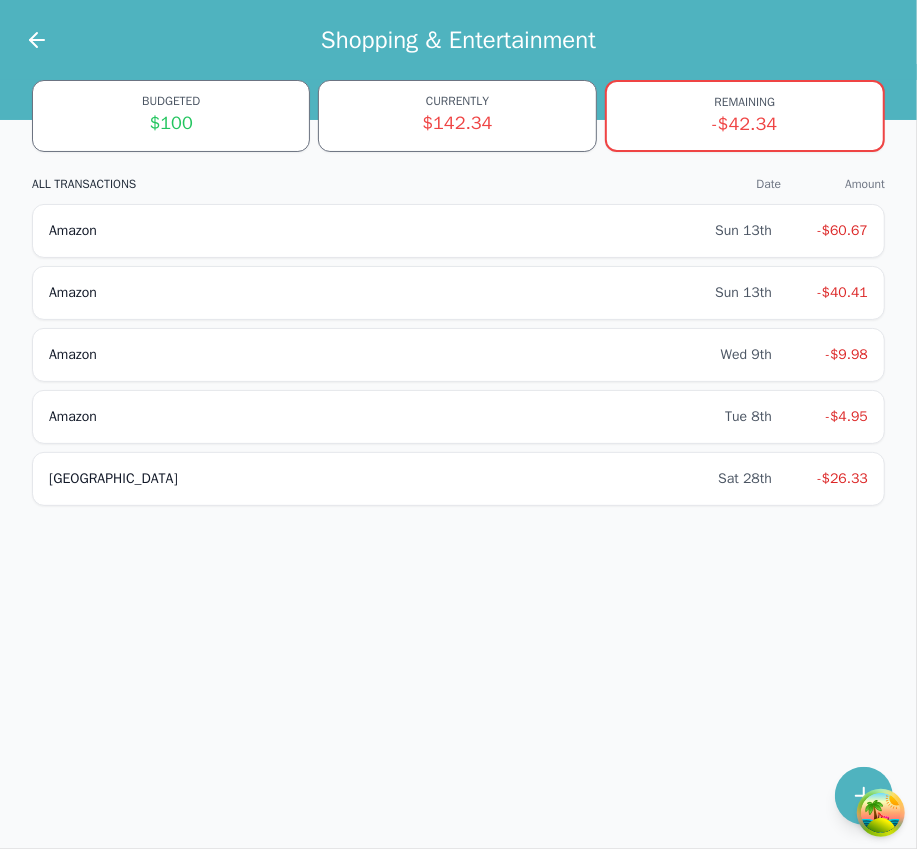 click at bounding box center (25, 40) 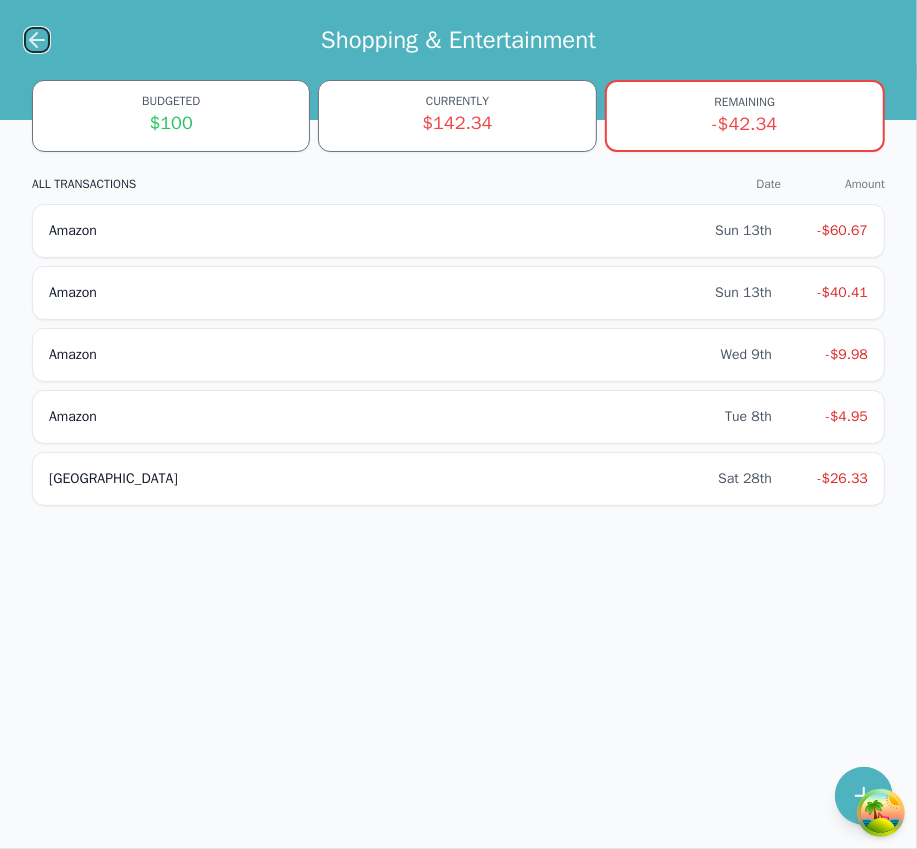 click 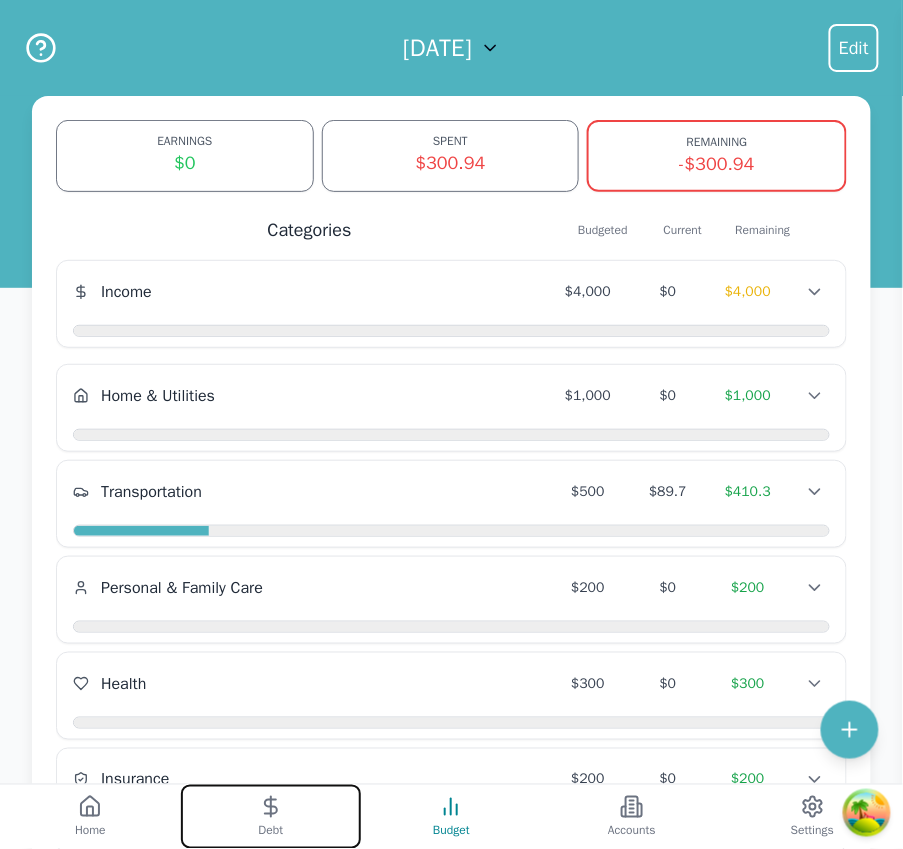click on "Debt" at bounding box center (271, 817) 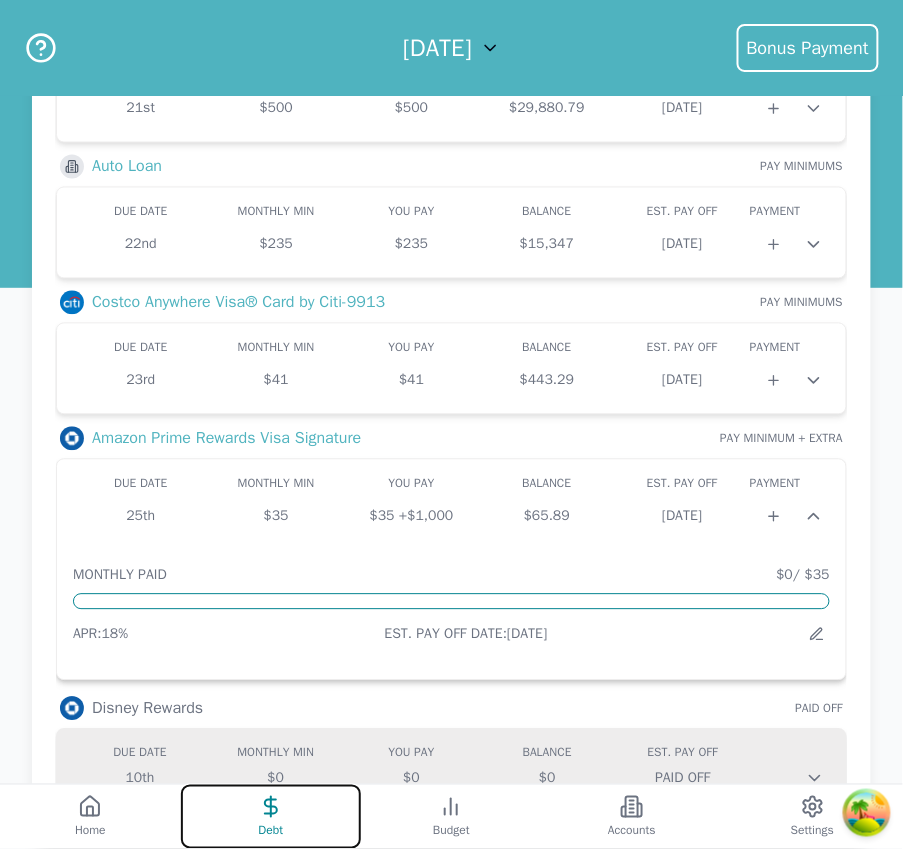 scroll, scrollTop: 701, scrollLeft: 0, axis: vertical 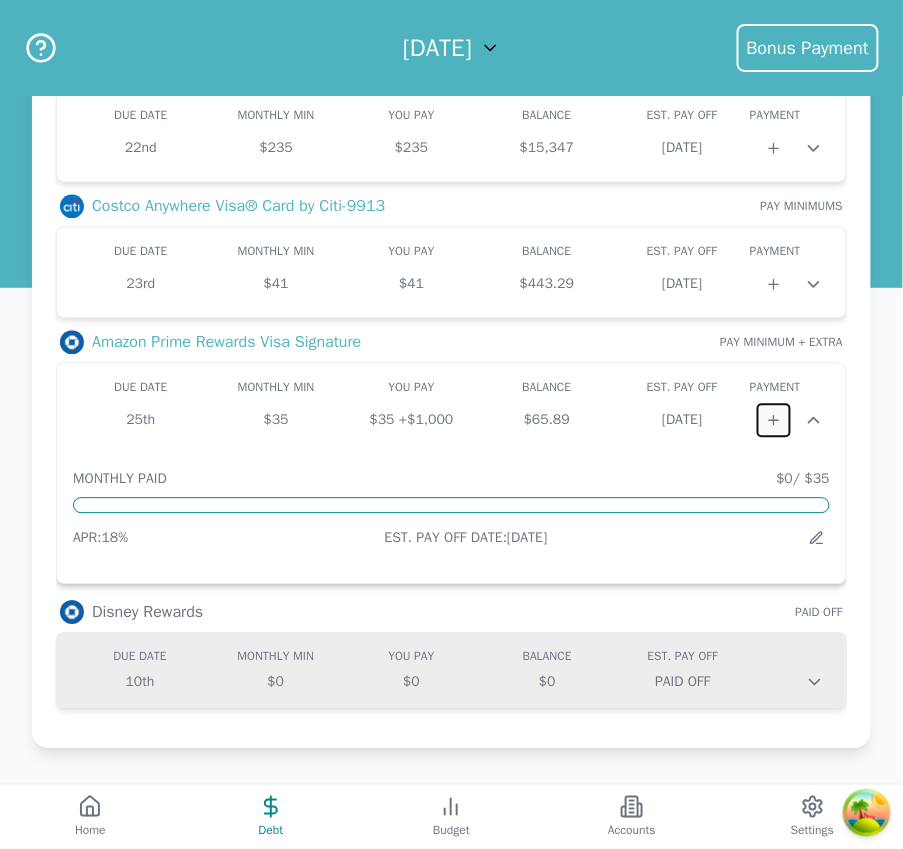 click 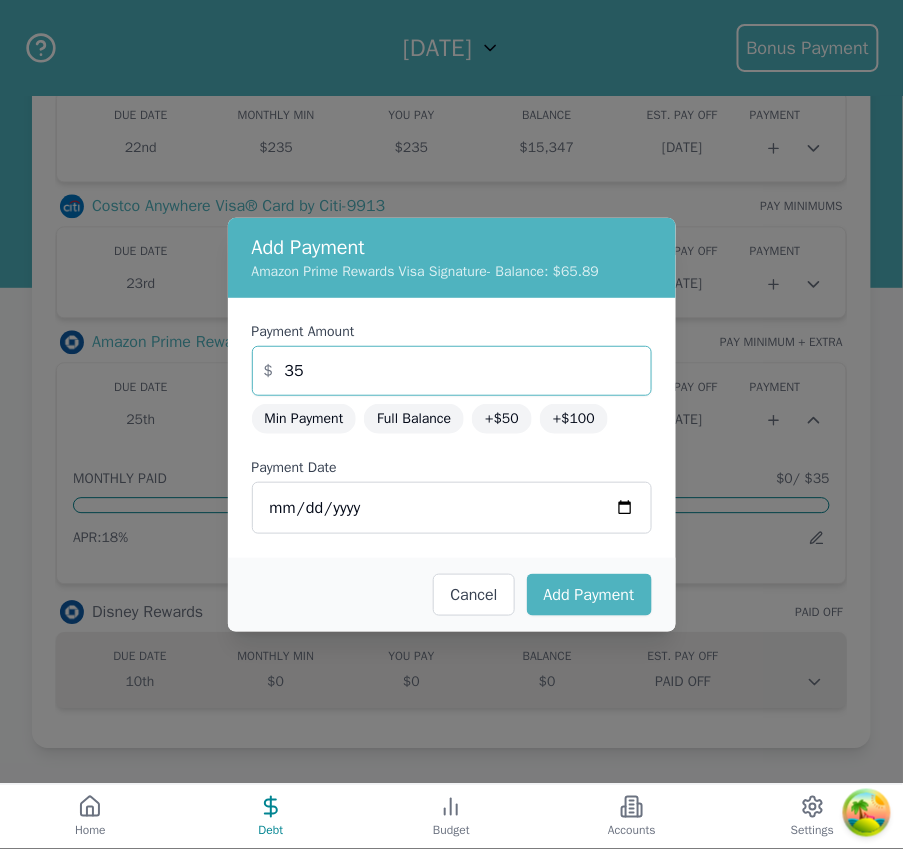 drag, startPoint x: 315, startPoint y: 382, endPoint x: 238, endPoint y: 359, distance: 80.36168 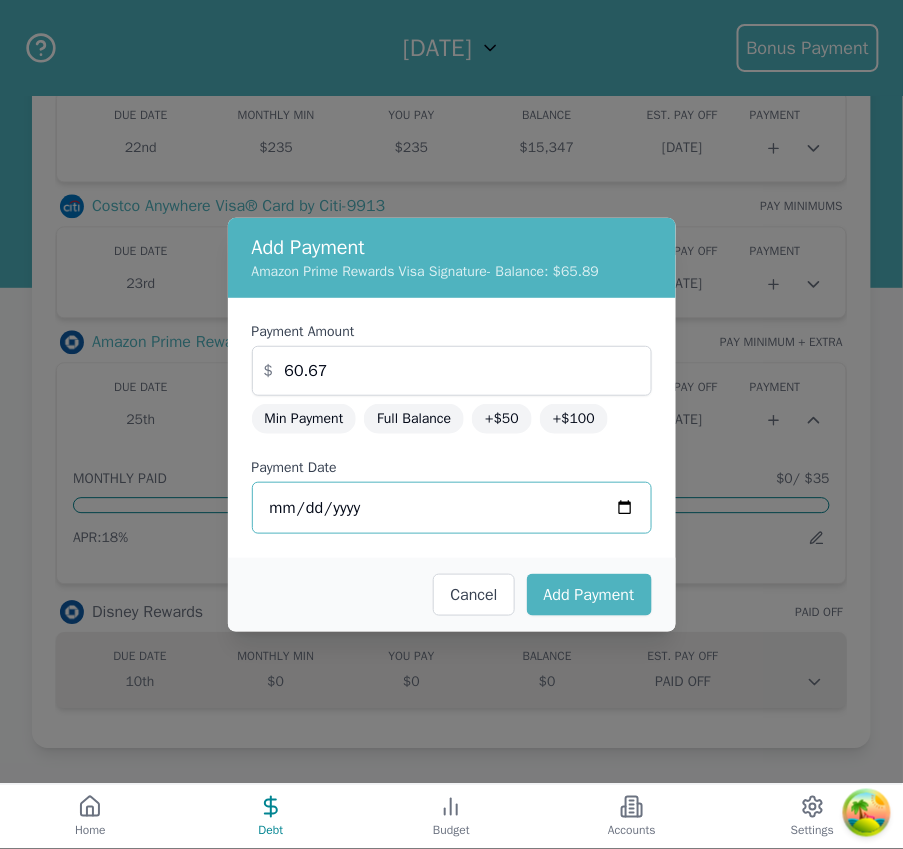 click on "2025-07-14" at bounding box center [452, 508] 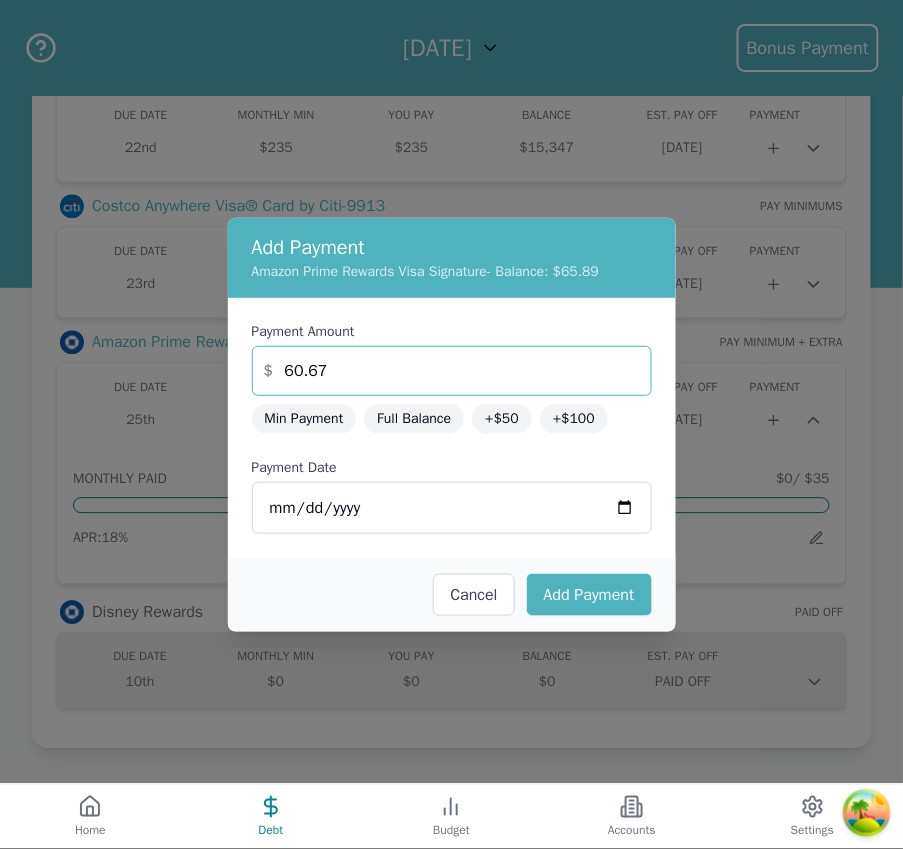 drag, startPoint x: 351, startPoint y: 371, endPoint x: 262, endPoint y: 371, distance: 89 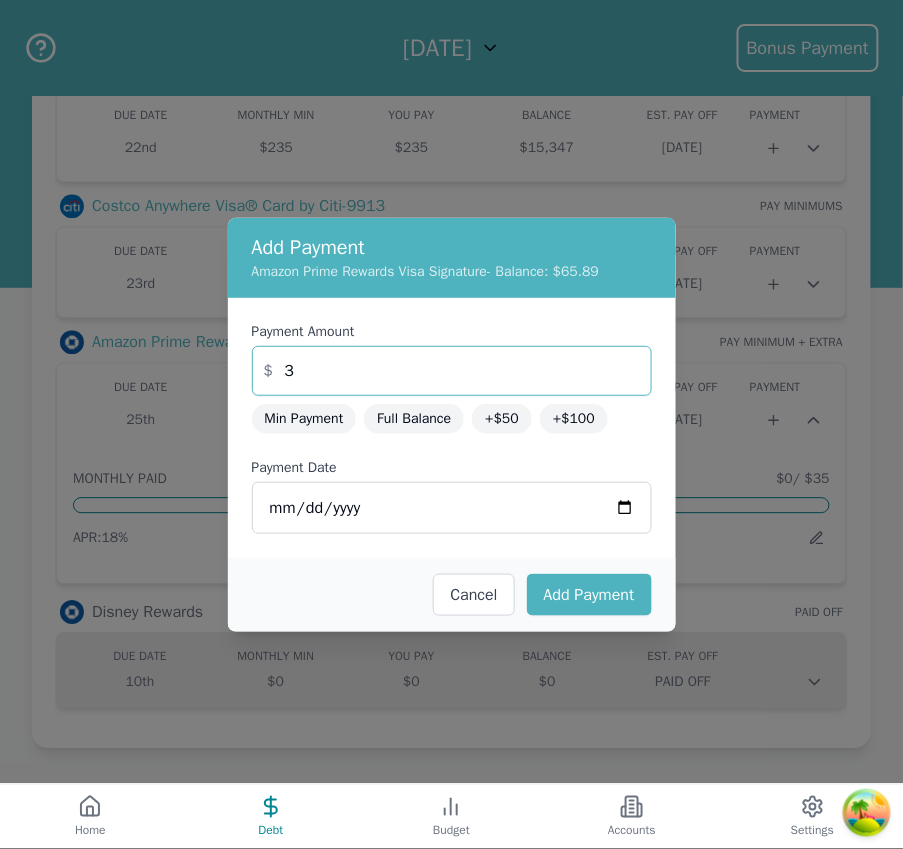 type on "3" 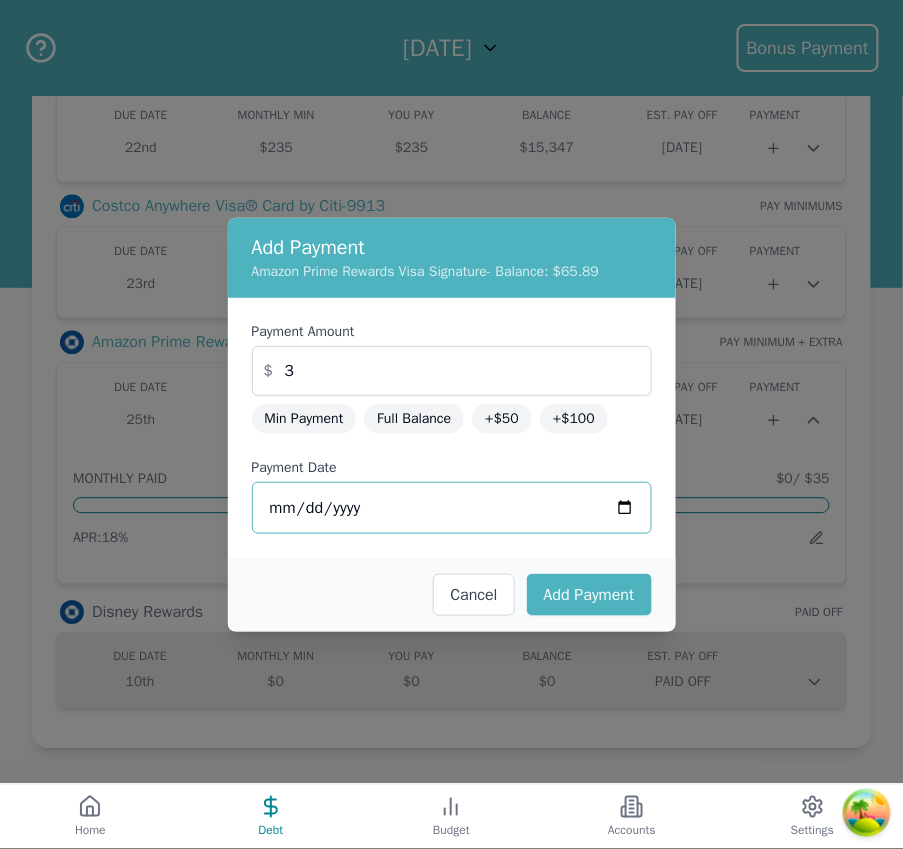 click on "2025-07-14" at bounding box center [452, 508] 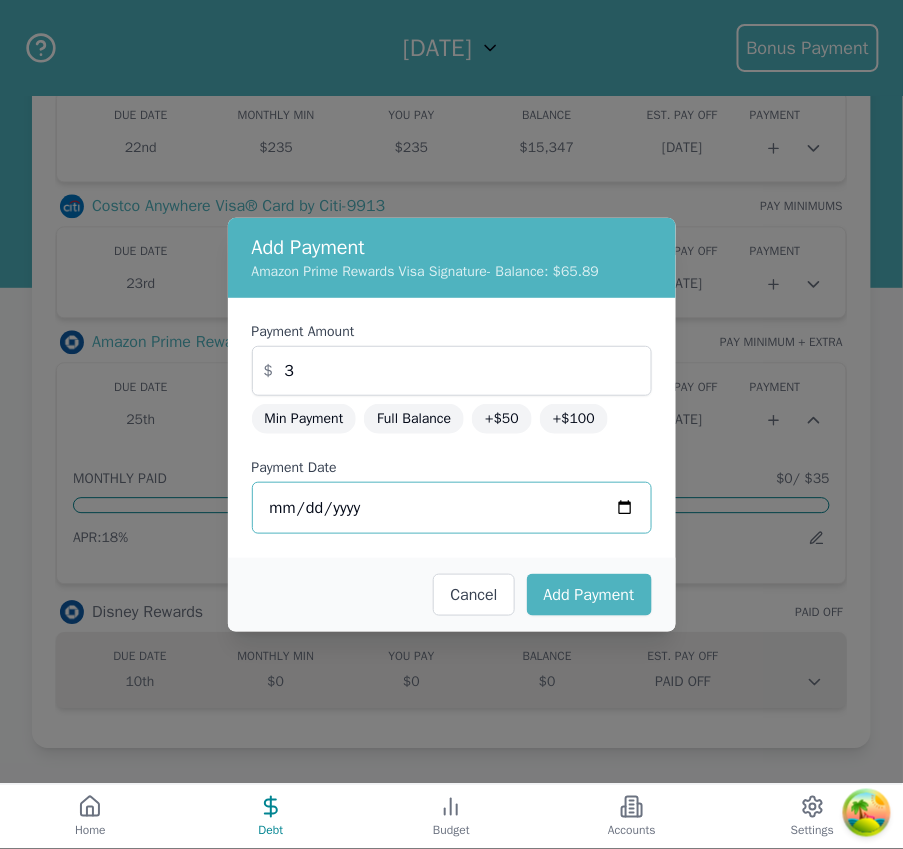 click on "2025-07-16" at bounding box center [452, 508] 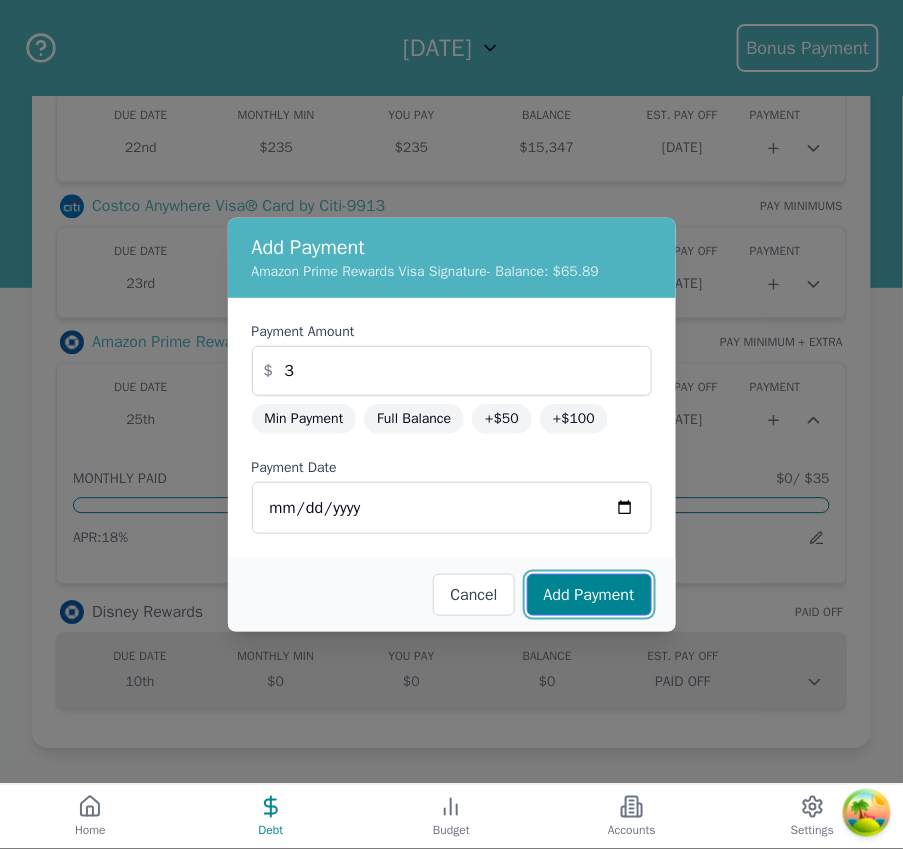 click on "Add Payment" at bounding box center [589, 595] 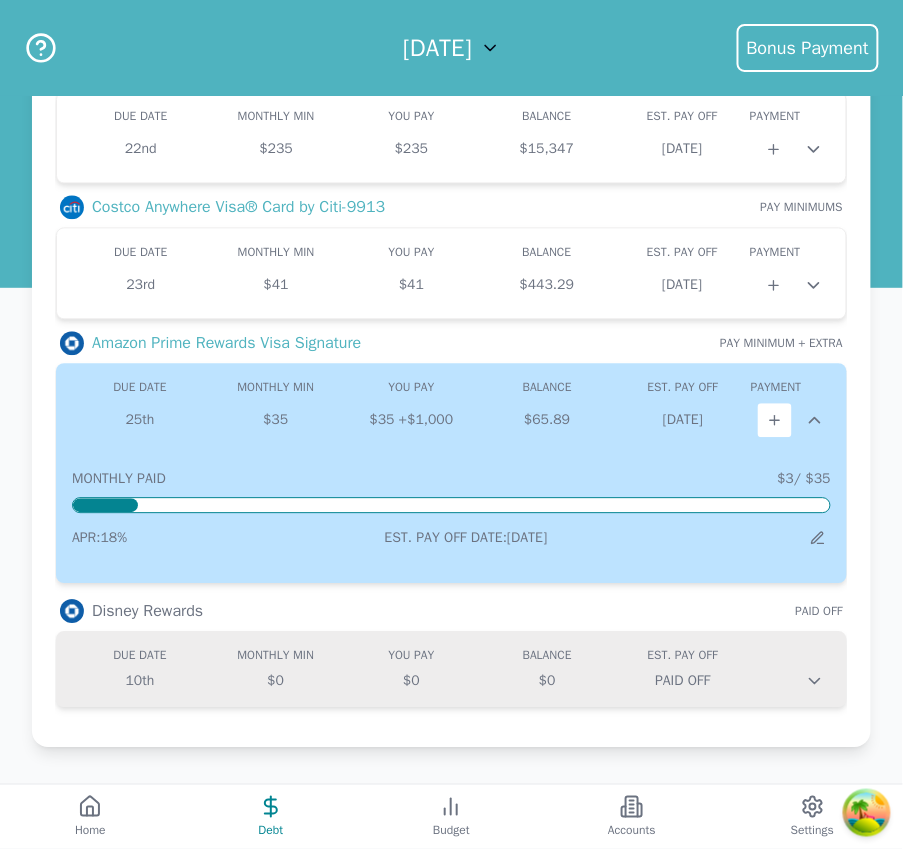 scroll, scrollTop: 700, scrollLeft: 0, axis: vertical 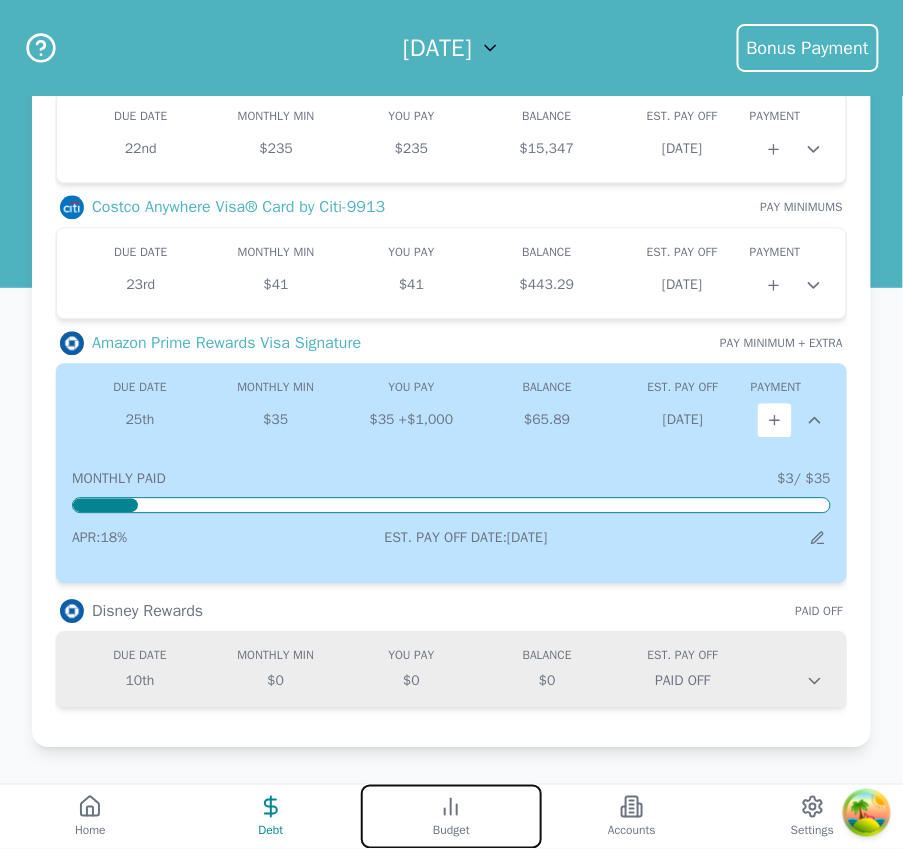 click on "Budget" at bounding box center (451, 831) 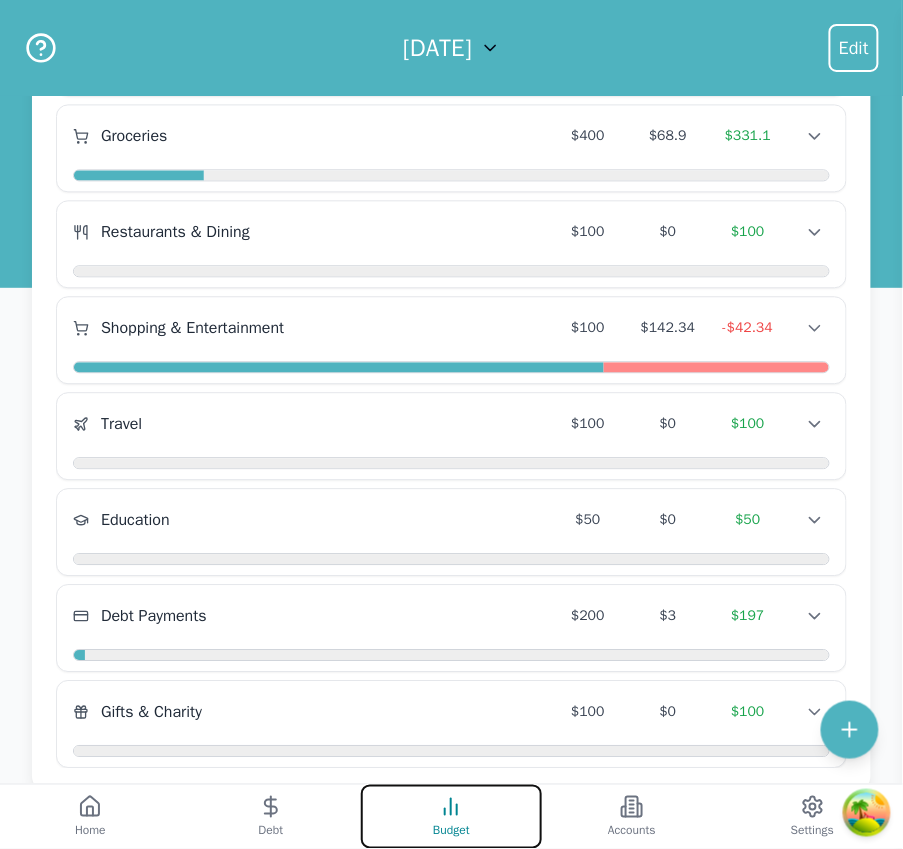scroll, scrollTop: 781, scrollLeft: 0, axis: vertical 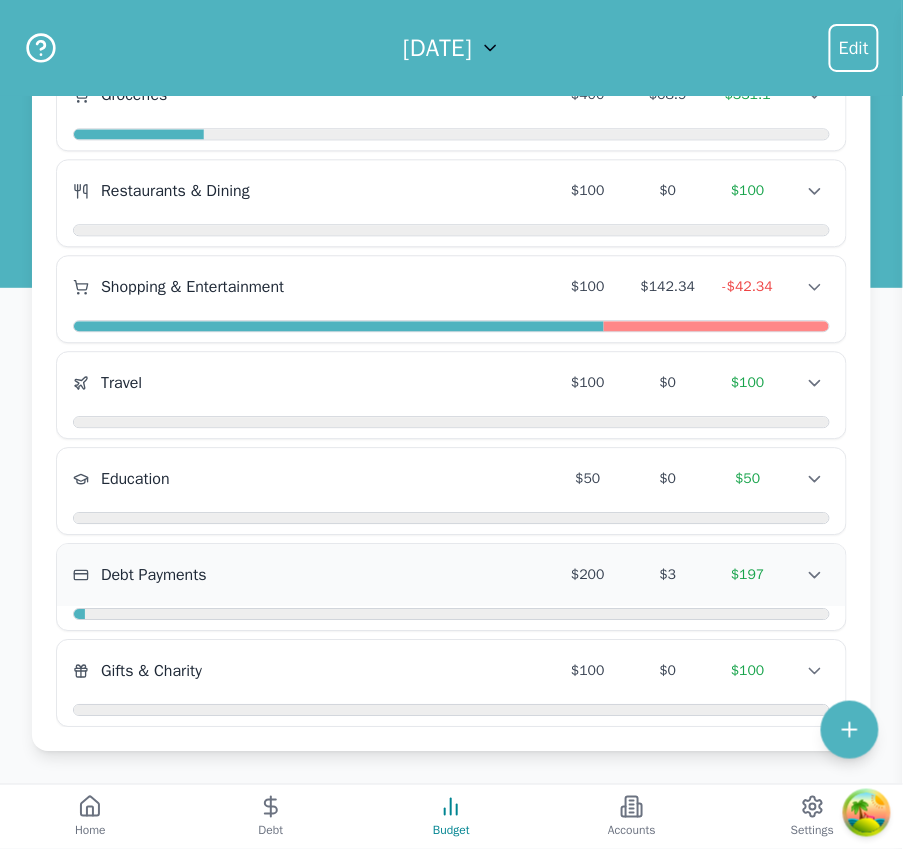 click on "Debt Payments $200 $3 $197 Debt Payments $200 $3 $197 Debt Payments $200 $3 $197" at bounding box center (451, 575) 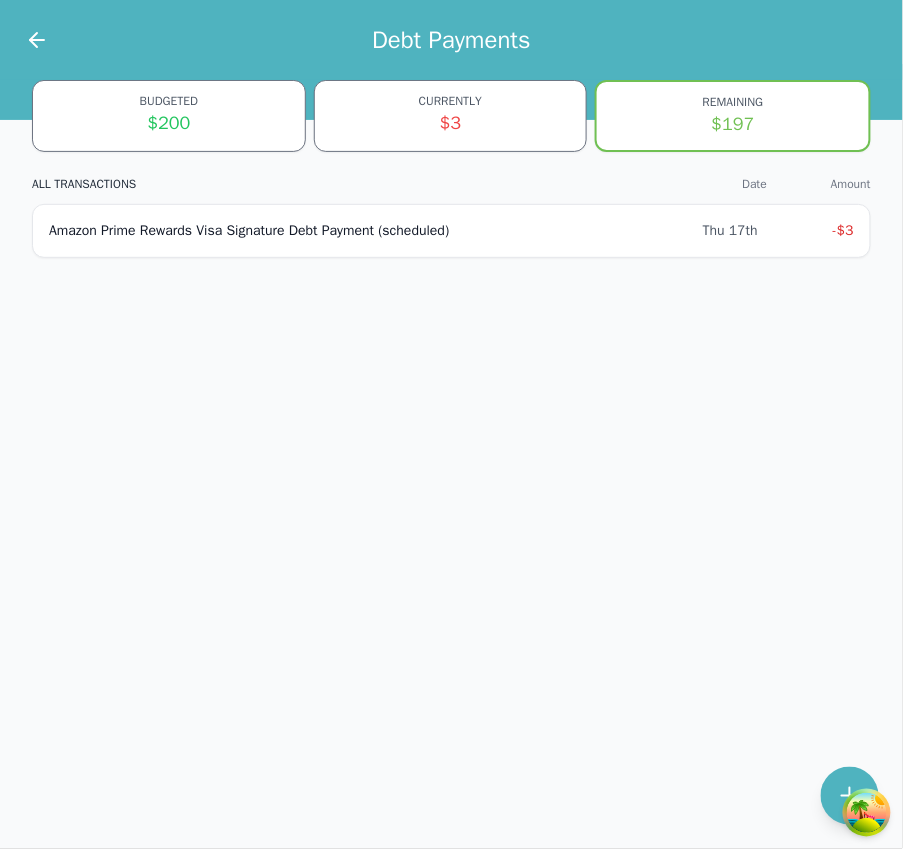 scroll, scrollTop: 0, scrollLeft: 0, axis: both 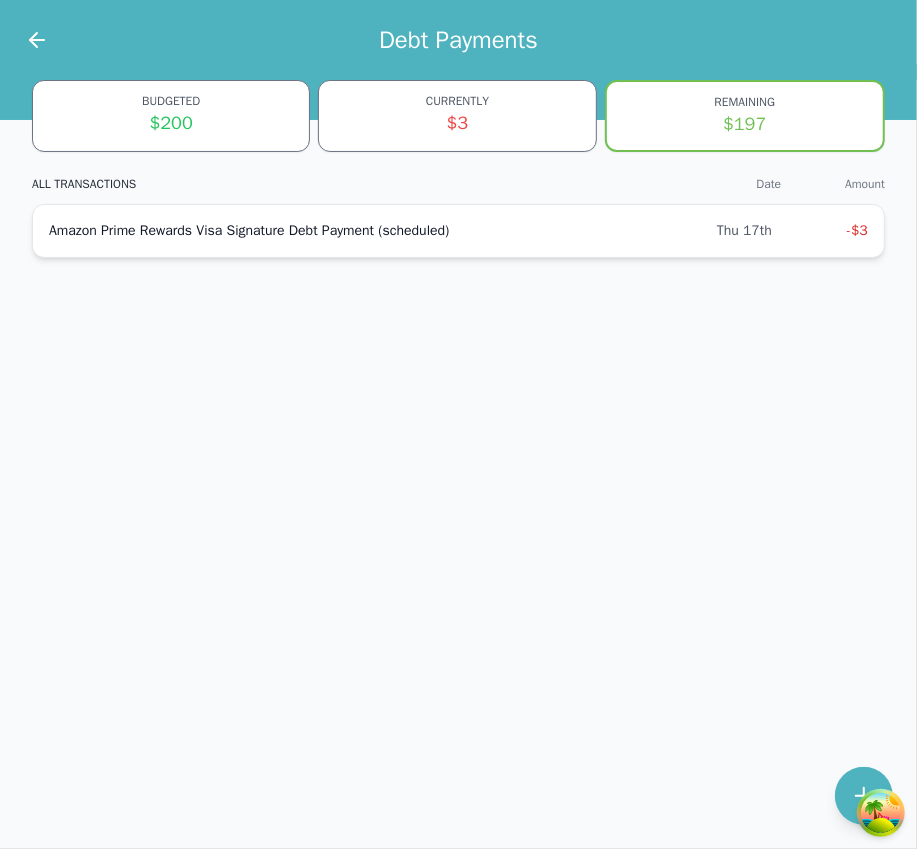 click on "Amazon Prime Rewards Visa Signature Debt Payment (scheduled) Thu 17th -$3" at bounding box center [458, 231] 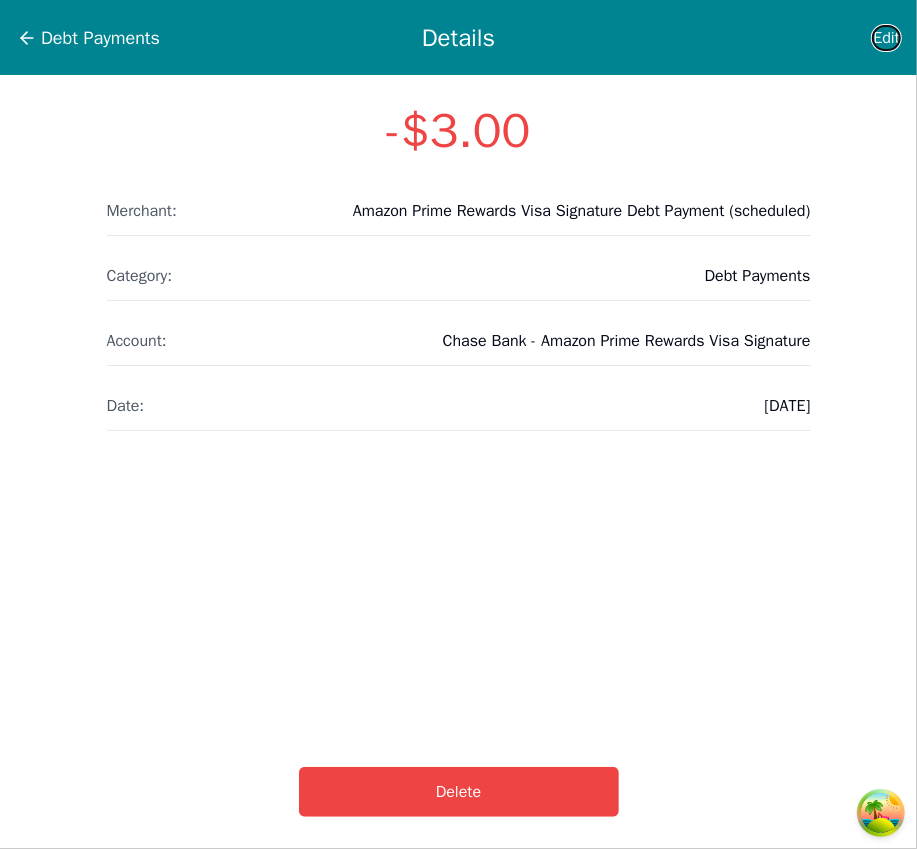 click on "Edit" at bounding box center (886, 38) 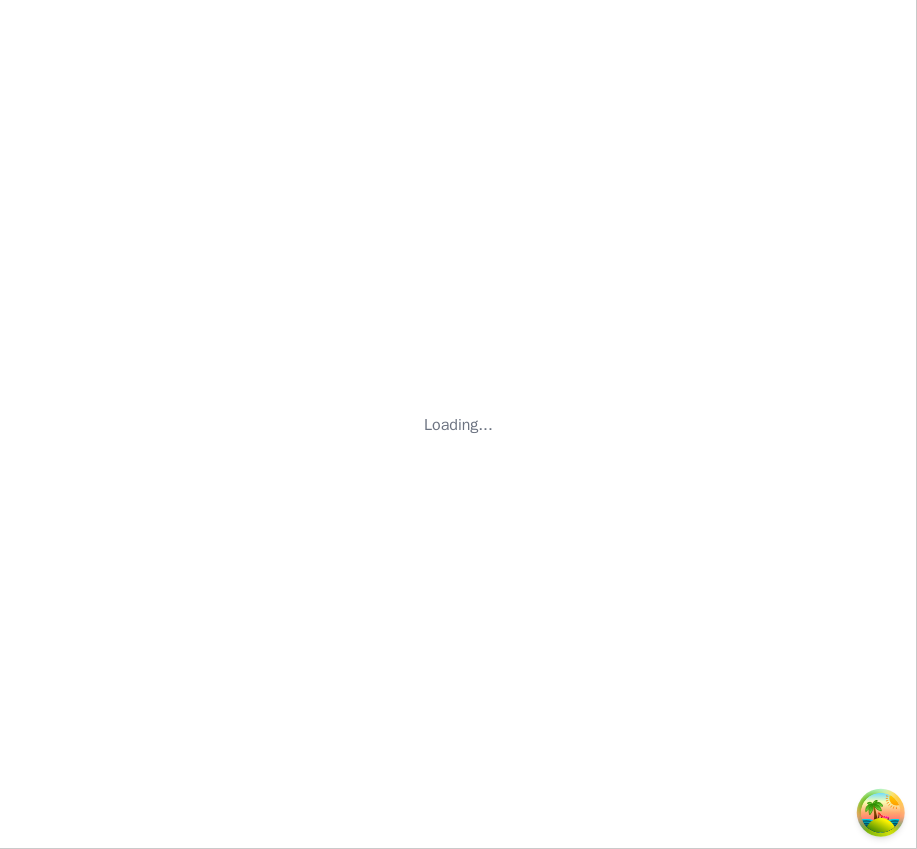 select on "debt" 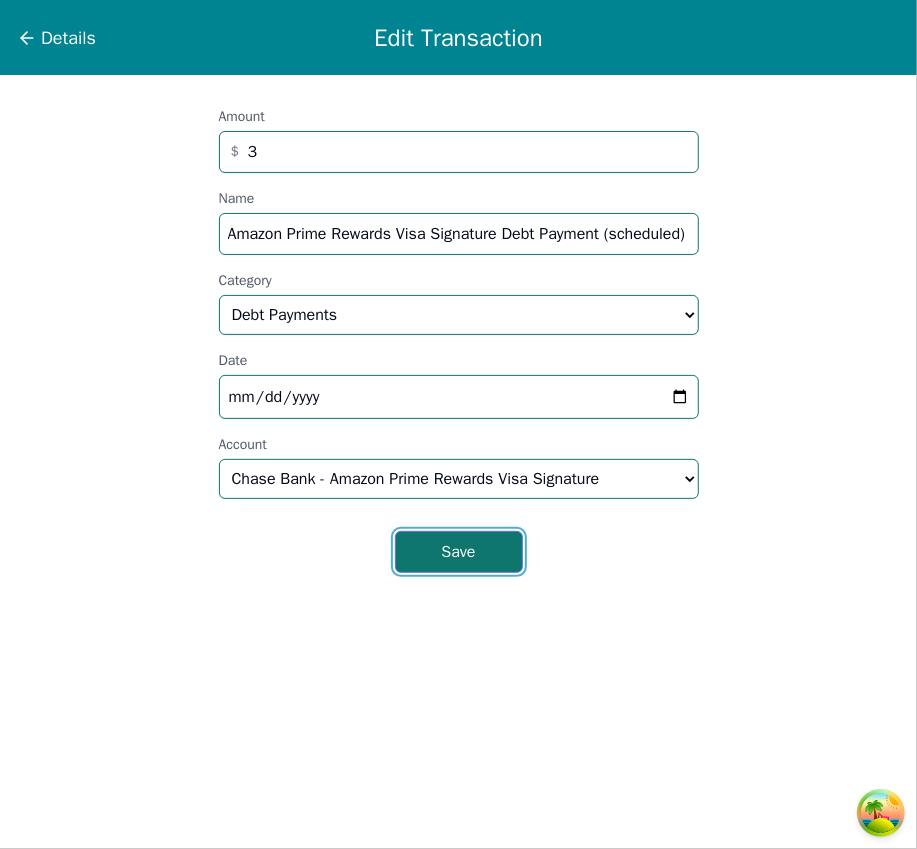 click on "Save" at bounding box center (459, 552) 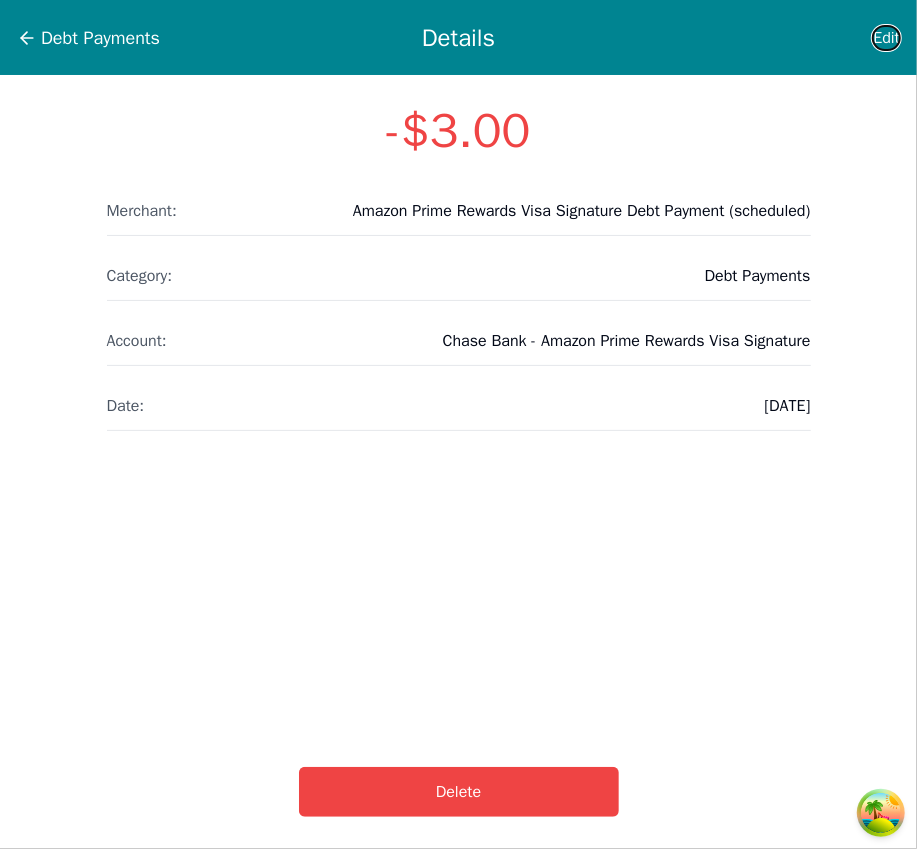 click on "Edit" at bounding box center (886, 38) 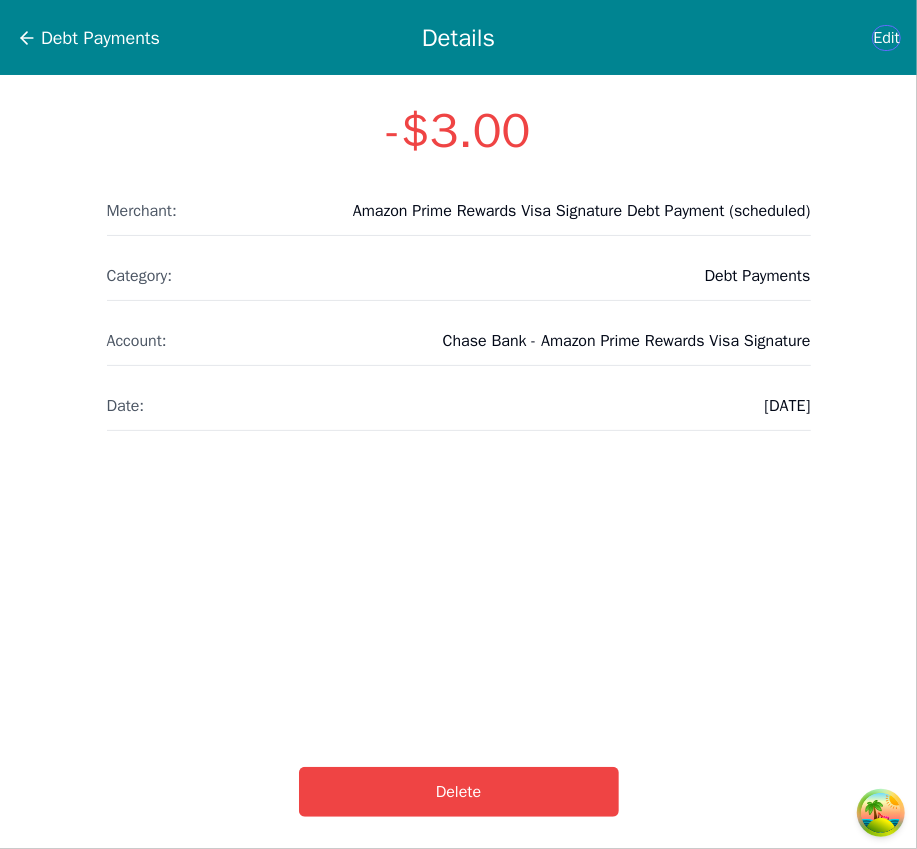 select on "debt" 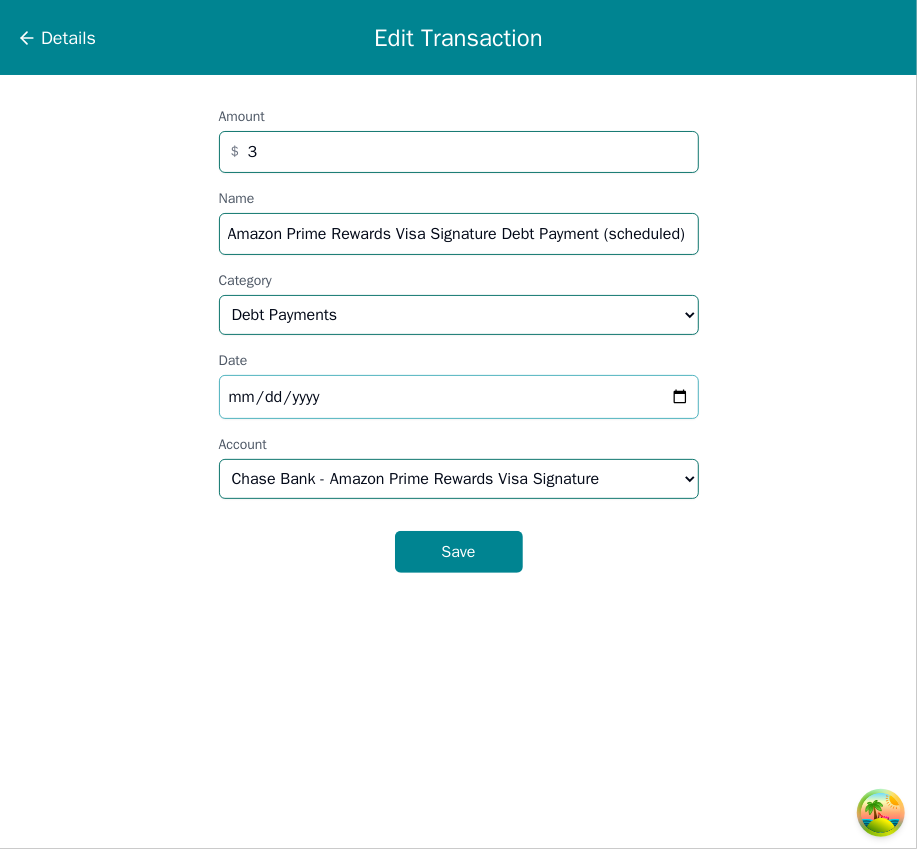 click on "2025-07-17" at bounding box center [459, 397] 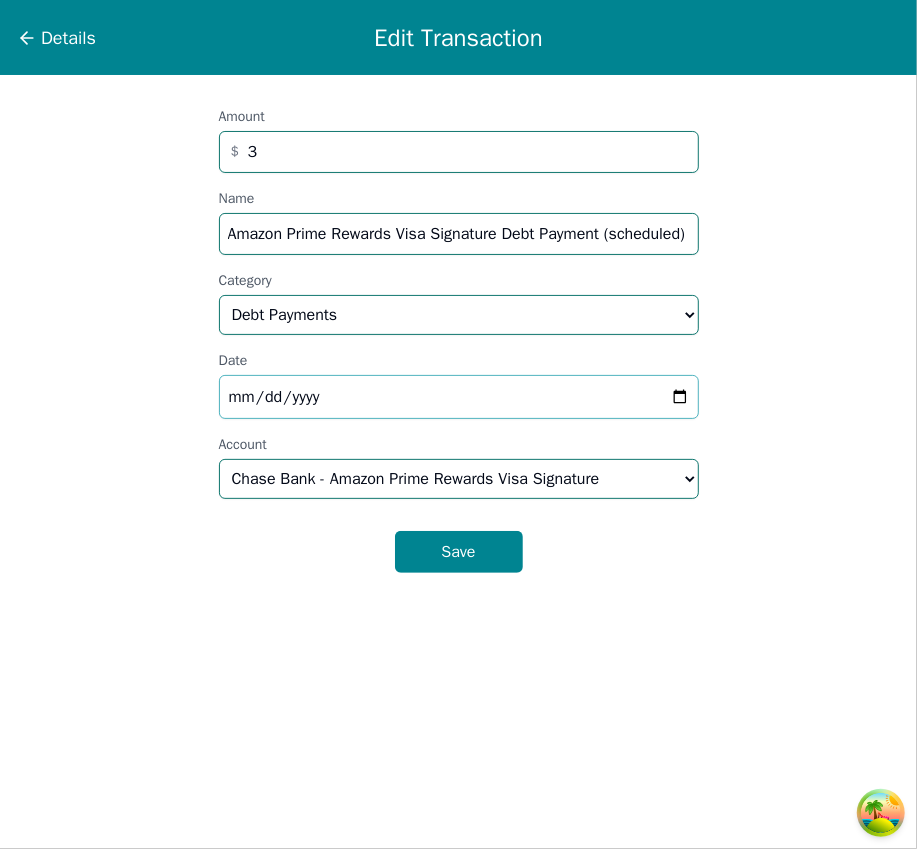 type on "2025-07-14" 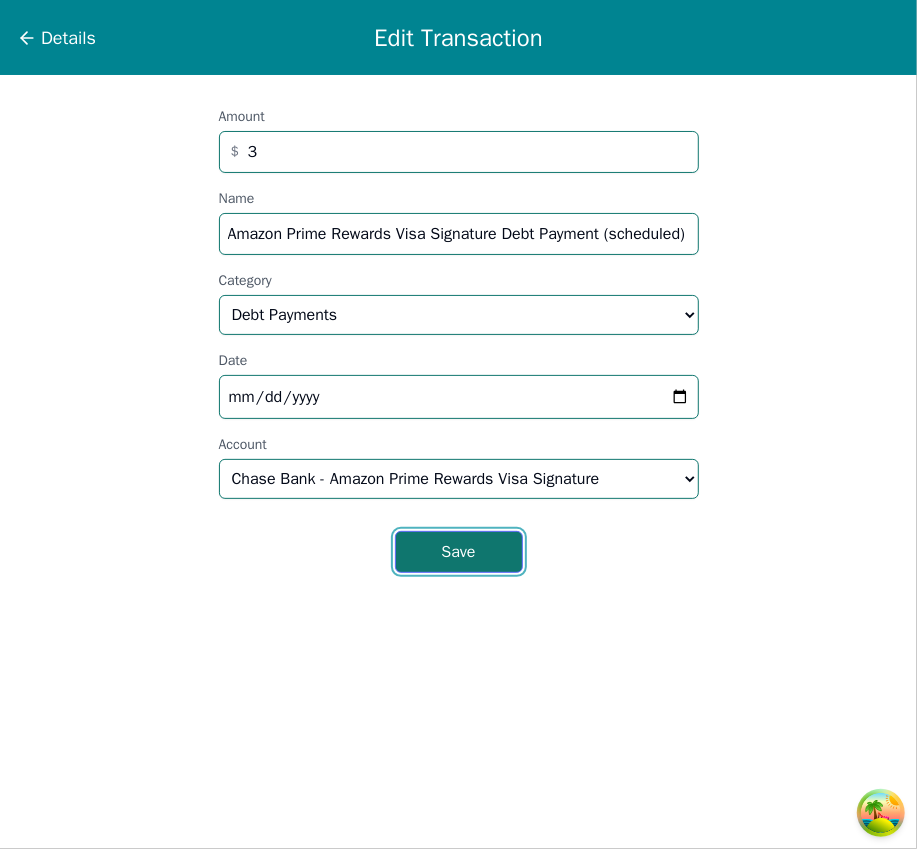 click on "Save" at bounding box center [459, 552] 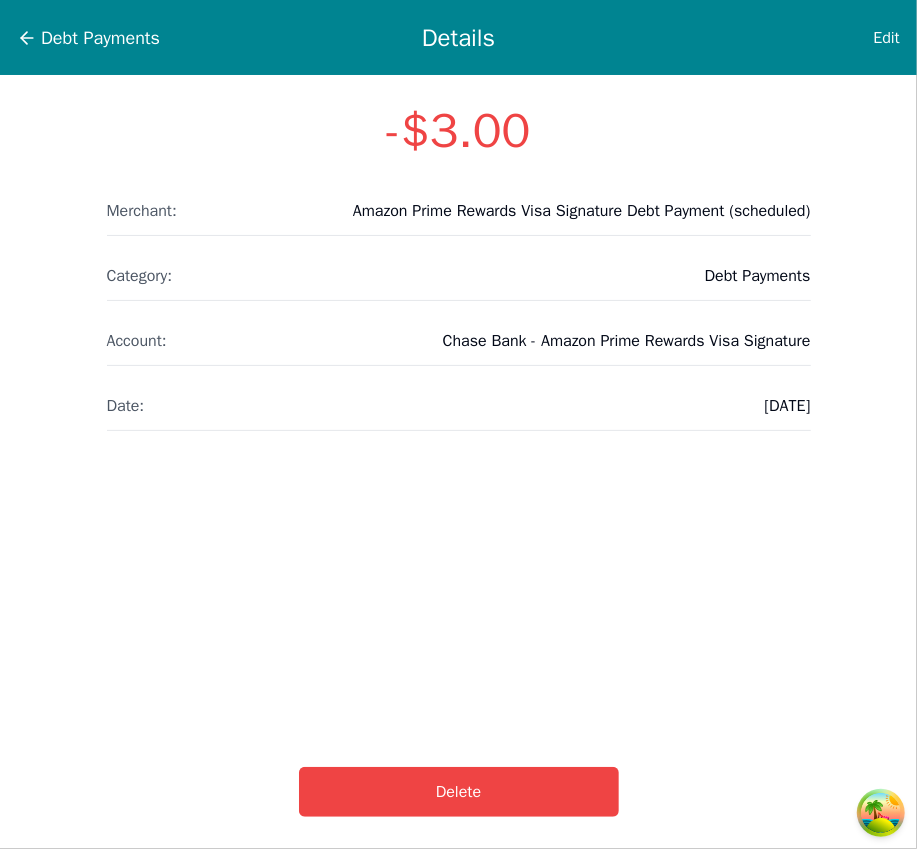 click on "Edit" at bounding box center (851, 38) 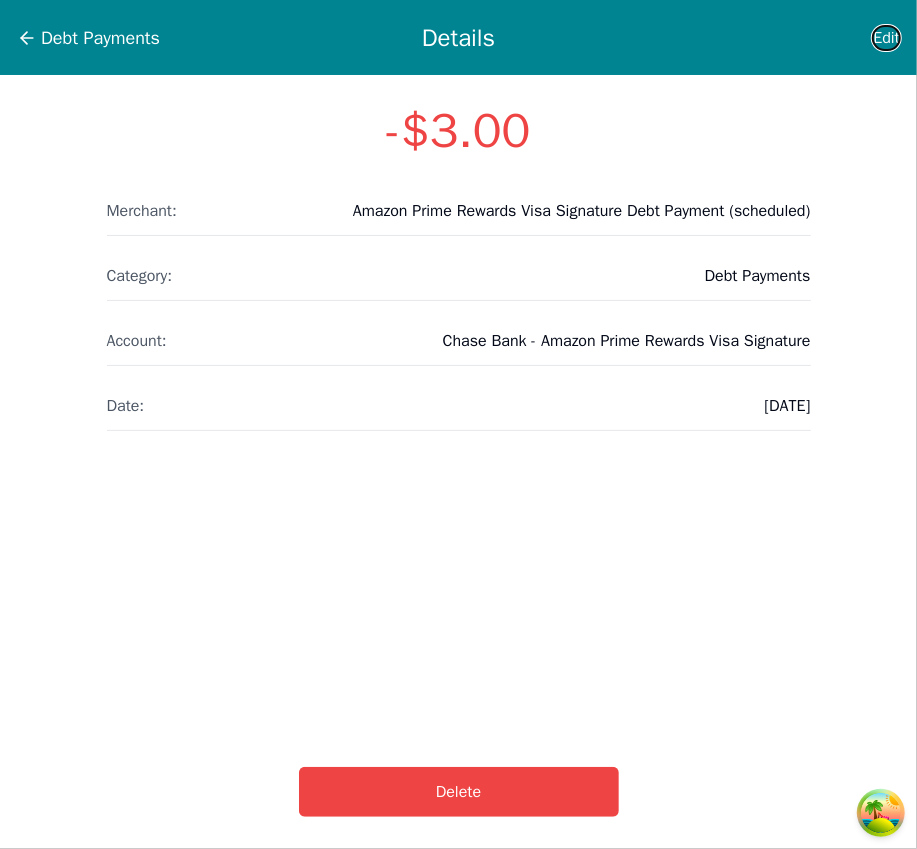 click on "Edit" at bounding box center [886, 38] 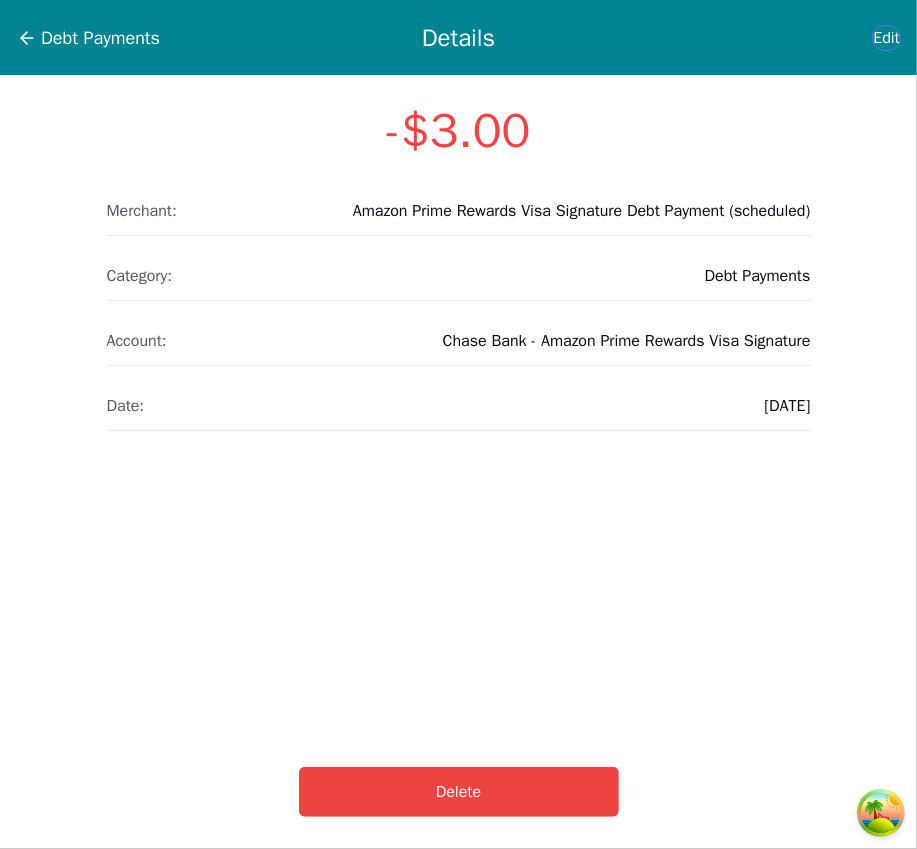 select on "debt" 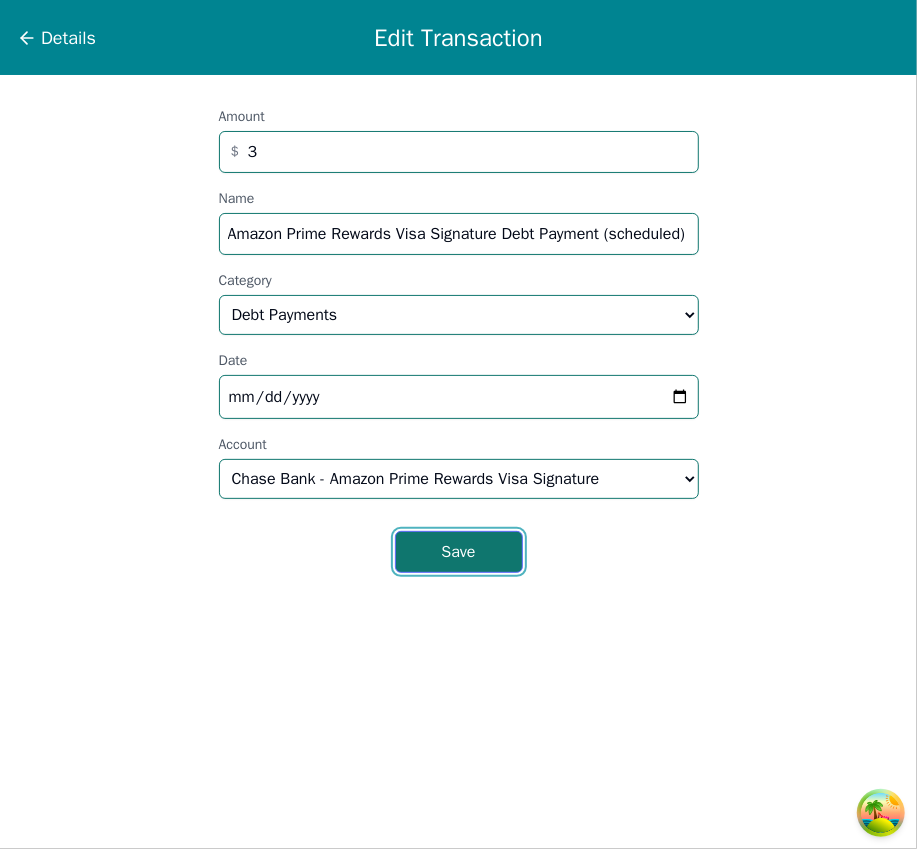 click on "Save" at bounding box center [459, 552] 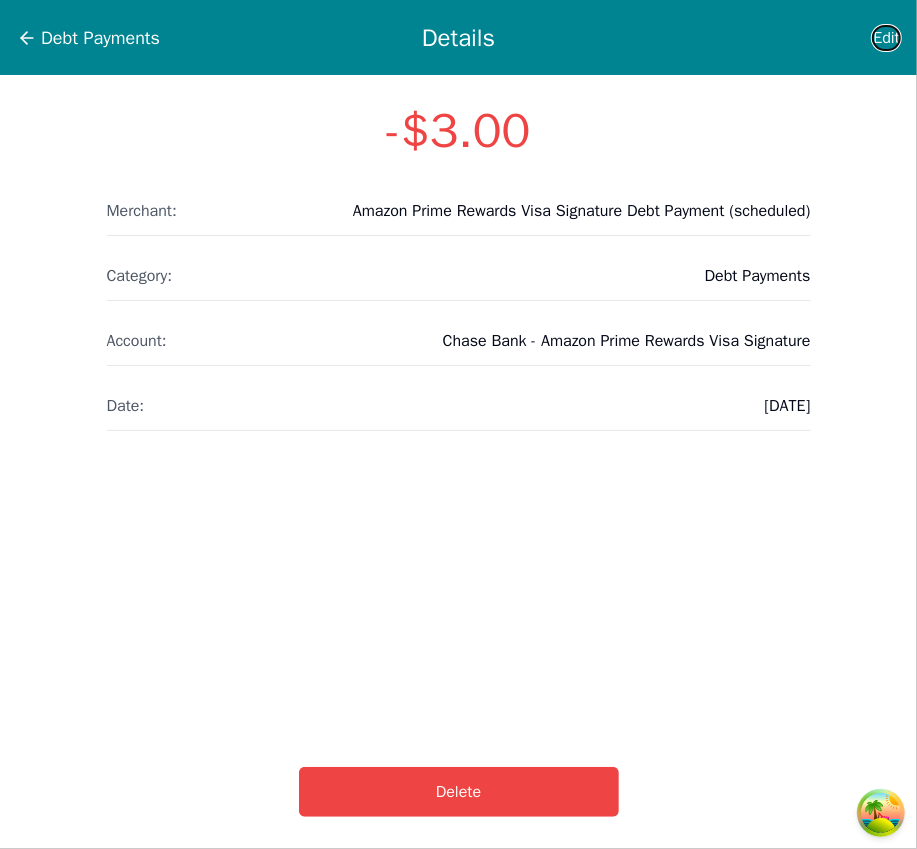 click on "Edit" at bounding box center (886, 38) 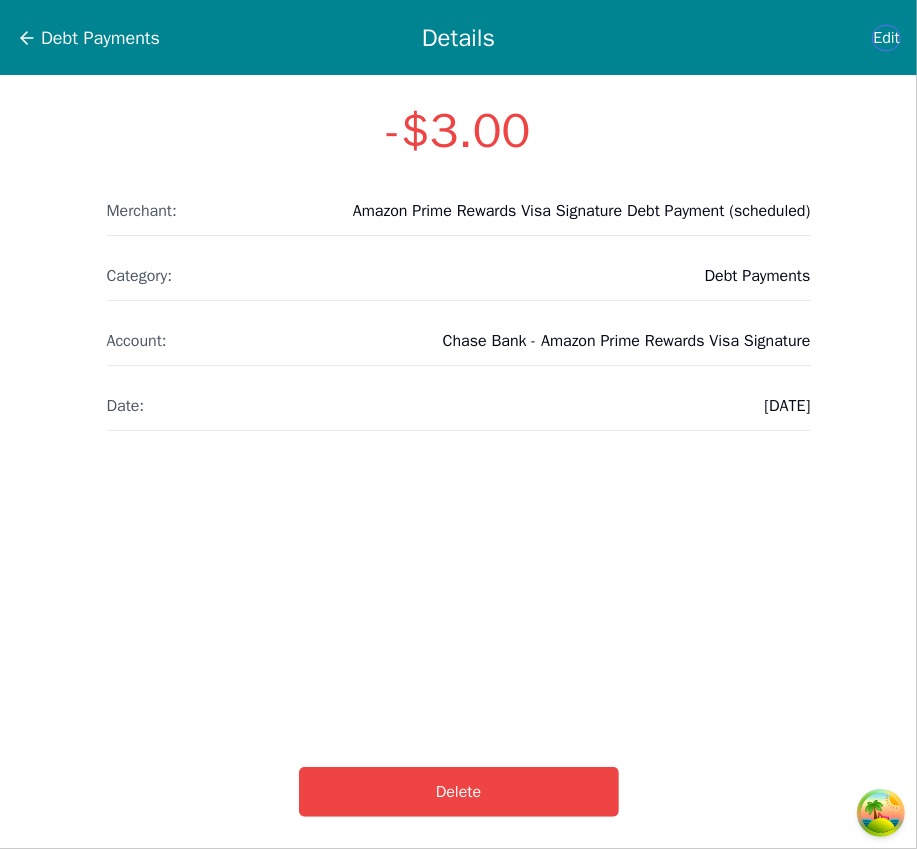 select on "debt" 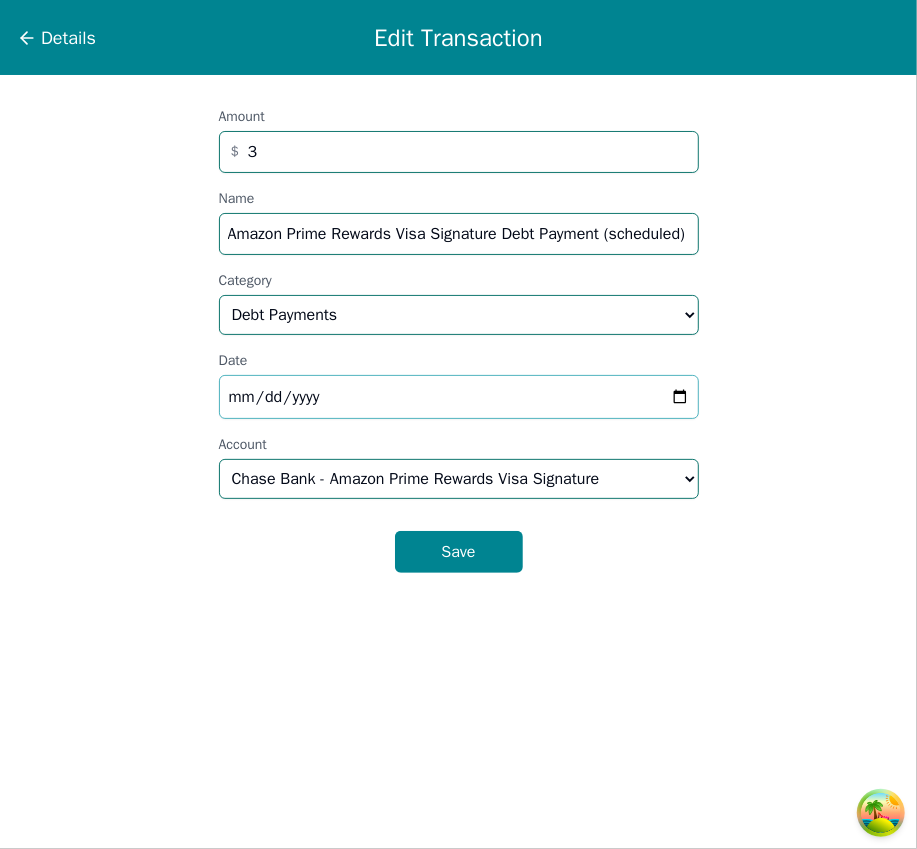 click on "2025-07-14" at bounding box center [459, 397] 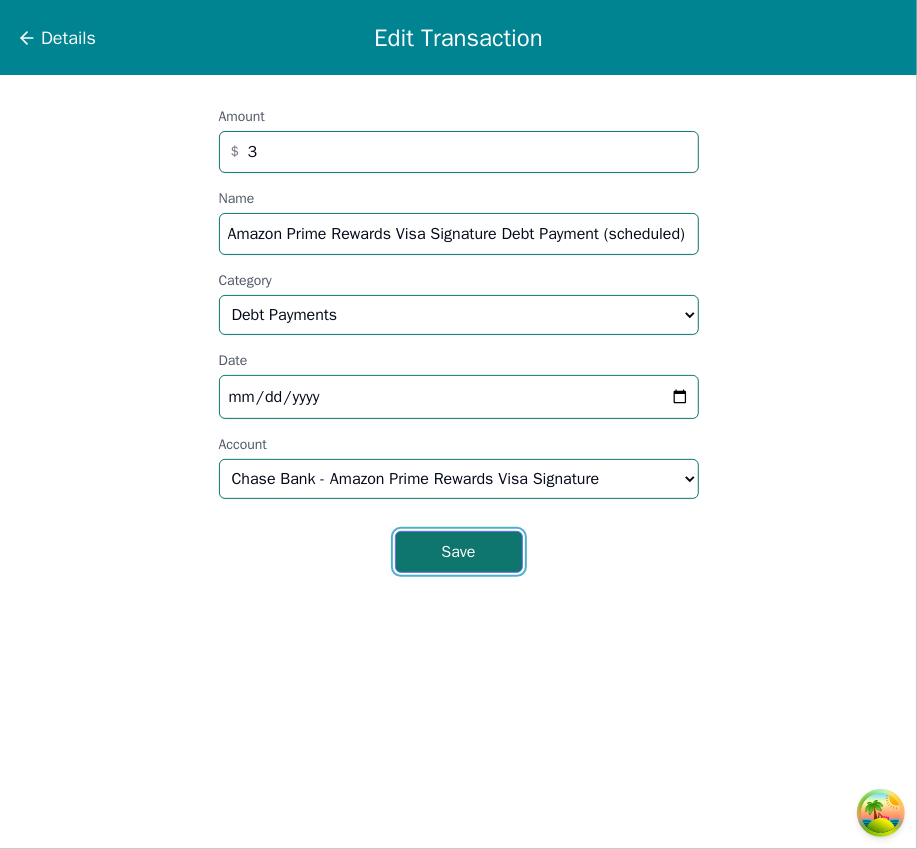 click on "Save" at bounding box center [459, 552] 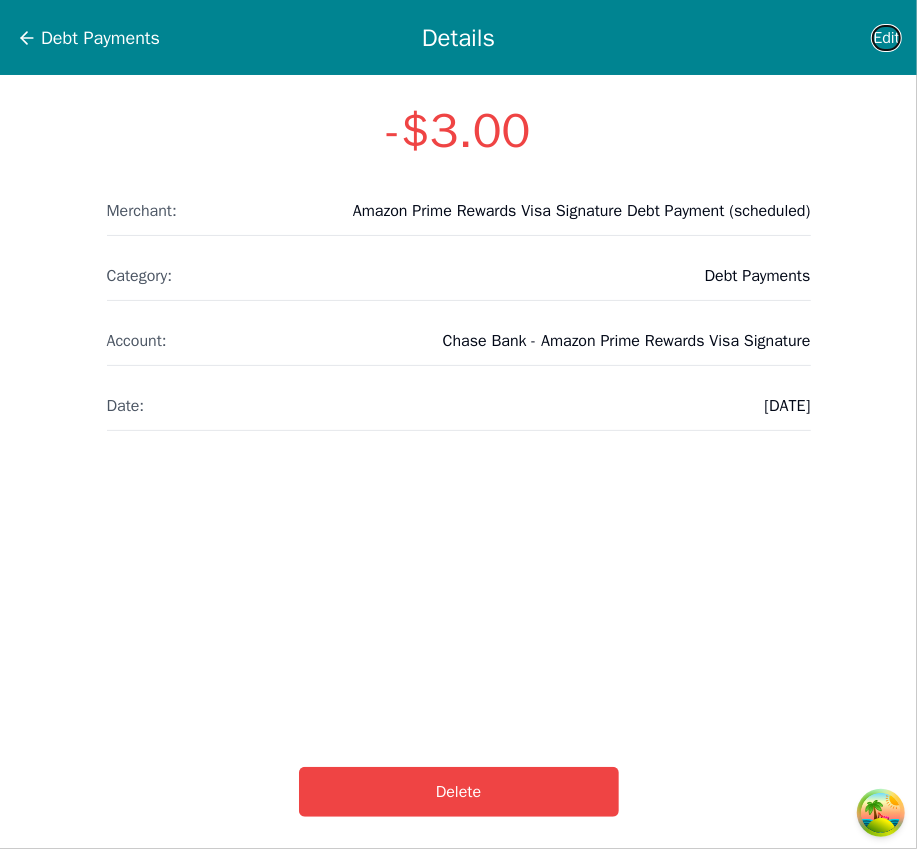 click on "Edit" at bounding box center [886, 38] 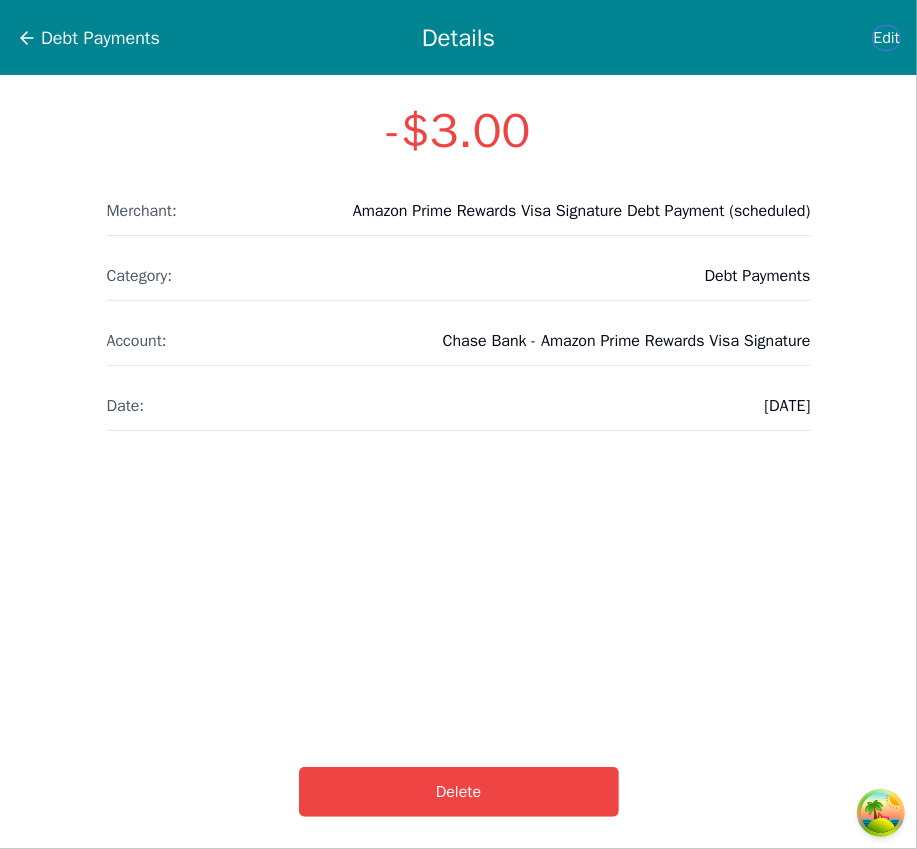 select on "debt" 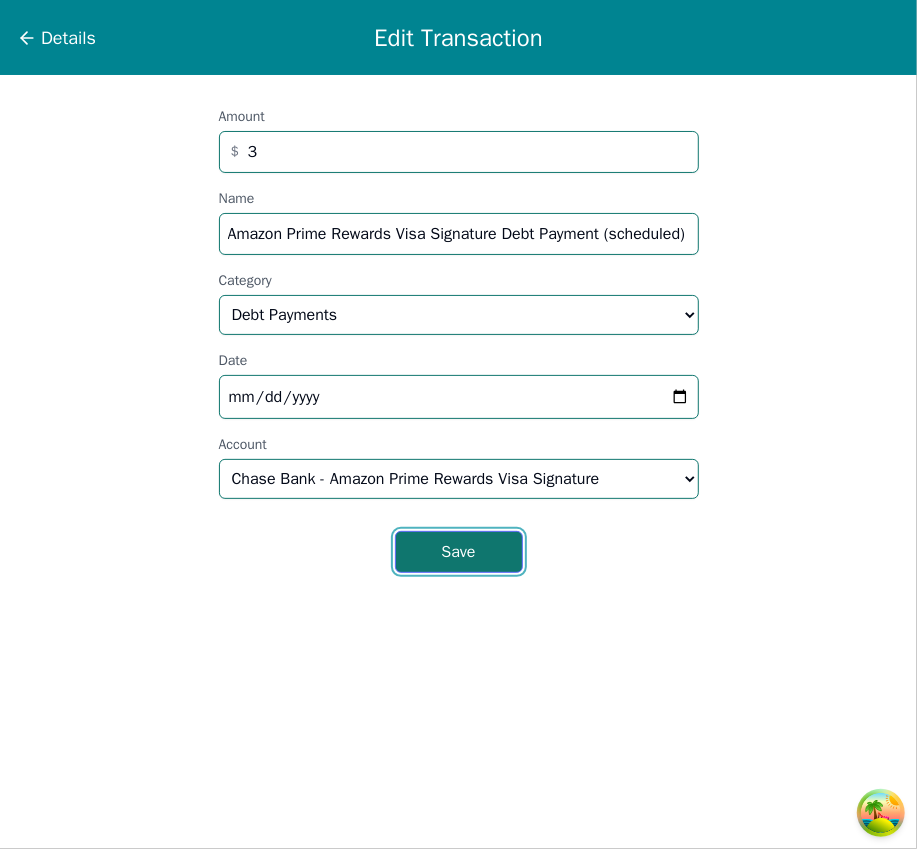 click on "Save" at bounding box center (459, 552) 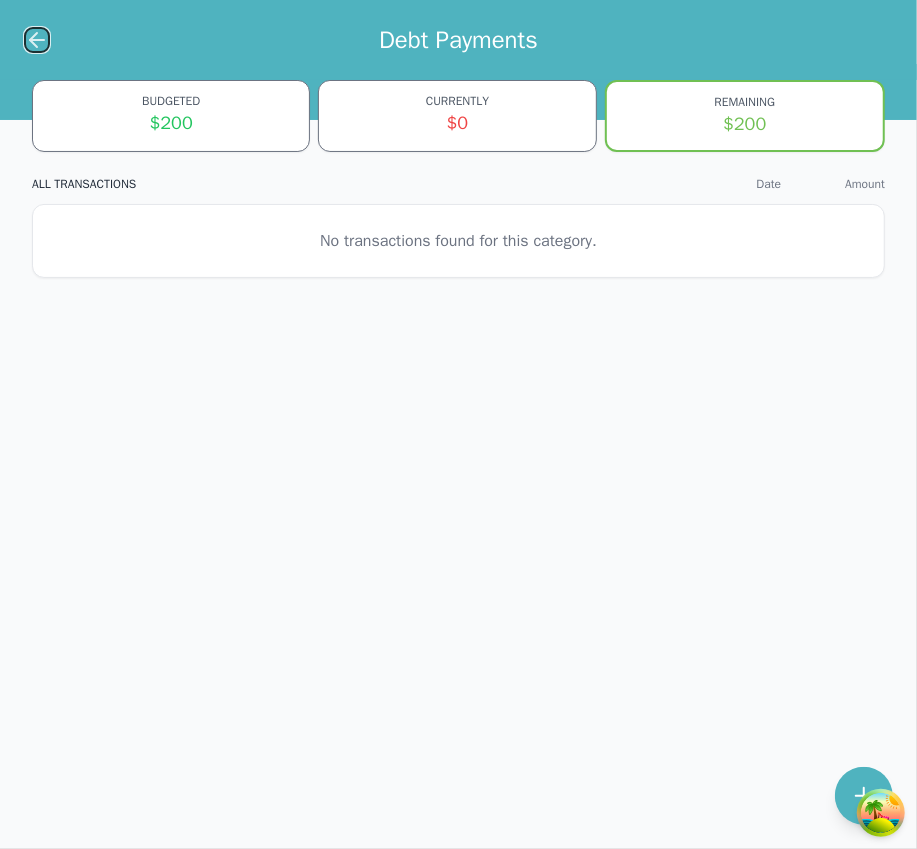 click 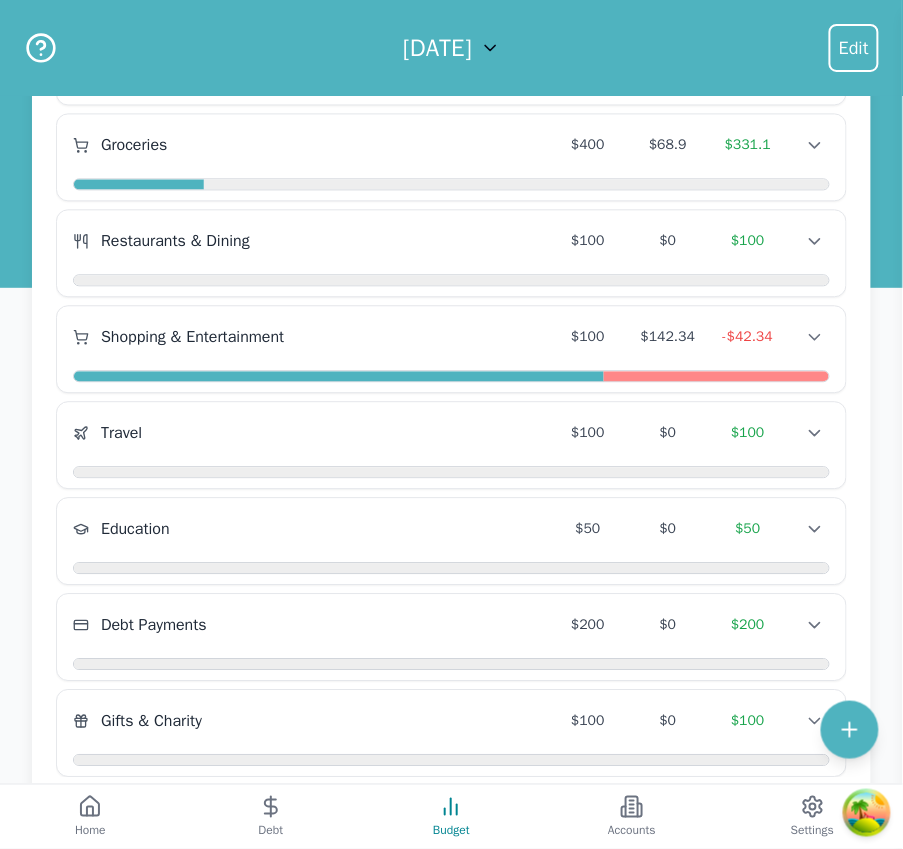 scroll, scrollTop: 781, scrollLeft: 0, axis: vertical 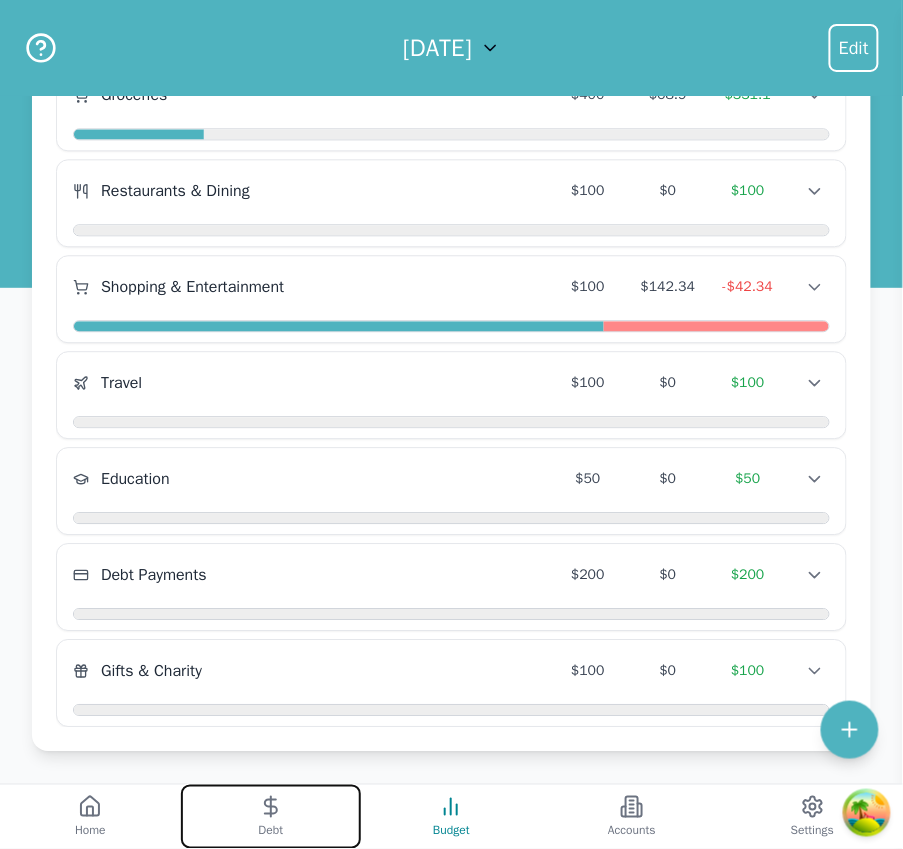 click on "Debt" at bounding box center (271, 817) 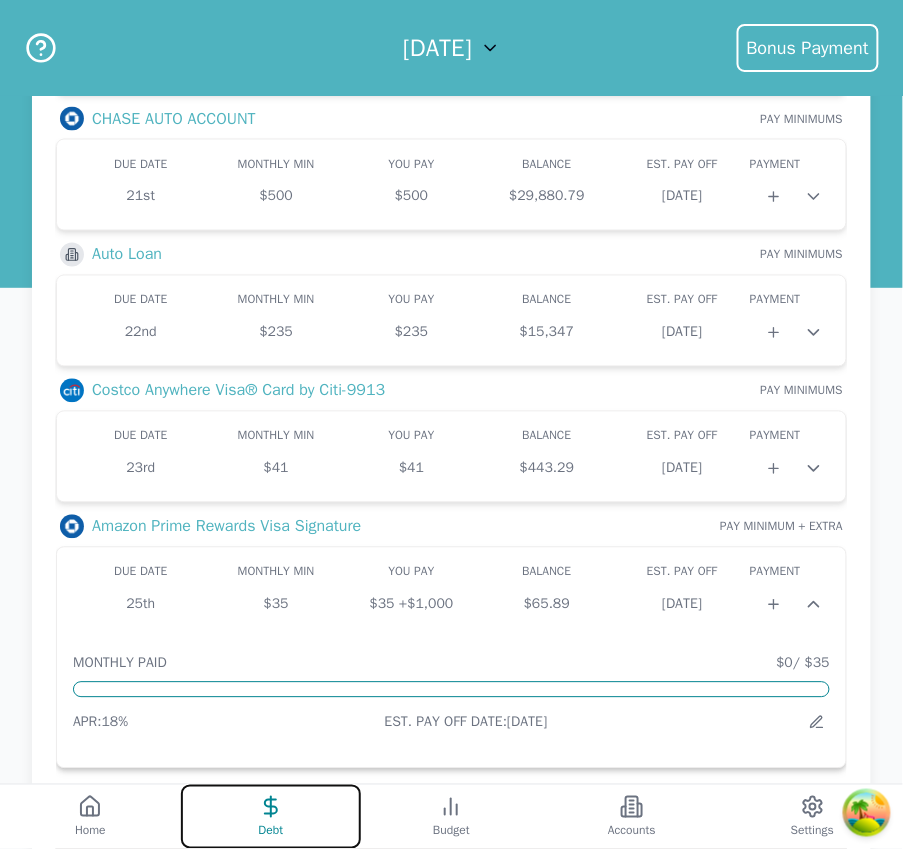 scroll, scrollTop: 477, scrollLeft: 0, axis: vertical 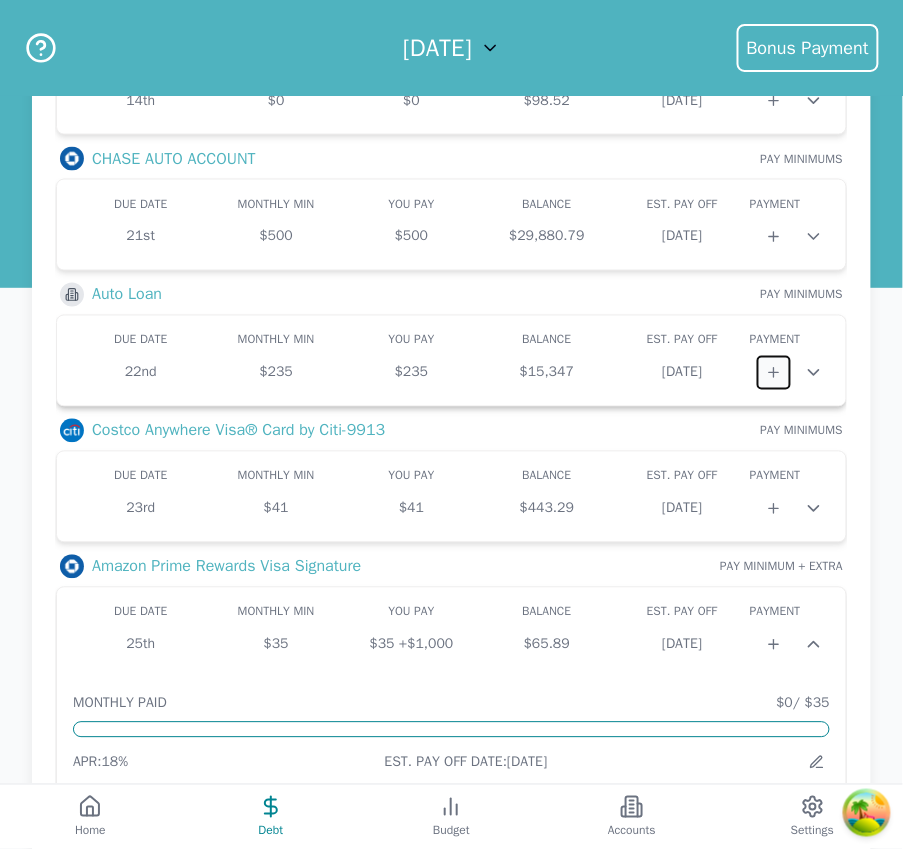 click 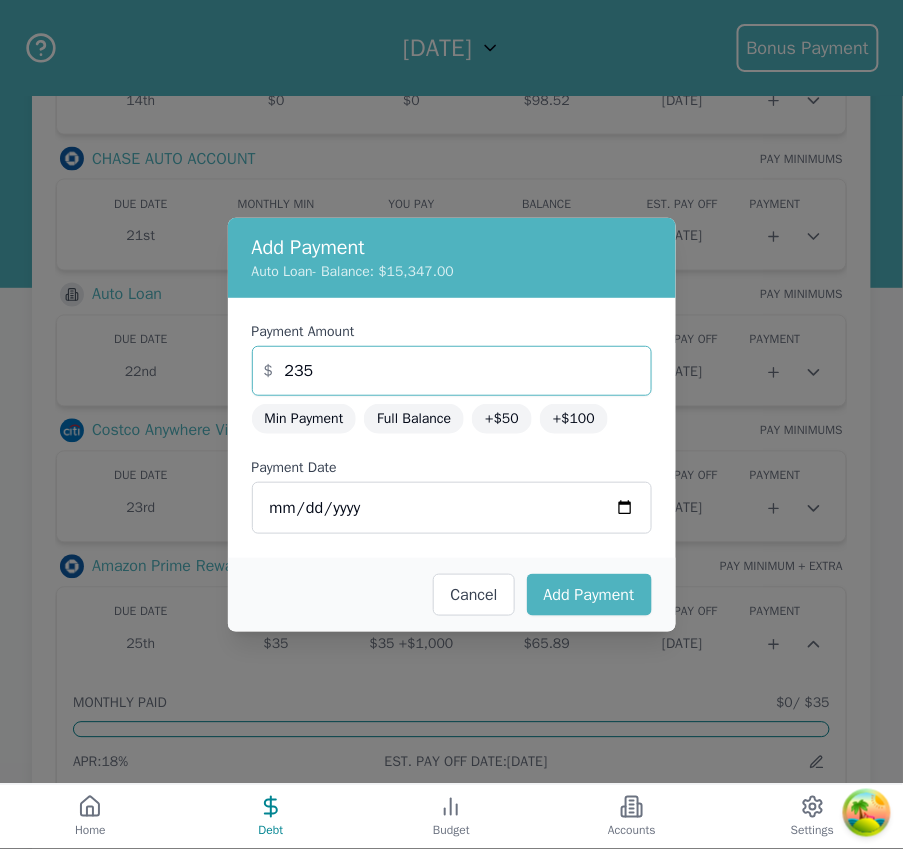drag, startPoint x: 372, startPoint y: 373, endPoint x: 264, endPoint y: 355, distance: 109.48972 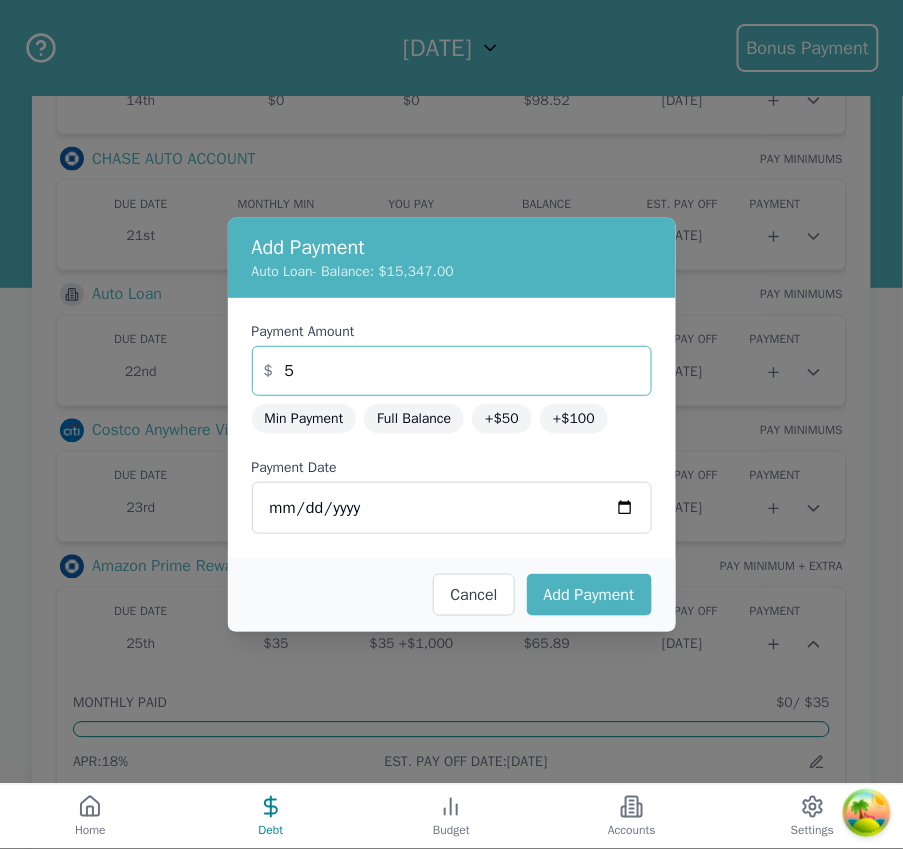 type on "5" 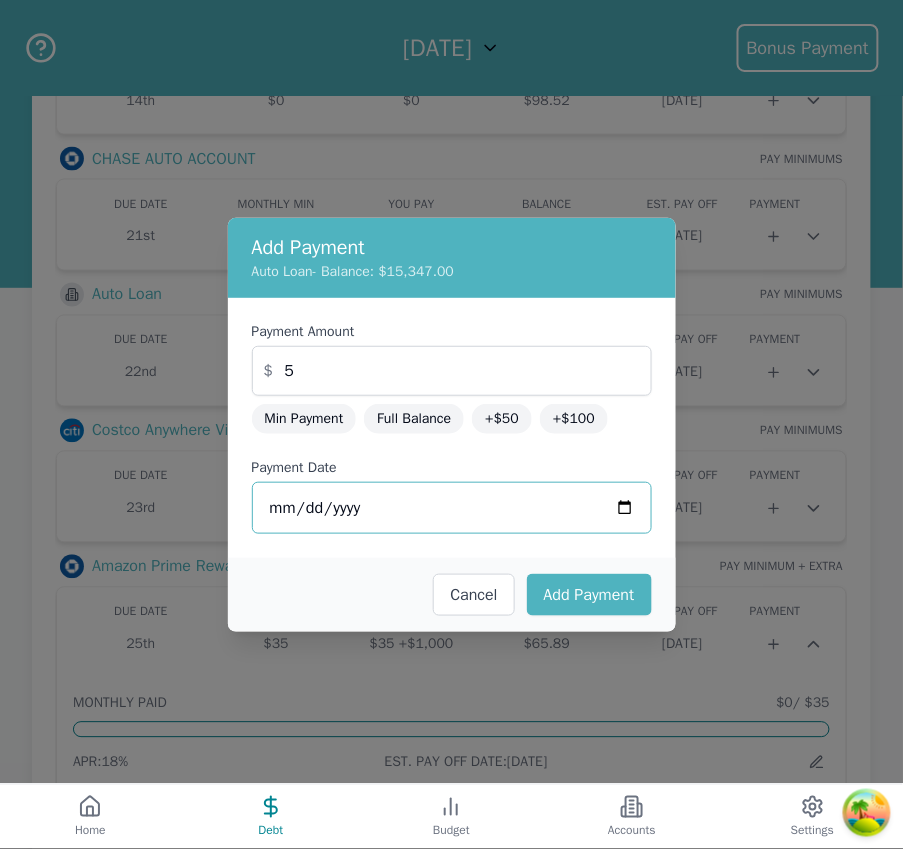 click on "2025-07-14" at bounding box center [452, 508] 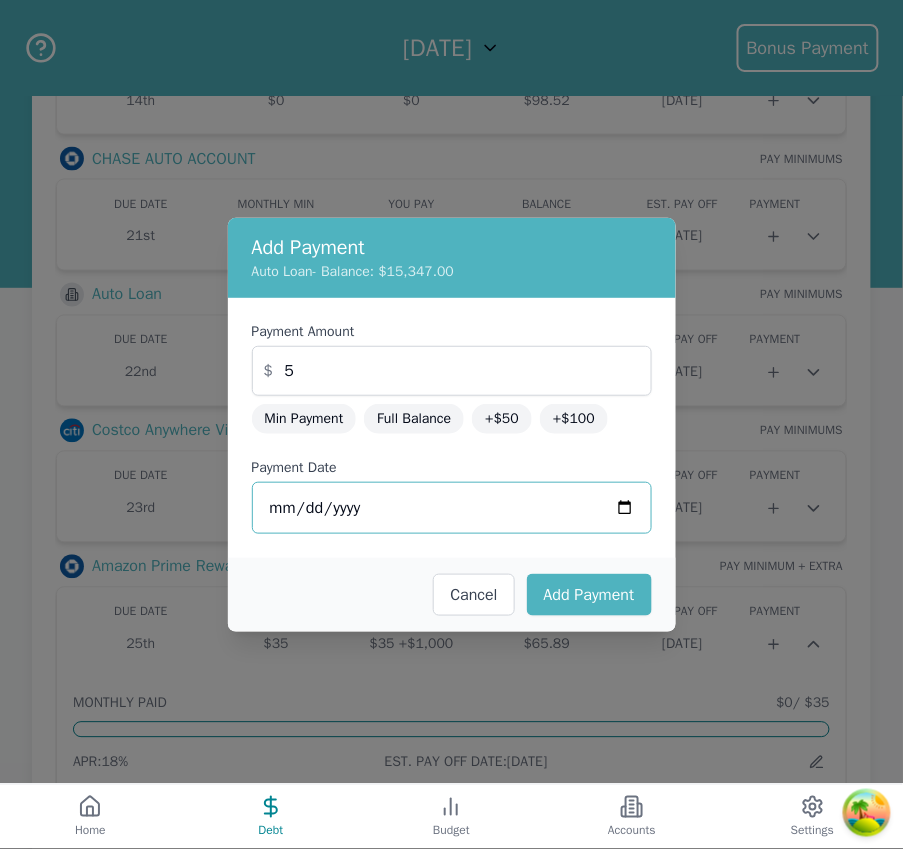 type on "2025-07-20" 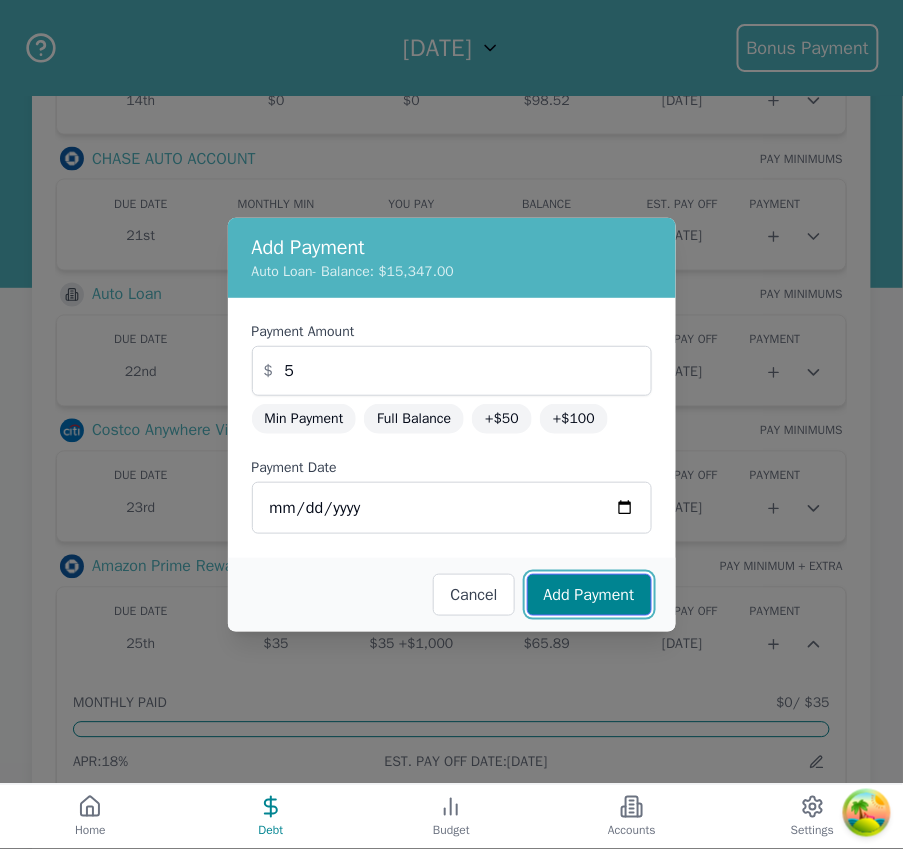click on "Add Payment" at bounding box center (589, 595) 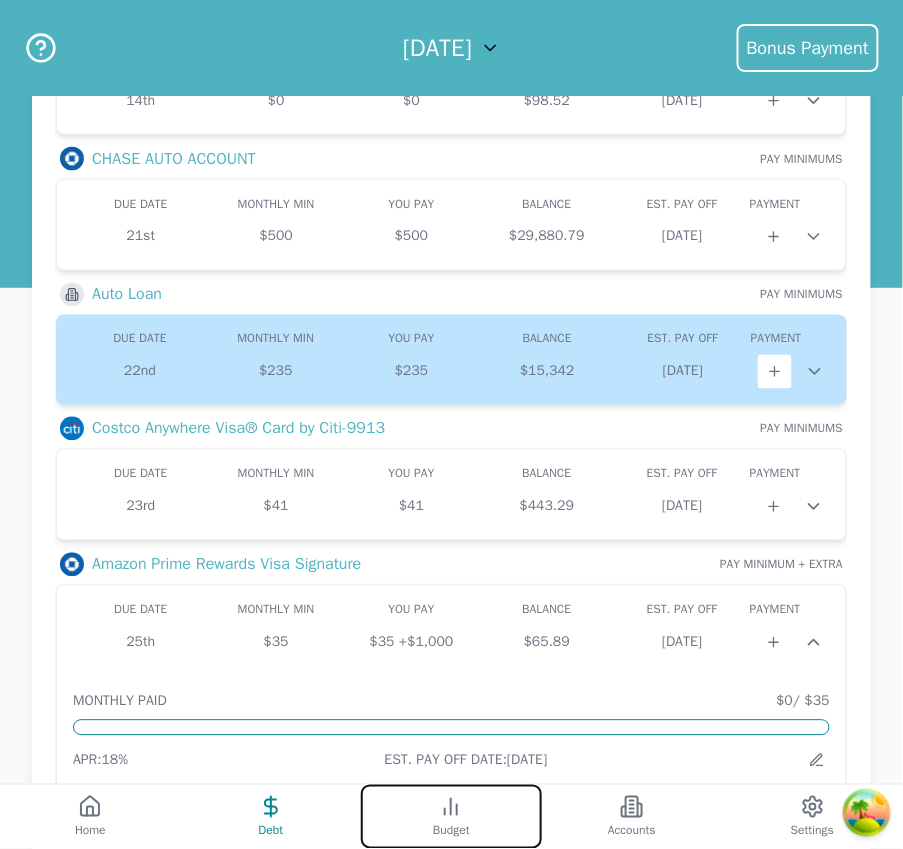 click on "Budget" at bounding box center [451, 817] 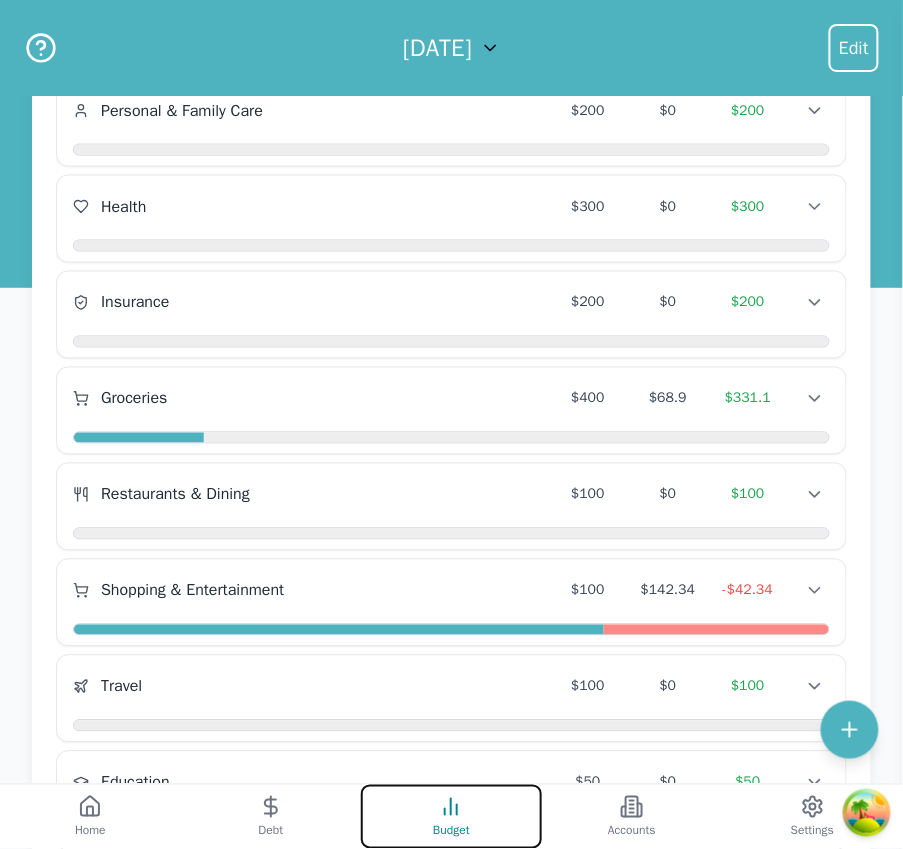 type 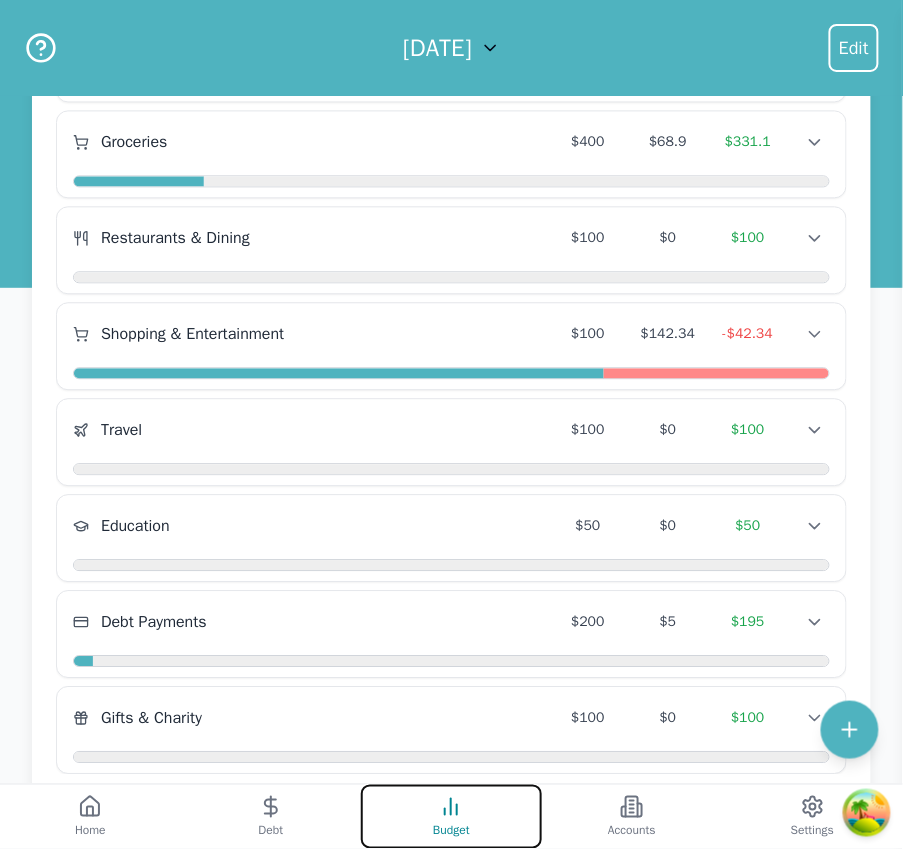scroll, scrollTop: 781, scrollLeft: 0, axis: vertical 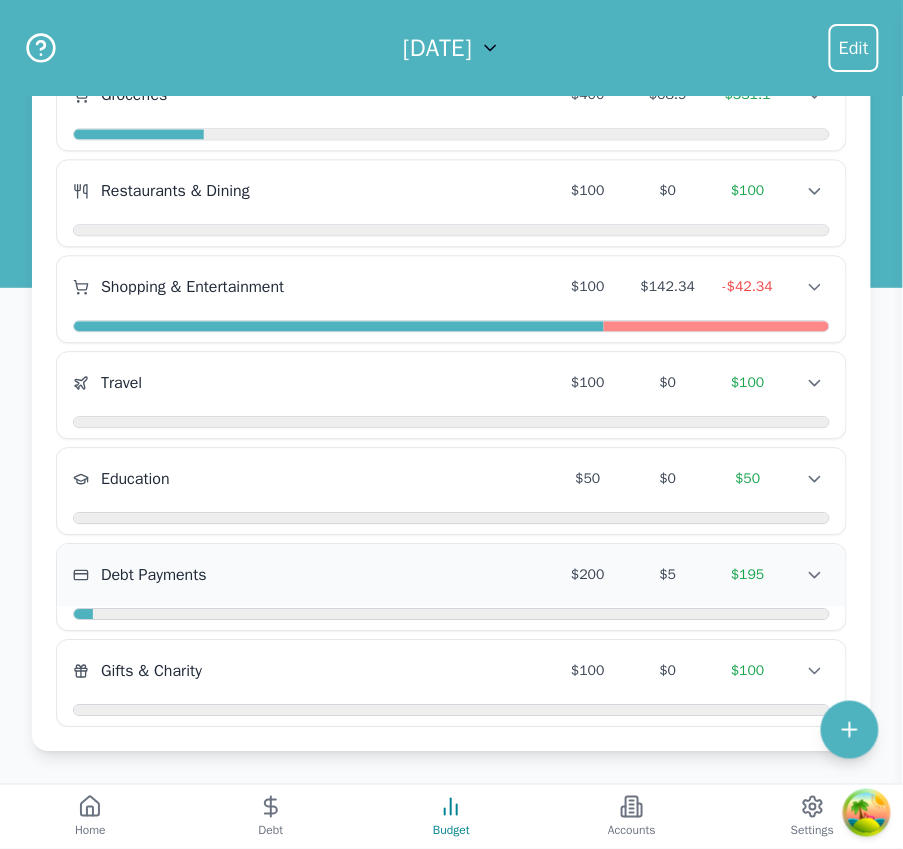 click on "Debt Payments" at bounding box center [310, 575] 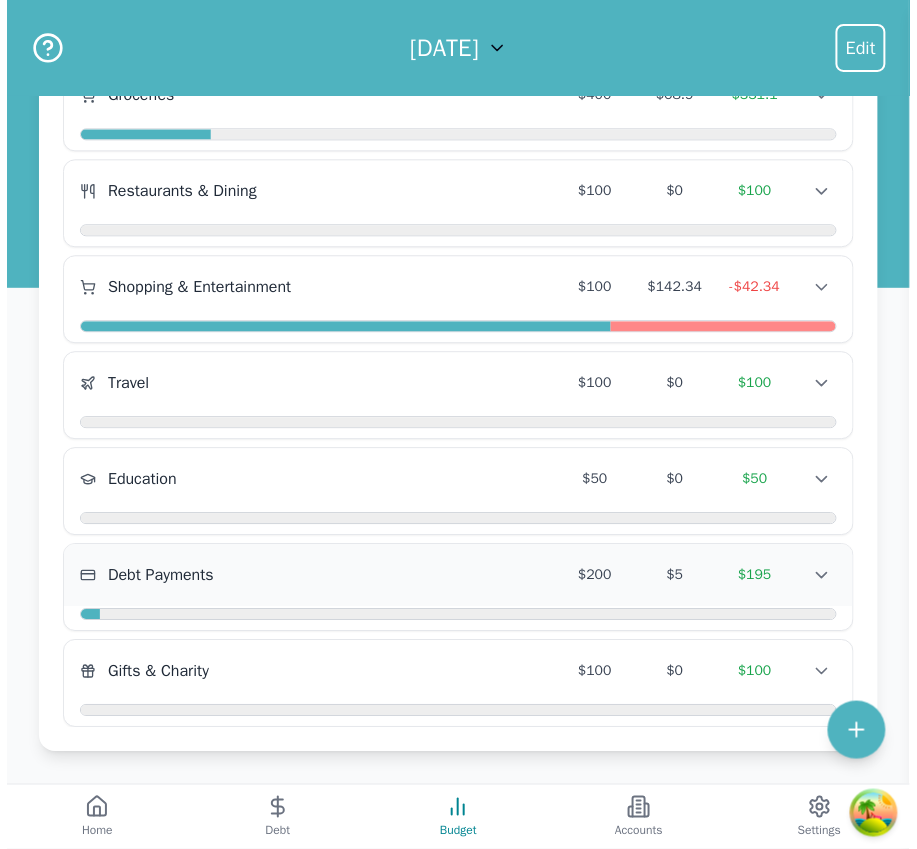 scroll, scrollTop: 0, scrollLeft: 0, axis: both 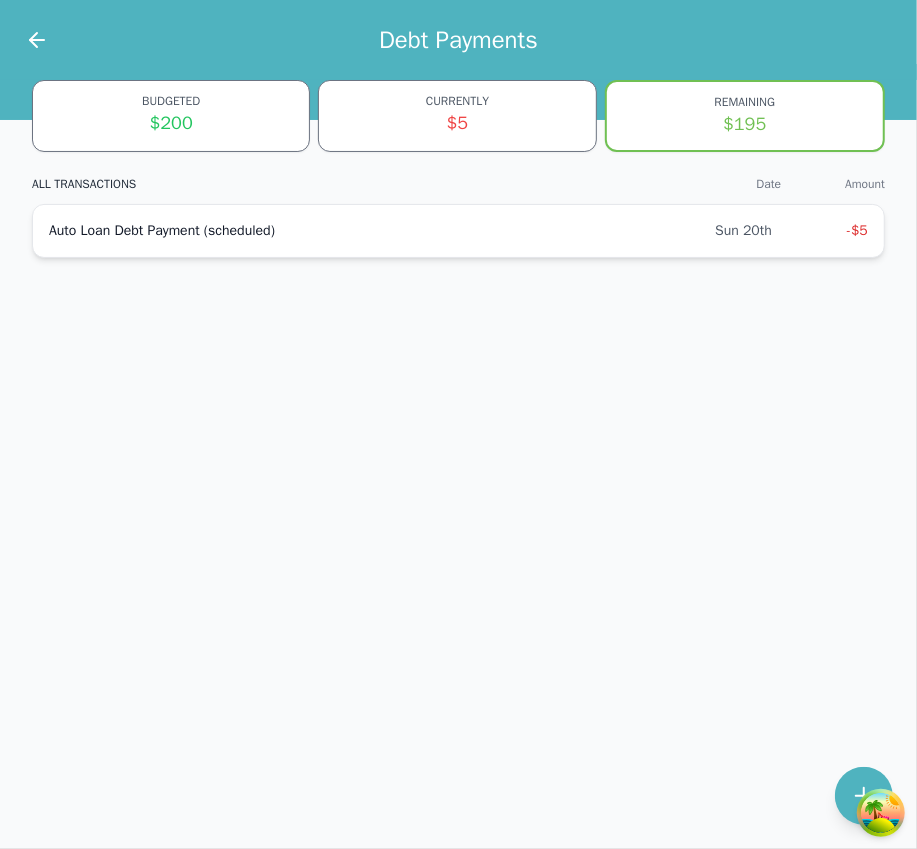 click on "Auto Loan Debt Payment (scheduled) Sun 20th -$5" at bounding box center [458, 231] 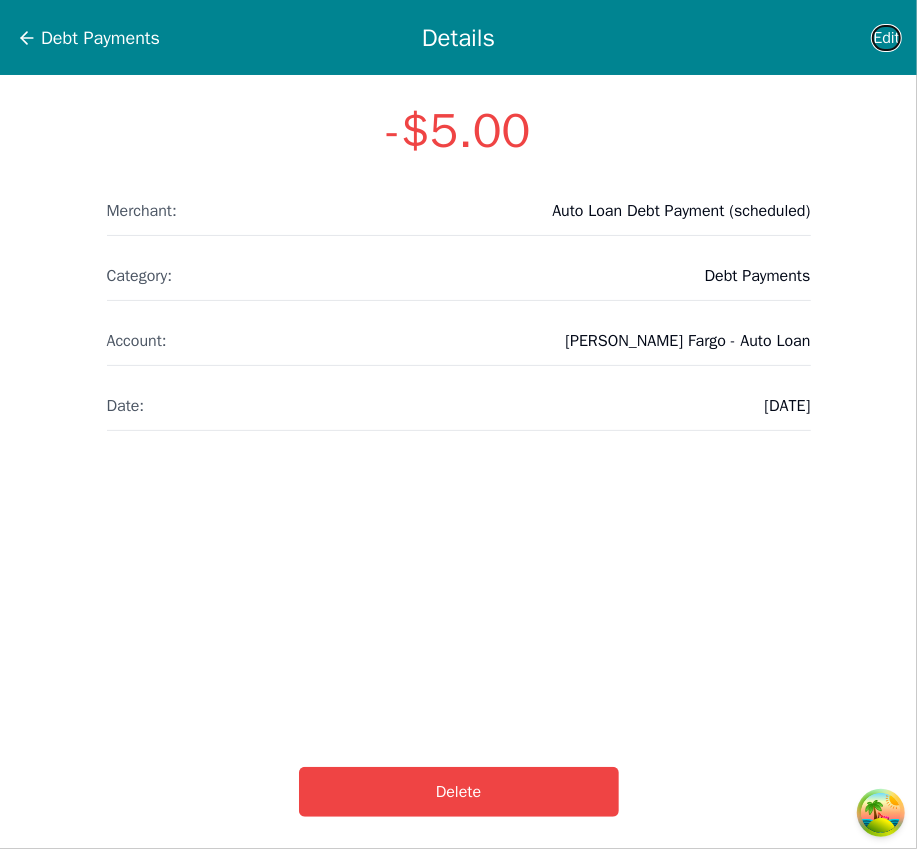 click on "Edit" at bounding box center (886, 38) 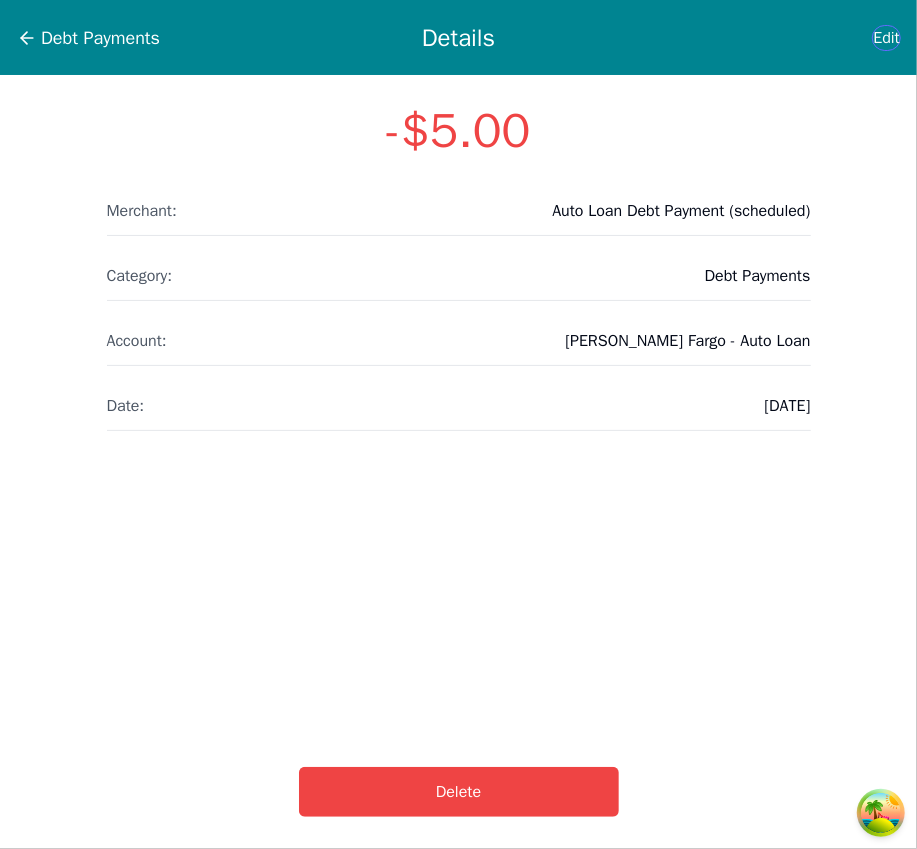select on "debt" 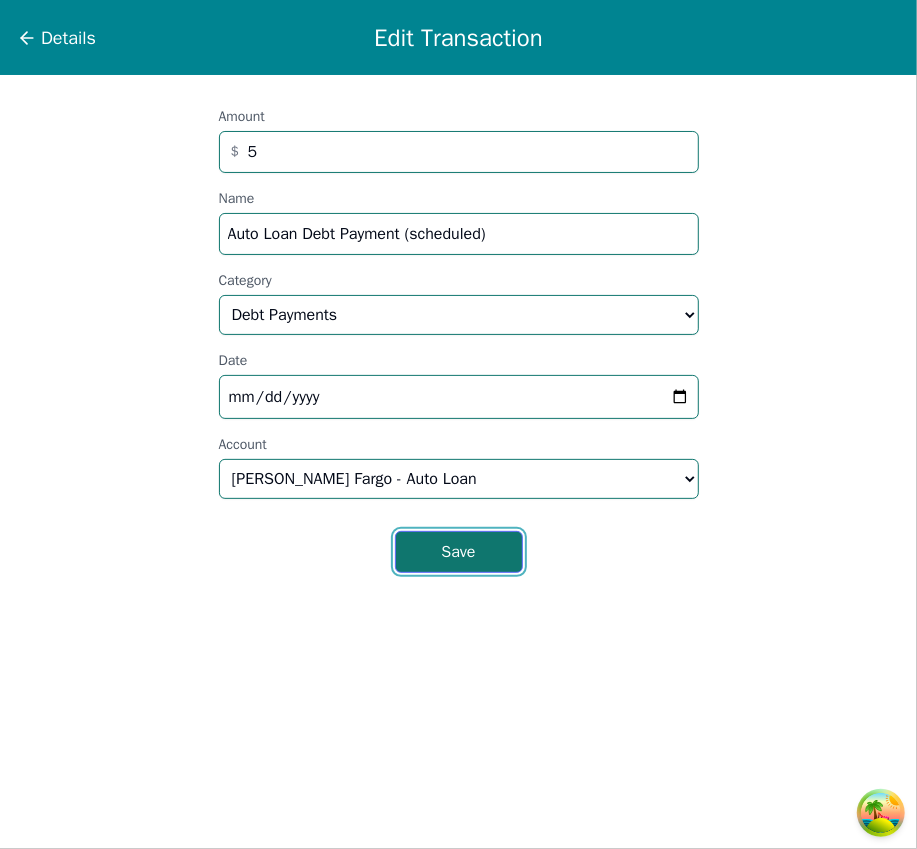 click on "Save" at bounding box center (459, 552) 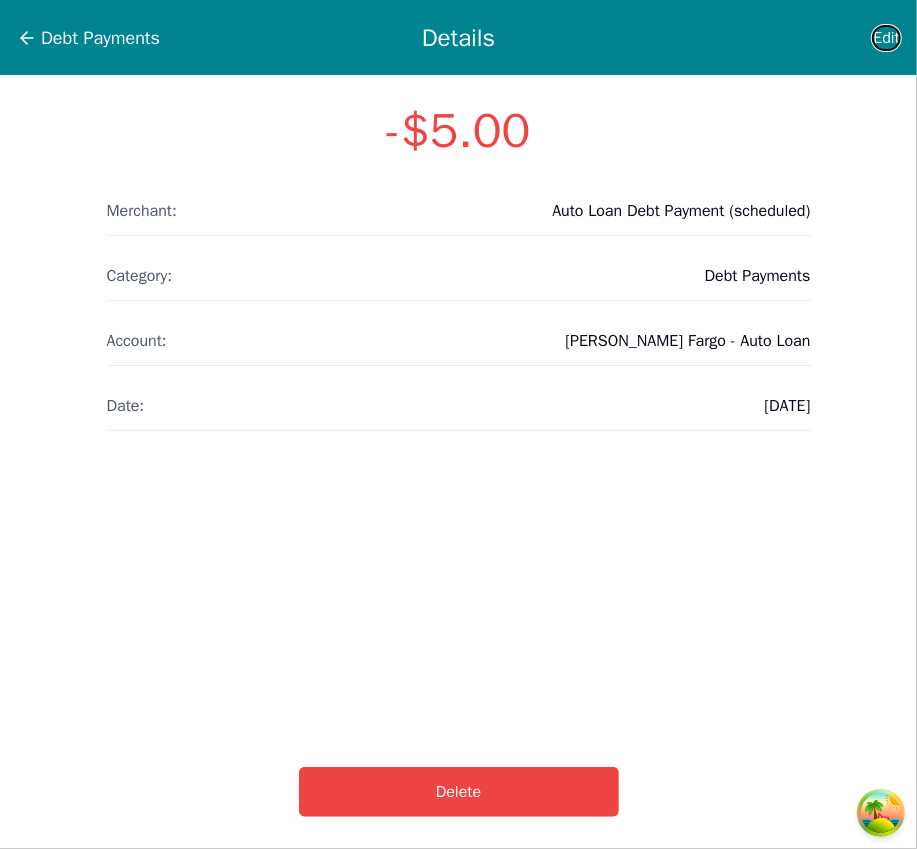 click on "Edit" at bounding box center (886, 38) 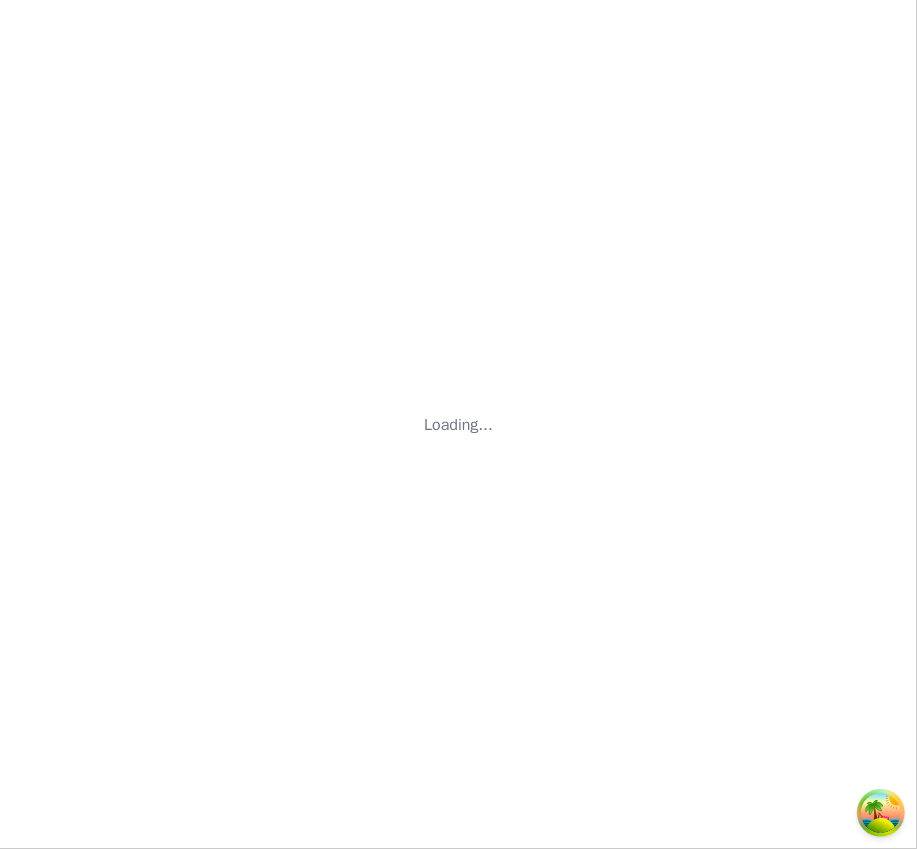 select on "debt" 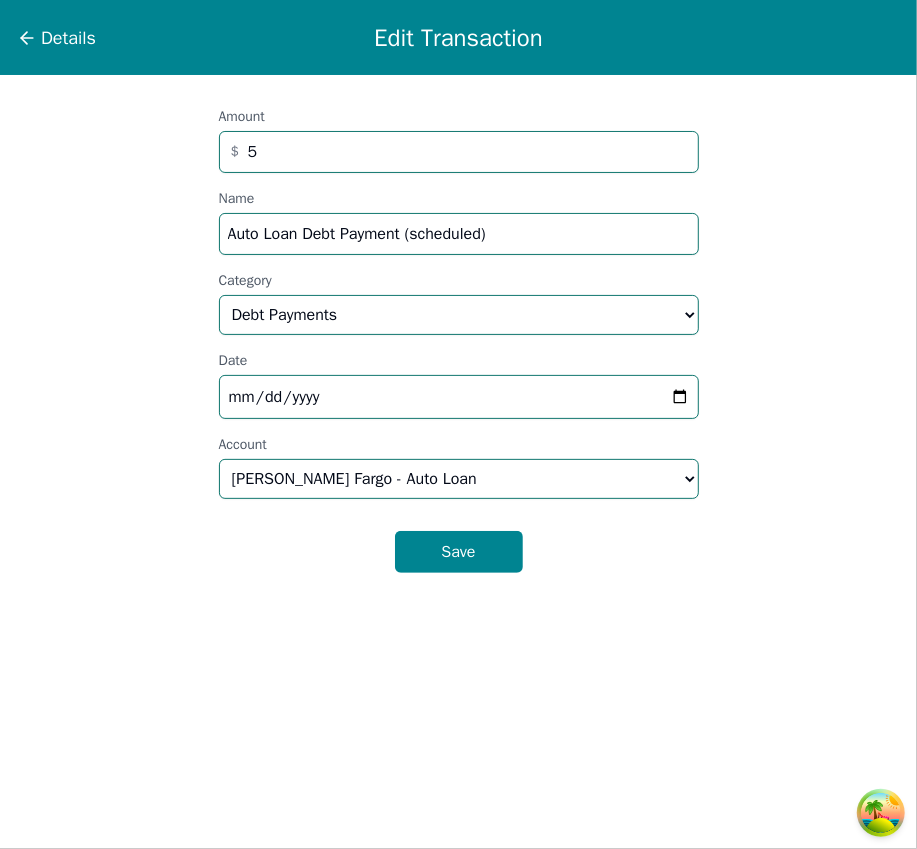 drag, startPoint x: 471, startPoint y: 509, endPoint x: 471, endPoint y: 521, distance: 12 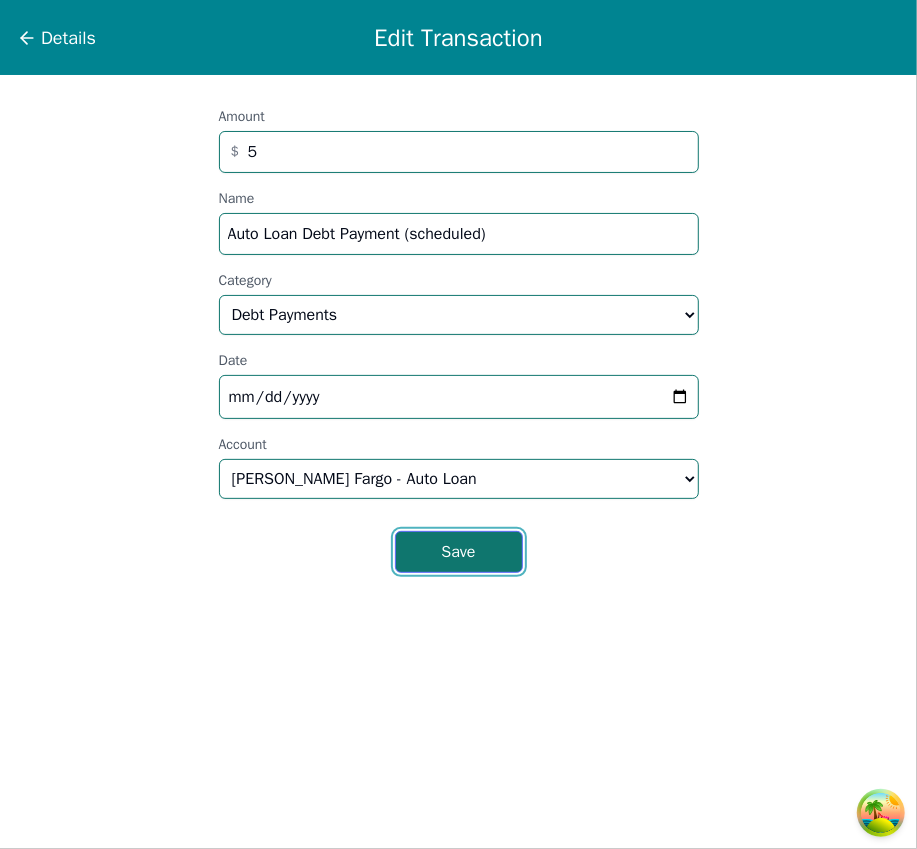 click on "Save" at bounding box center [459, 552] 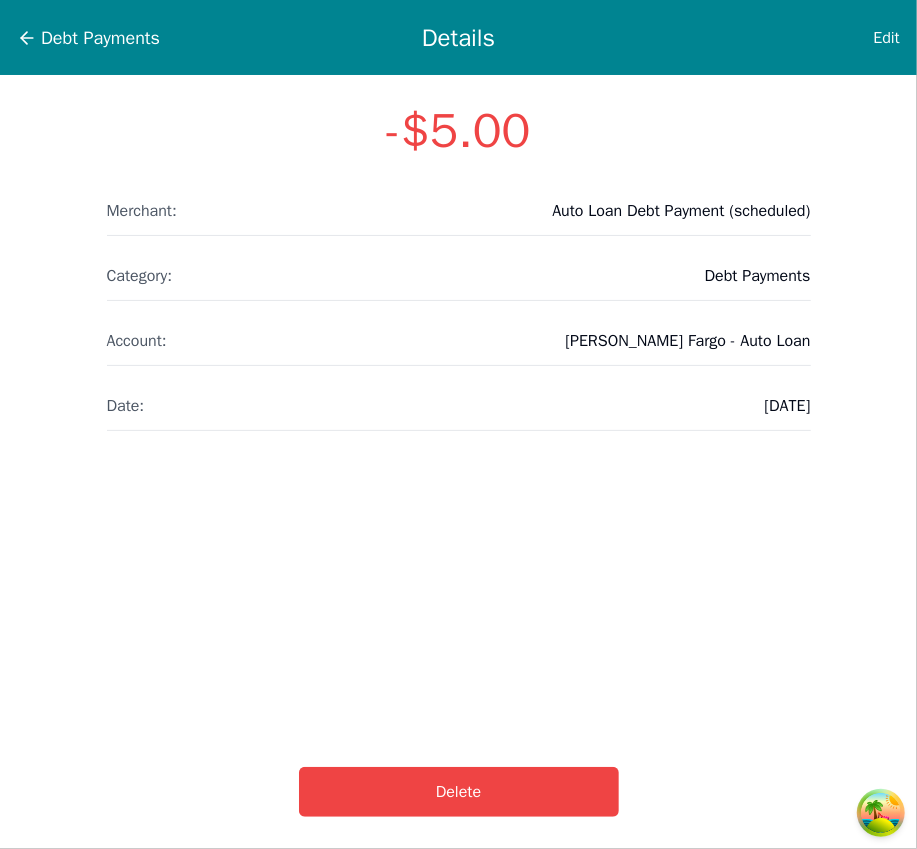 drag, startPoint x: 882, startPoint y: 17, endPoint x: 887, endPoint y: 50, distance: 33.37664 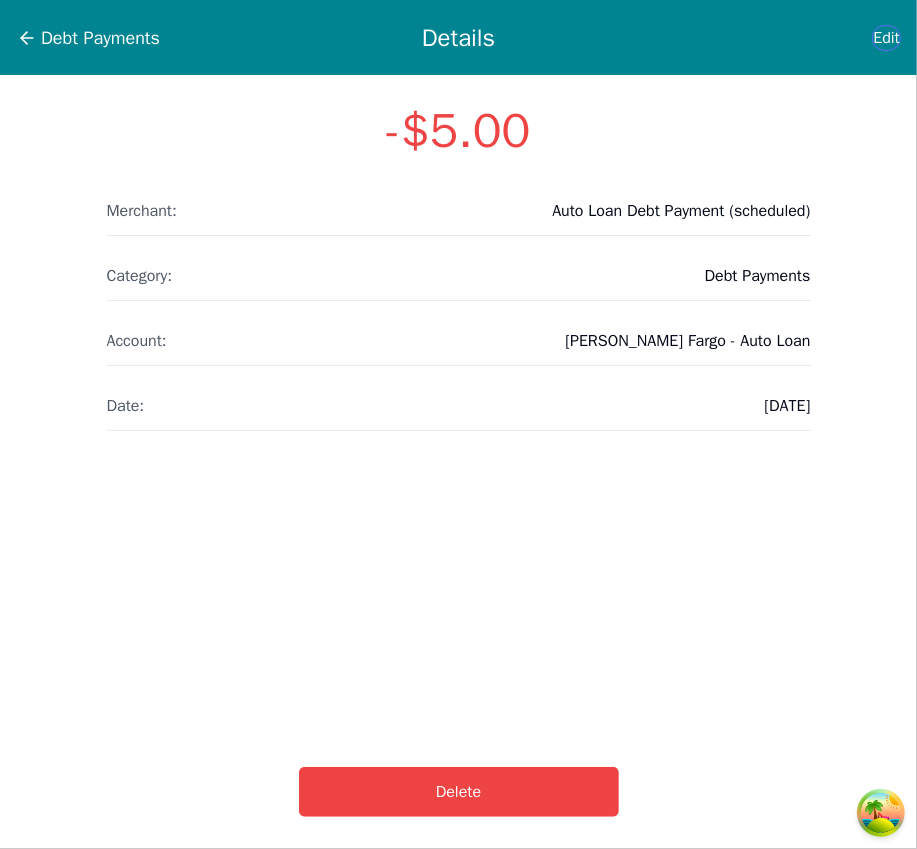 drag, startPoint x: 843, startPoint y: 46, endPoint x: 878, endPoint y: 41, distance: 35.35534 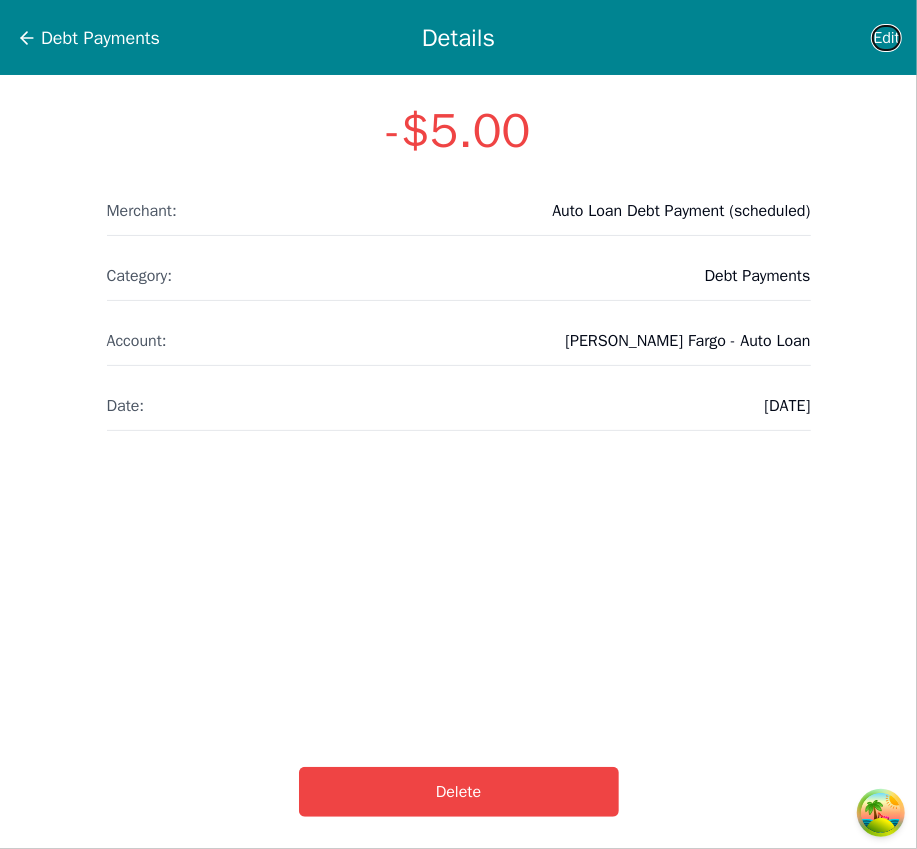 click on "Edit" at bounding box center [886, 38] 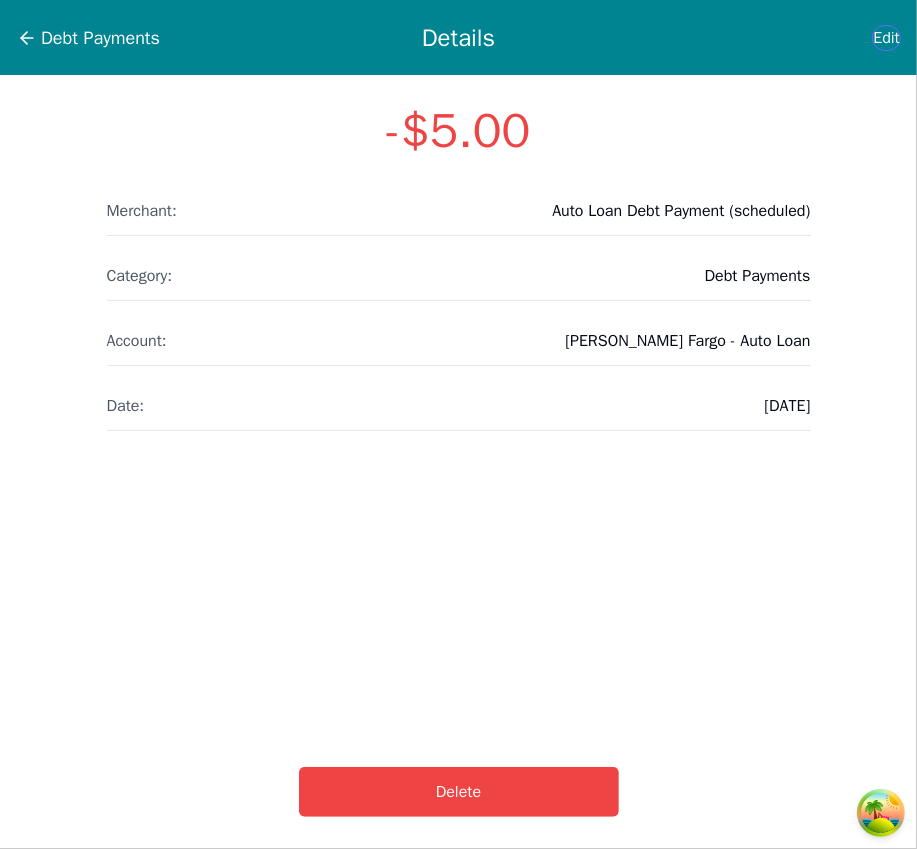 select on "debt" 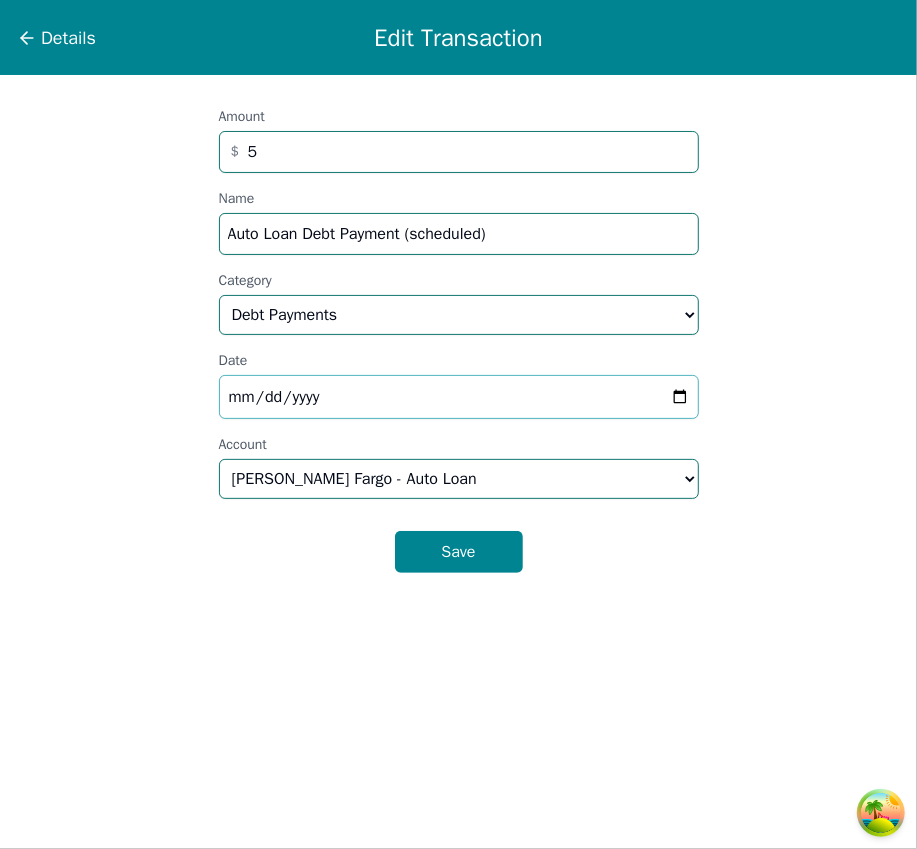 click on "2025-07-20" at bounding box center (459, 397) 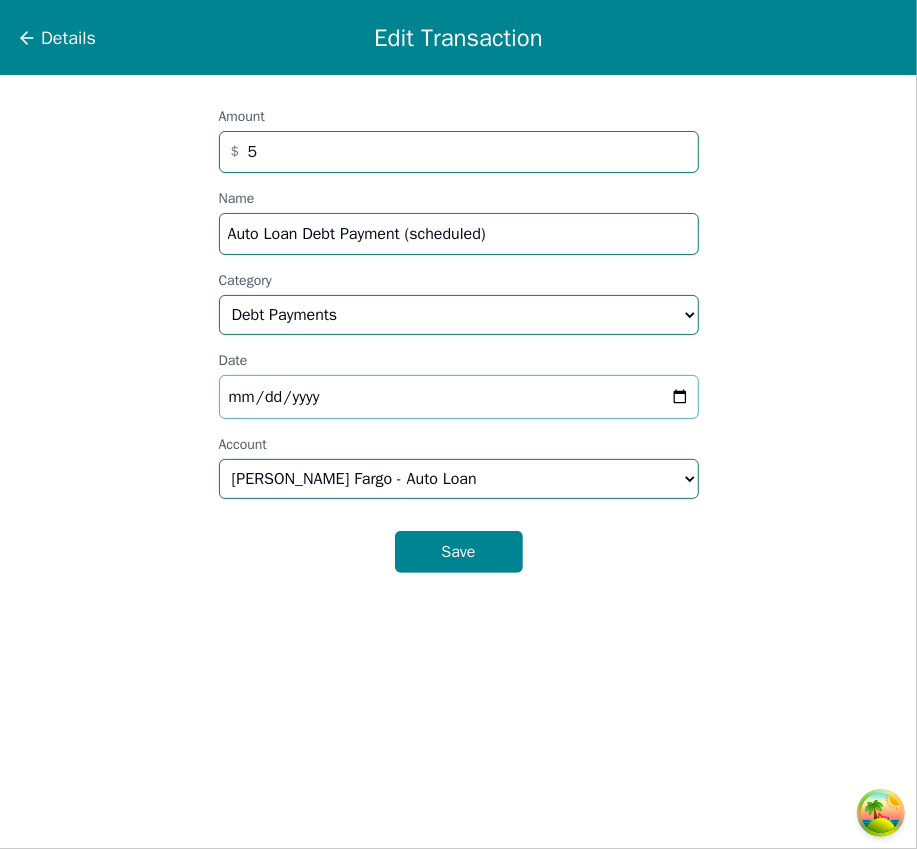 type on "2025-07-14" 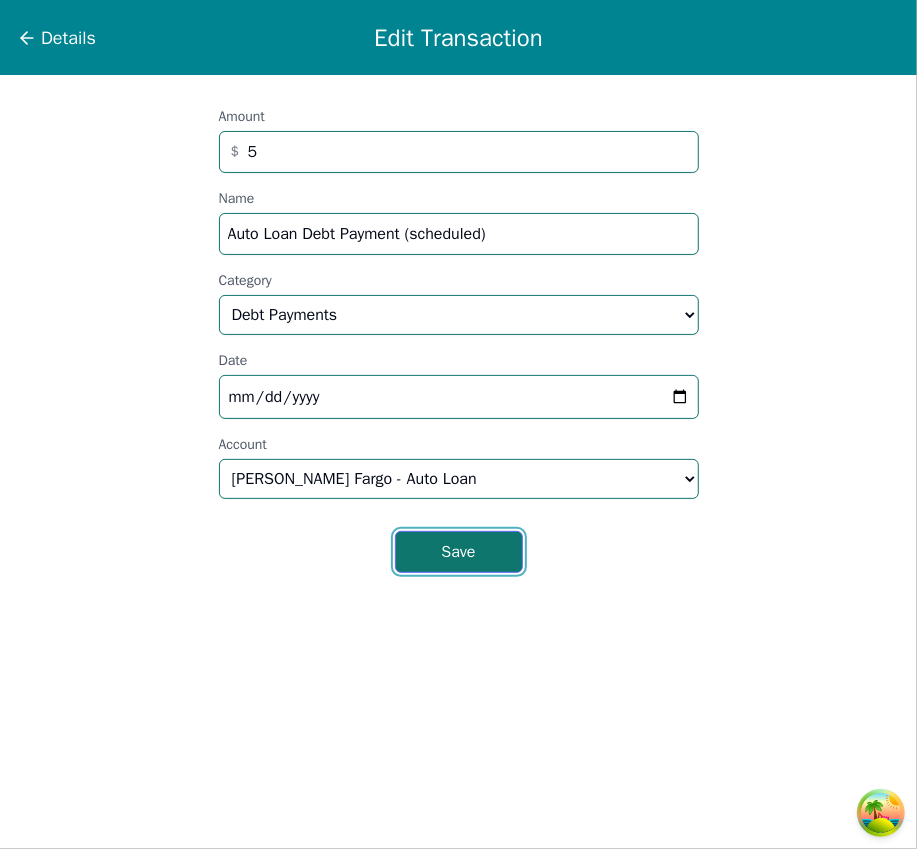 click on "Save" at bounding box center [459, 552] 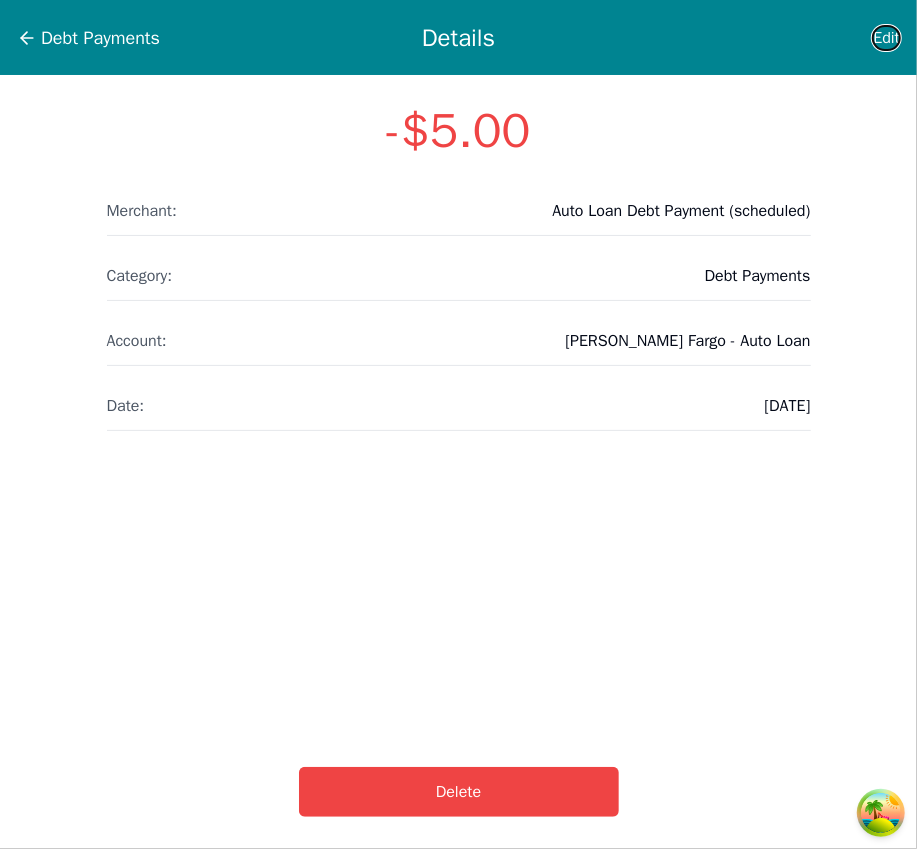 click on "Edit" at bounding box center (886, 38) 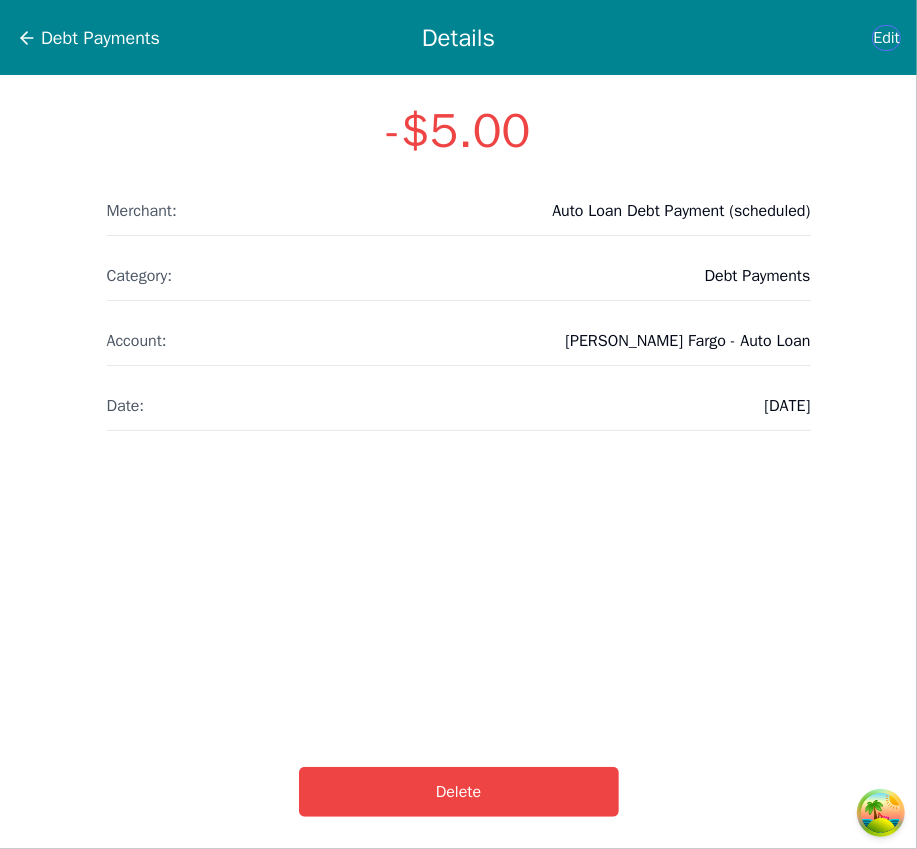 select on "debt" 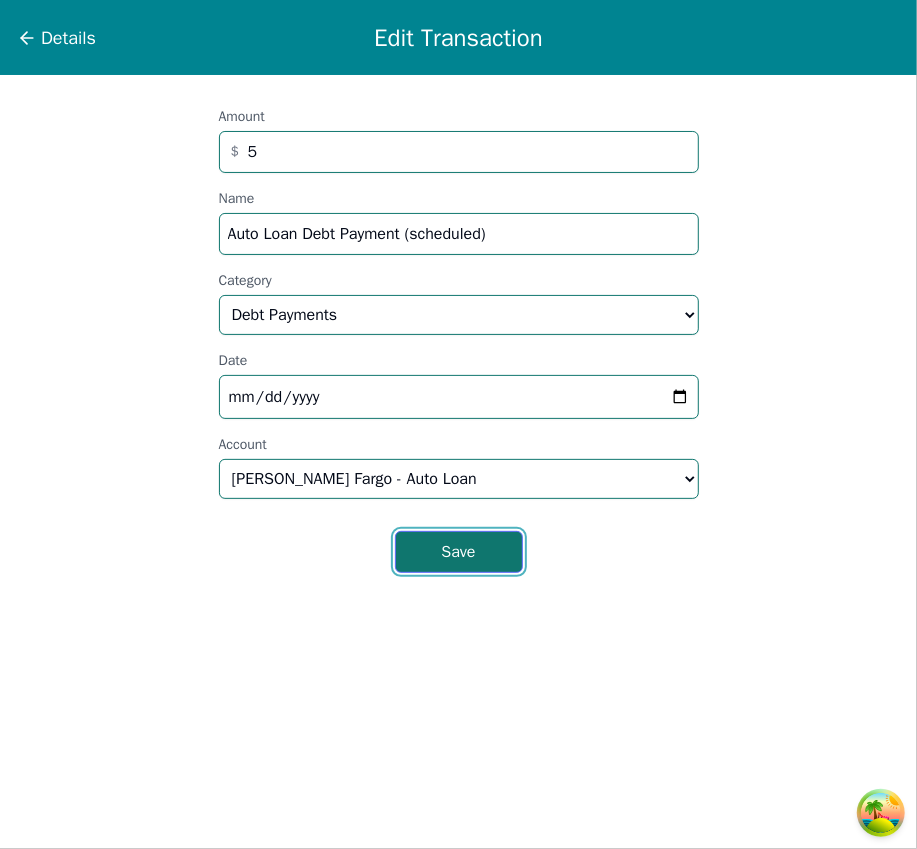 click on "Save" at bounding box center [459, 552] 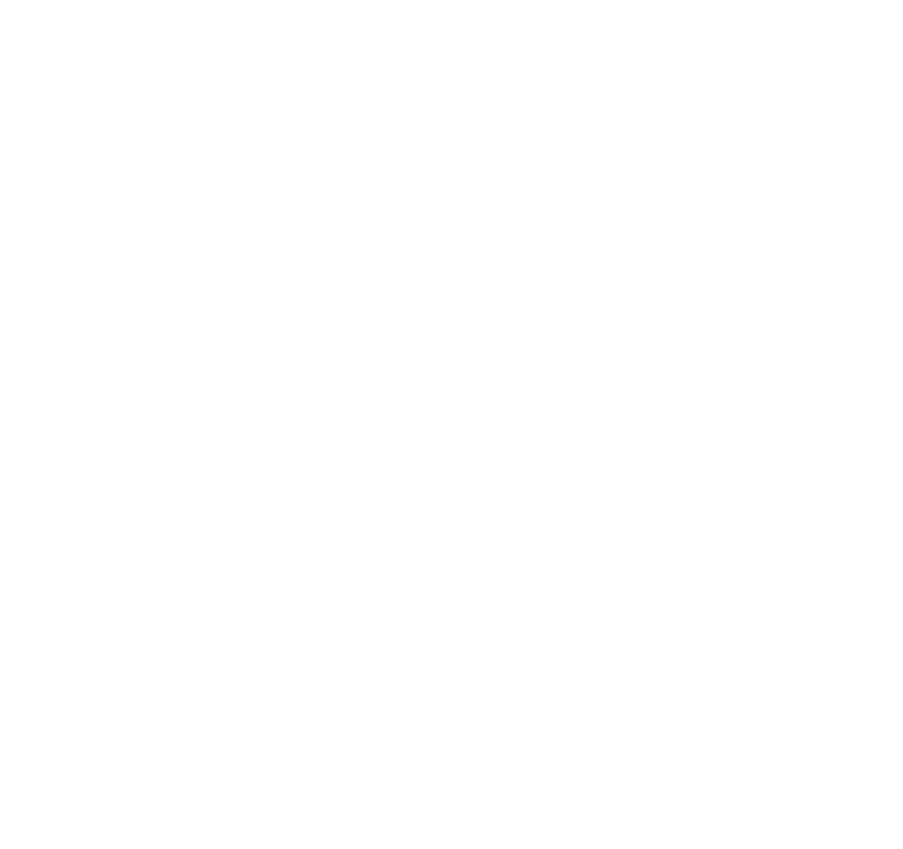 scroll, scrollTop: 0, scrollLeft: 0, axis: both 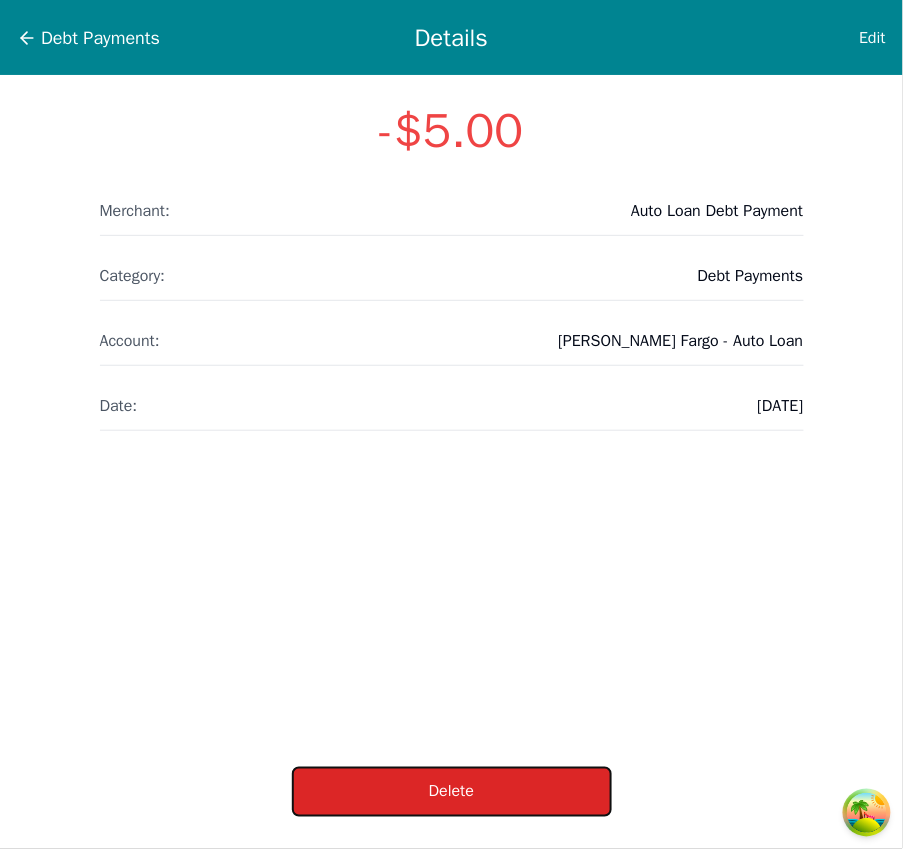 click on "Delete" at bounding box center [452, 792] 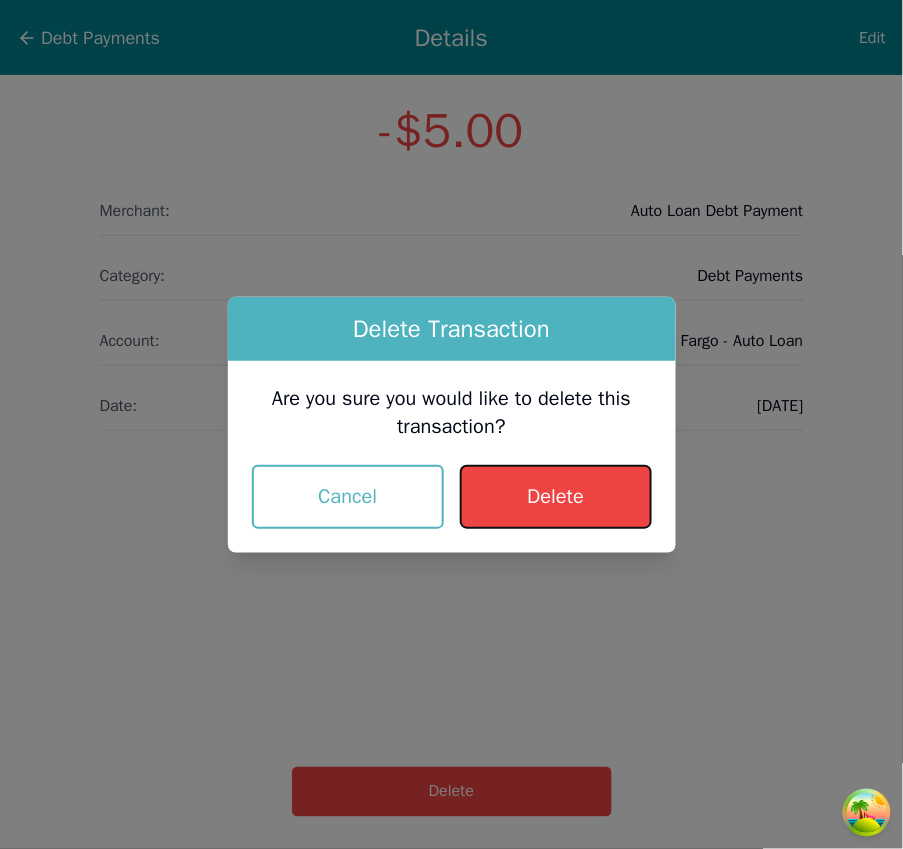 drag, startPoint x: 527, startPoint y: 474, endPoint x: 551, endPoint y: 433, distance: 47.507893 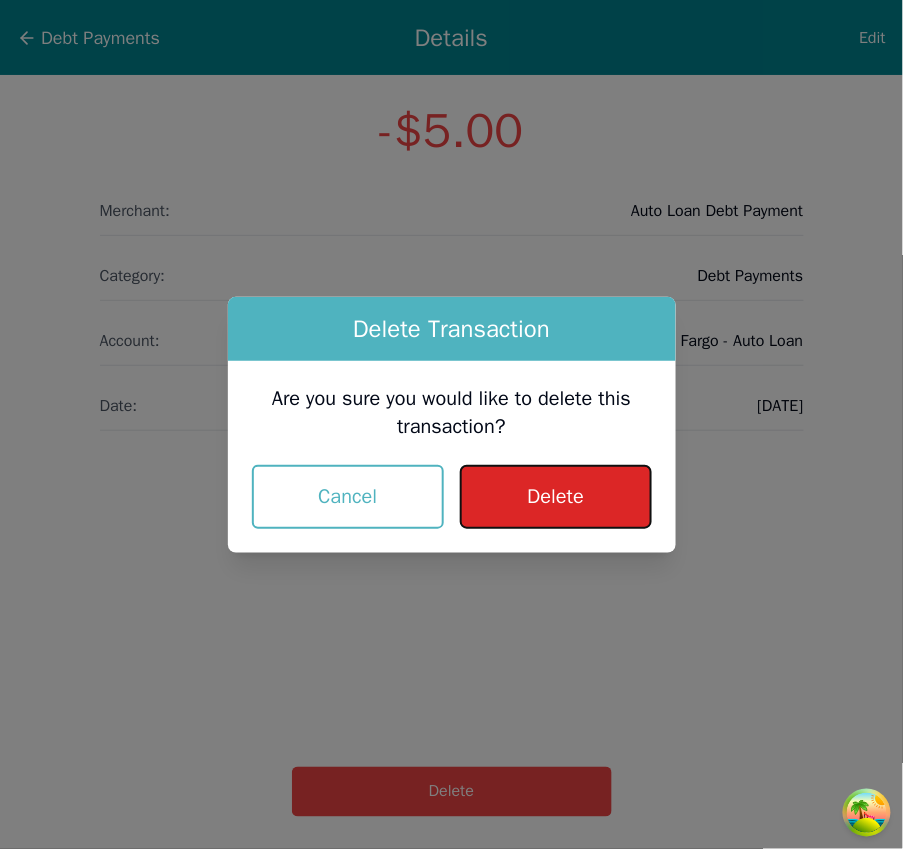 click on "Delete" at bounding box center [555, 497] 